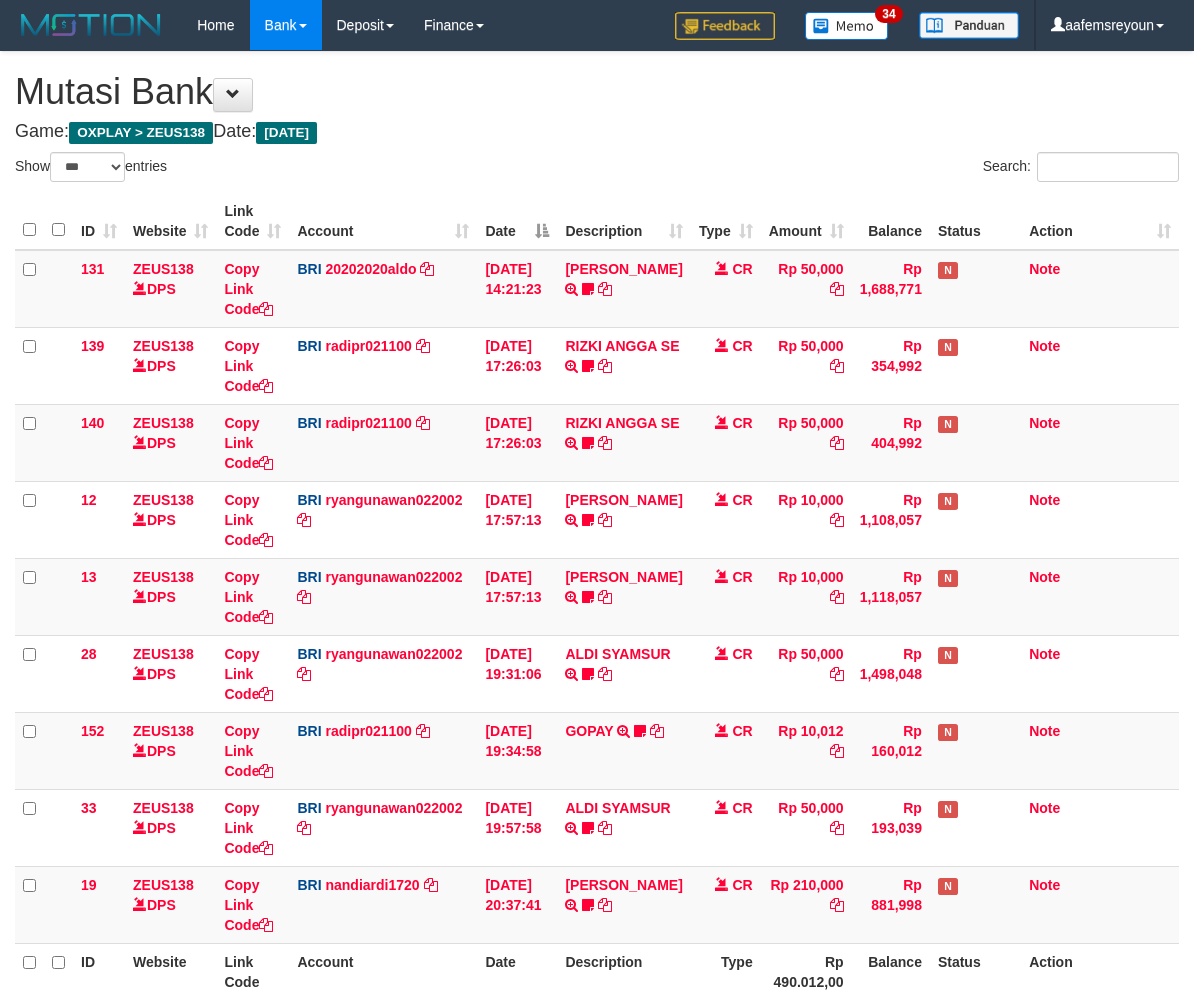 select on "***" 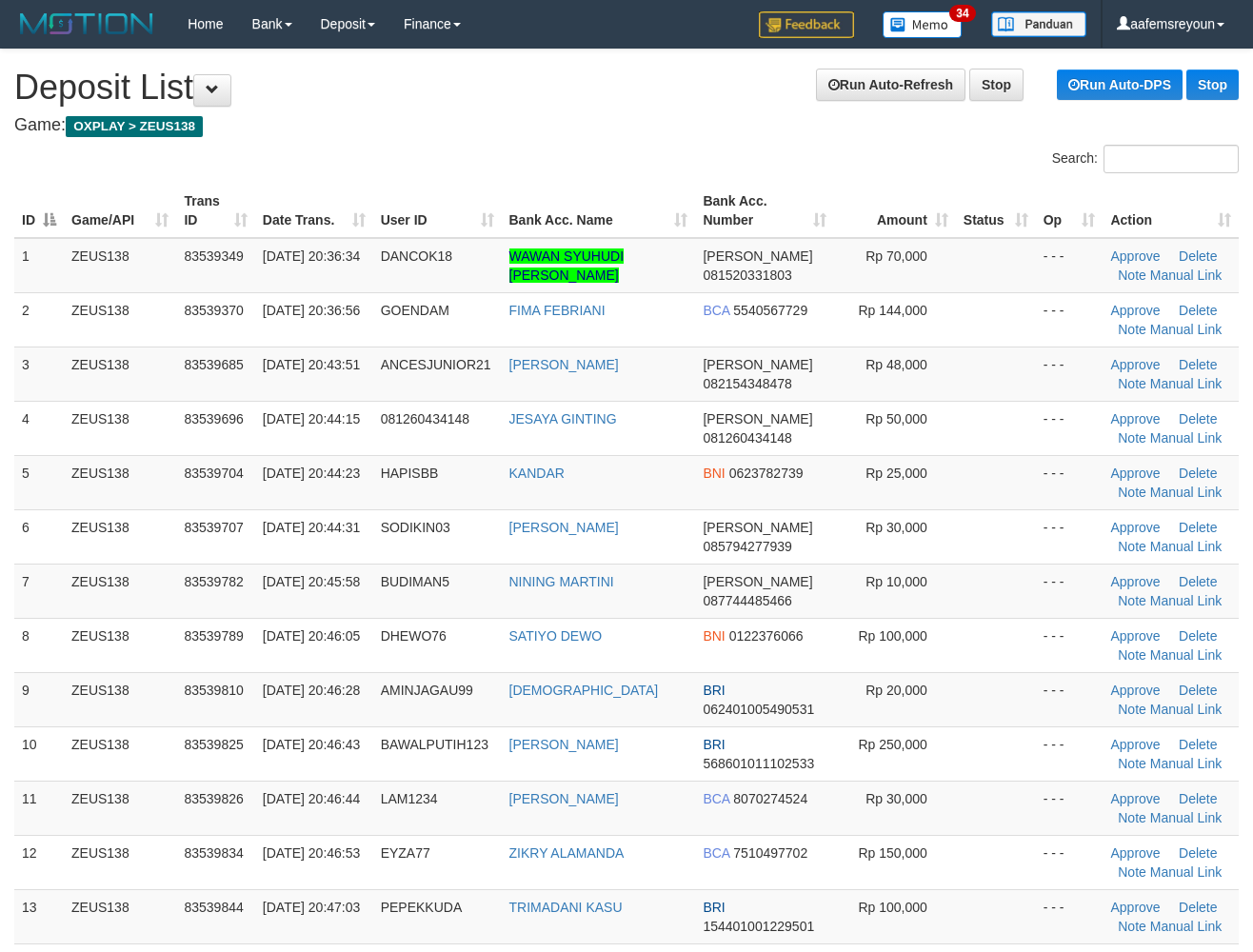 scroll, scrollTop: 0, scrollLeft: 0, axis: both 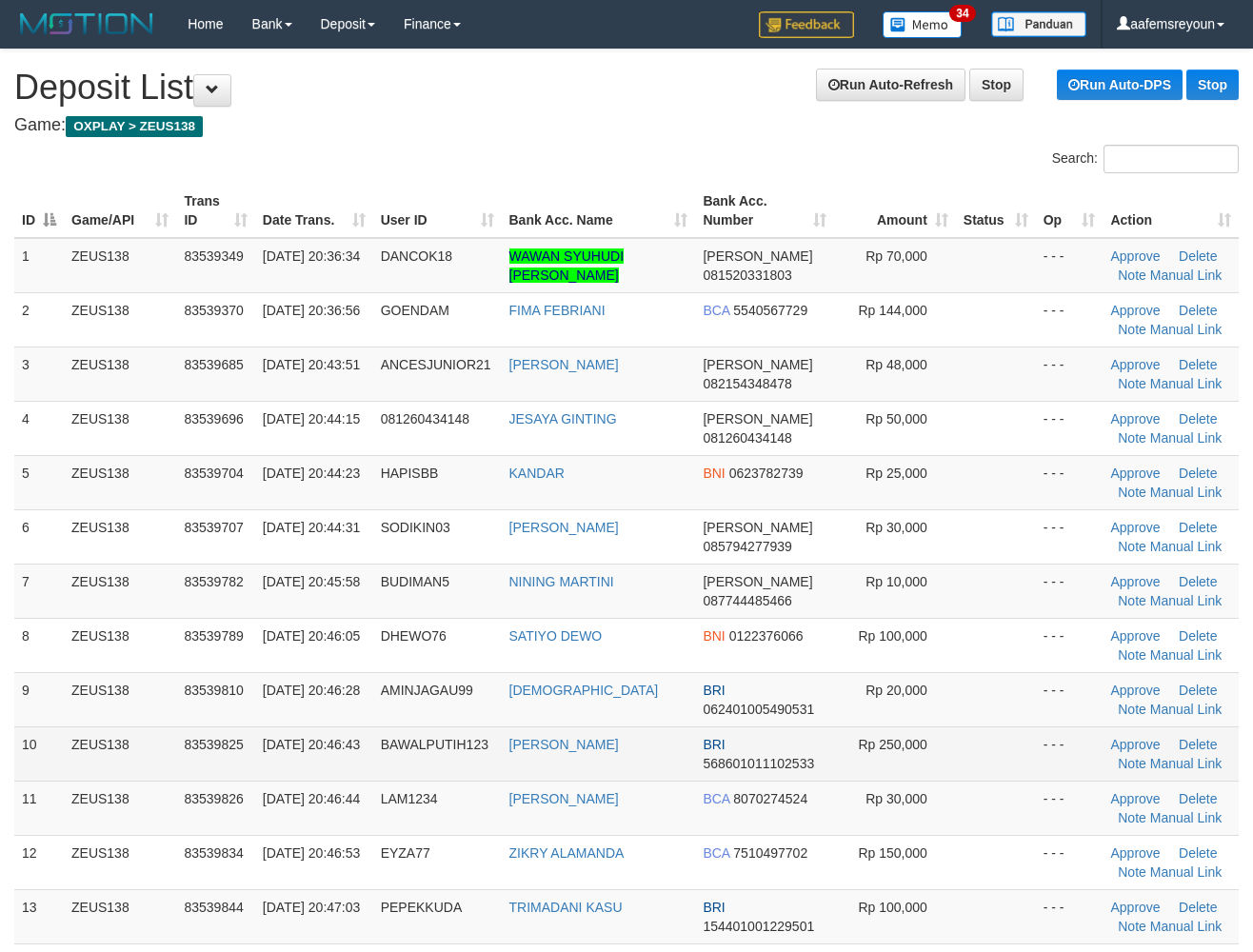 click at bounding box center (996, 753) 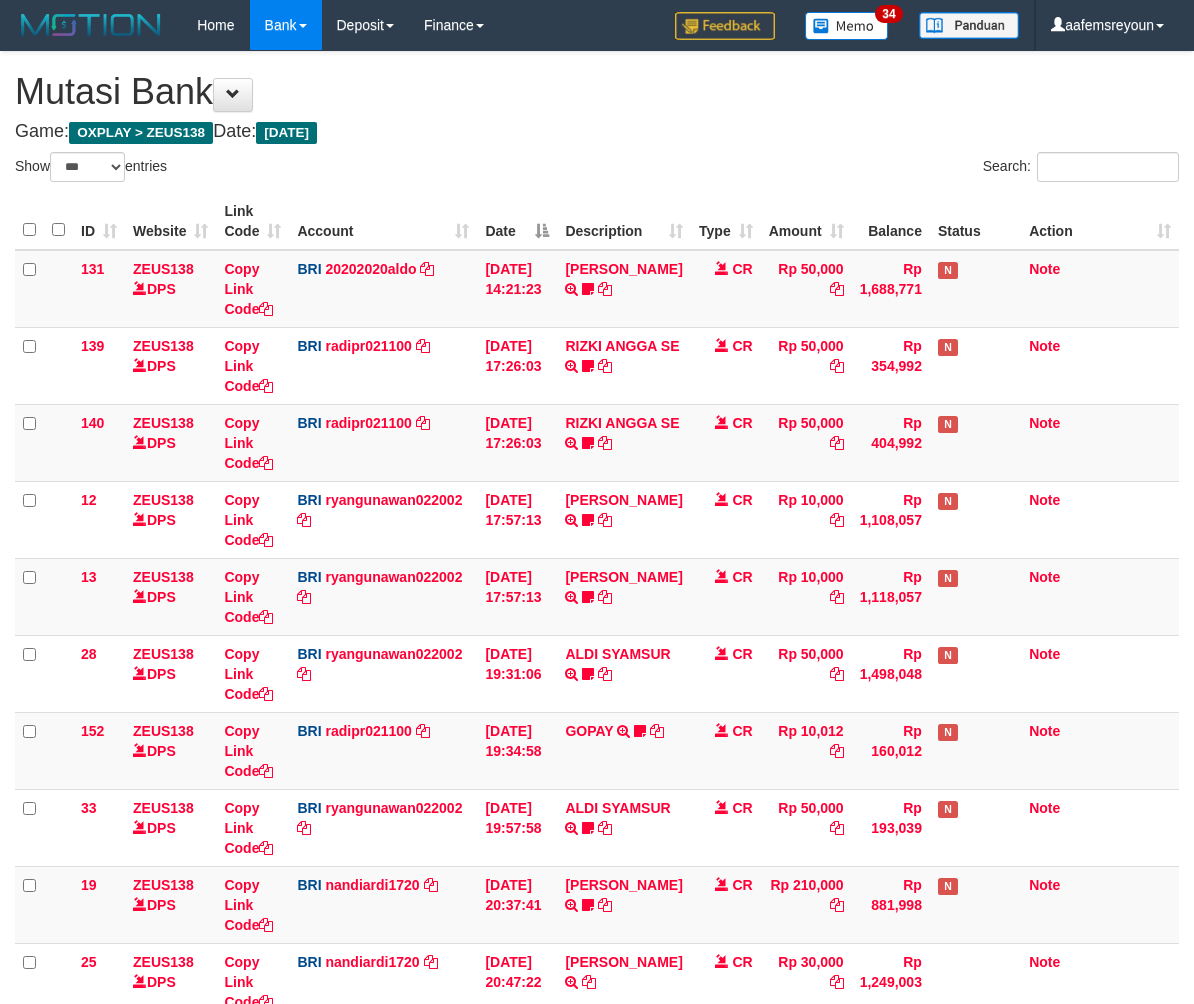 select on "***" 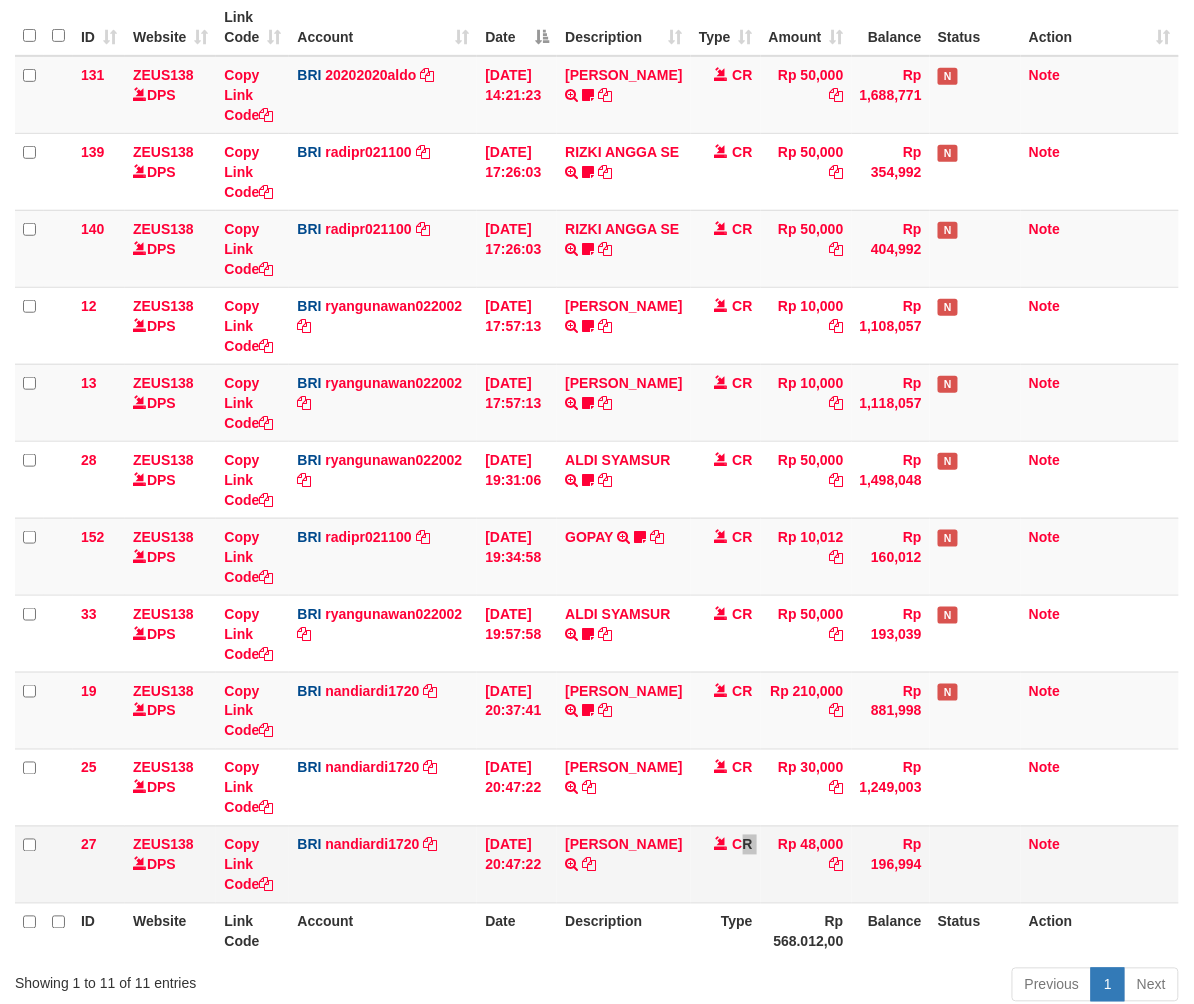 scroll, scrollTop: 349, scrollLeft: 0, axis: vertical 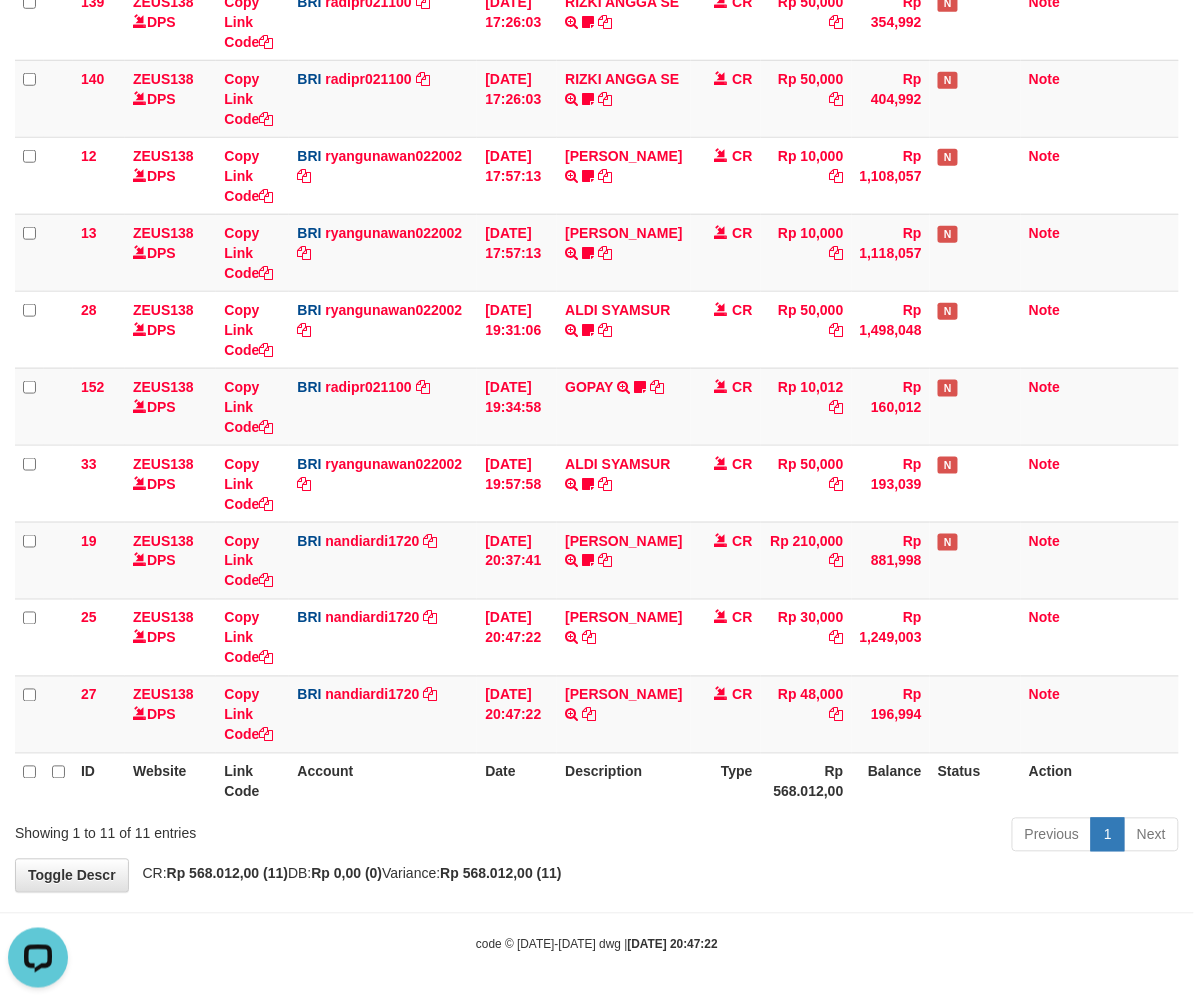 drag, startPoint x: 693, startPoint y: 828, endPoint x: 6, endPoint y: 810, distance: 687.2358 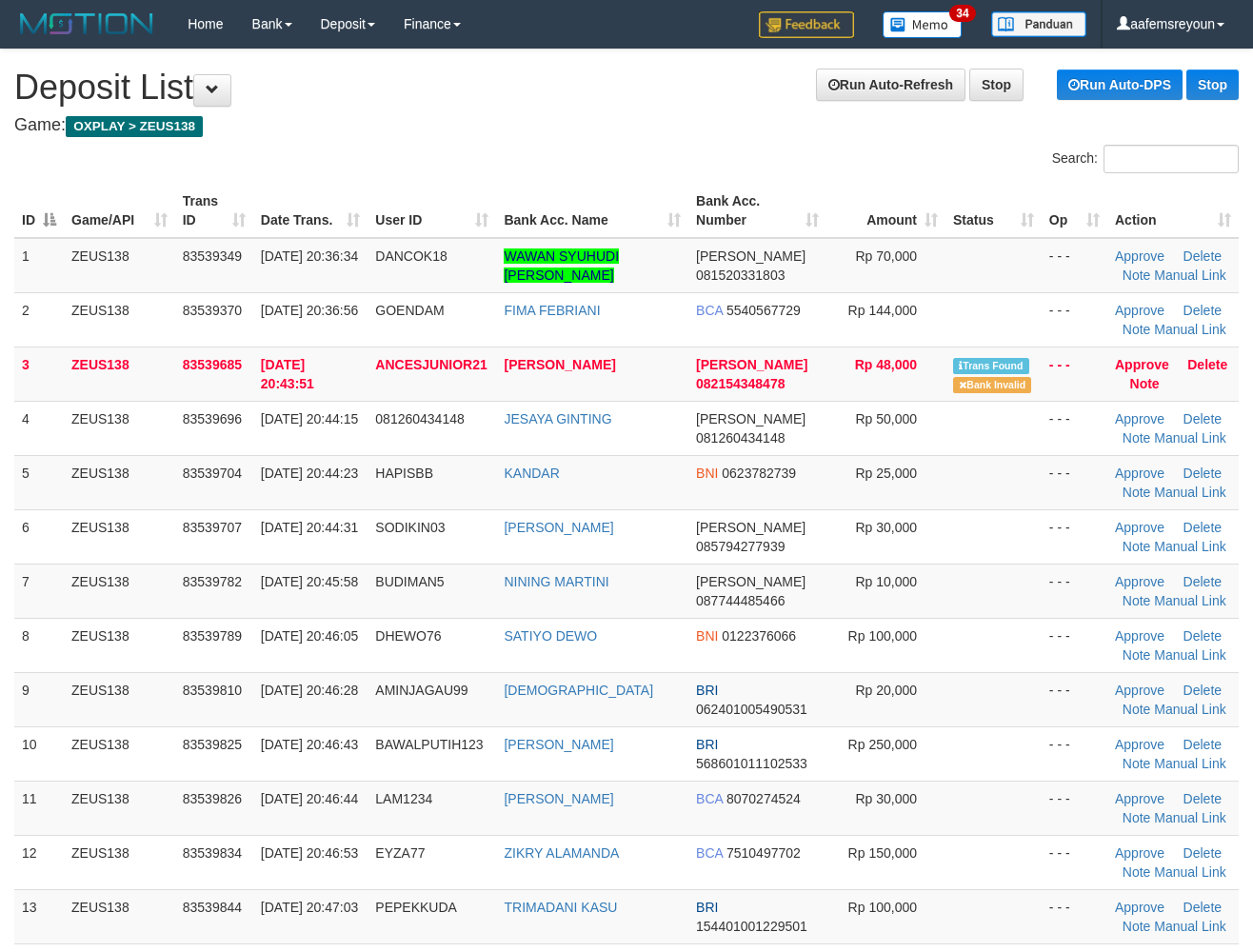scroll, scrollTop: 0, scrollLeft: 0, axis: both 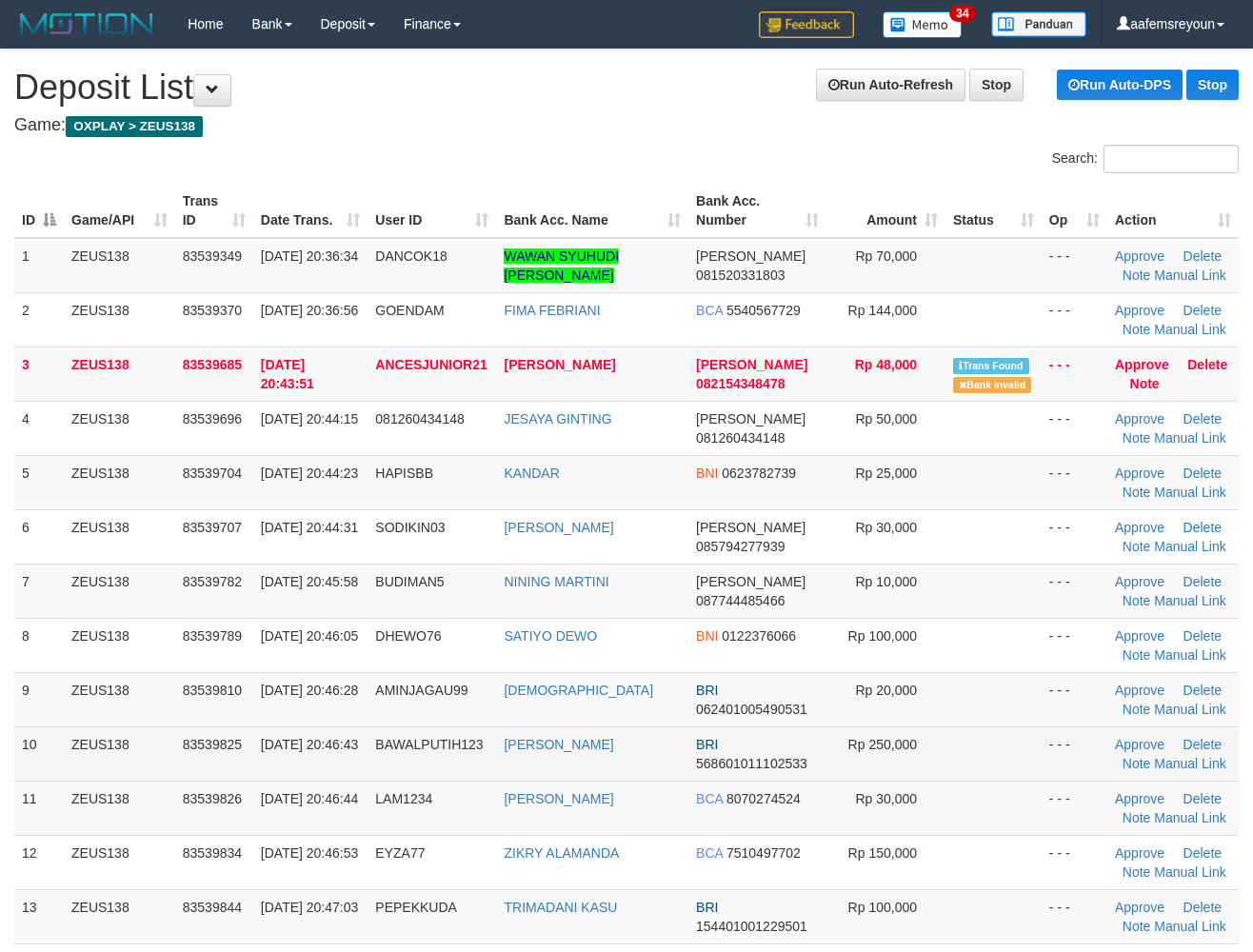 drag, startPoint x: 929, startPoint y: 744, endPoint x: 1002, endPoint y: 746, distance: 73.02739 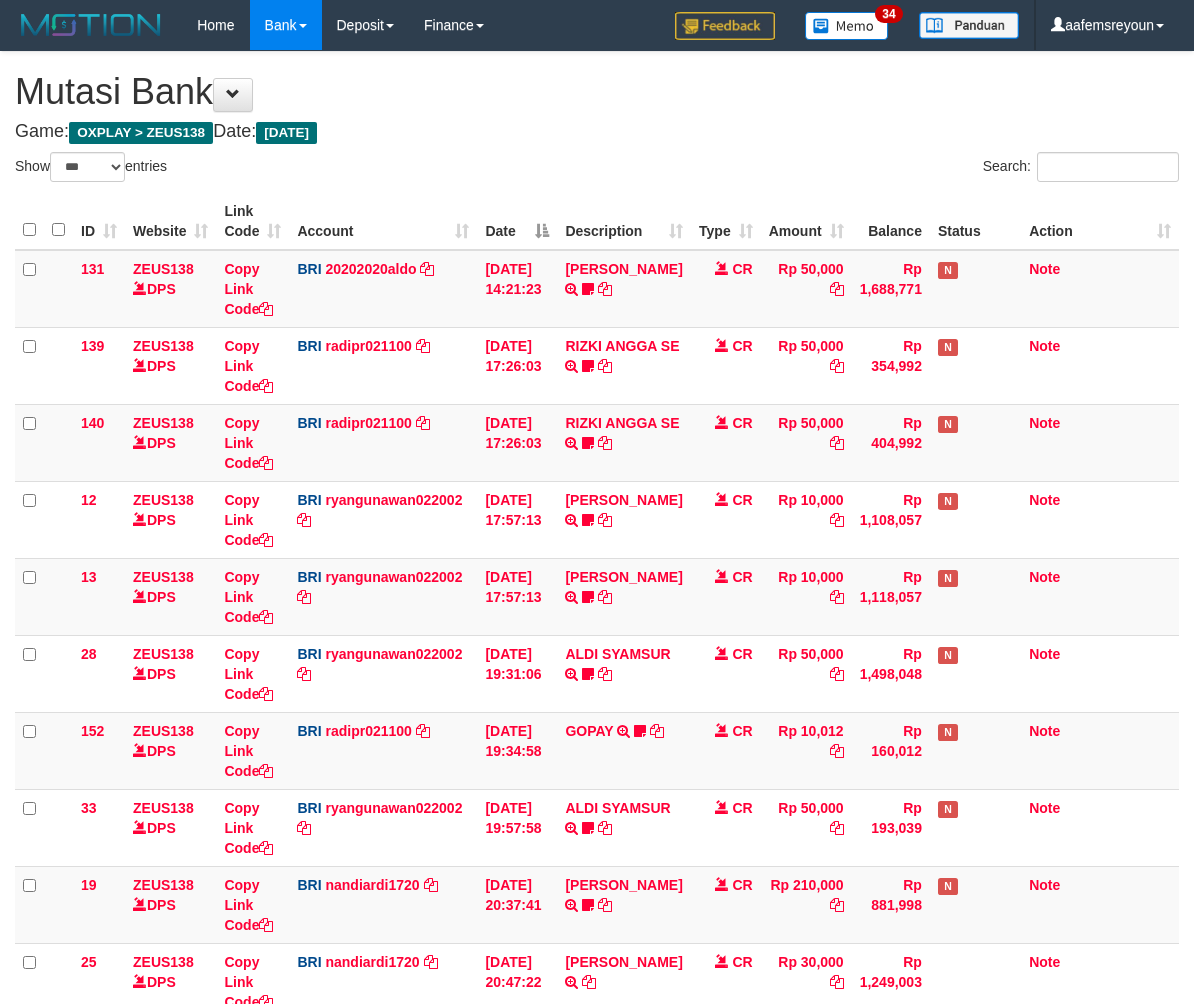 select on "***" 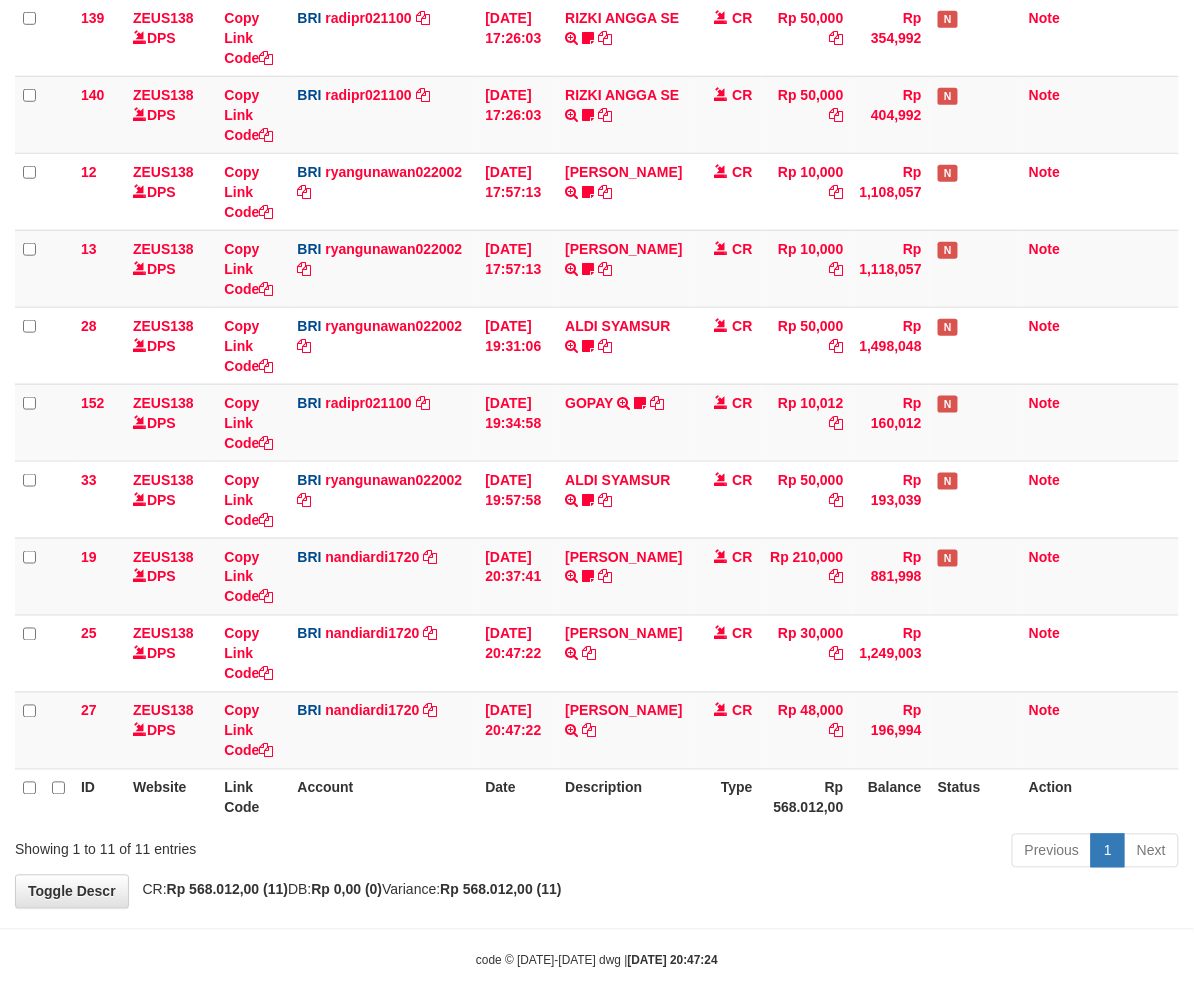 scroll, scrollTop: 349, scrollLeft: 0, axis: vertical 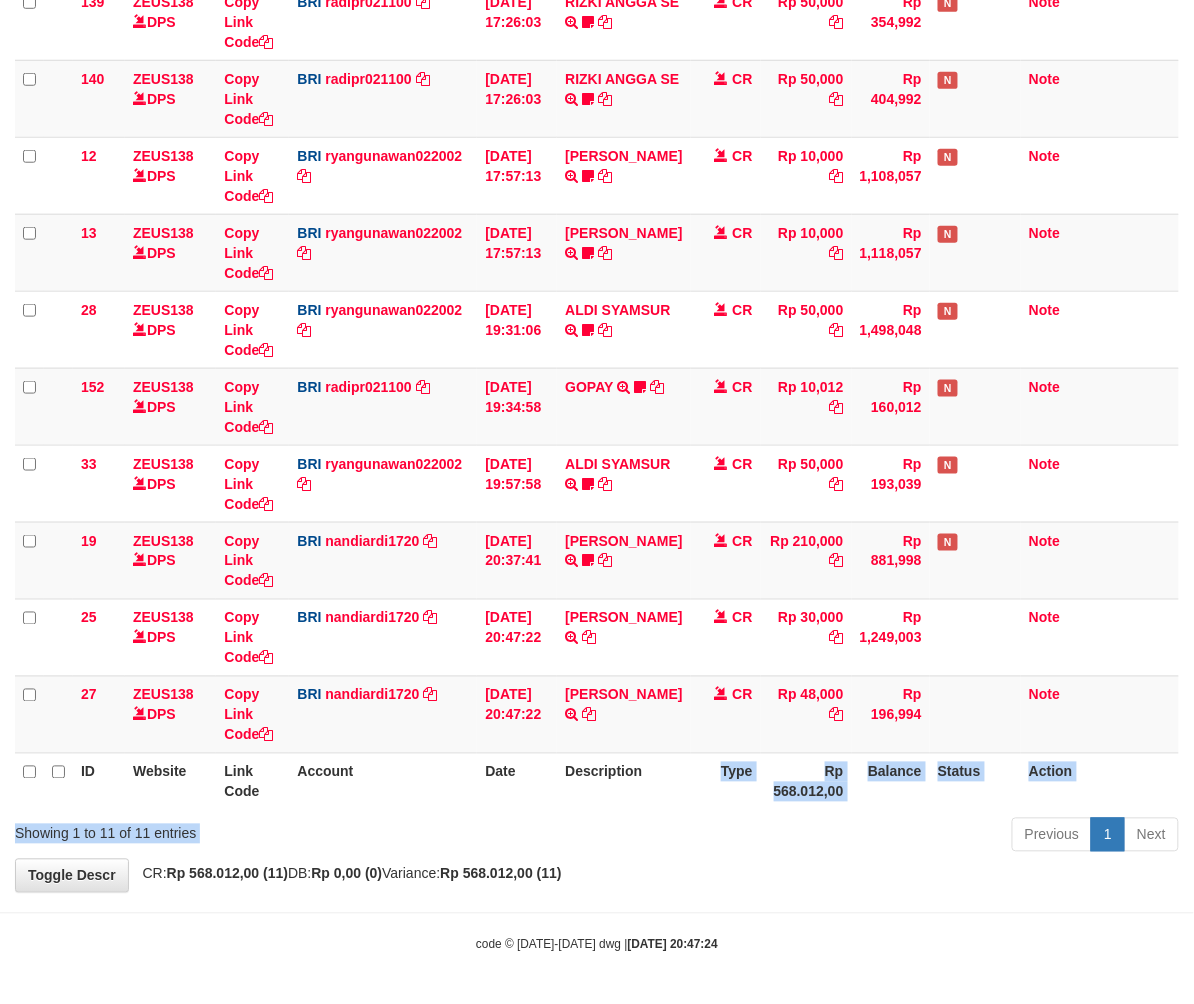 click on "Show  ** ** ** ***  entries Search:
ID Website Link Code Account Date Description Type Amount Balance Status Action
131
ZEUS138    DPS
Copy Link Code
BRI
20202020aldo
DPS
REVALDO SAGITA
mutasi_20250713_3778 | 131
mutasi_20250713_3778 | 131
13/07/2025 14:21:23
DANA HERISUPRAPTO            TRANSFER NBMB DANA HERISUPRAPTO TO REVALDO SAGITA    Herisuprapto
CR
Rp 50,000
Rp 1,688,771
N
Note
139
ZEUS138    DPS
Copy Link Code
BRI" at bounding box center [597, 333] 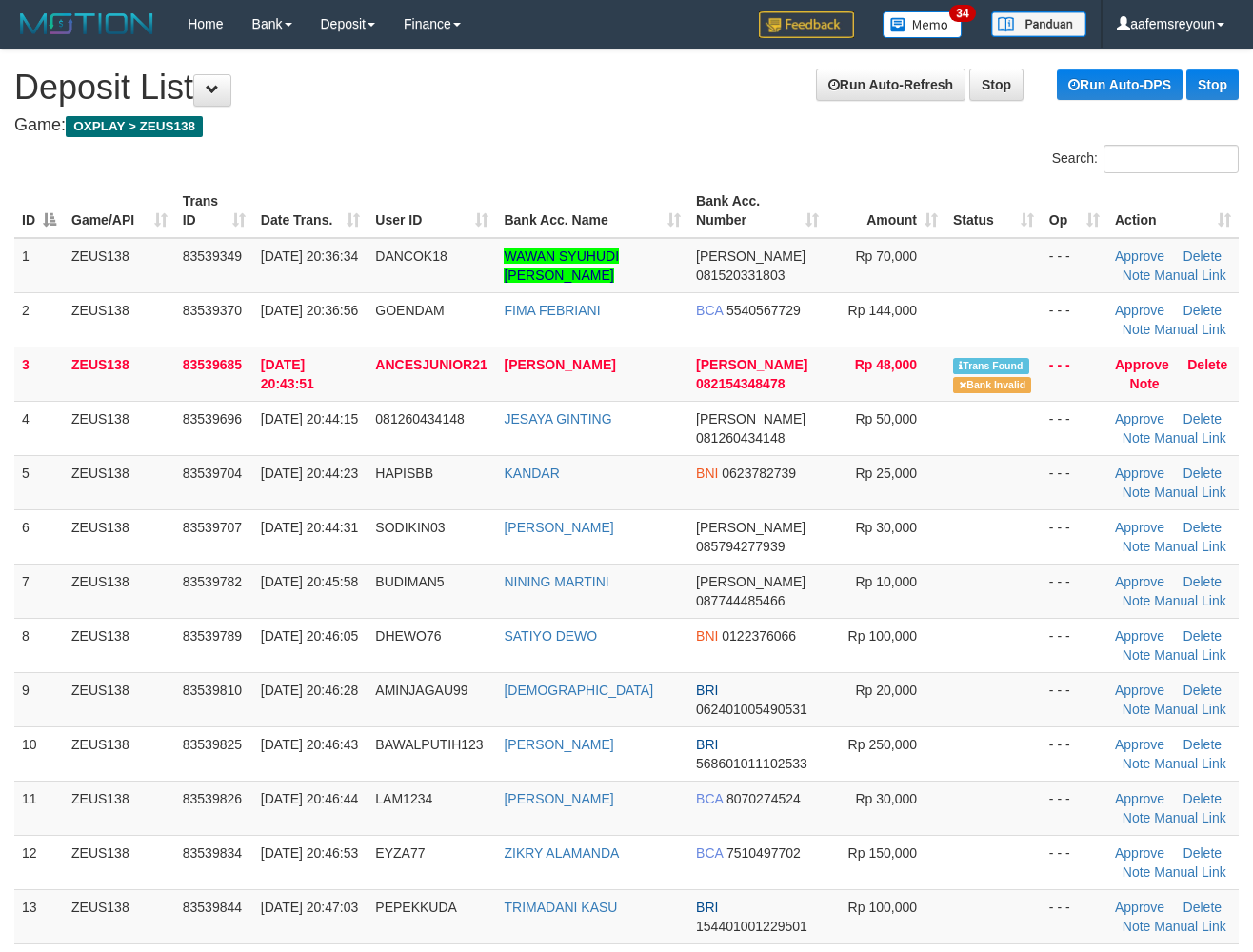 scroll, scrollTop: 0, scrollLeft: 0, axis: both 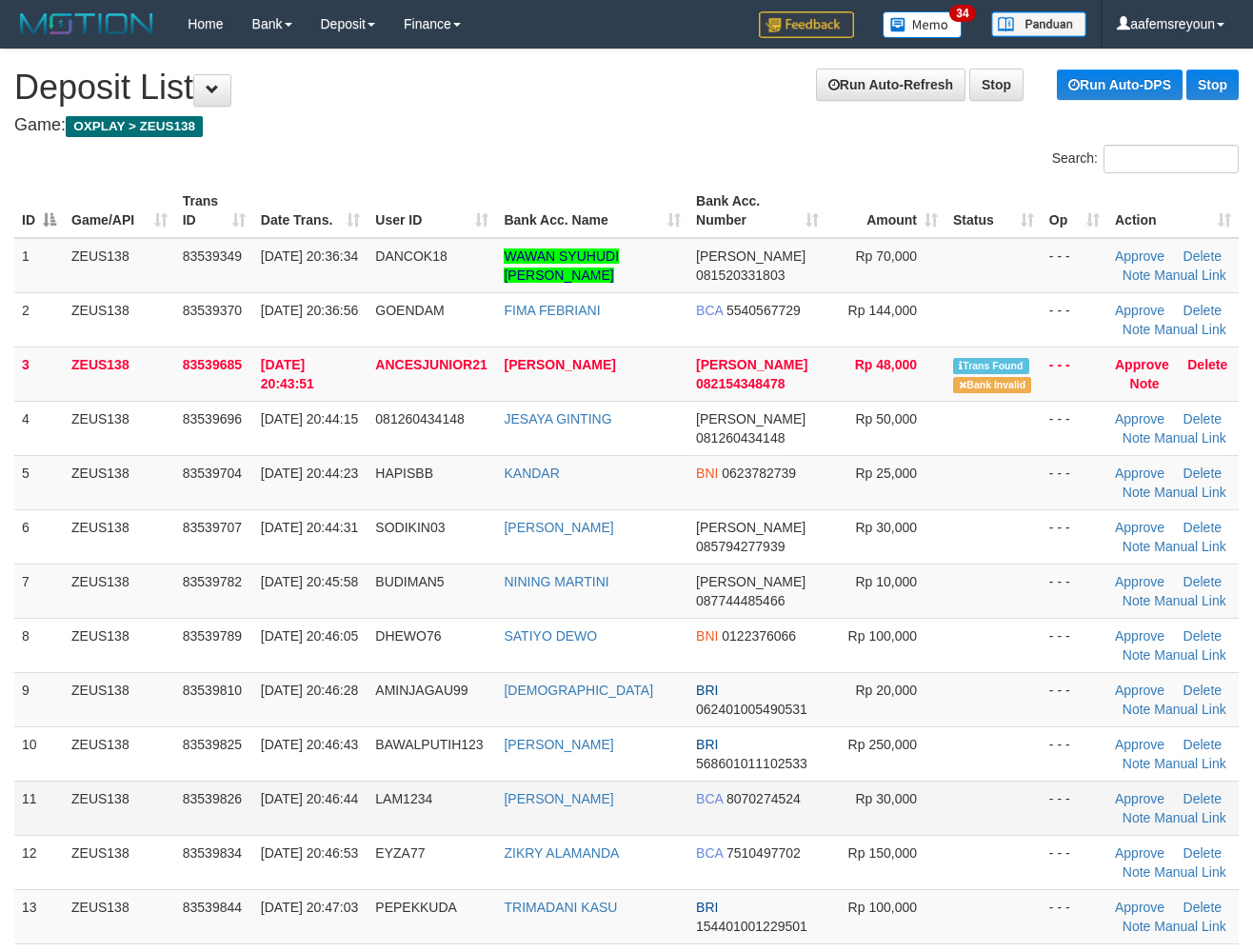 click on "Rp 30,000" at bounding box center (885, 807) 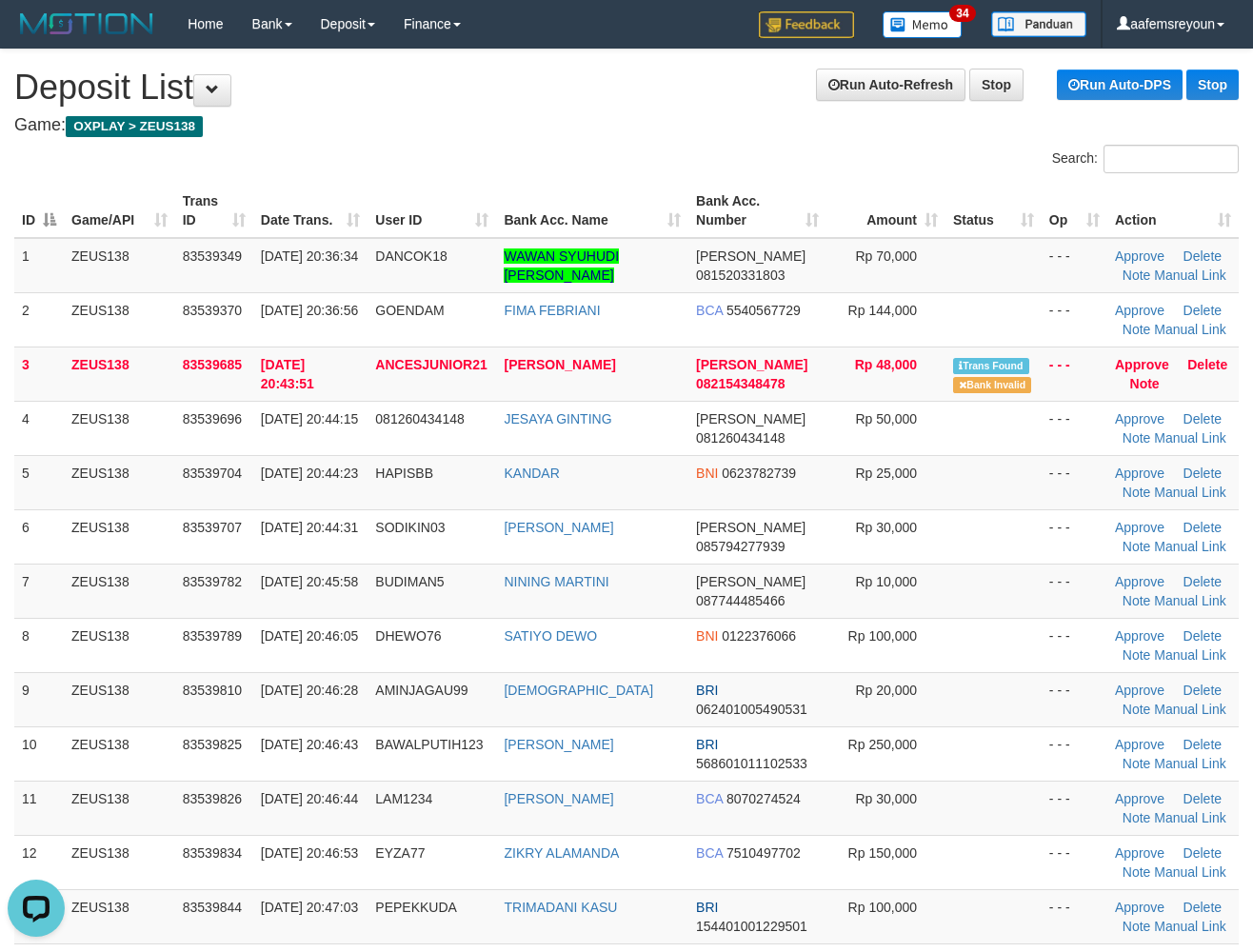 scroll, scrollTop: 0, scrollLeft: 0, axis: both 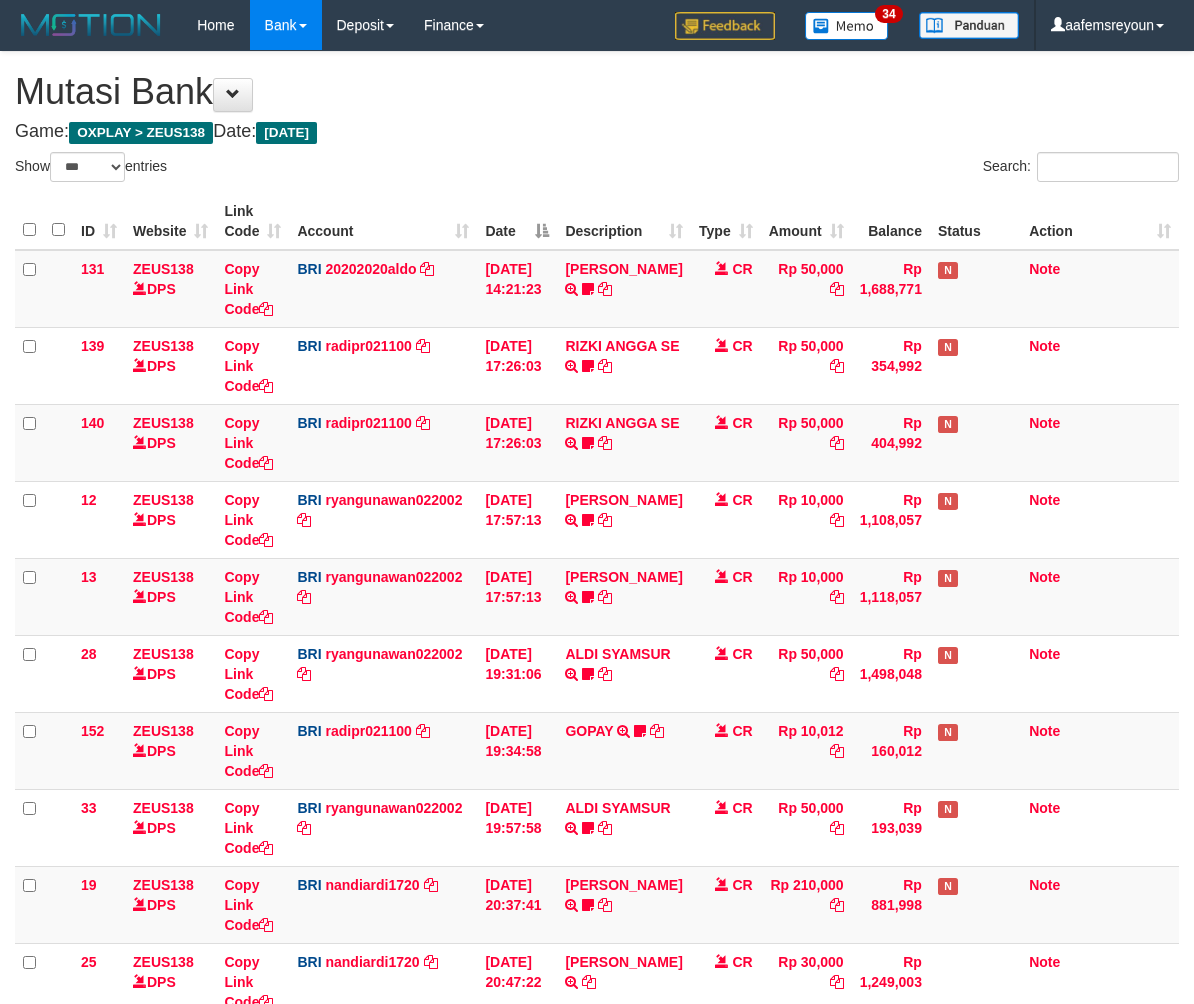 select on "***" 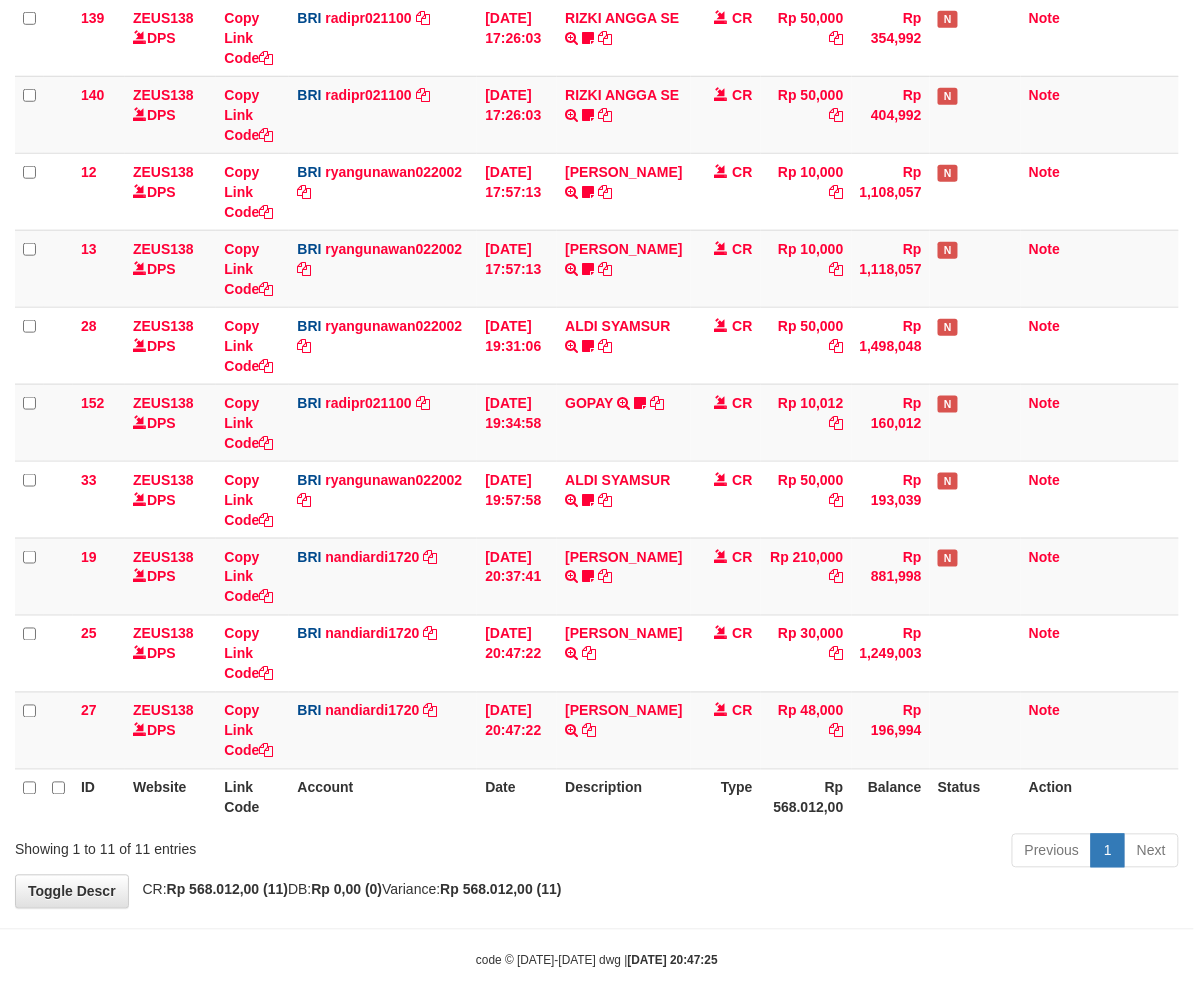 scroll, scrollTop: 349, scrollLeft: 0, axis: vertical 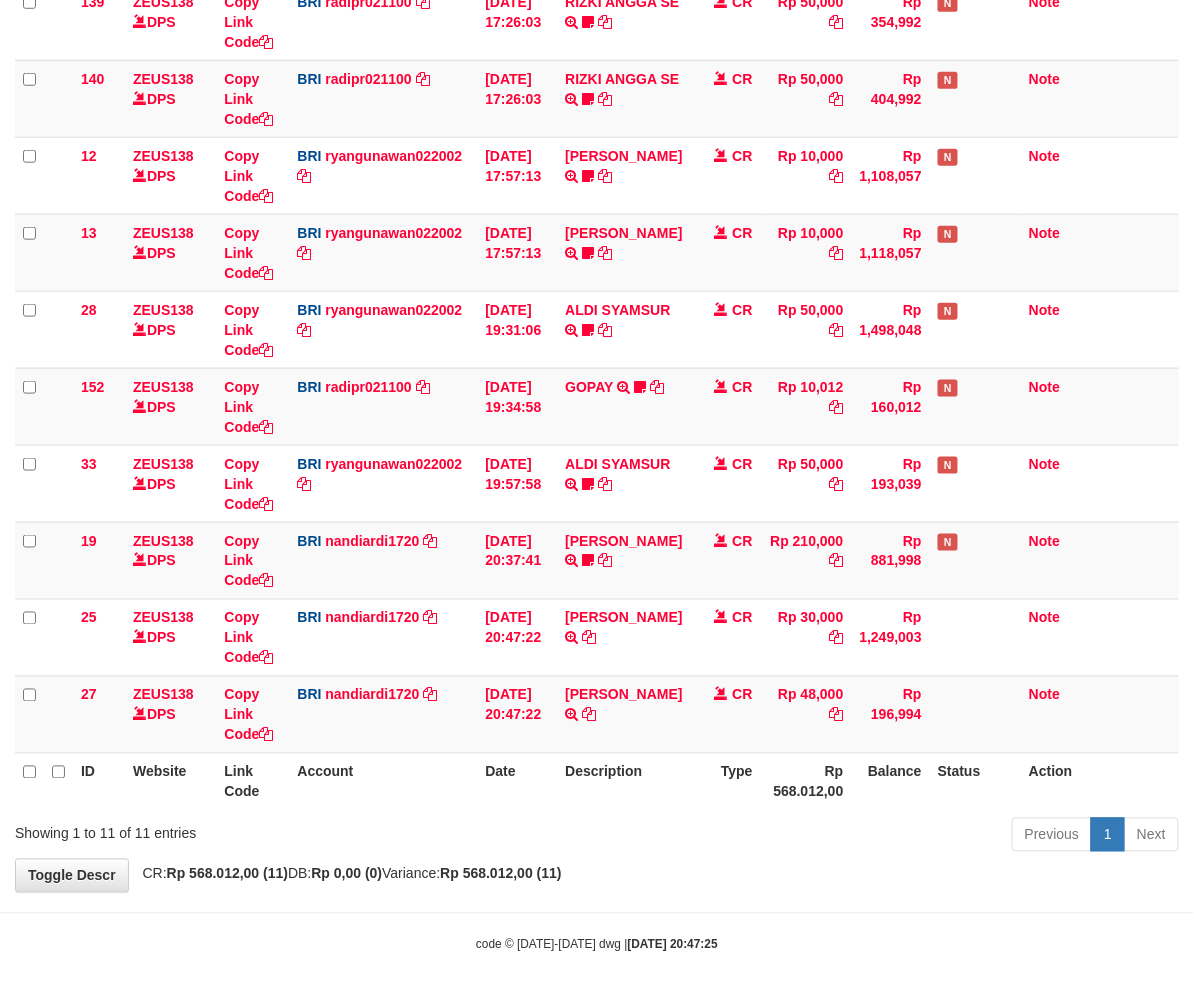 drag, startPoint x: 442, startPoint y: 840, endPoint x: 164, endPoint y: 822, distance: 278.58212 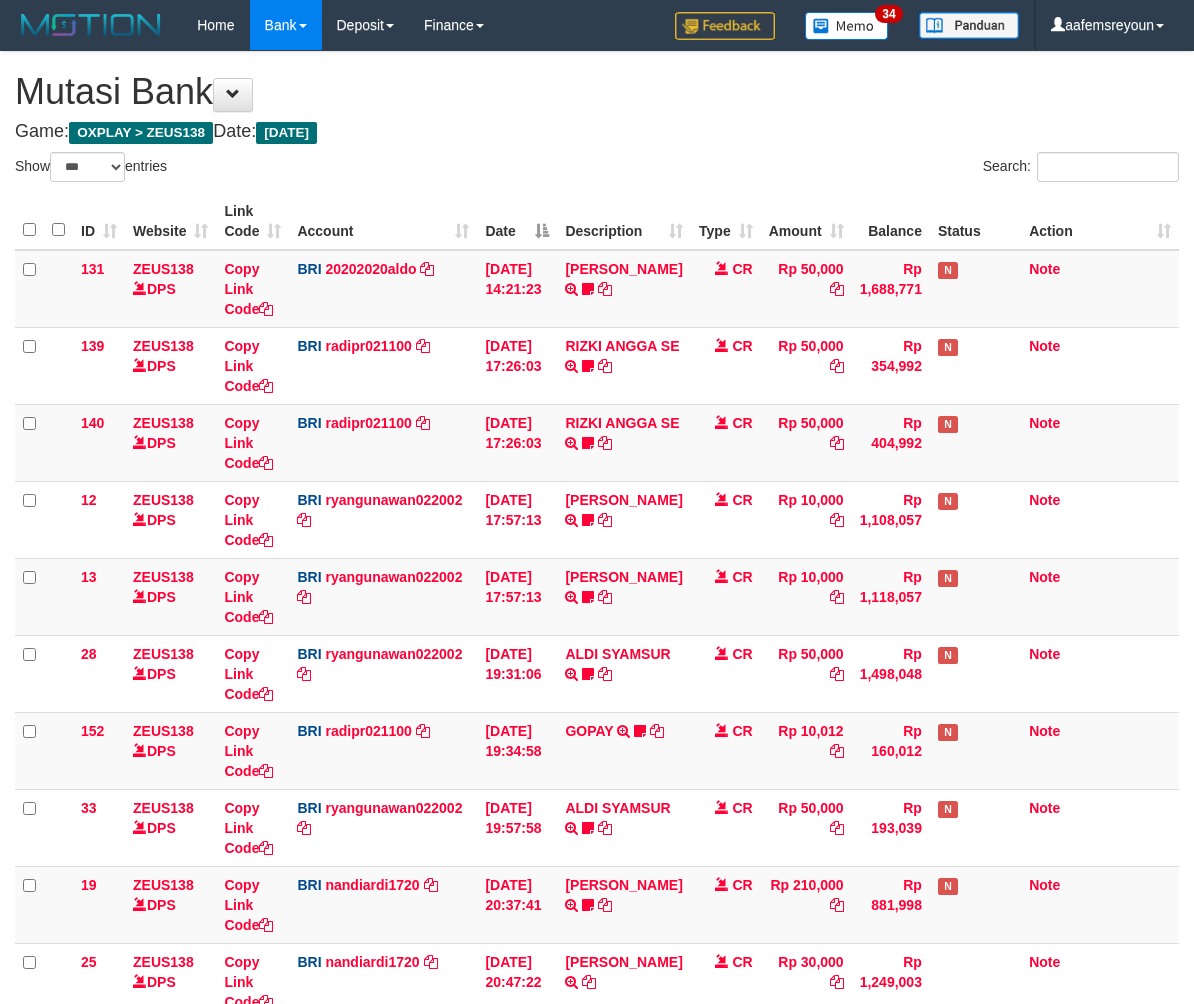 select on "***" 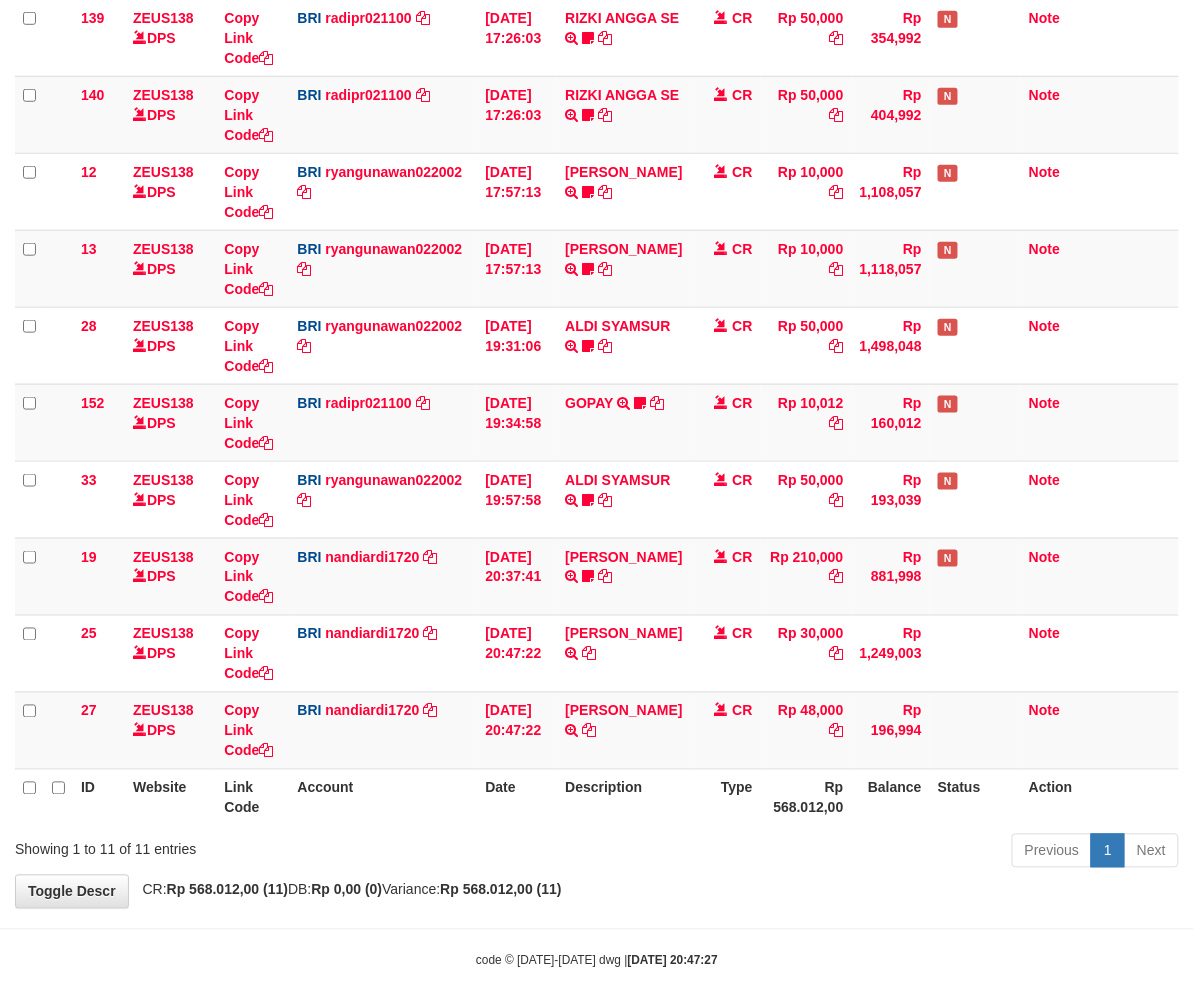 drag, startPoint x: 746, startPoint y: 861, endPoint x: 726, endPoint y: 858, distance: 20.22375 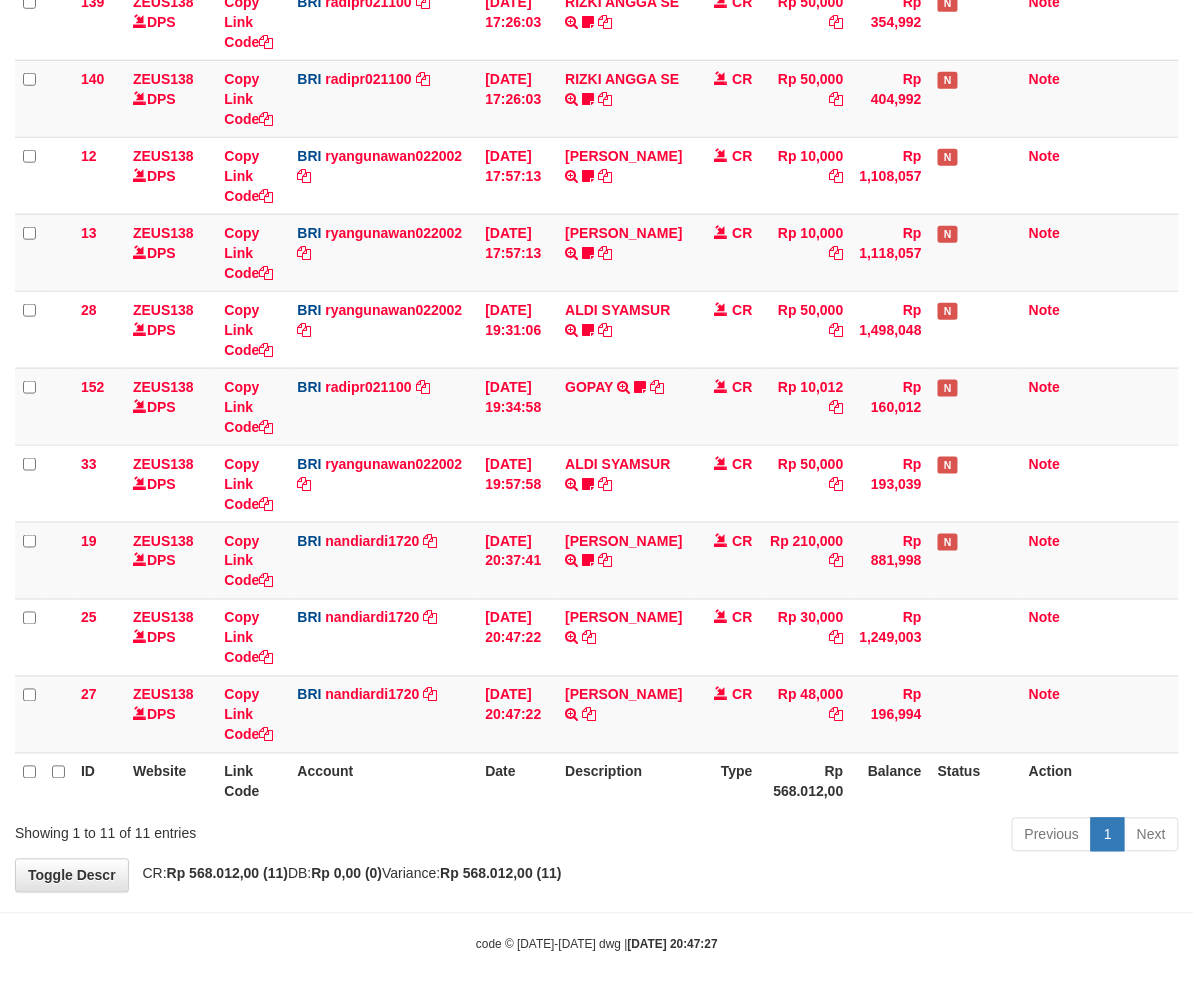 click on "Previous 1 Next" at bounding box center (846, 837) 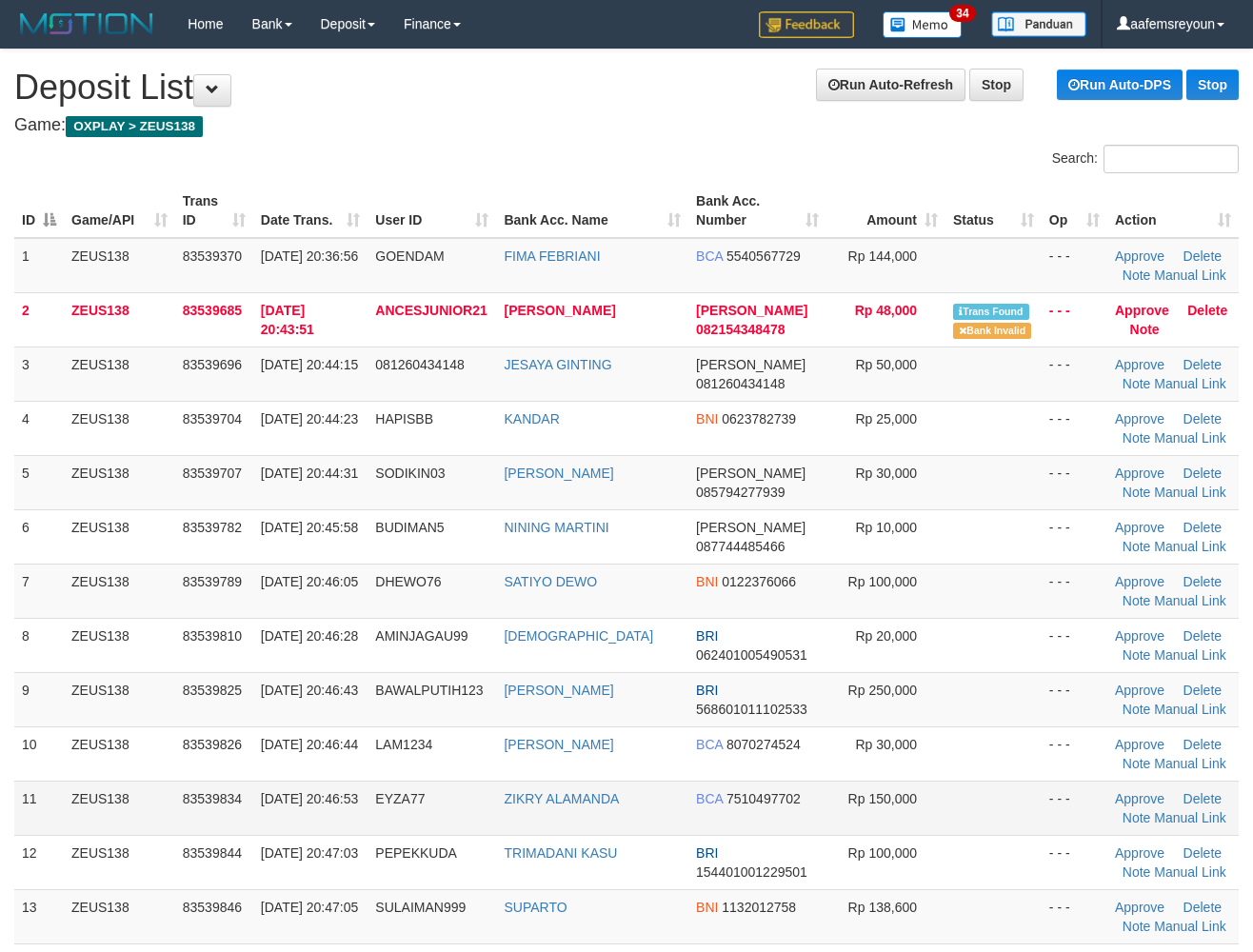 scroll, scrollTop: 0, scrollLeft: 0, axis: both 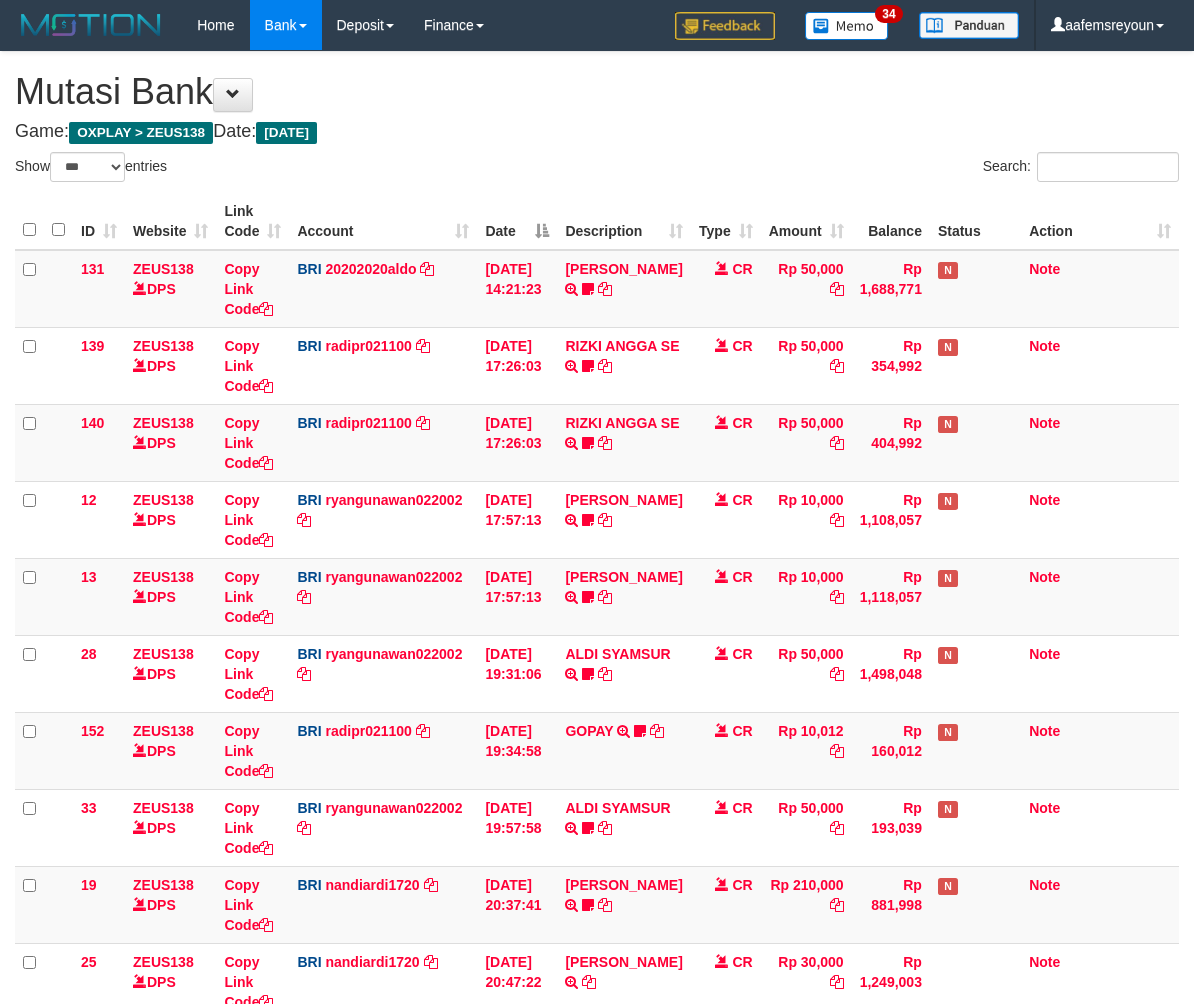 select on "***" 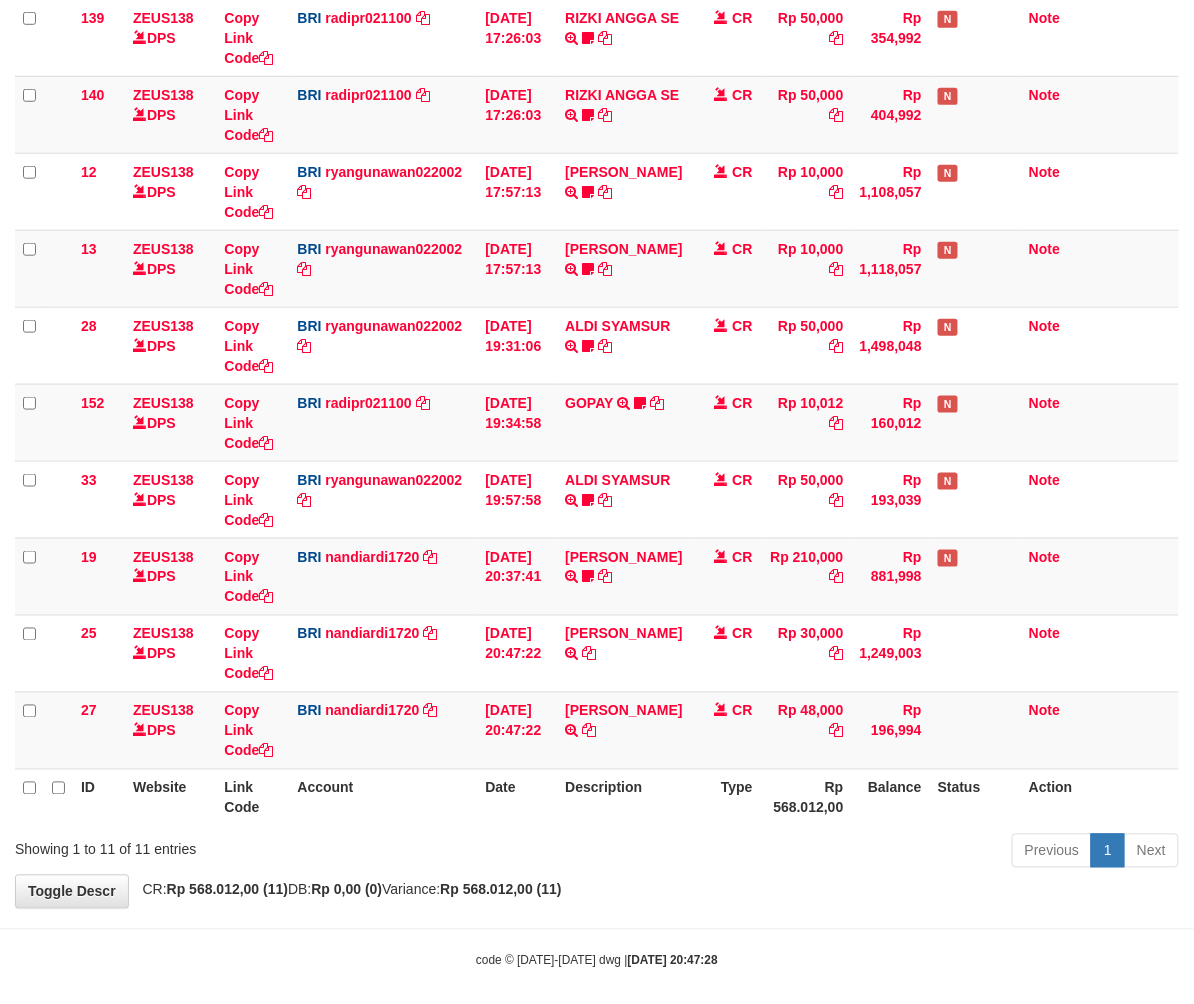 scroll, scrollTop: 349, scrollLeft: 0, axis: vertical 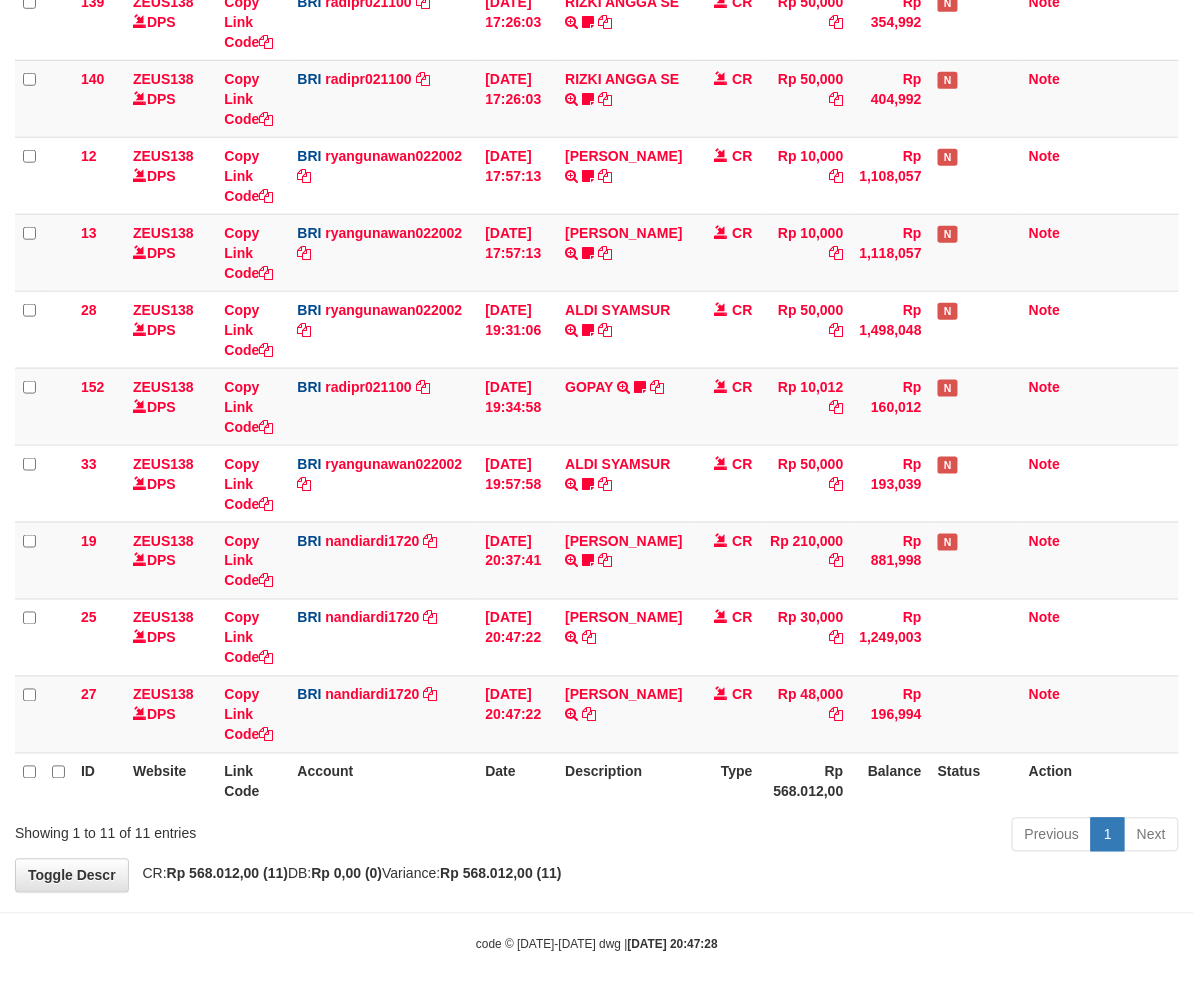 drag, startPoint x: 625, startPoint y: 844, endPoint x: 494, endPoint y: 834, distance: 131.38112 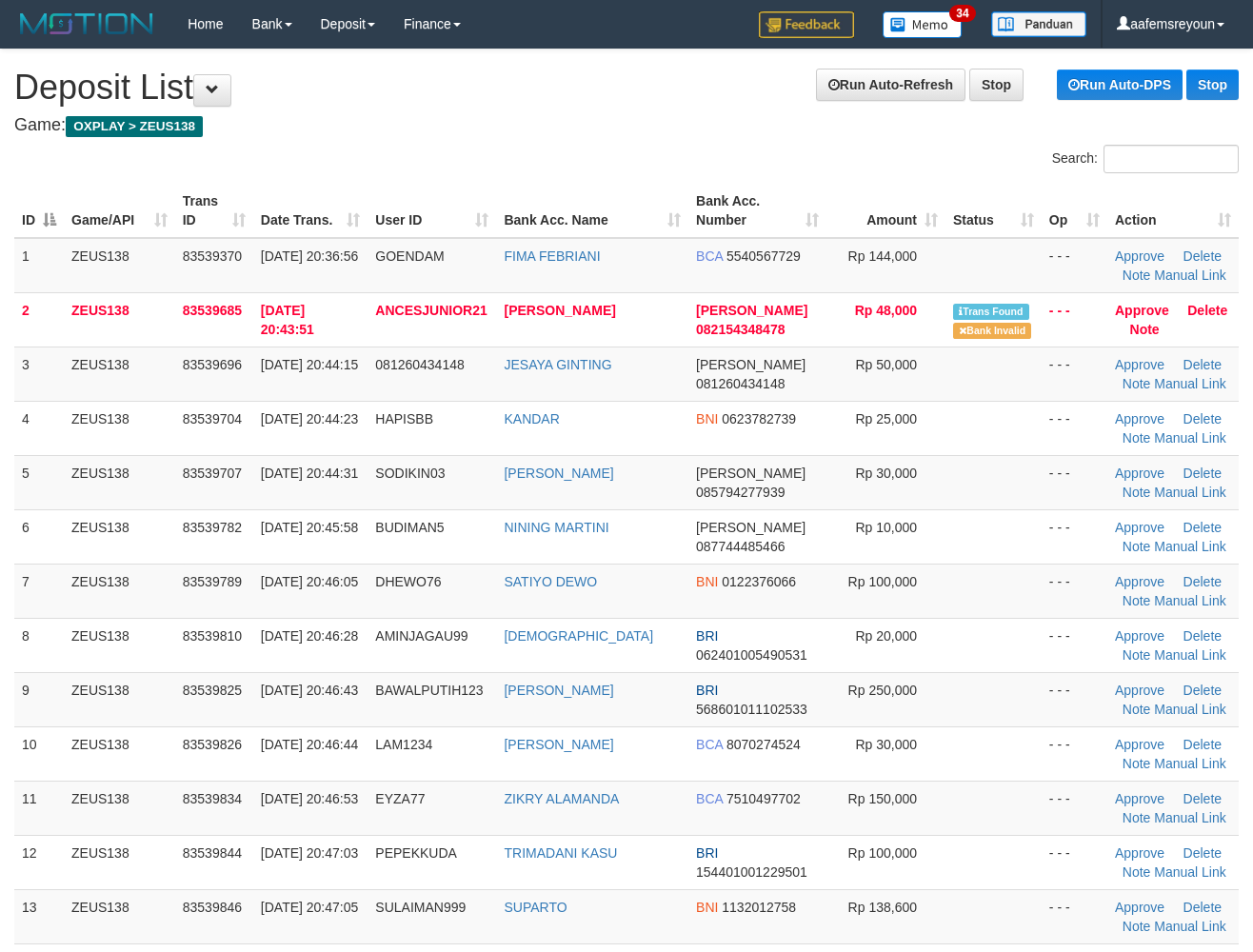 scroll, scrollTop: 0, scrollLeft: 0, axis: both 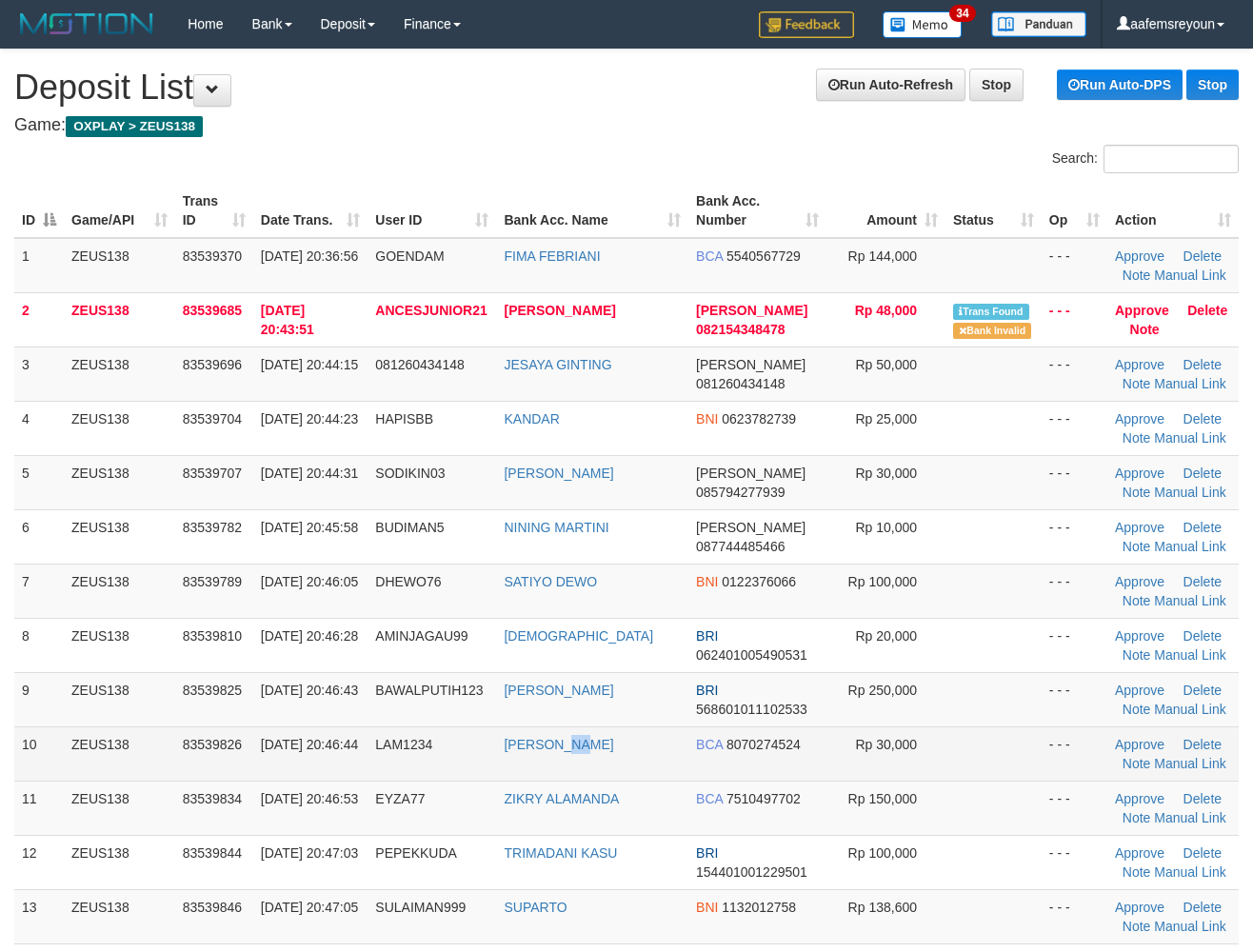 drag, startPoint x: 584, startPoint y: 771, endPoint x: 573, endPoint y: 771, distance: 11 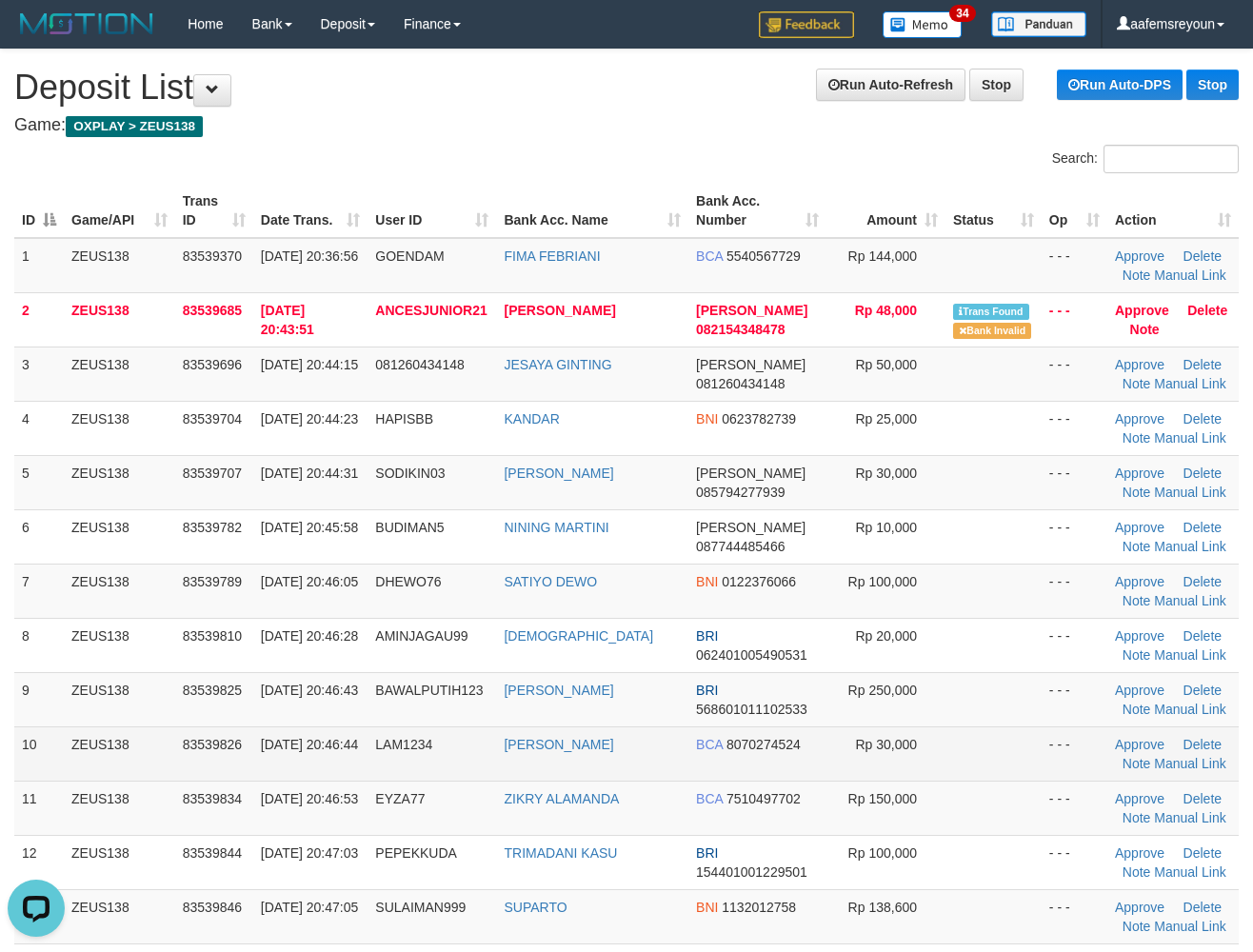scroll, scrollTop: 0, scrollLeft: 0, axis: both 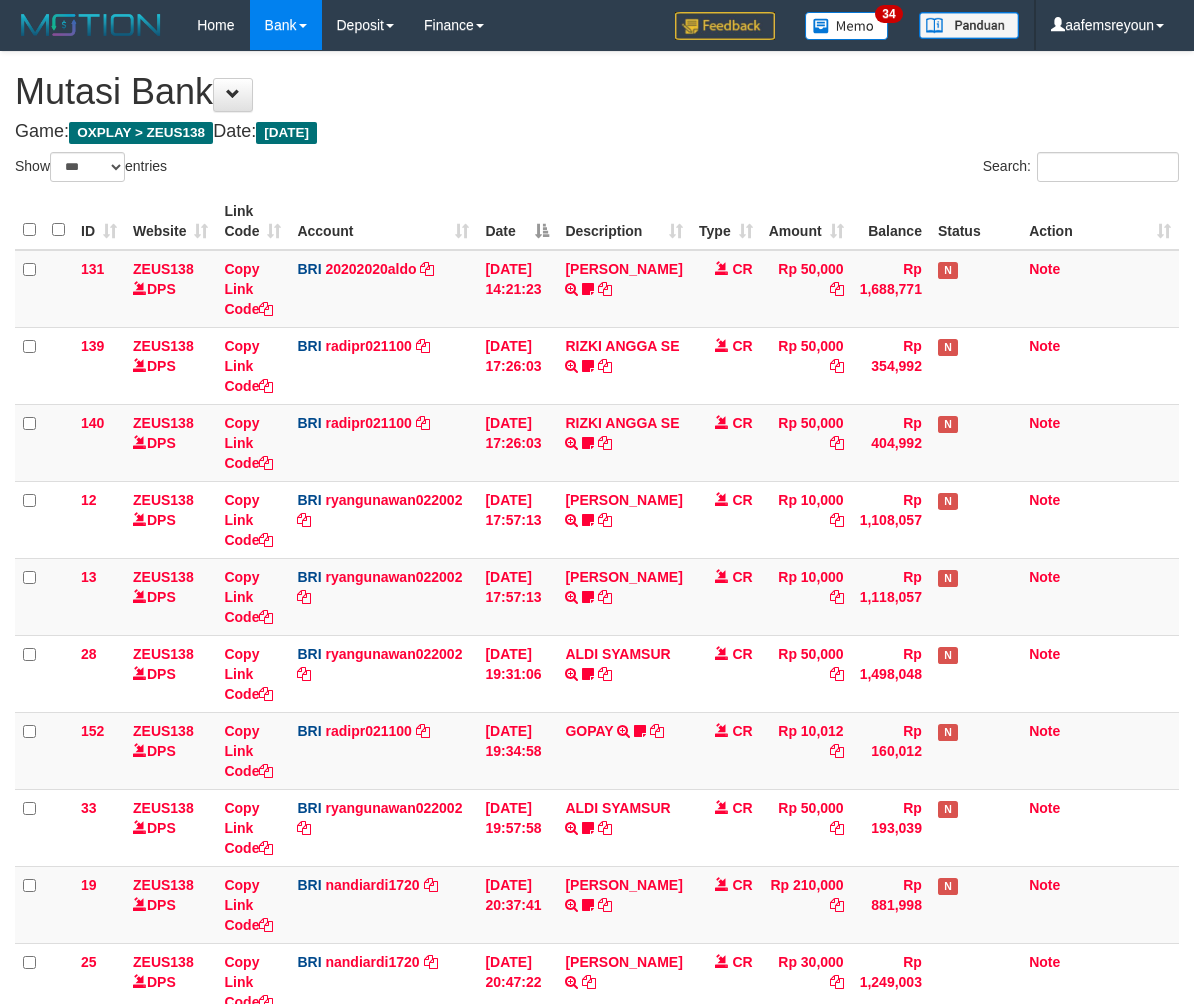 select on "***" 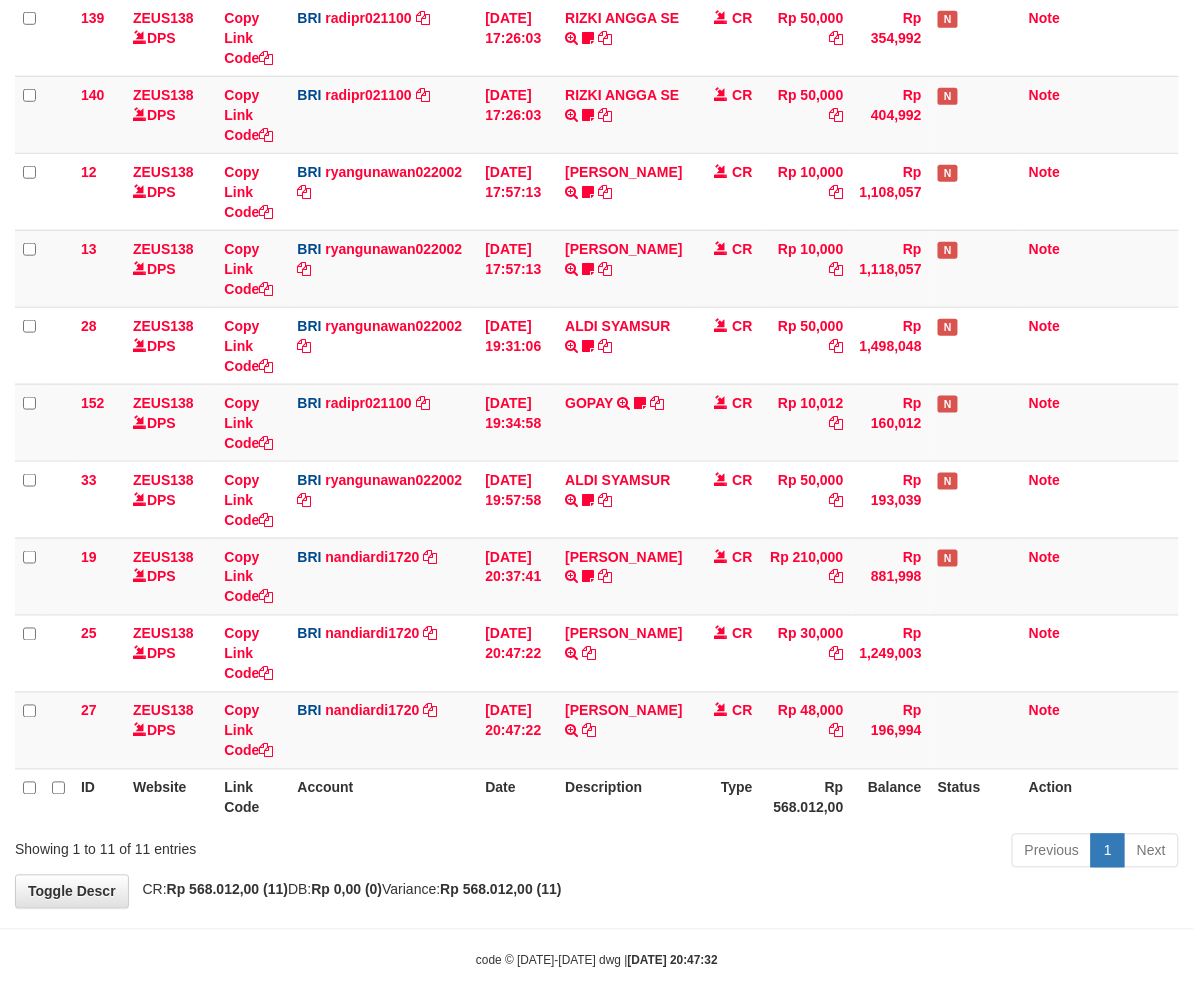 scroll, scrollTop: 349, scrollLeft: 0, axis: vertical 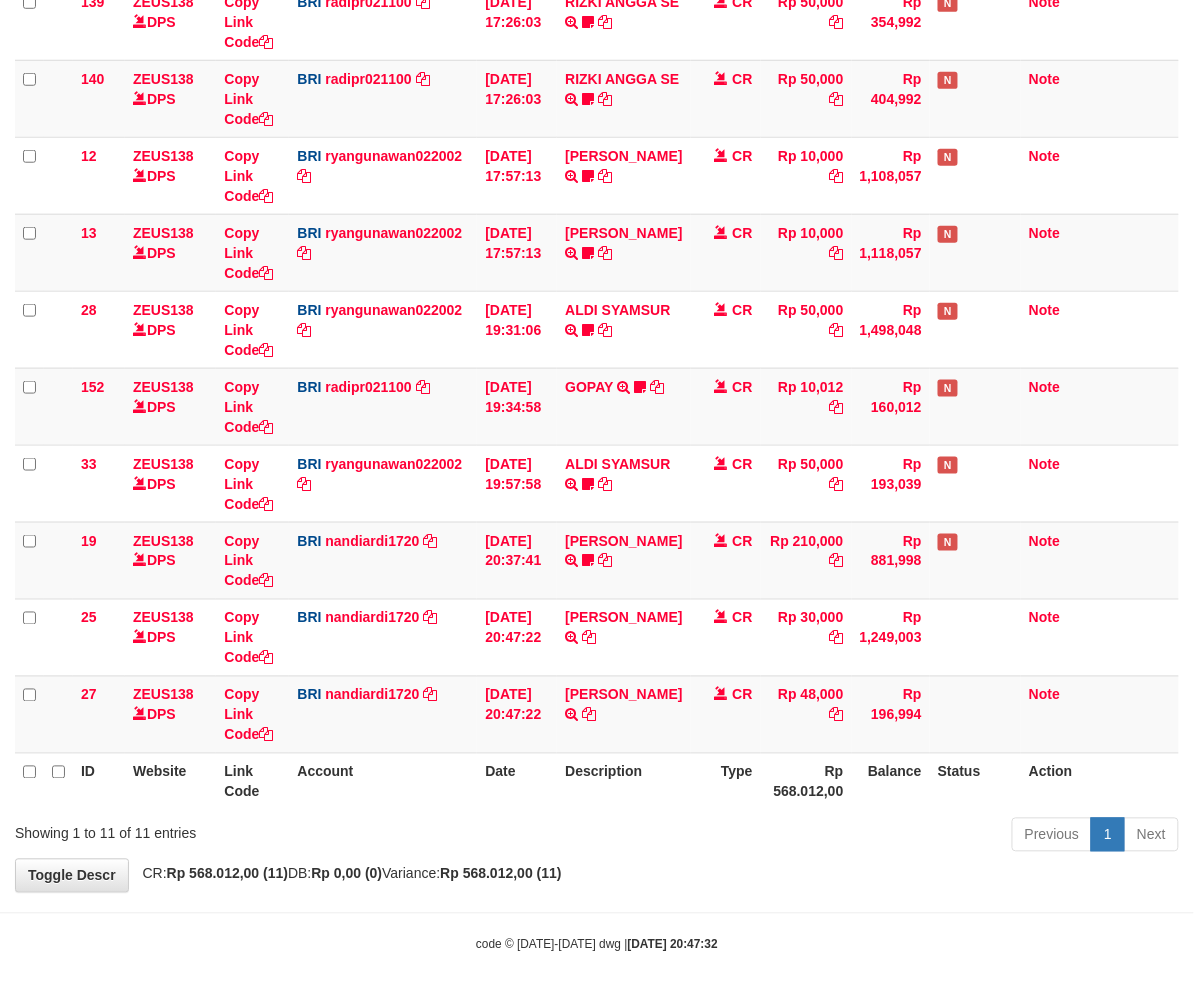 click on "Showing 1 to 11 of 11 entries" at bounding box center (249, 830) 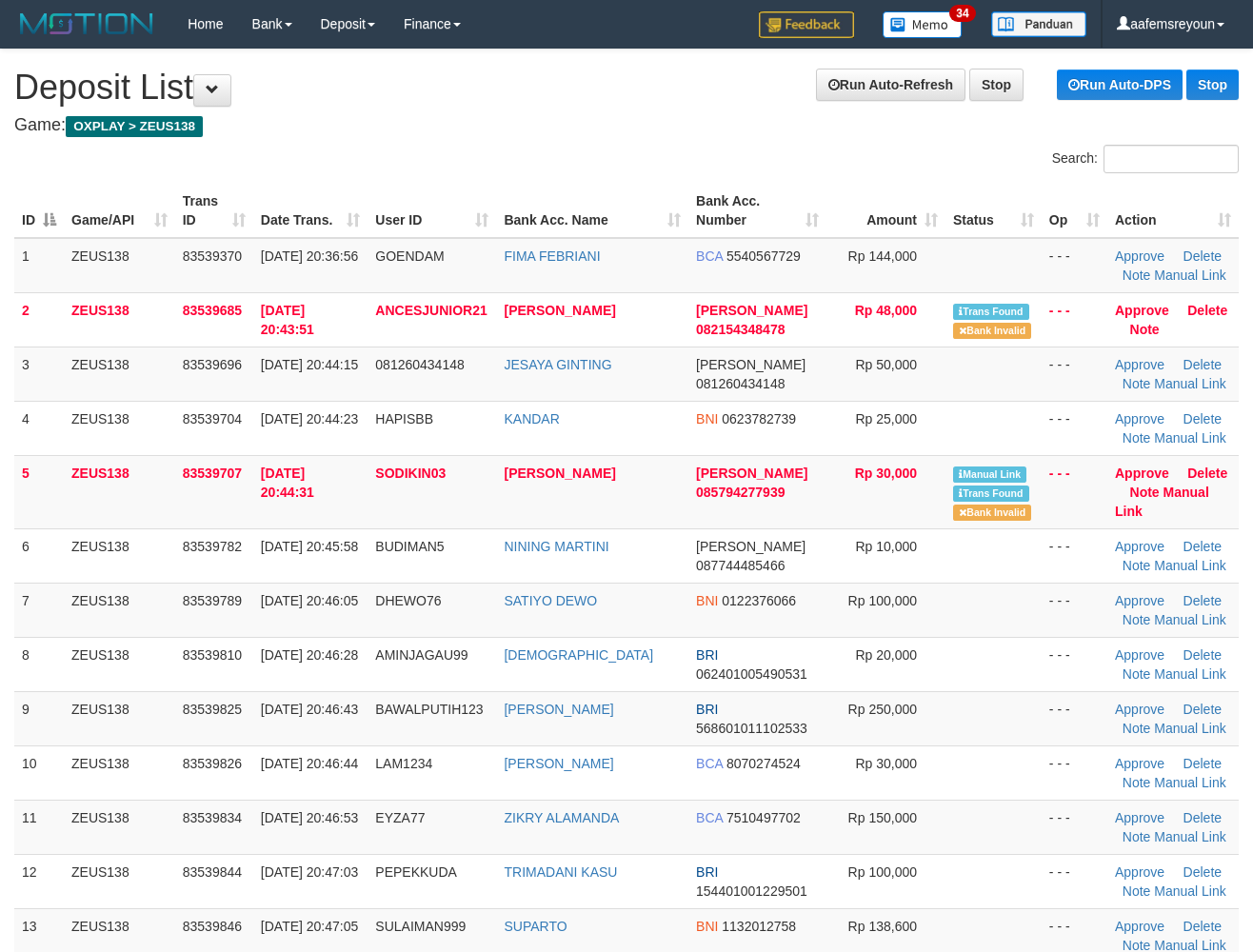scroll, scrollTop: 0, scrollLeft: 0, axis: both 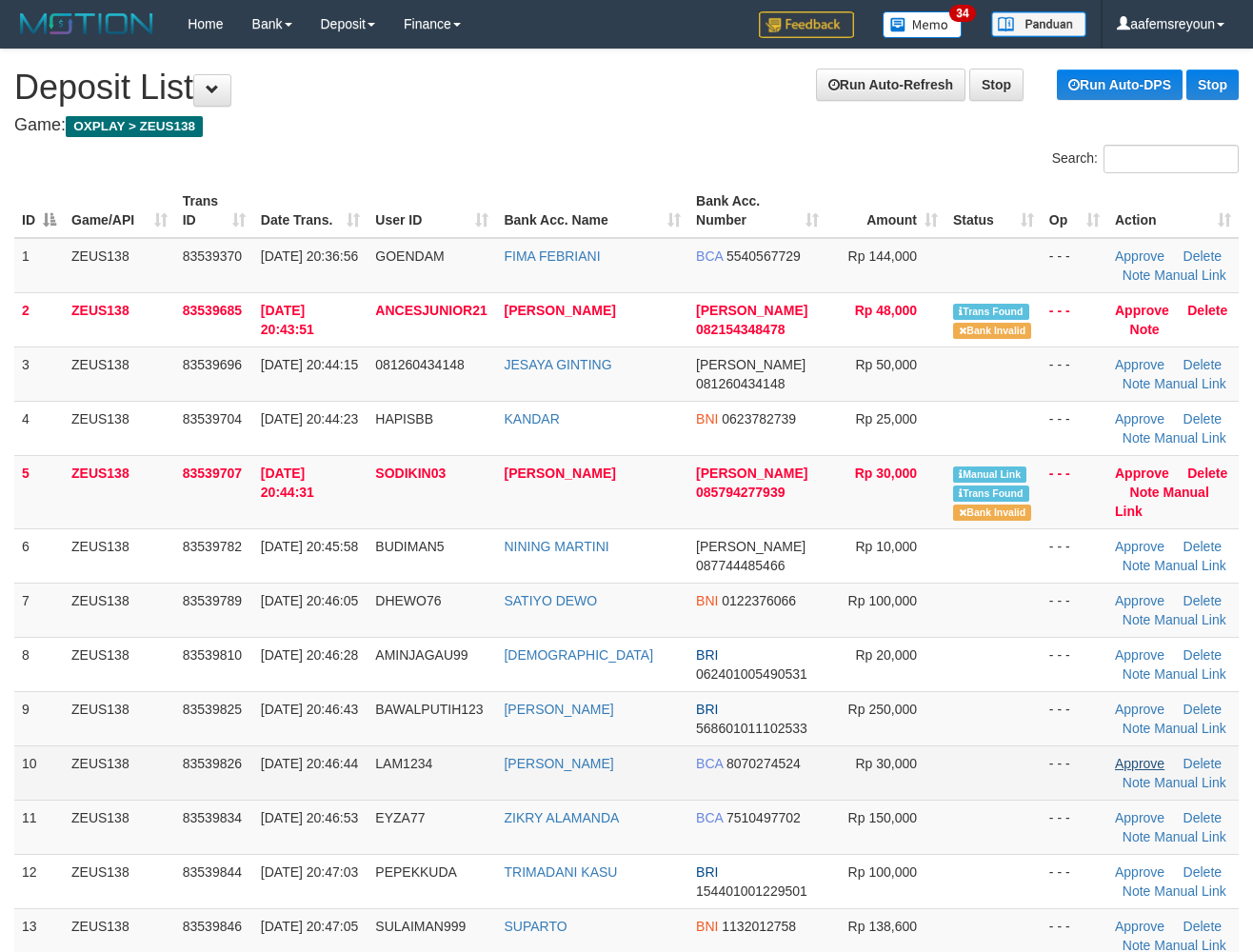 drag, startPoint x: 1112, startPoint y: 763, endPoint x: 1093, endPoint y: 763, distance: 19 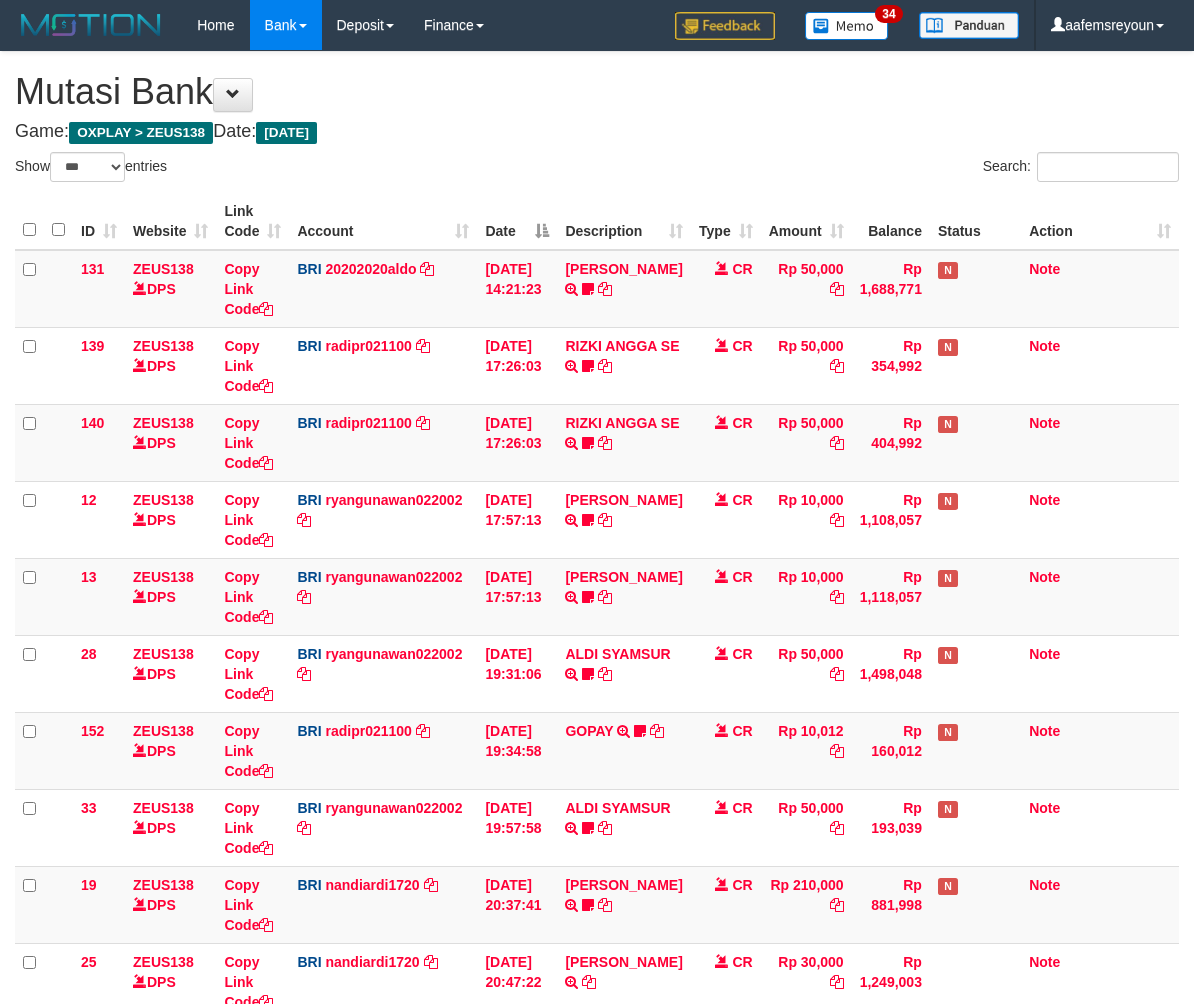 select on "***" 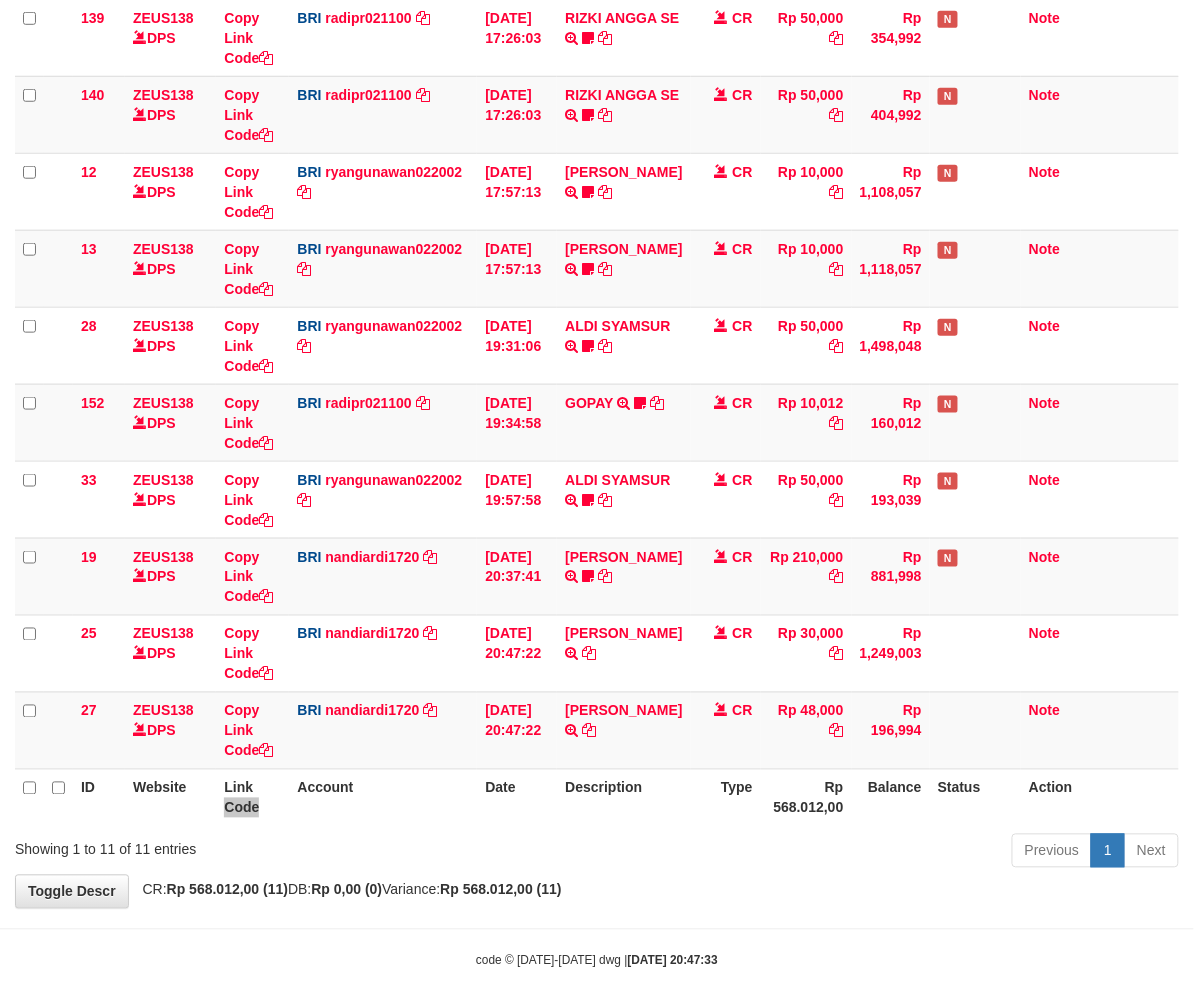 scroll, scrollTop: 349, scrollLeft: 0, axis: vertical 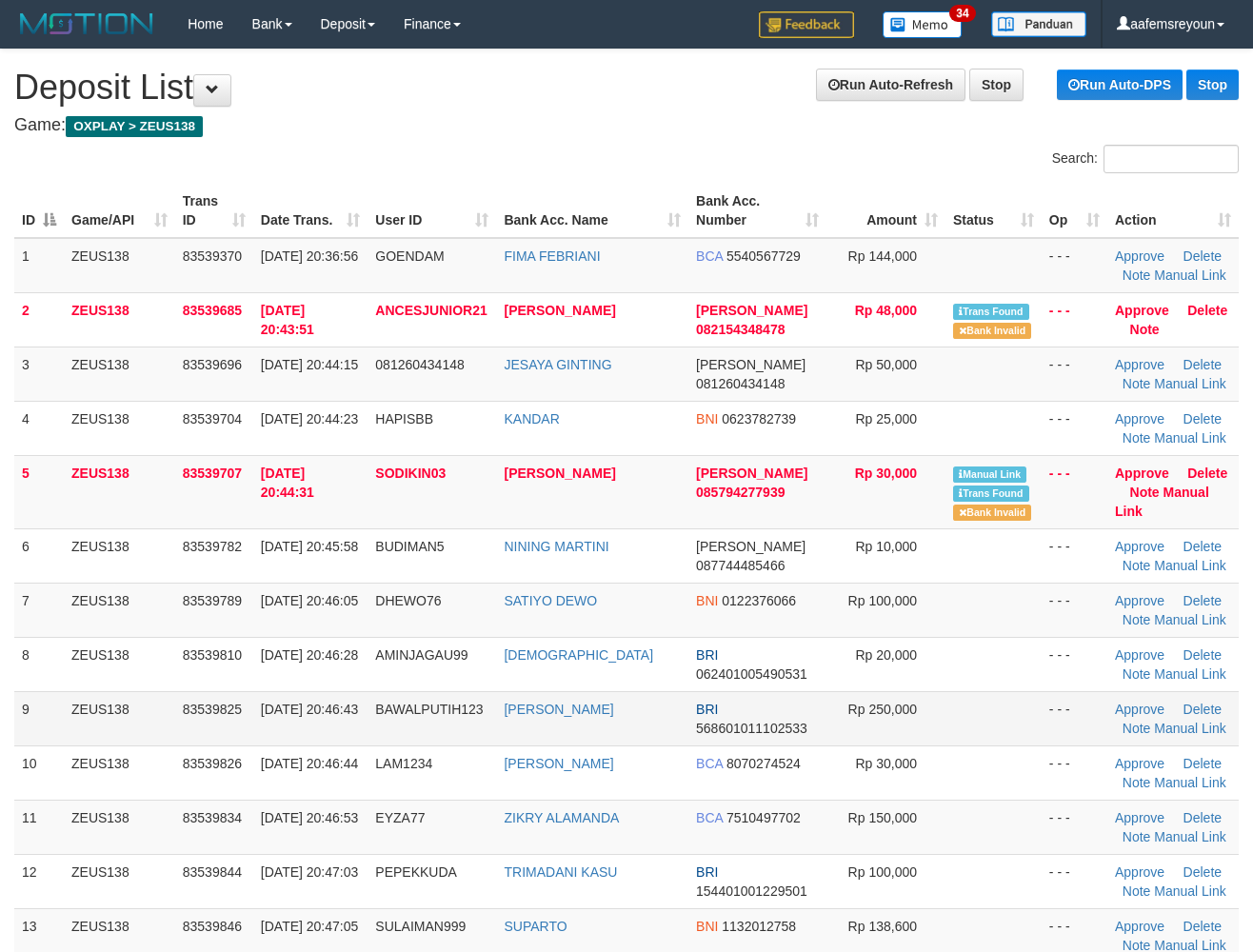 drag, startPoint x: 481, startPoint y: 727, endPoint x: 554, endPoint y: 729, distance: 73.02739 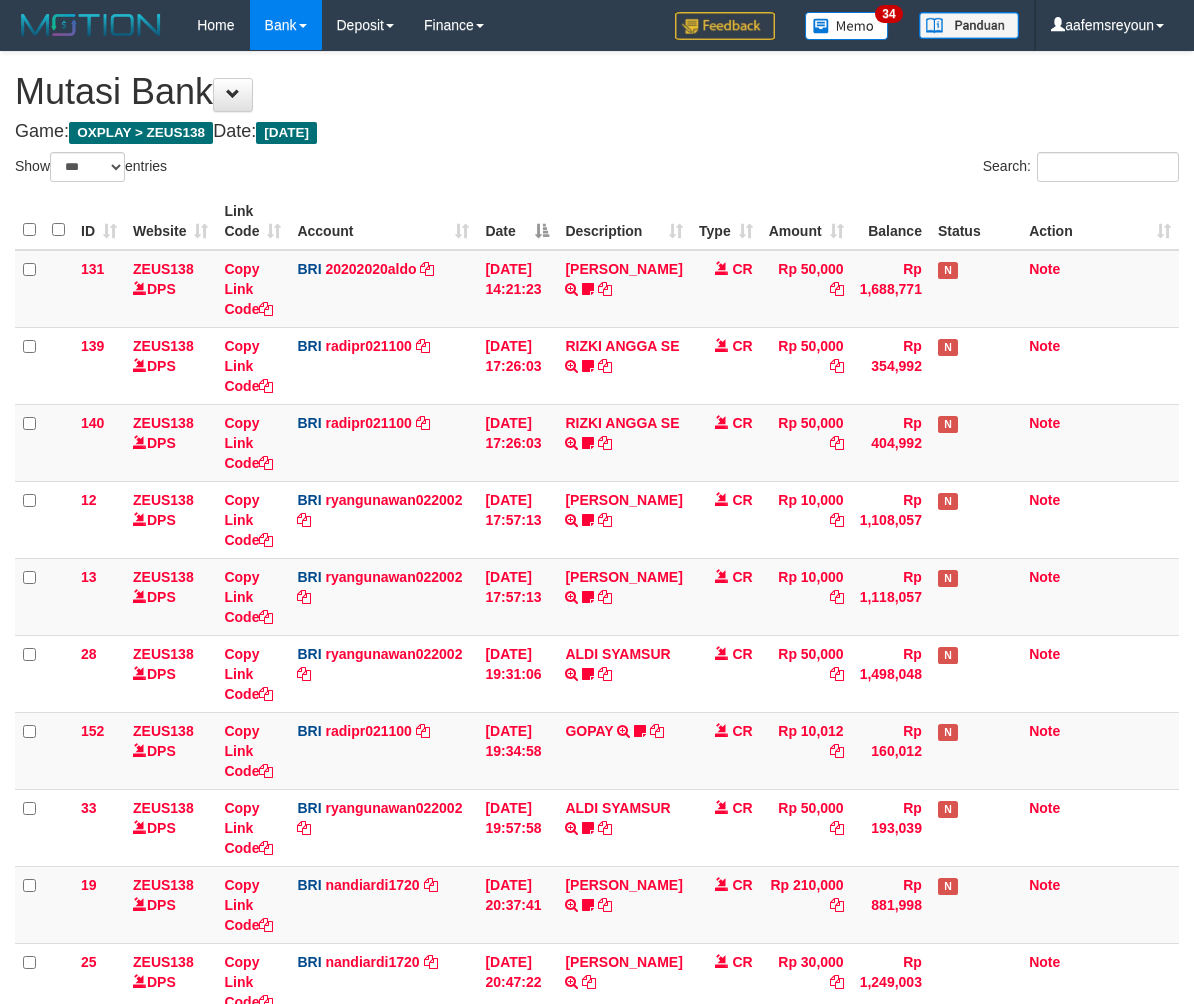 select on "***" 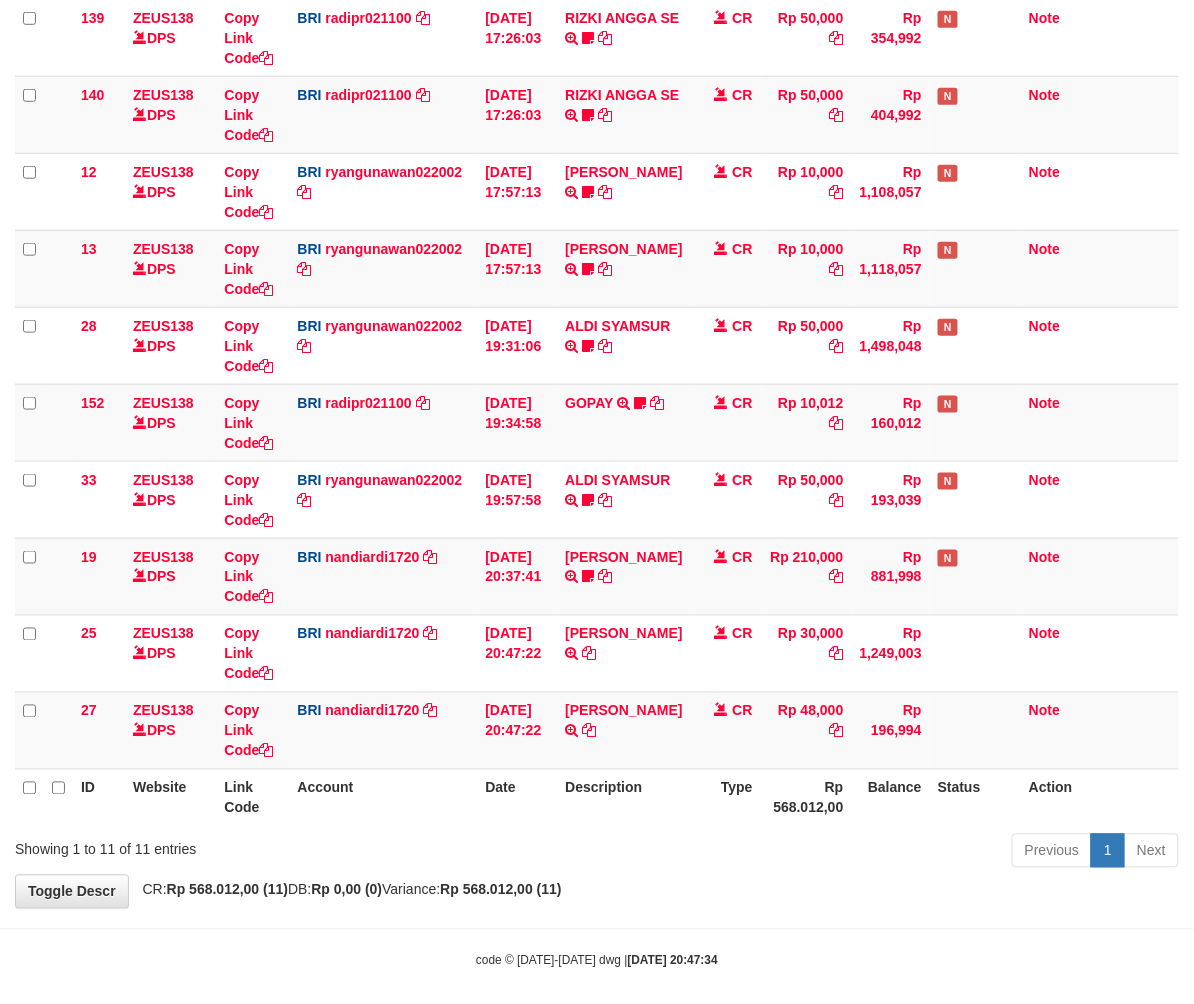 click on "ID Website Link Code Account Date Description Type Amount Balance Status Action
131
ZEUS138    DPS
Copy Link Code
BRI
20202020aldo
DPS
REVALDO SAGITA
mutasi_20250713_3778 | 131
mutasi_20250713_3778 | 131
13/07/2025 14:21:23
DANA HERISUPRAPTO            TRANSFER NBMB DANA HERISUPRAPTO TO REVALDO SAGITA    Herisuprapto
CR
Rp 50,000
Rp 1,688,771
N
Note
139
ZEUS138    DPS
Copy Link Code
BRI
radipr021100" at bounding box center (597, 345) 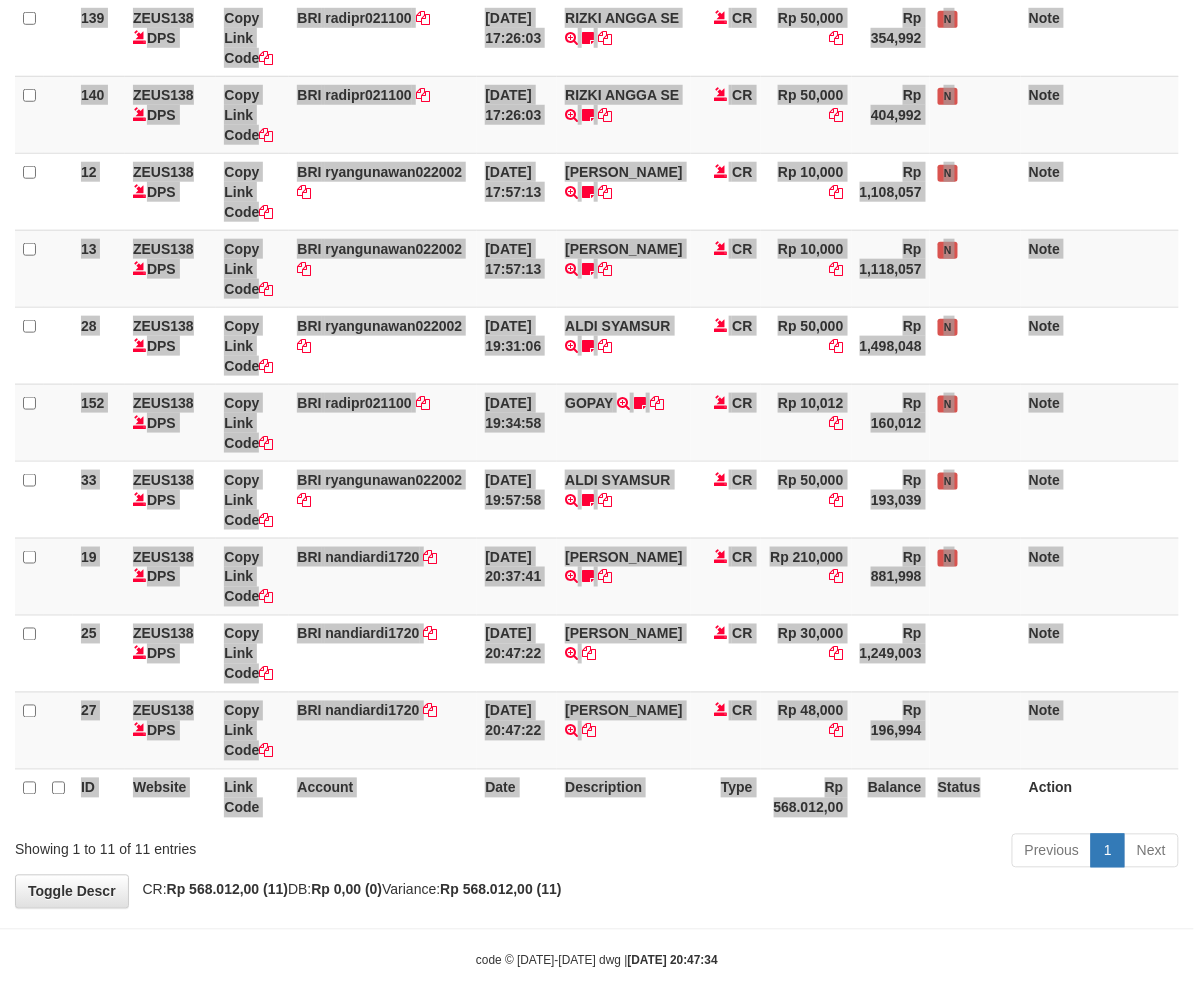 scroll, scrollTop: 349, scrollLeft: 0, axis: vertical 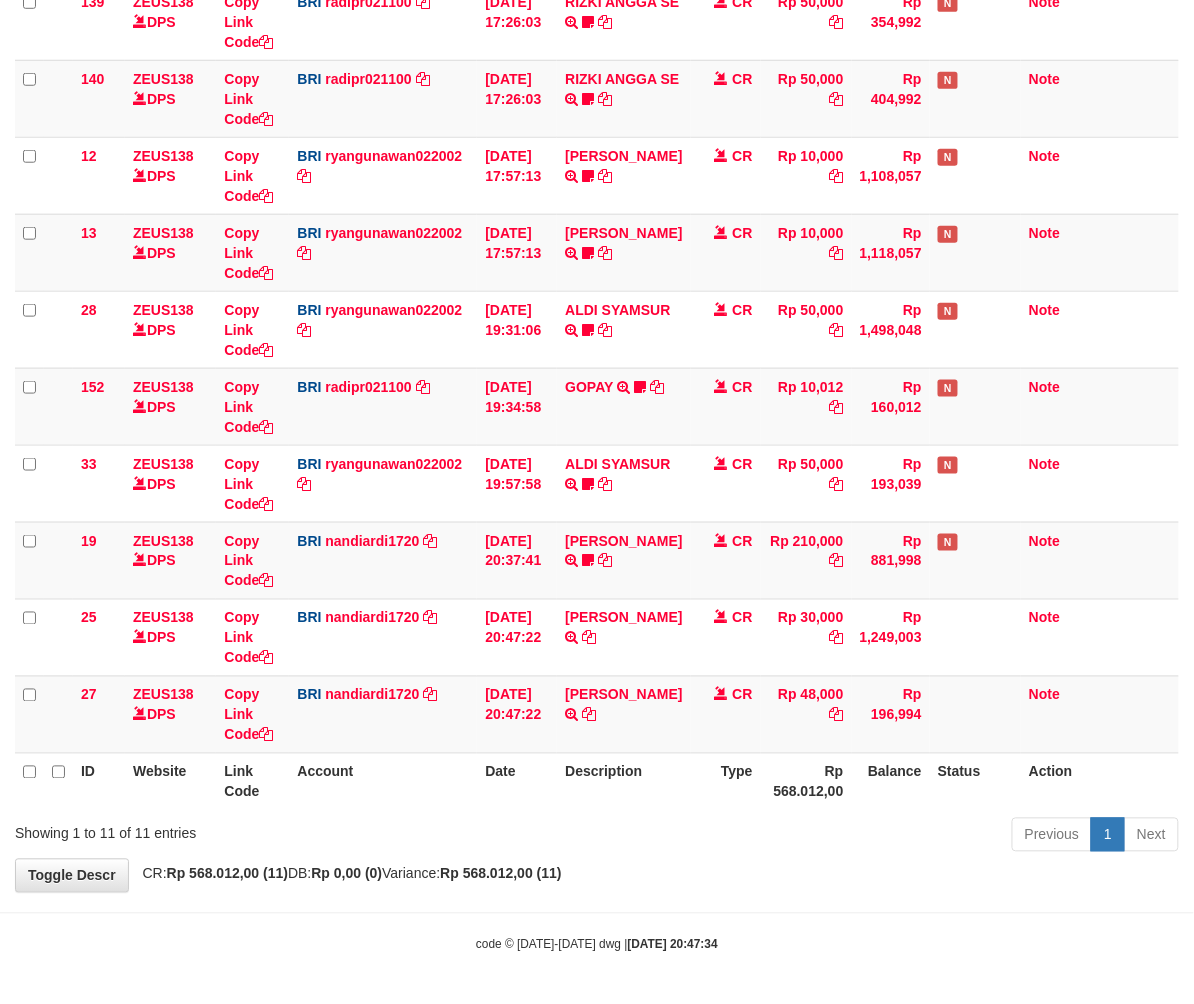 drag, startPoint x: 680, startPoint y: 853, endPoint x: 654, endPoint y: 852, distance: 26.019224 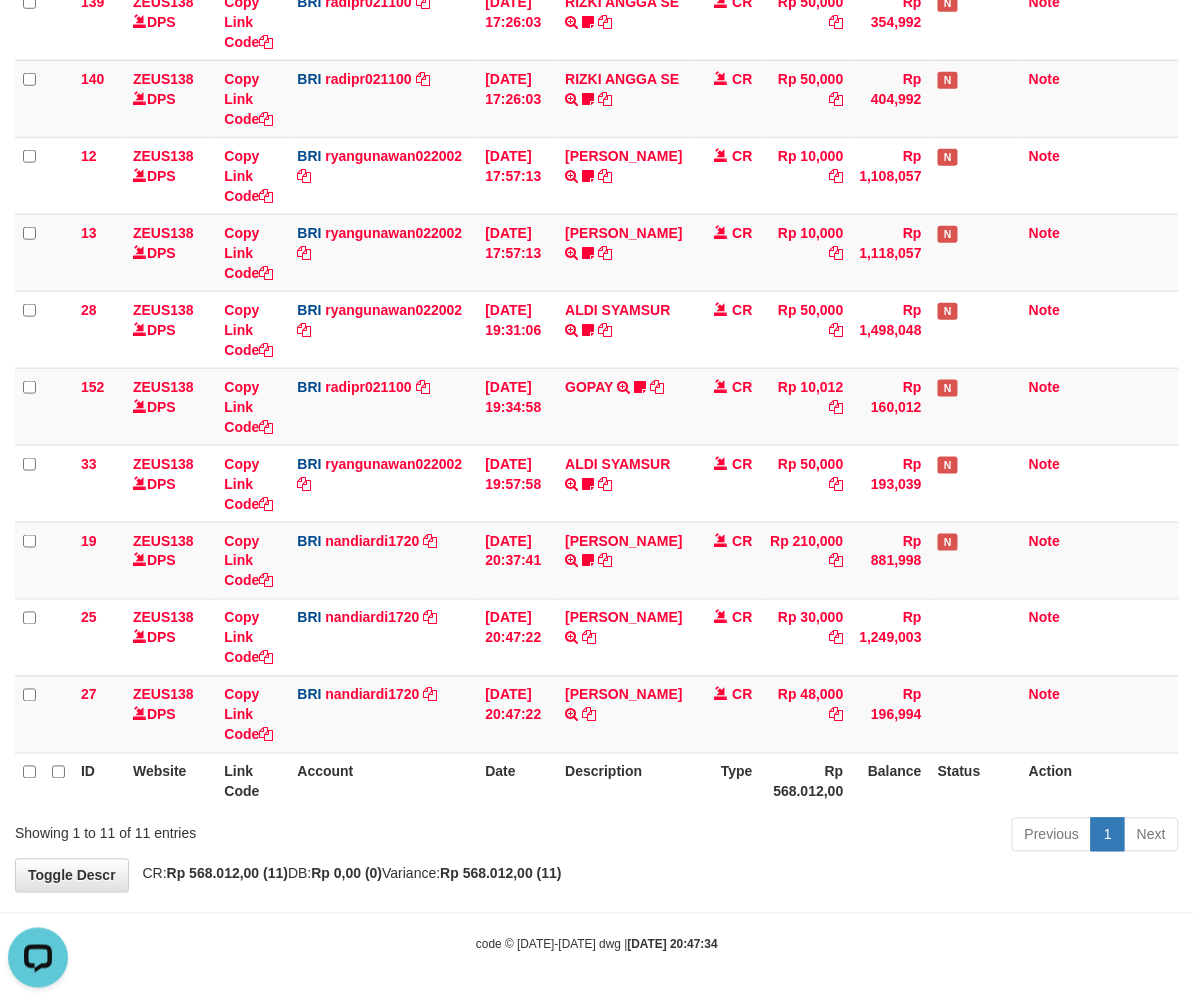 scroll, scrollTop: 0, scrollLeft: 0, axis: both 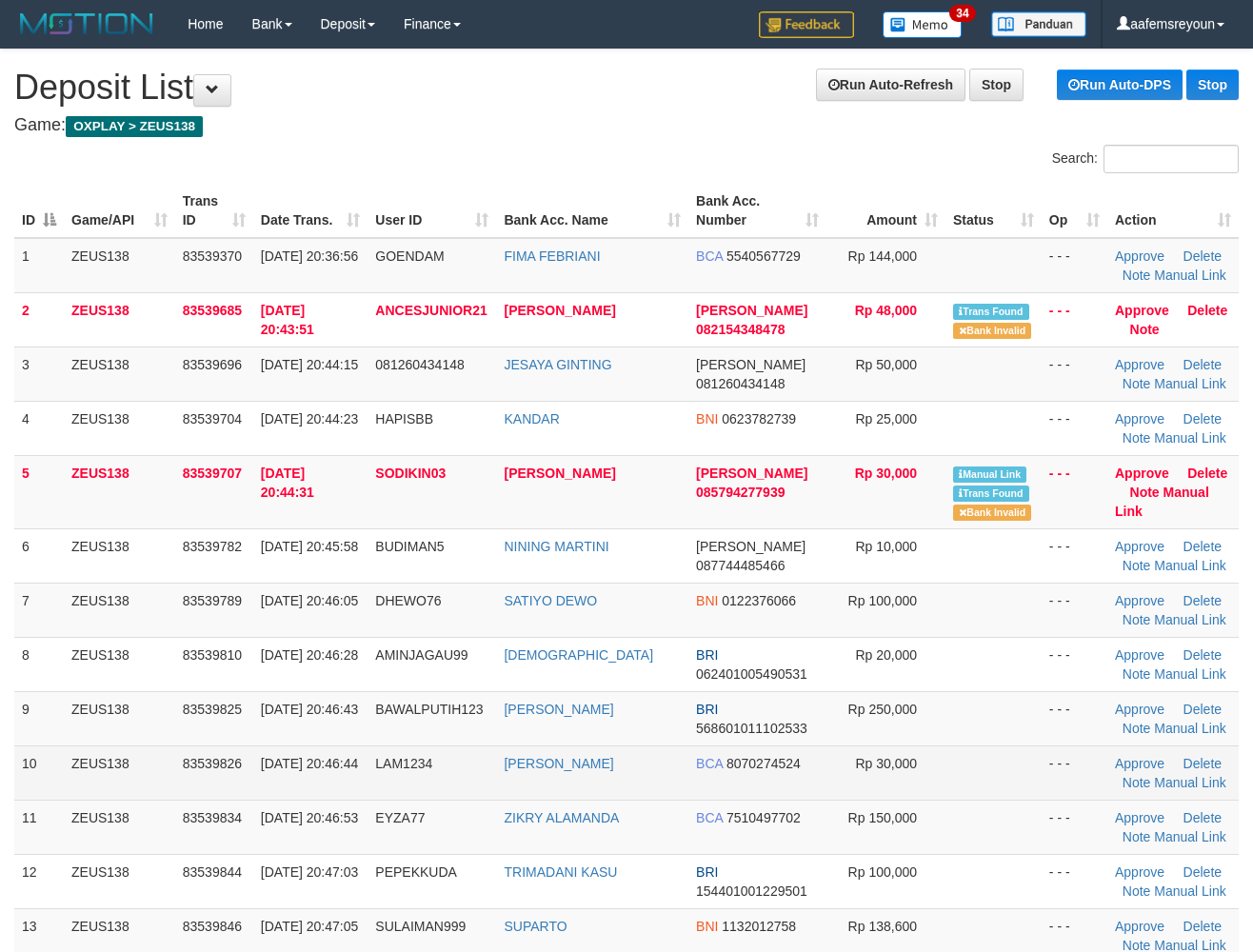 drag, startPoint x: 348, startPoint y: 751, endPoint x: 805, endPoint y: 762, distance: 457.13237 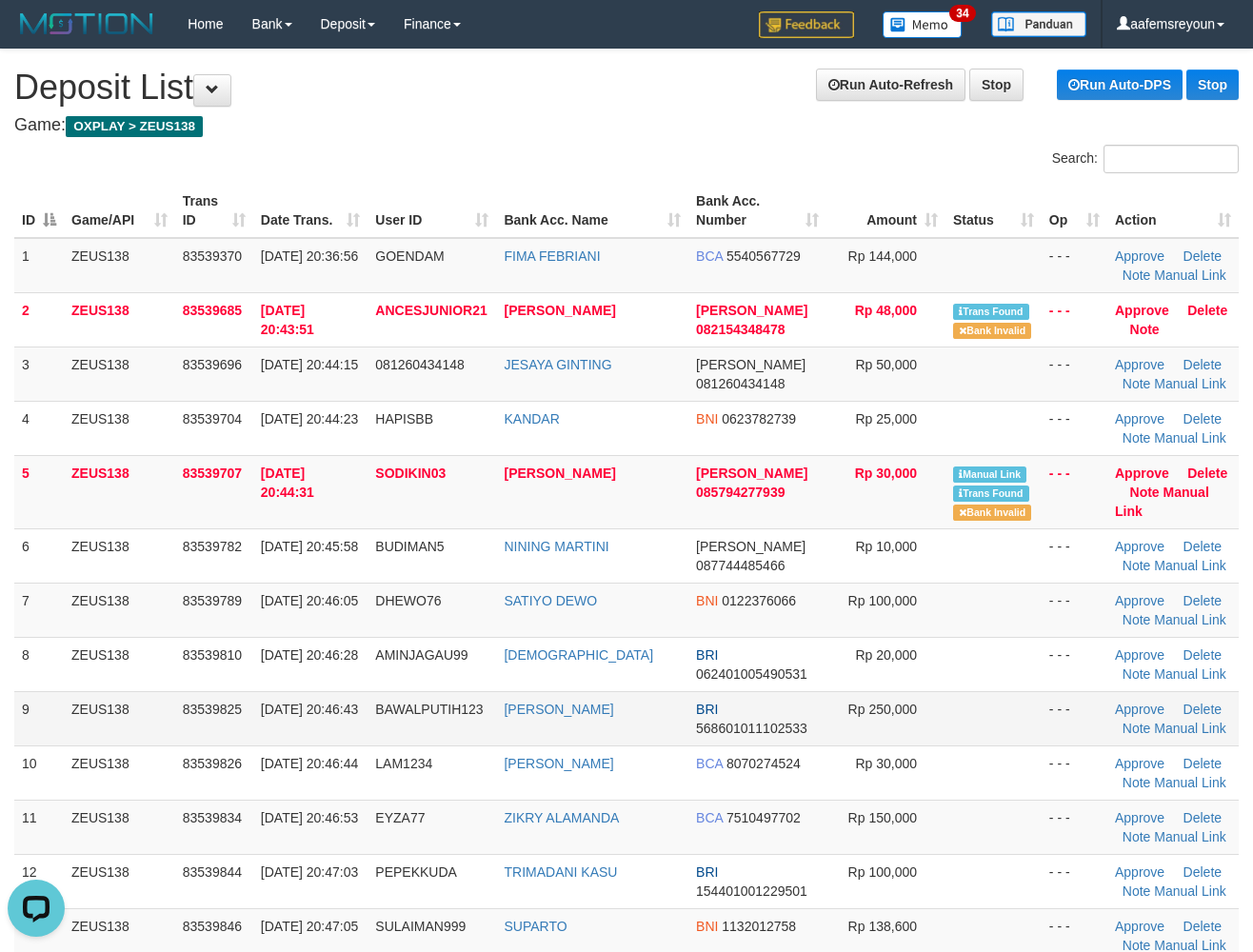 scroll, scrollTop: 0, scrollLeft: 0, axis: both 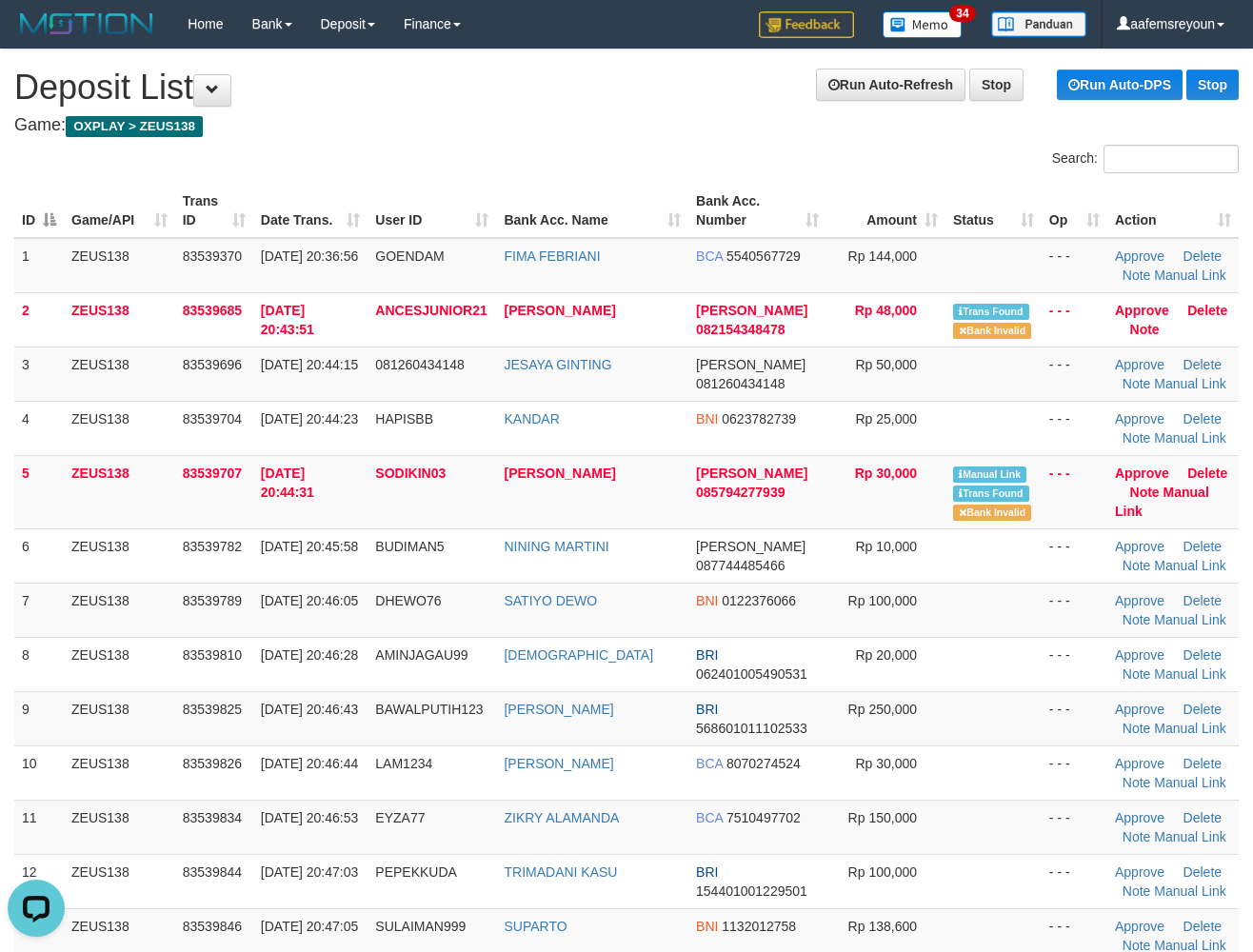 drag, startPoint x: 461, startPoint y: 718, endPoint x: 1266, endPoint y: 710, distance: 805.03975 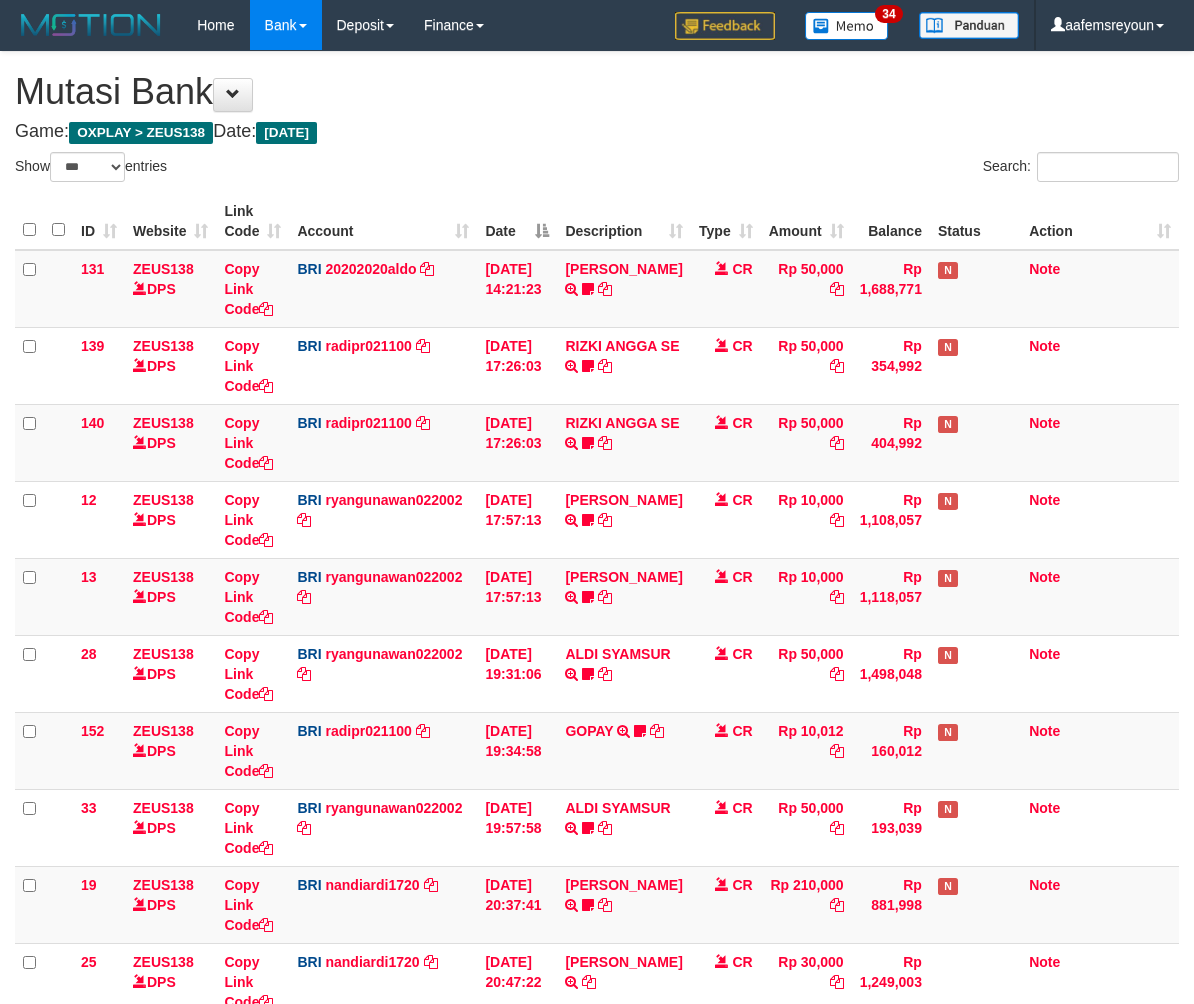 select on "***" 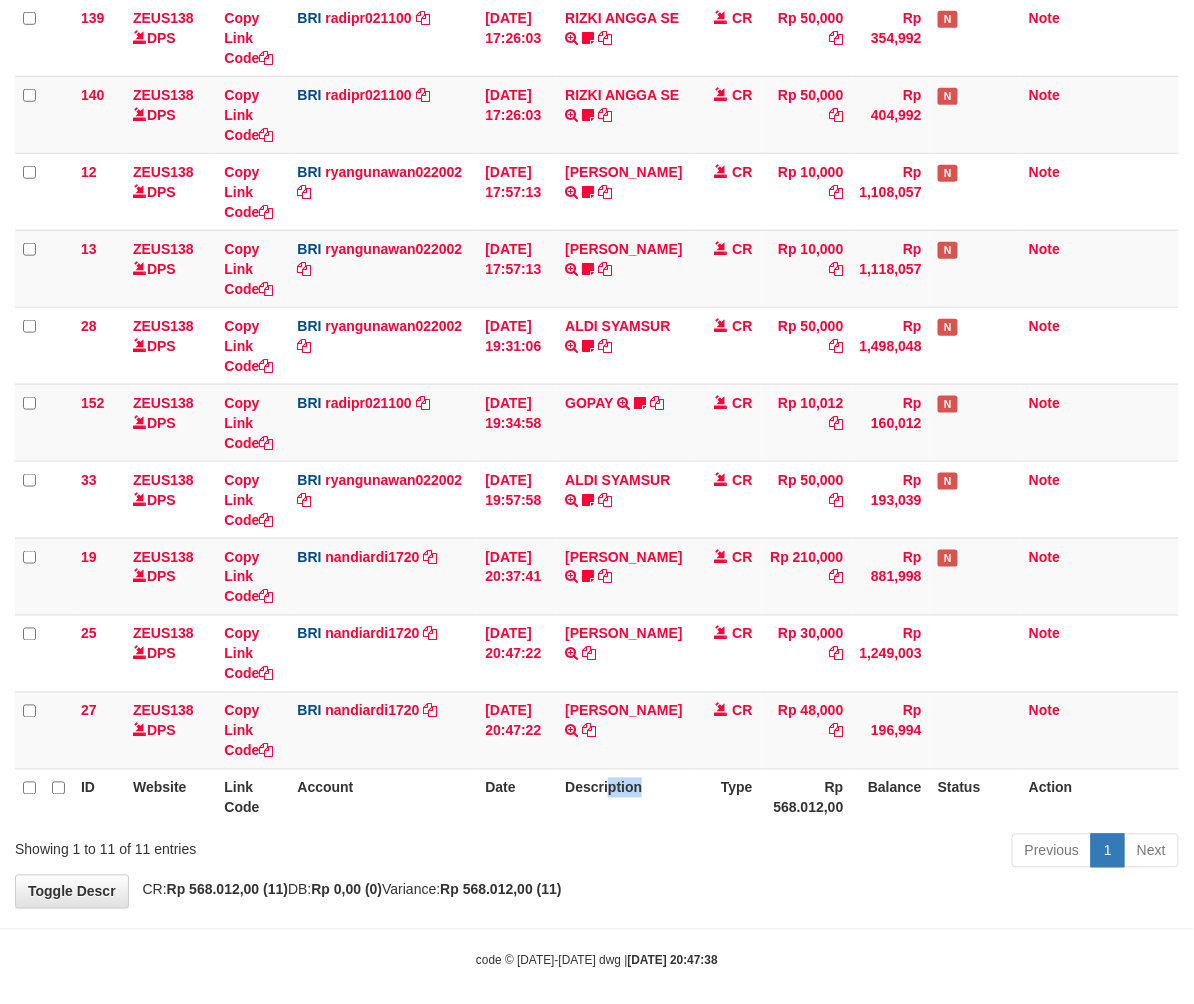 drag, startPoint x: 645, startPoint y: 814, endPoint x: 4, endPoint y: 798, distance: 641.19965 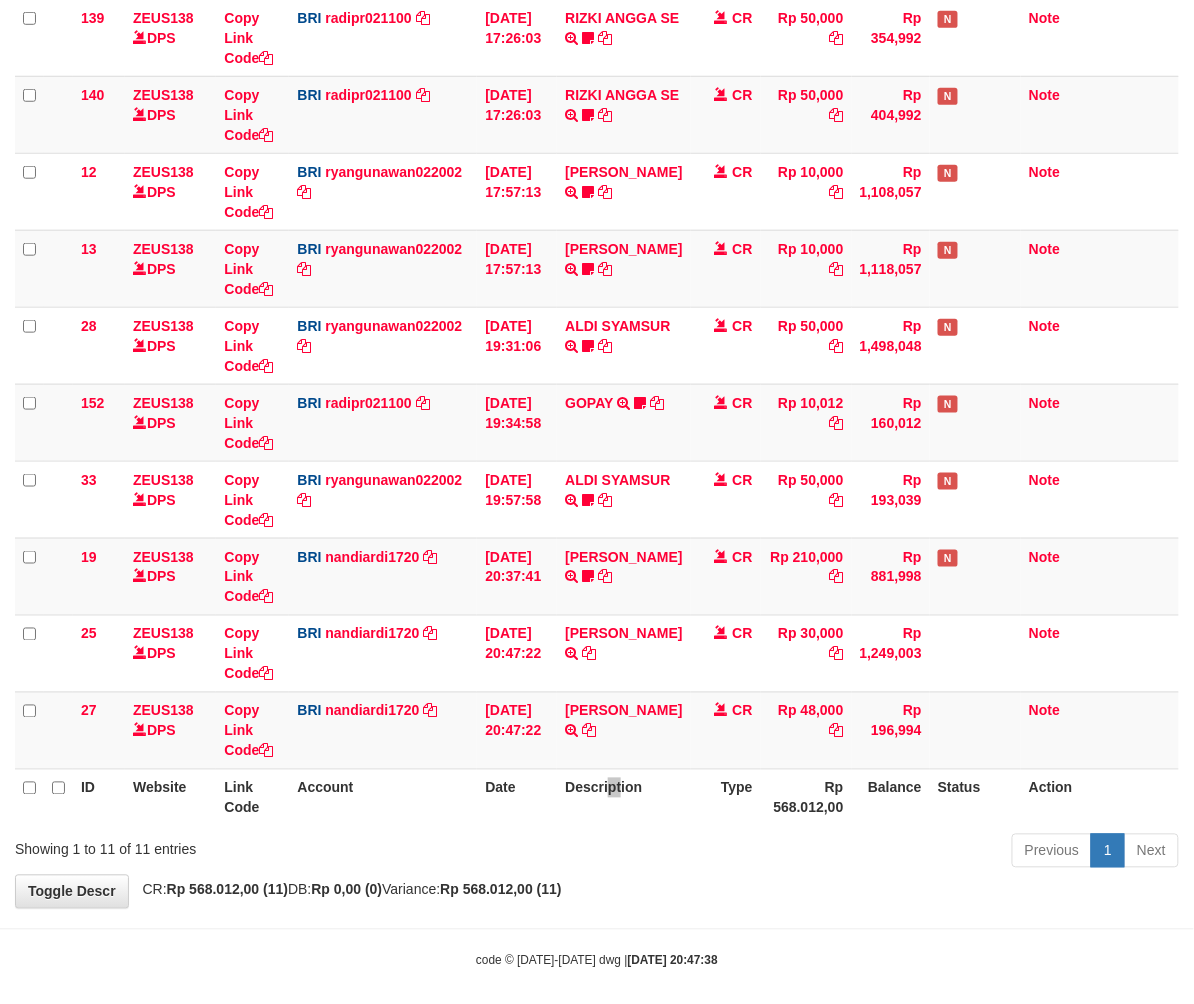 scroll, scrollTop: 349, scrollLeft: 0, axis: vertical 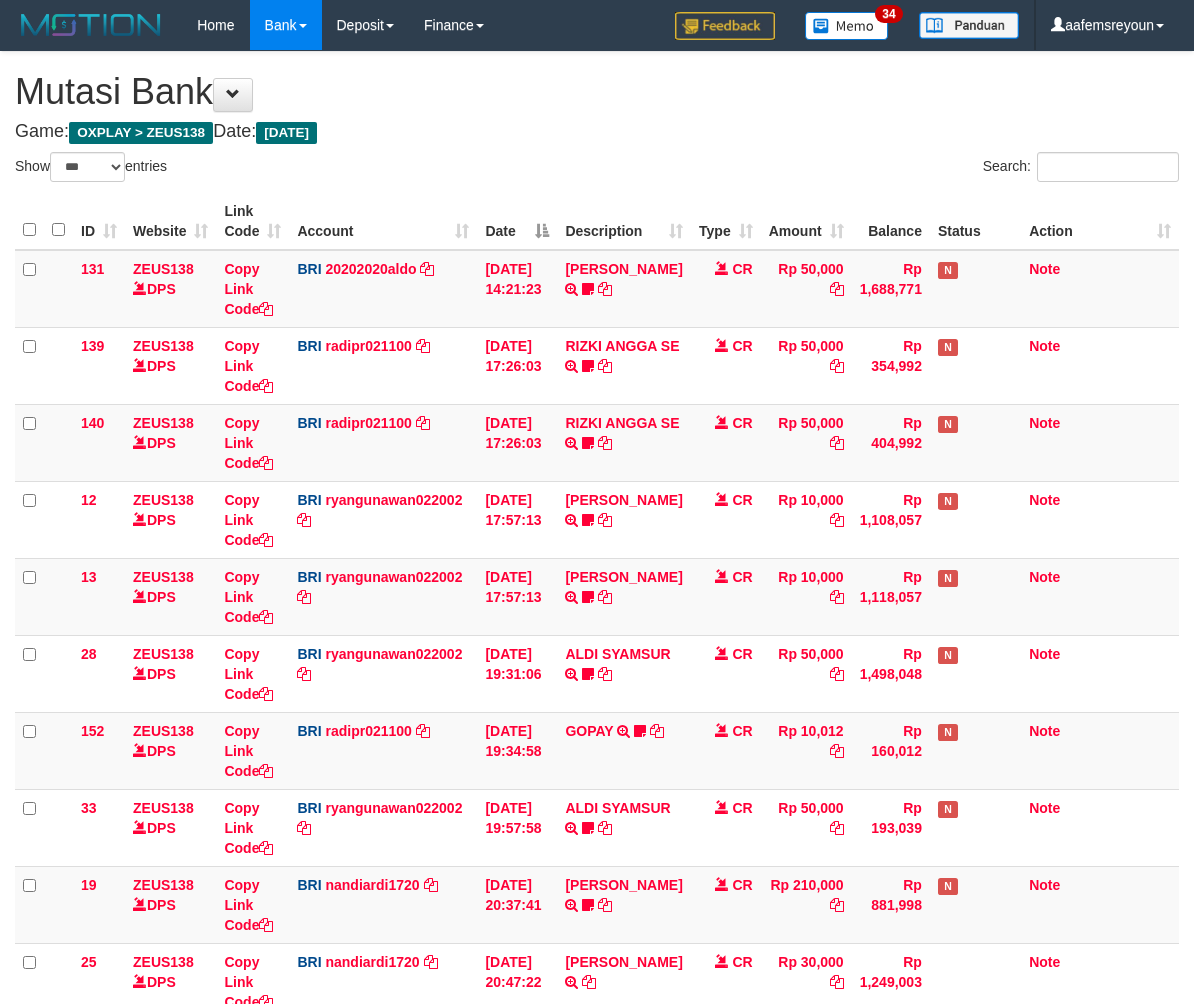 select on "***" 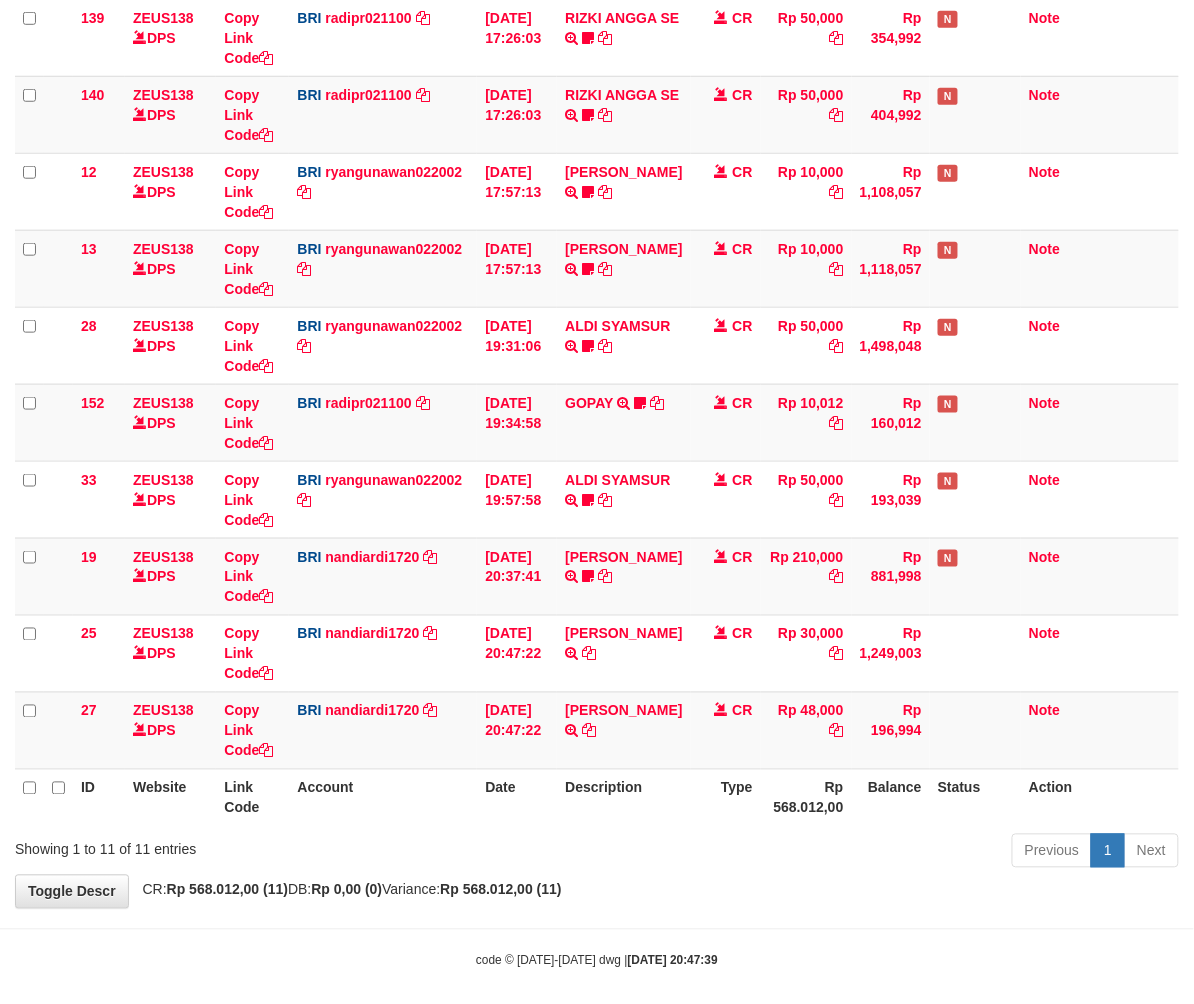 drag, startPoint x: 597, startPoint y: 845, endPoint x: 441, endPoint y: 840, distance: 156.08011 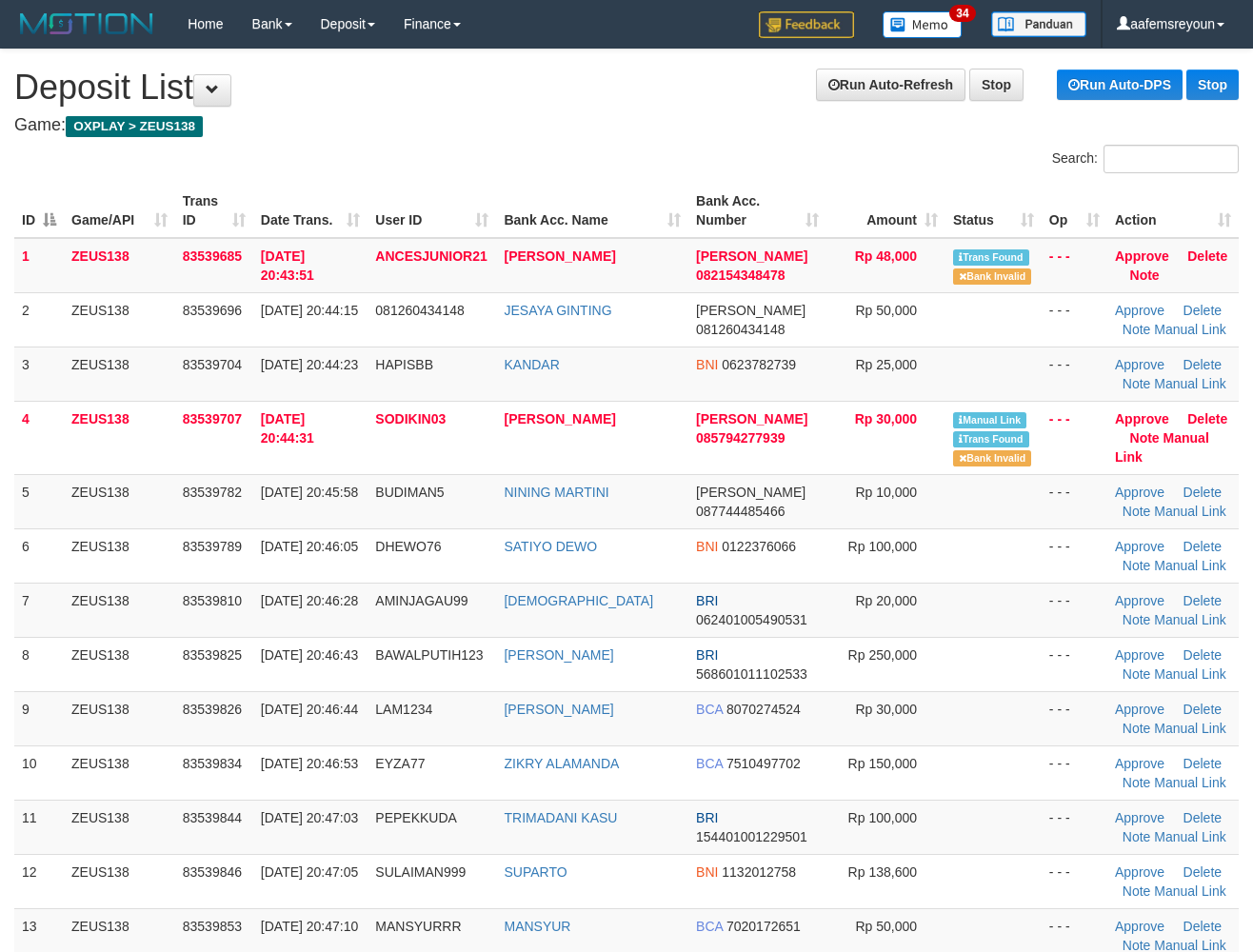 scroll, scrollTop: 0, scrollLeft: 0, axis: both 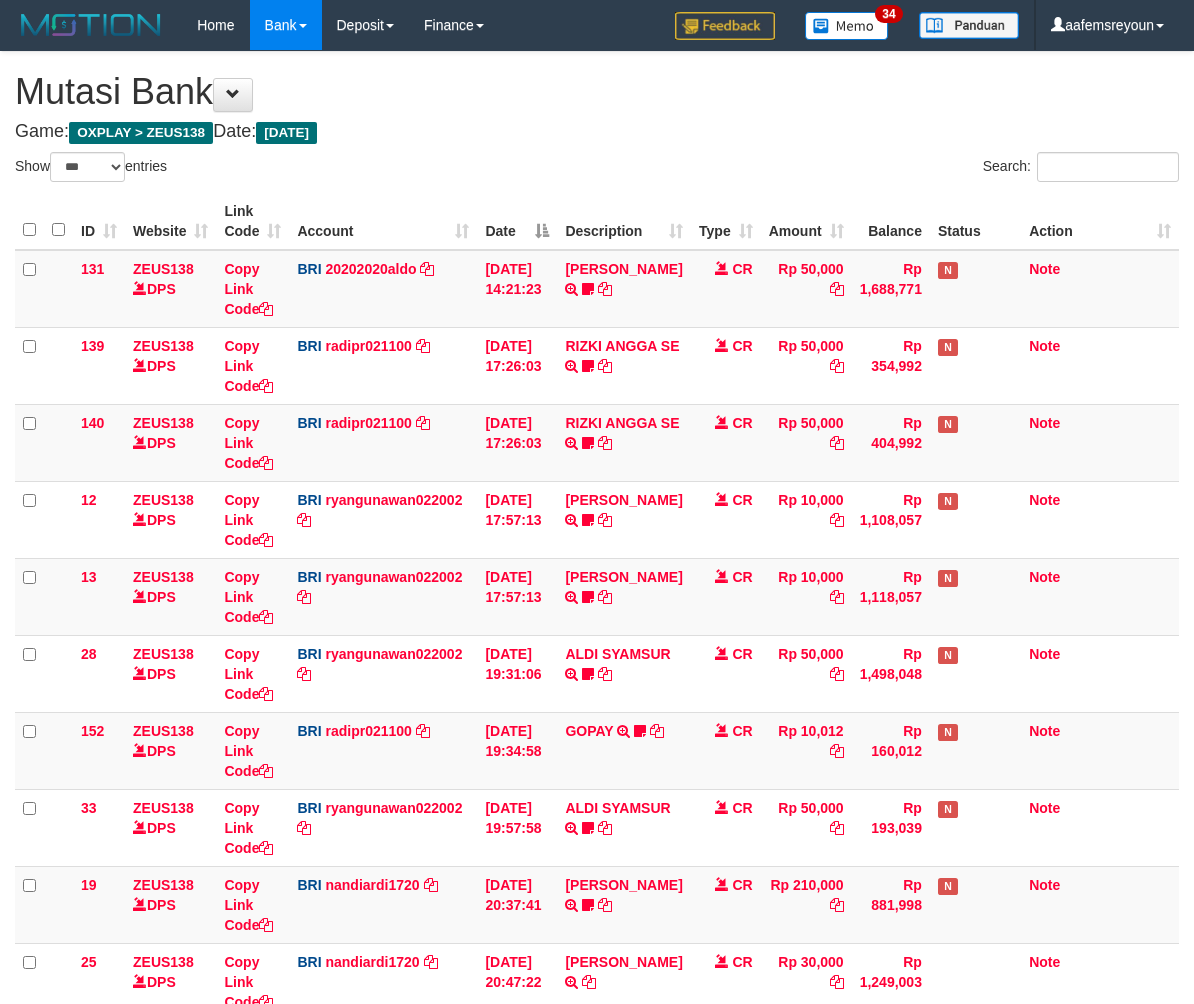 select on "***" 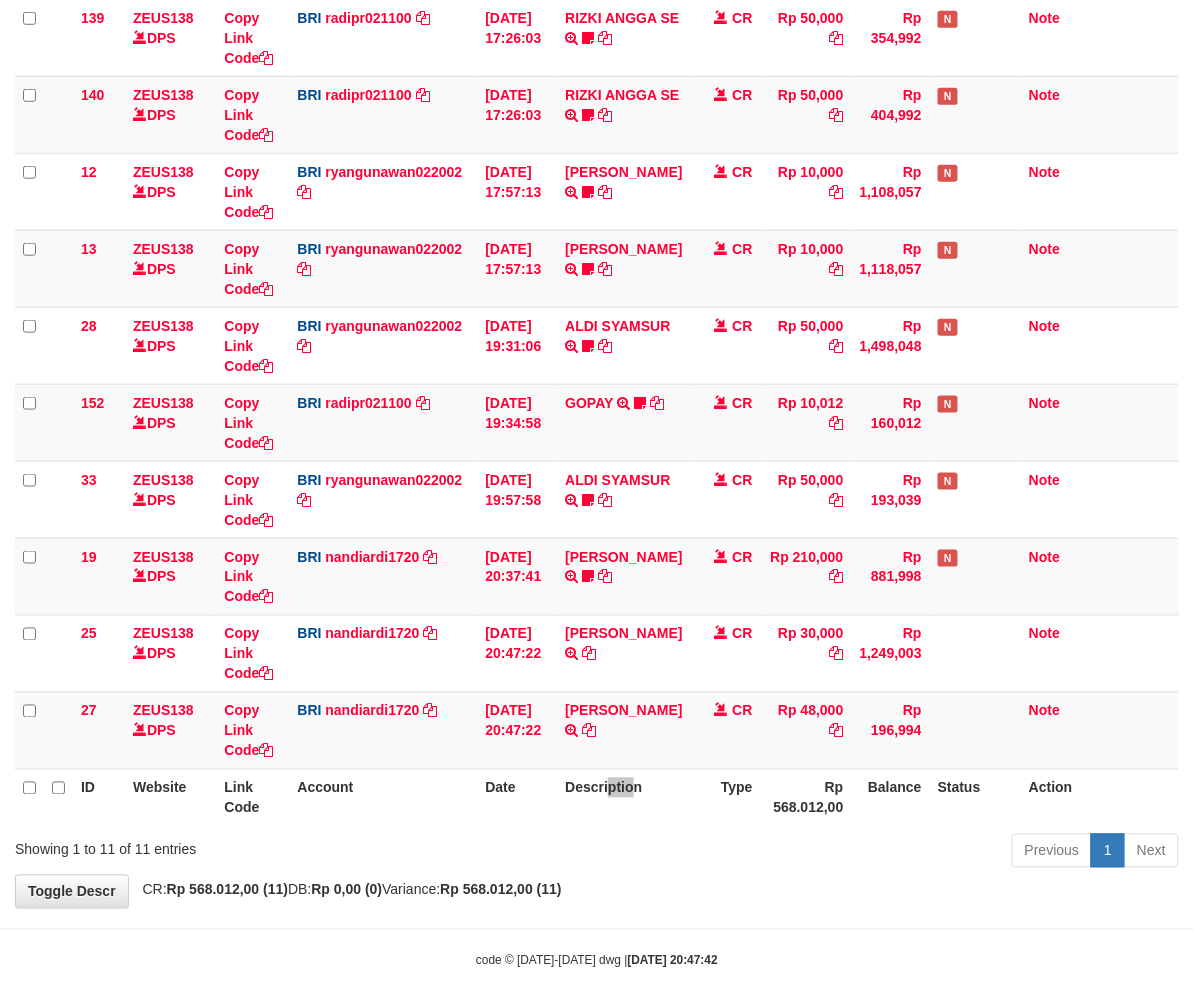 scroll, scrollTop: 349, scrollLeft: 0, axis: vertical 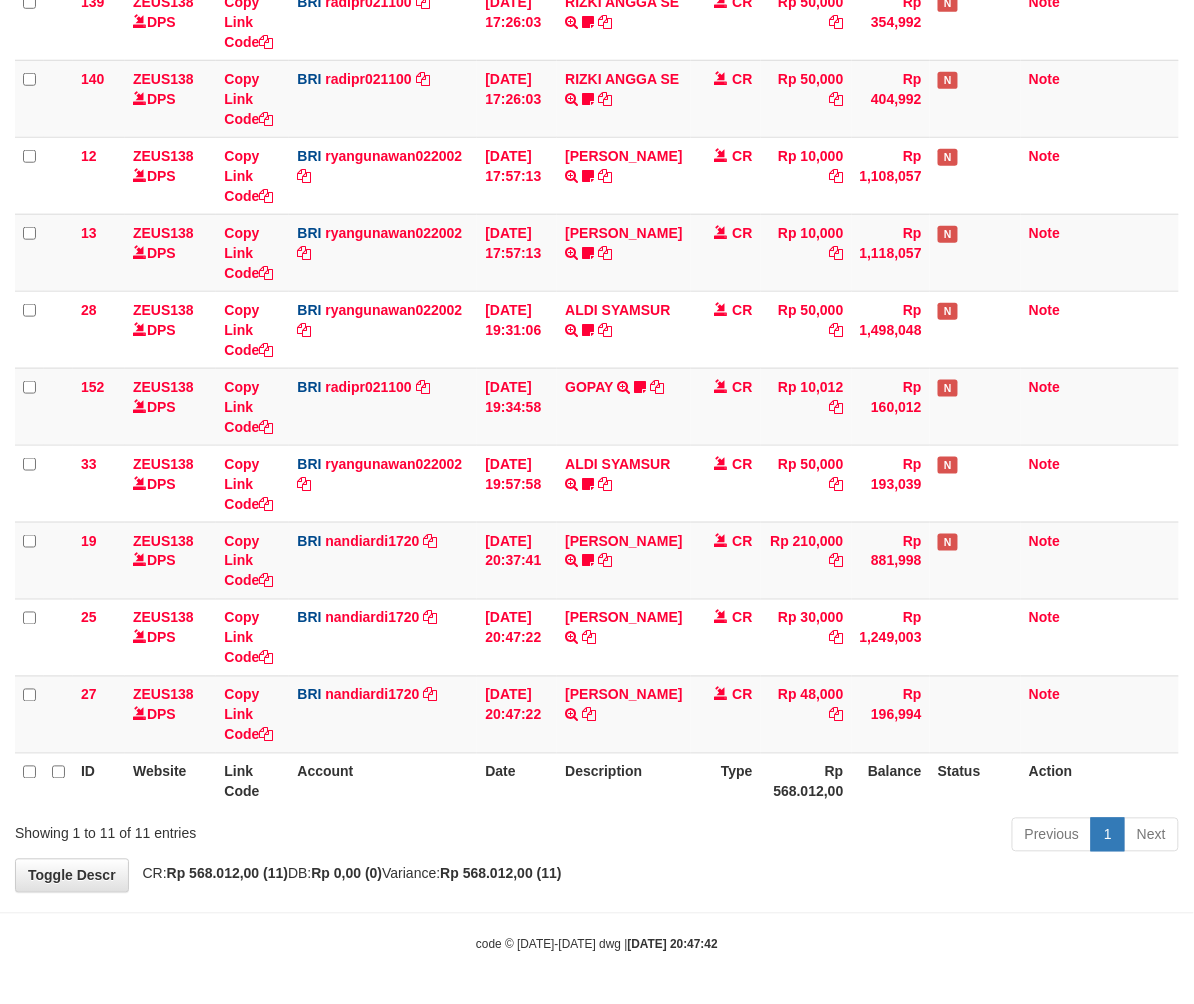 drag, startPoint x: 793, startPoint y: 773, endPoint x: 741, endPoint y: 770, distance: 52.086468 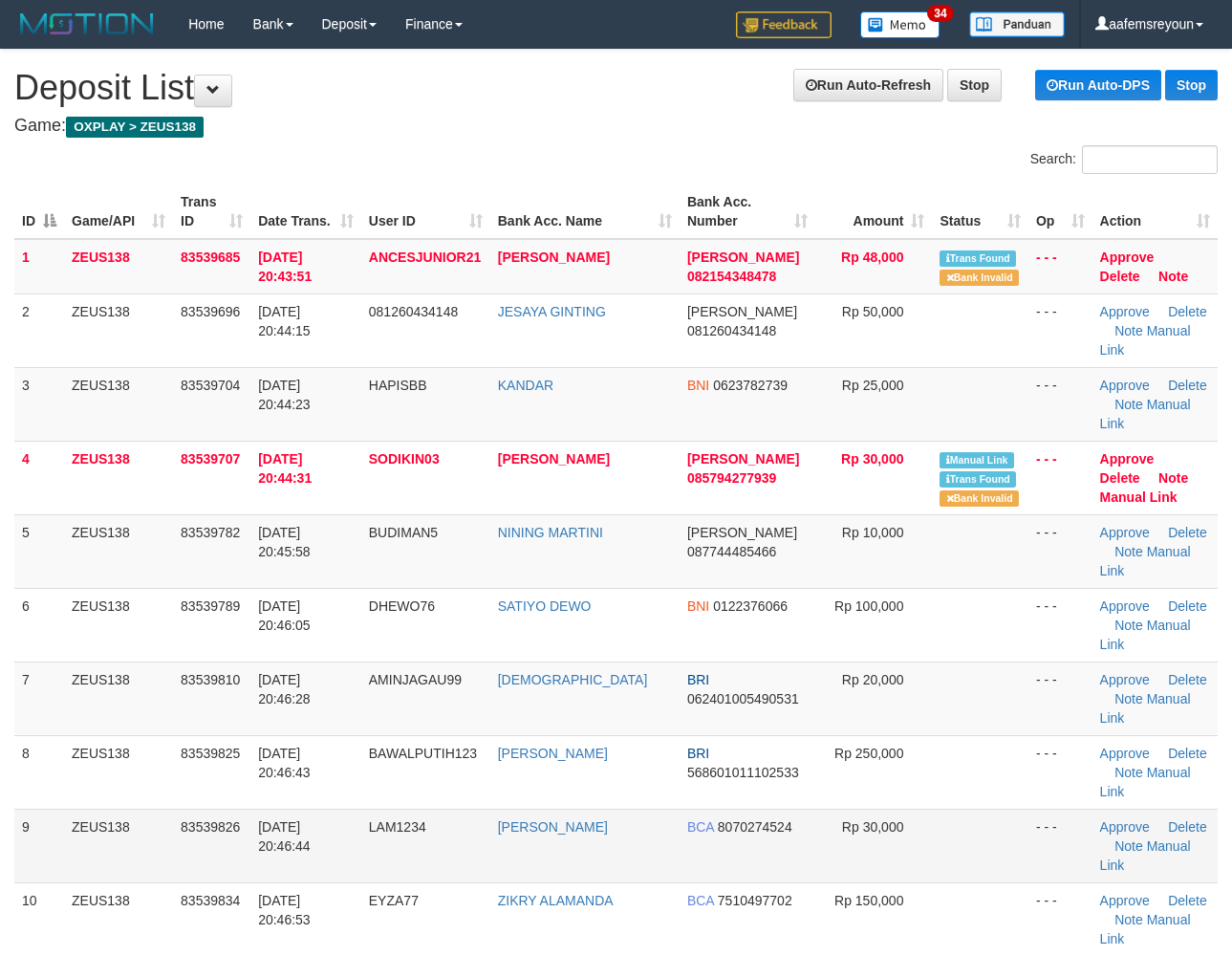 scroll, scrollTop: 0, scrollLeft: 0, axis: both 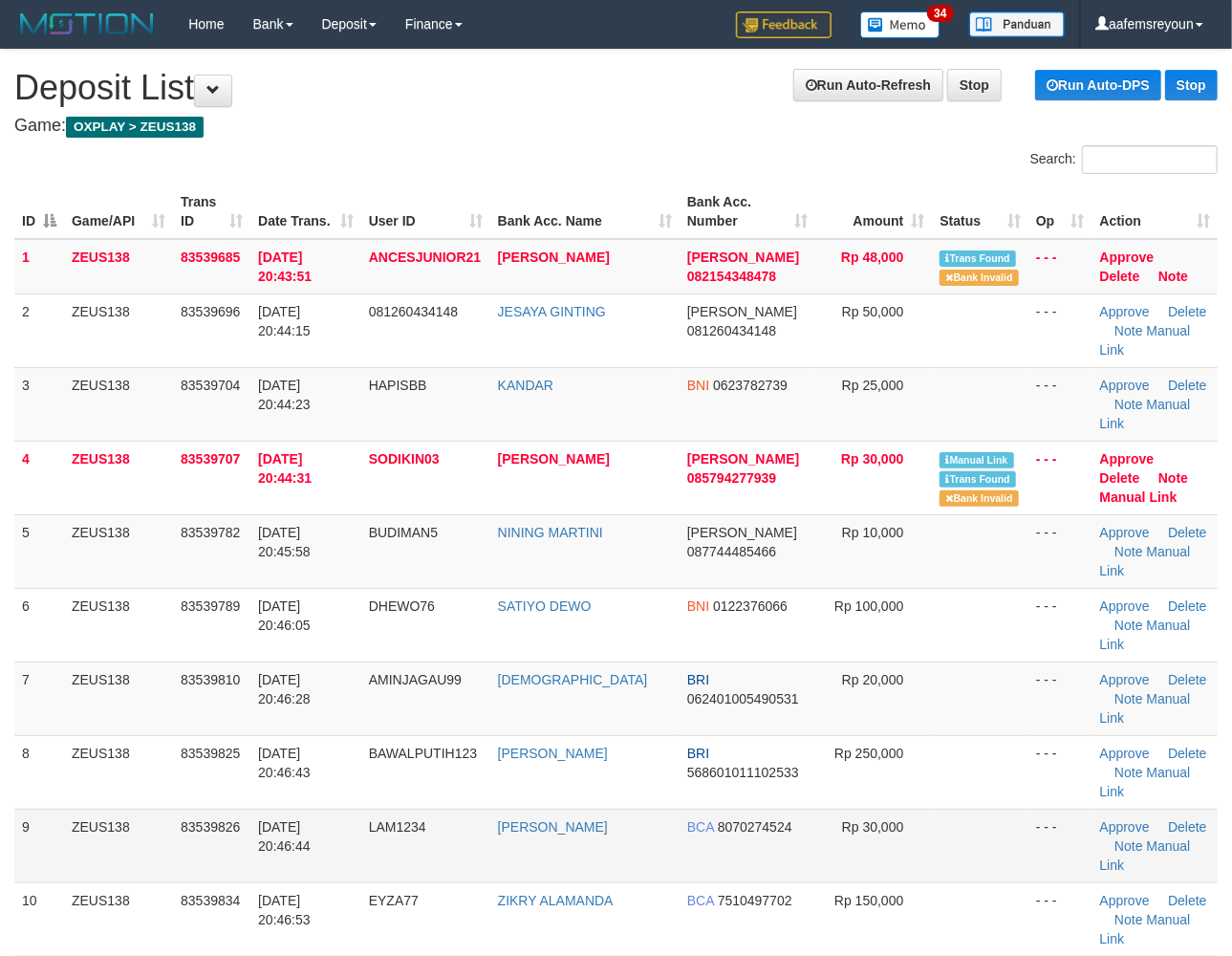 click at bounding box center [980, 845] 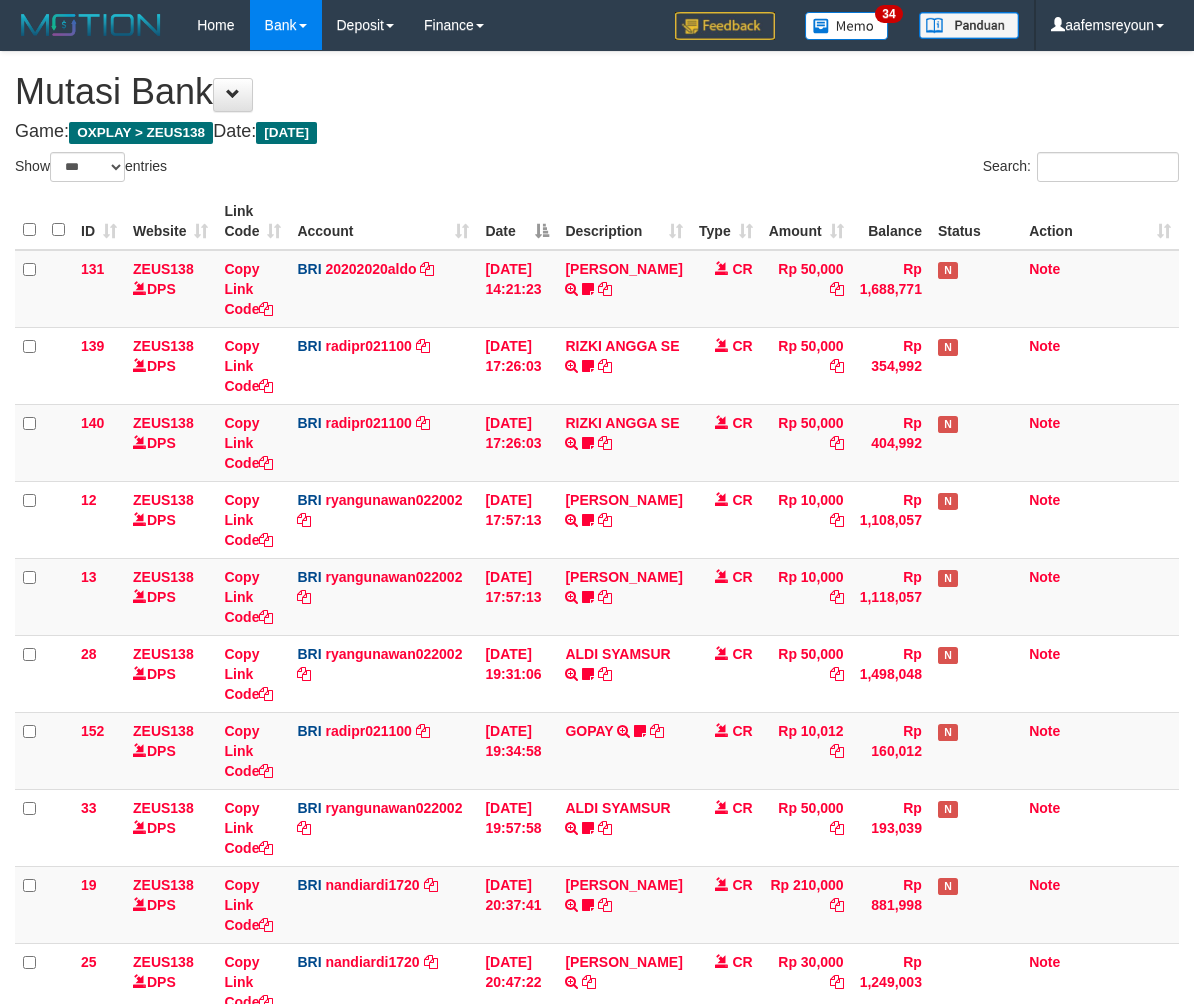 select on "***" 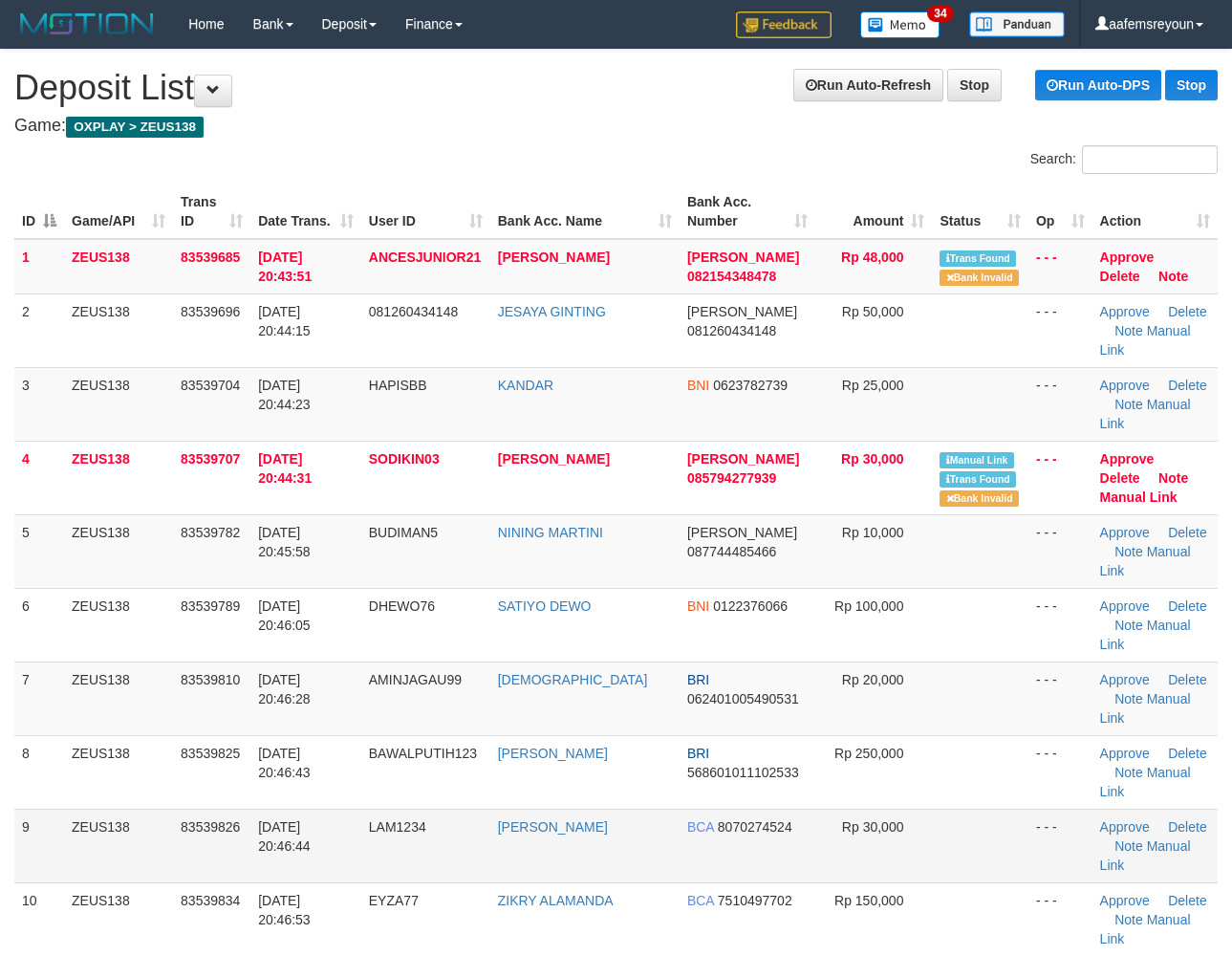 scroll, scrollTop: 0, scrollLeft: 0, axis: both 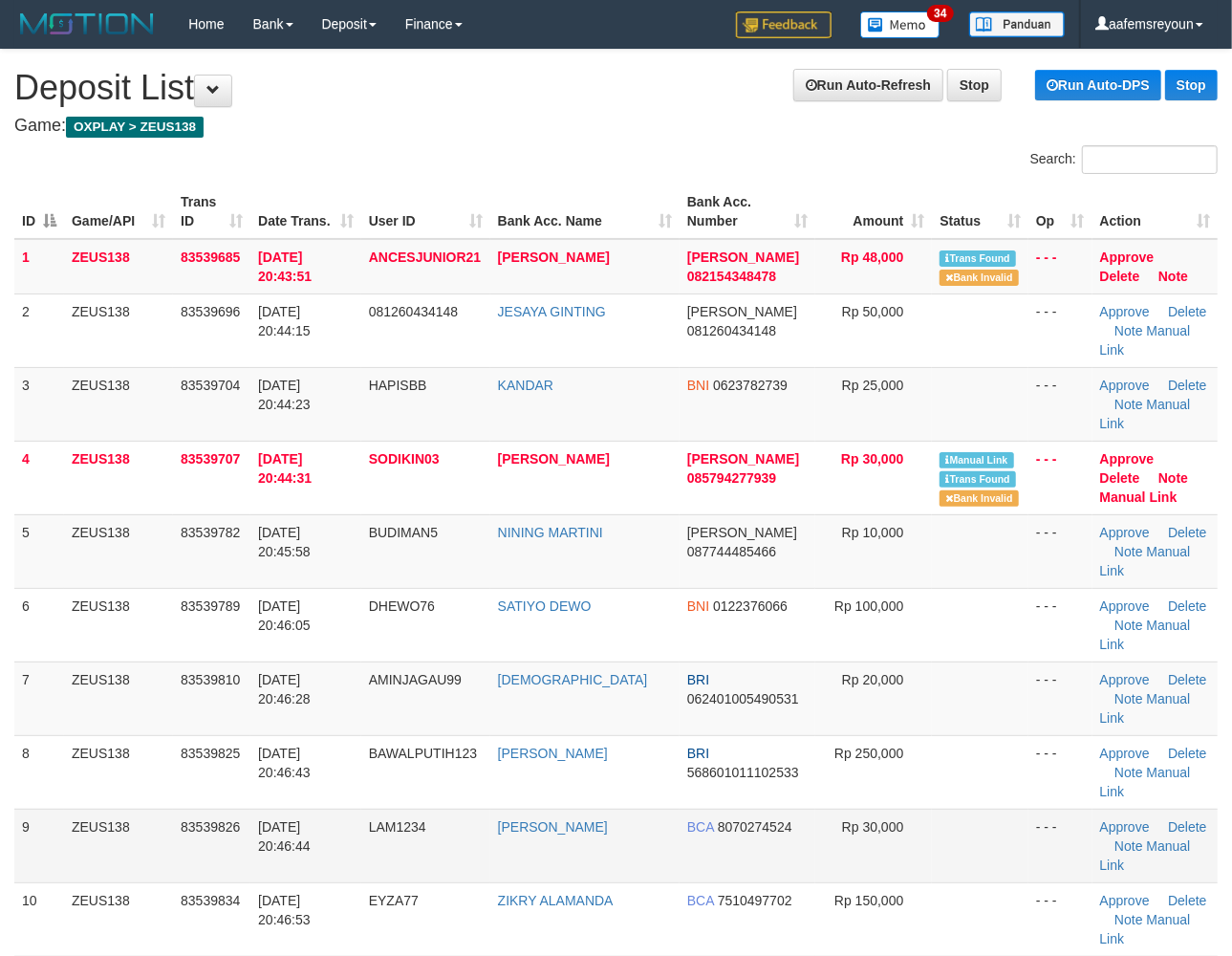 drag, startPoint x: 180, startPoint y: 707, endPoint x: 193, endPoint y: 709, distance: 13.152946 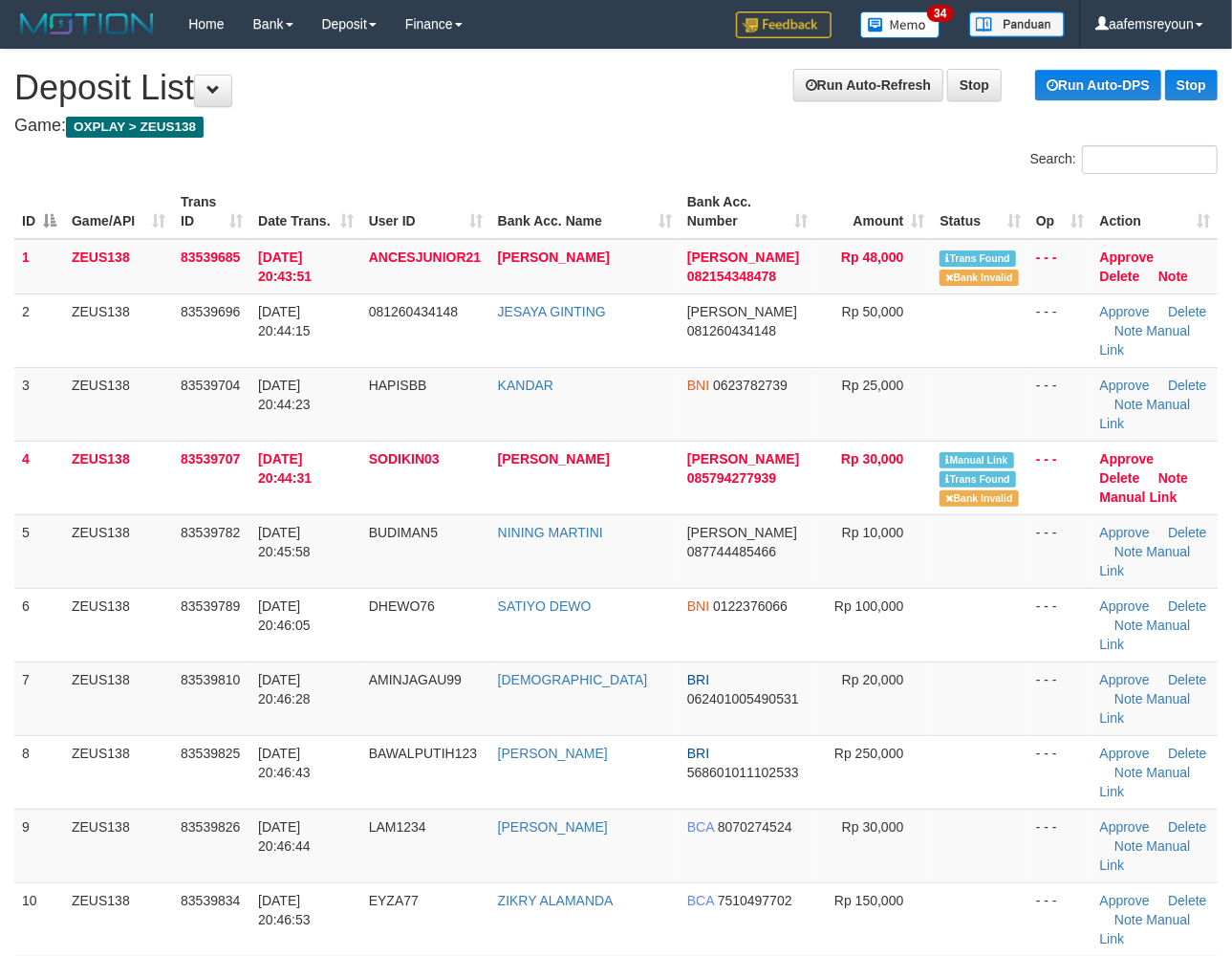 drag, startPoint x: 899, startPoint y: 813, endPoint x: 1241, endPoint y: 826, distance: 342.247 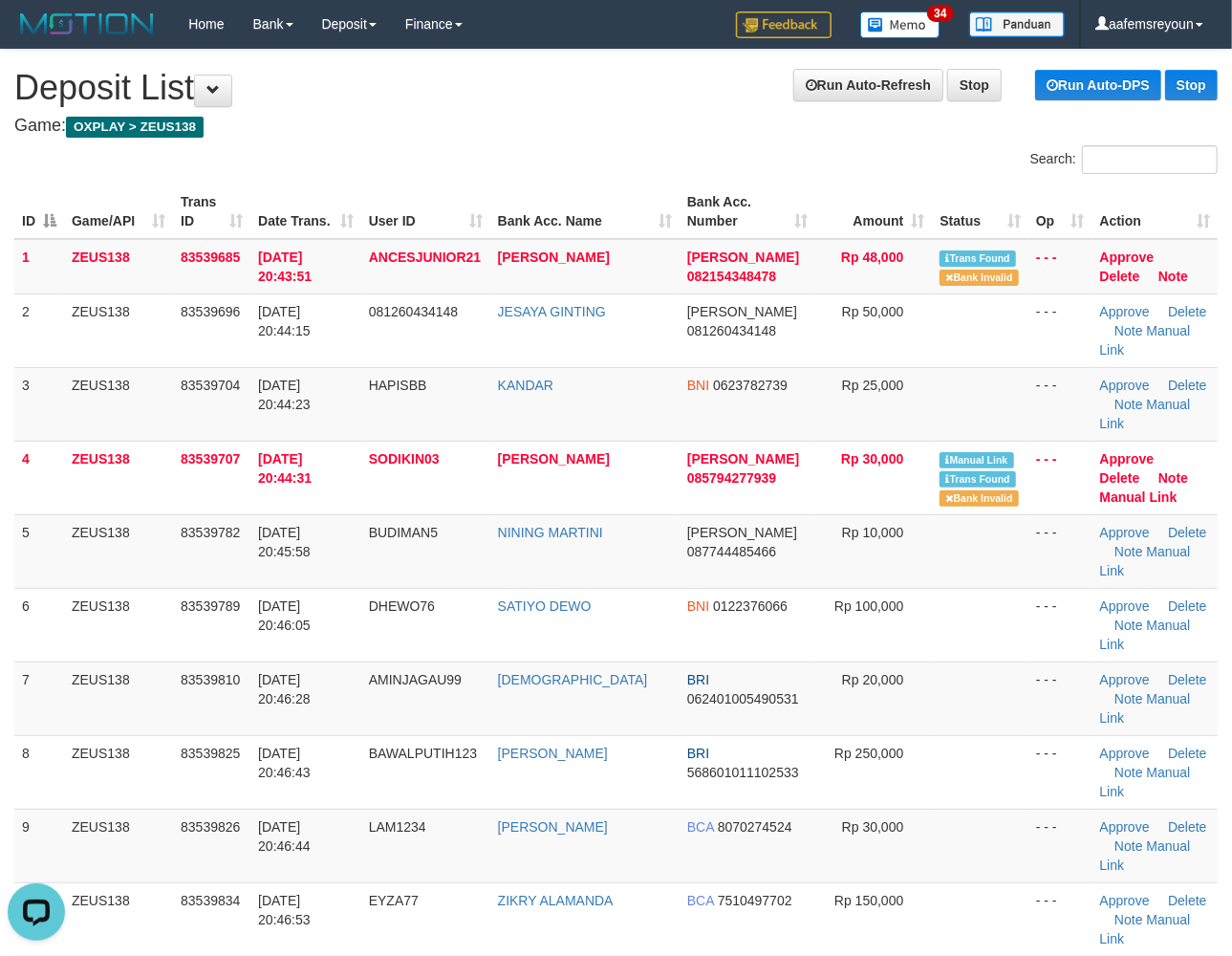 scroll, scrollTop: 0, scrollLeft: 0, axis: both 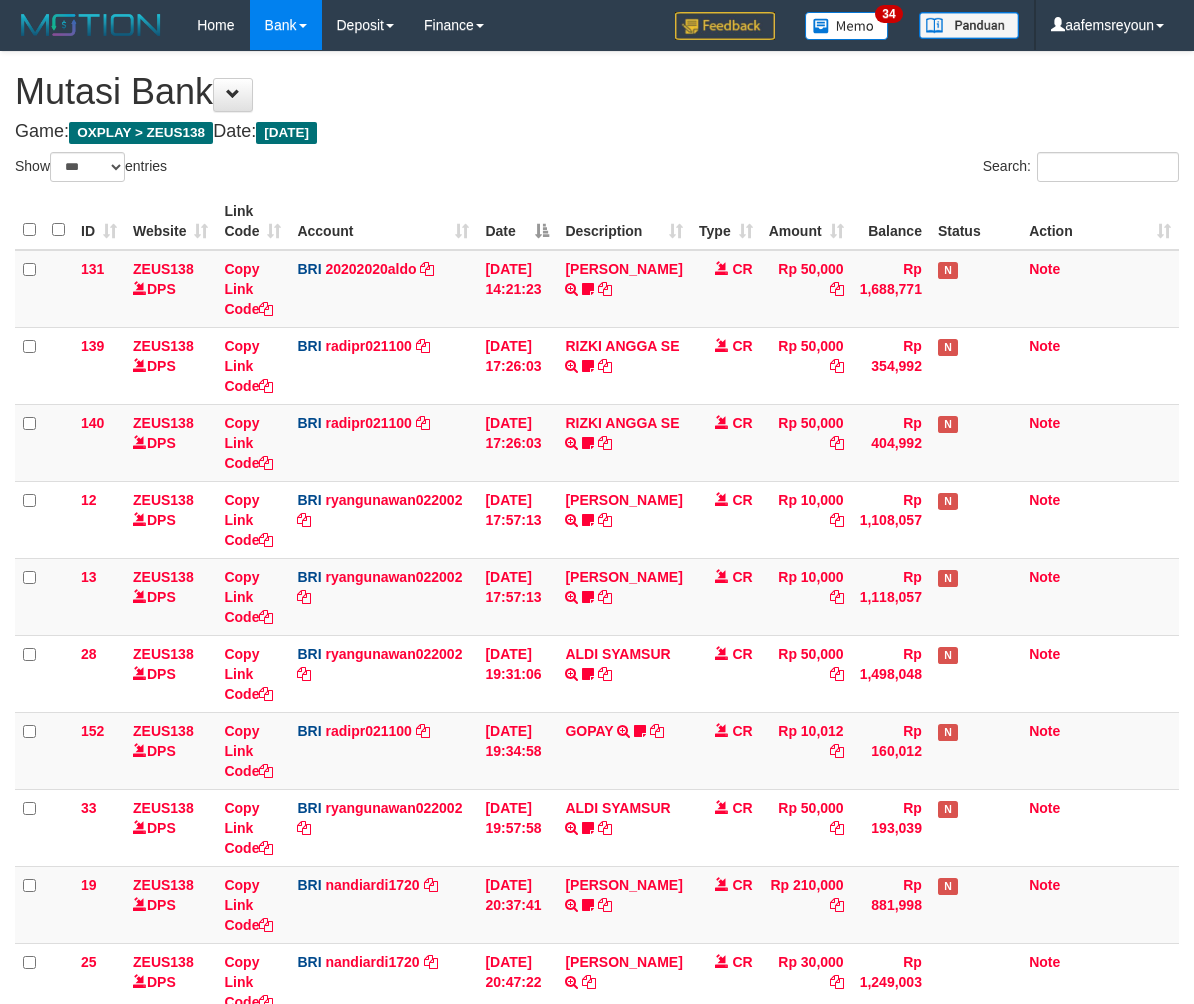 select on "***" 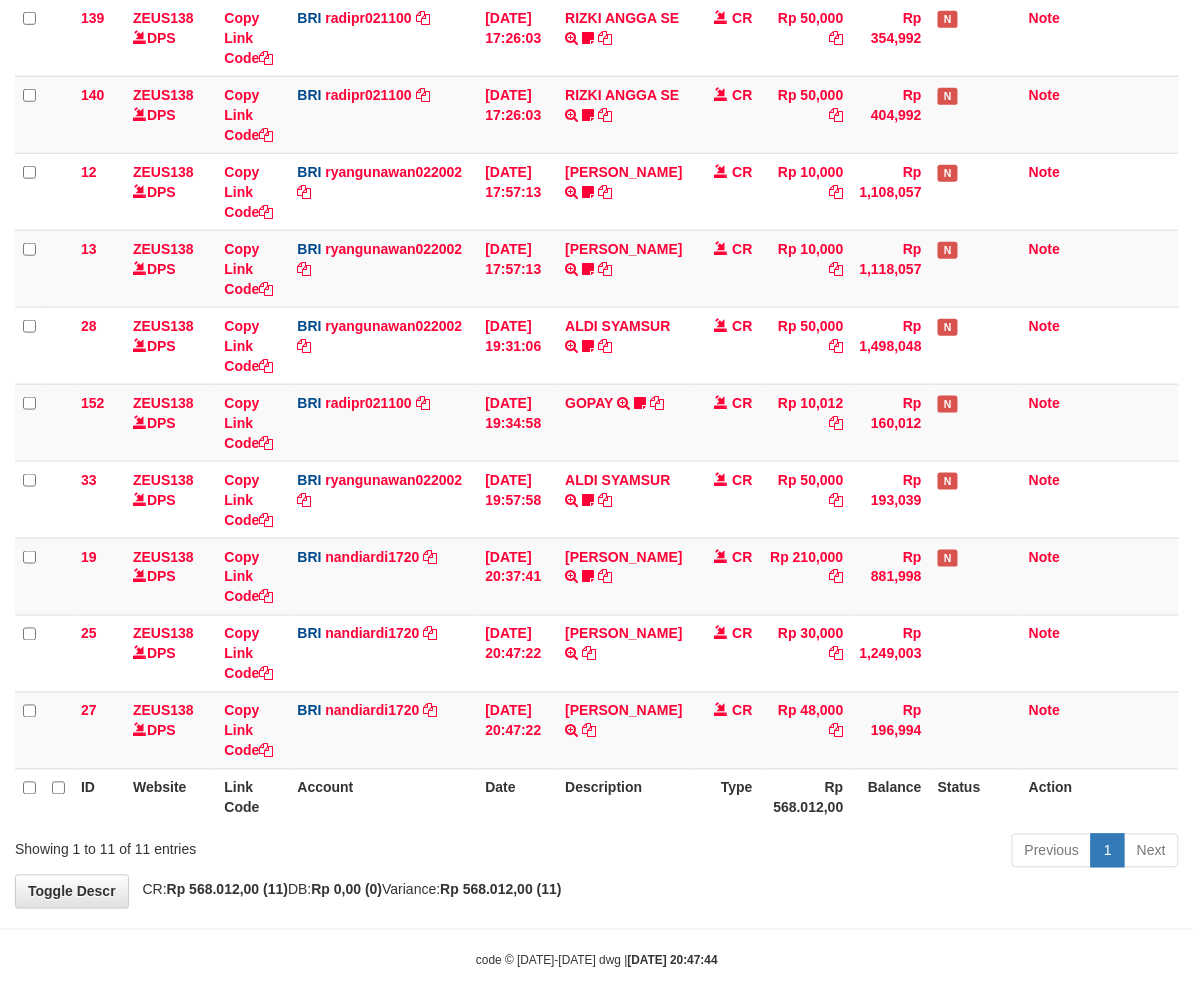 scroll, scrollTop: 349, scrollLeft: 0, axis: vertical 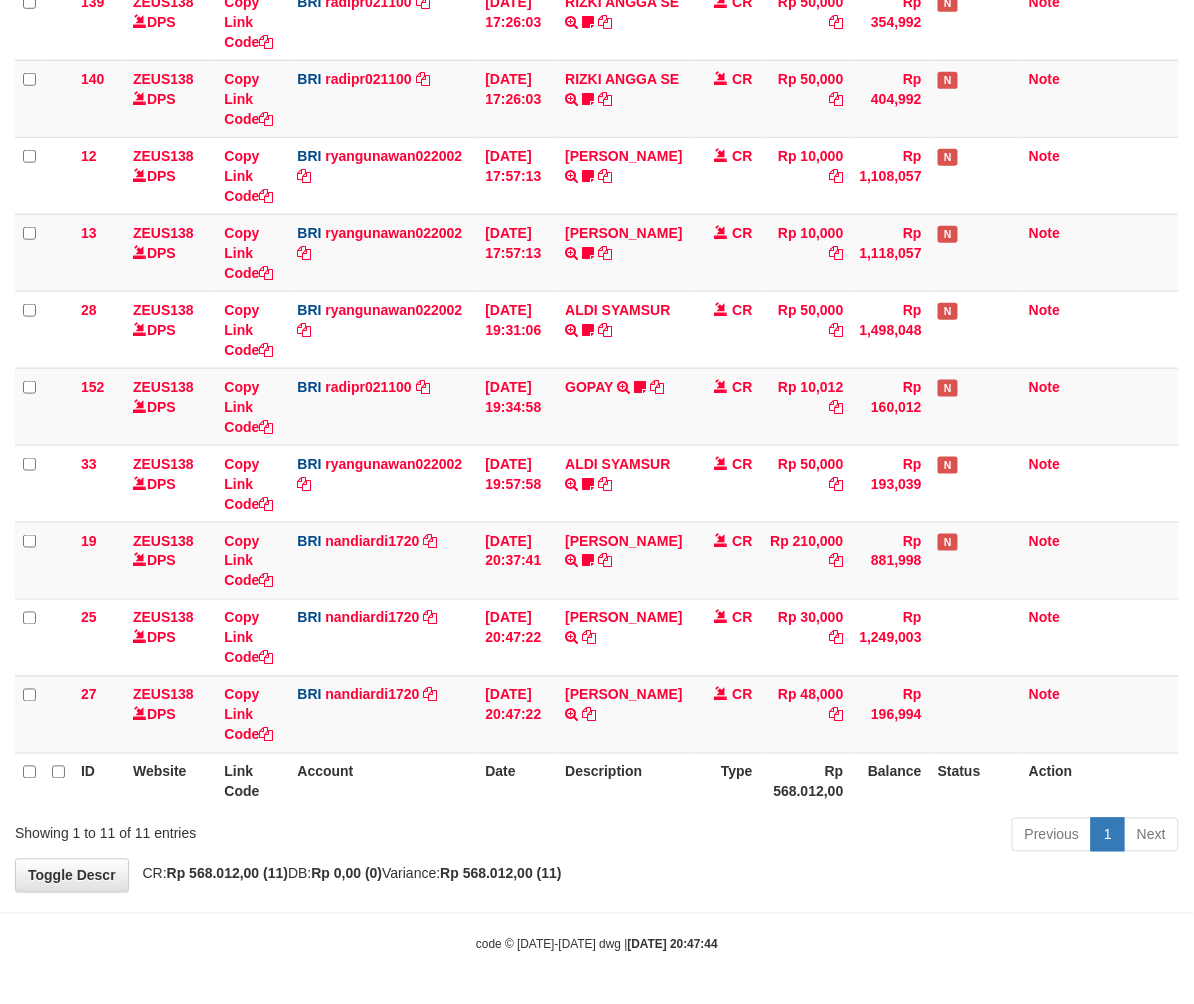 drag, startPoint x: 969, startPoint y: 933, endPoint x: 14, endPoint y: 901, distance: 955.53595 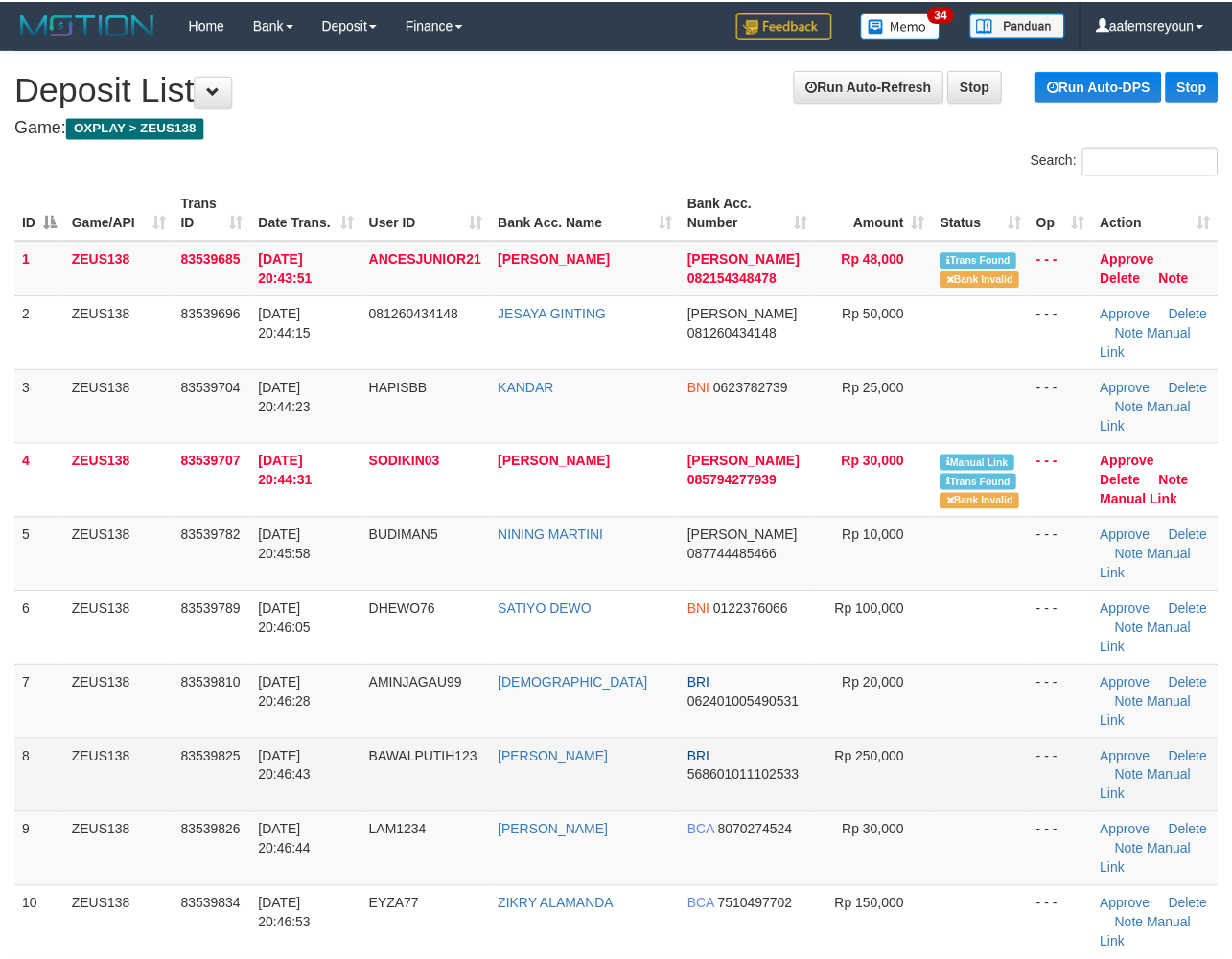 scroll, scrollTop: 0, scrollLeft: 0, axis: both 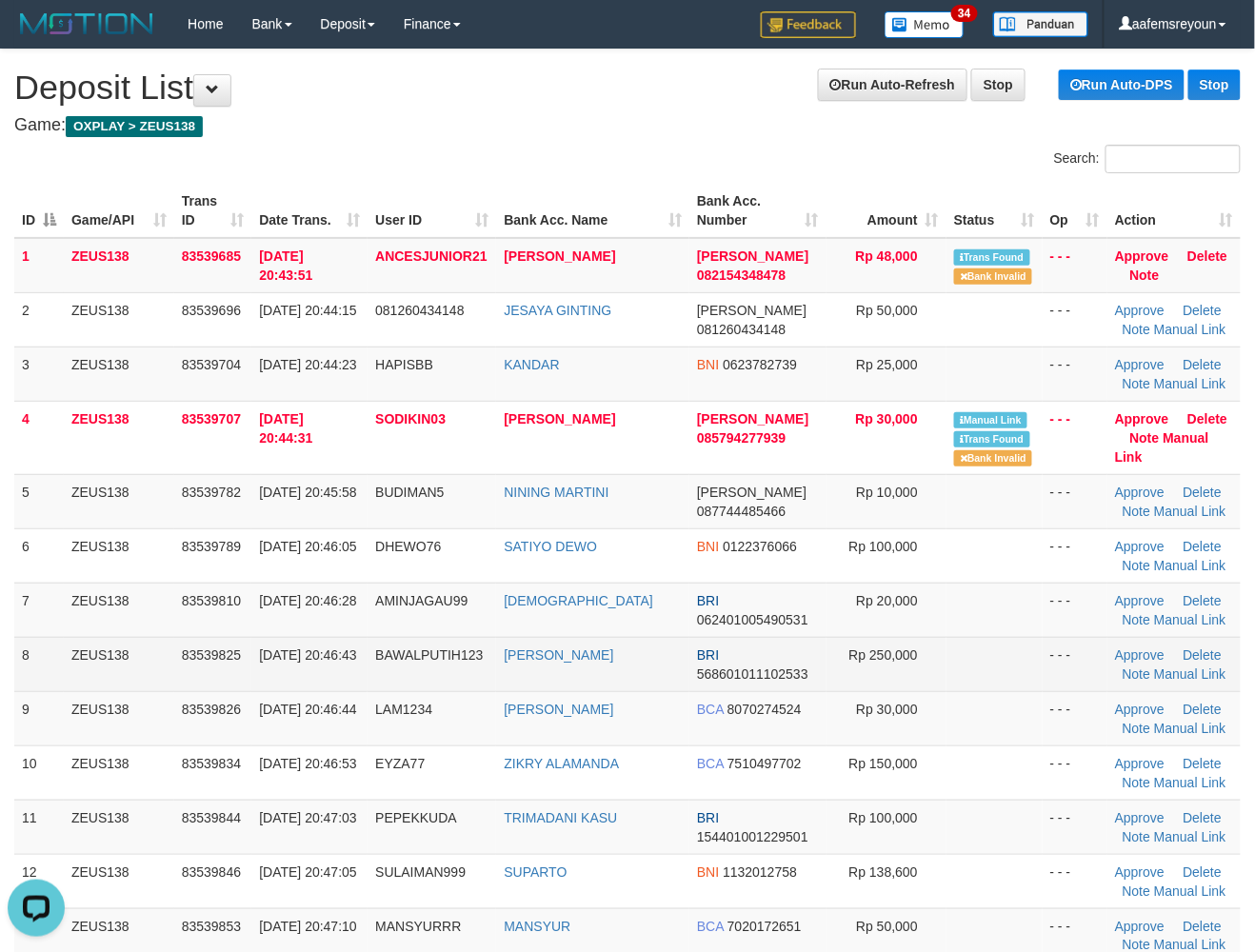 drag, startPoint x: 722, startPoint y: 683, endPoint x: 873, endPoint y: 716, distance: 154.5639 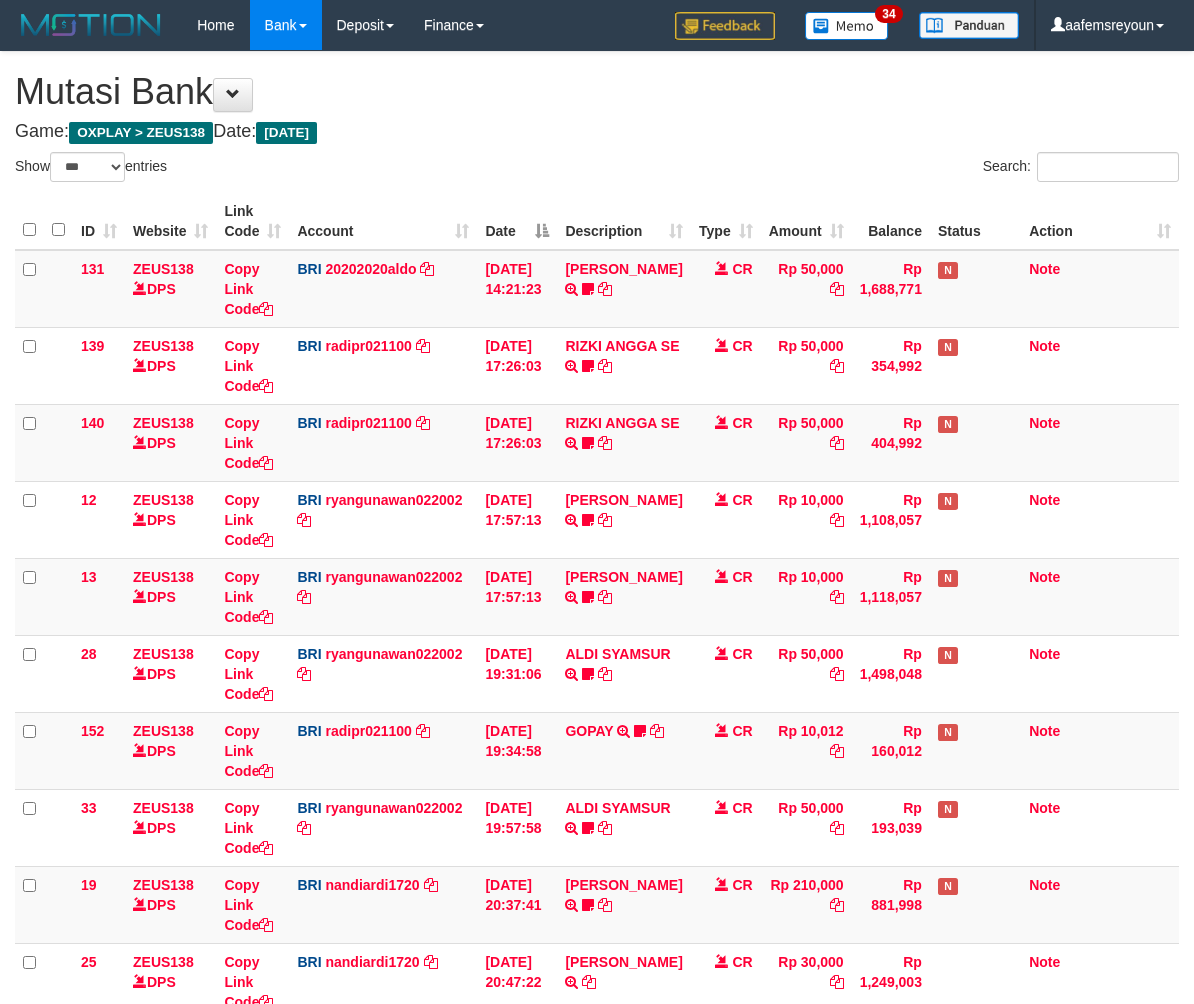 select on "***" 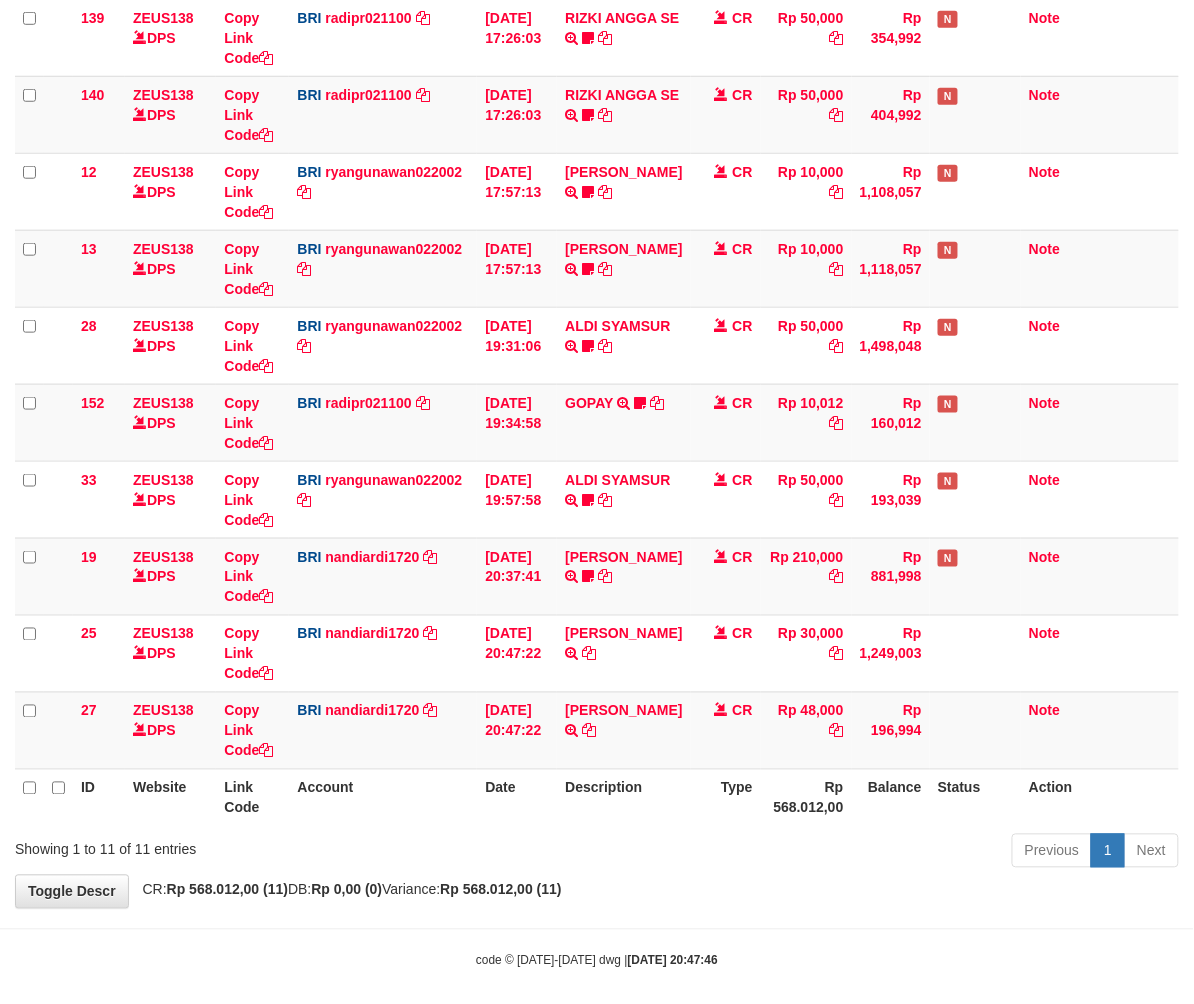 scroll, scrollTop: 349, scrollLeft: 0, axis: vertical 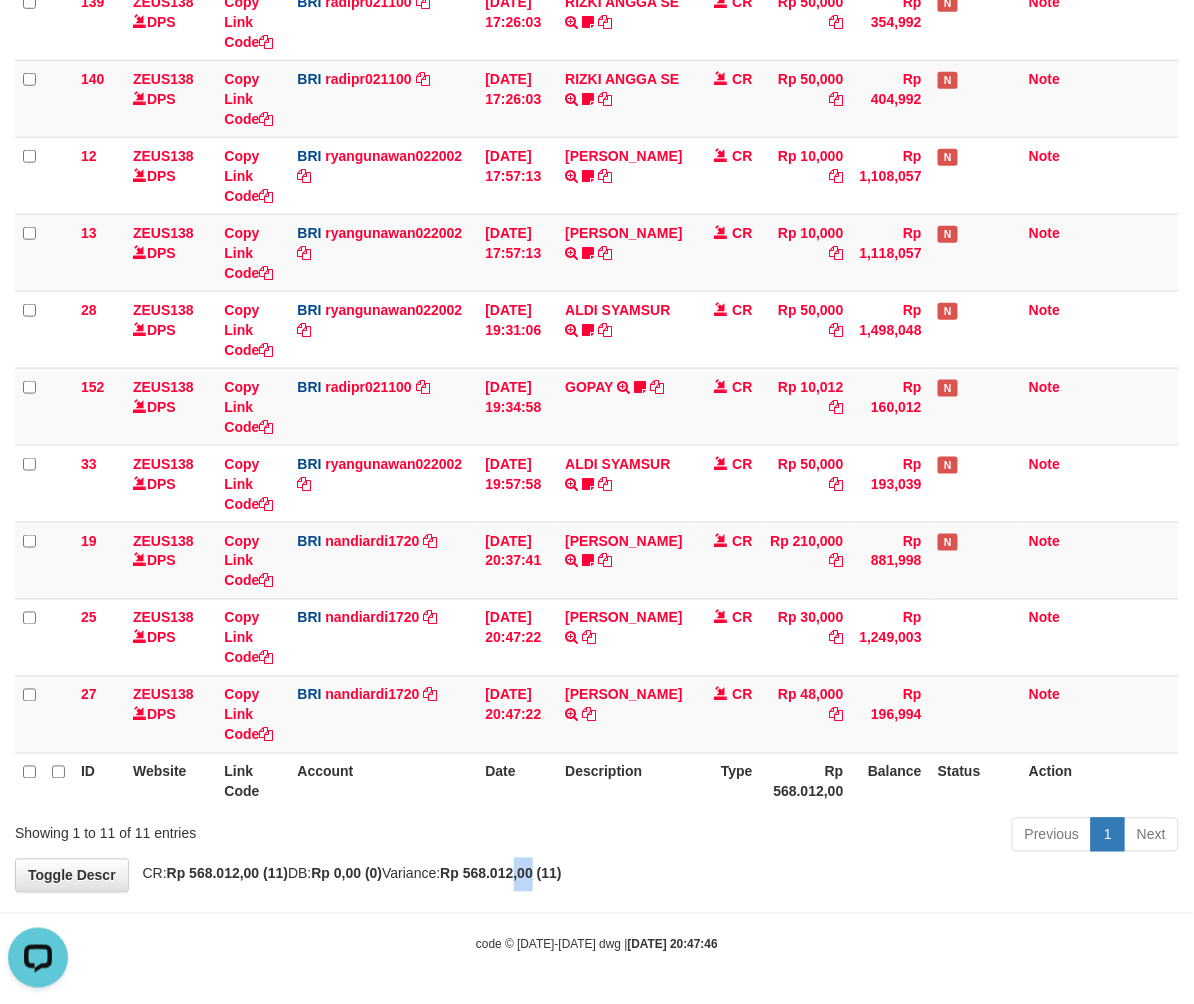 click on "**********" at bounding box center [597, 300] 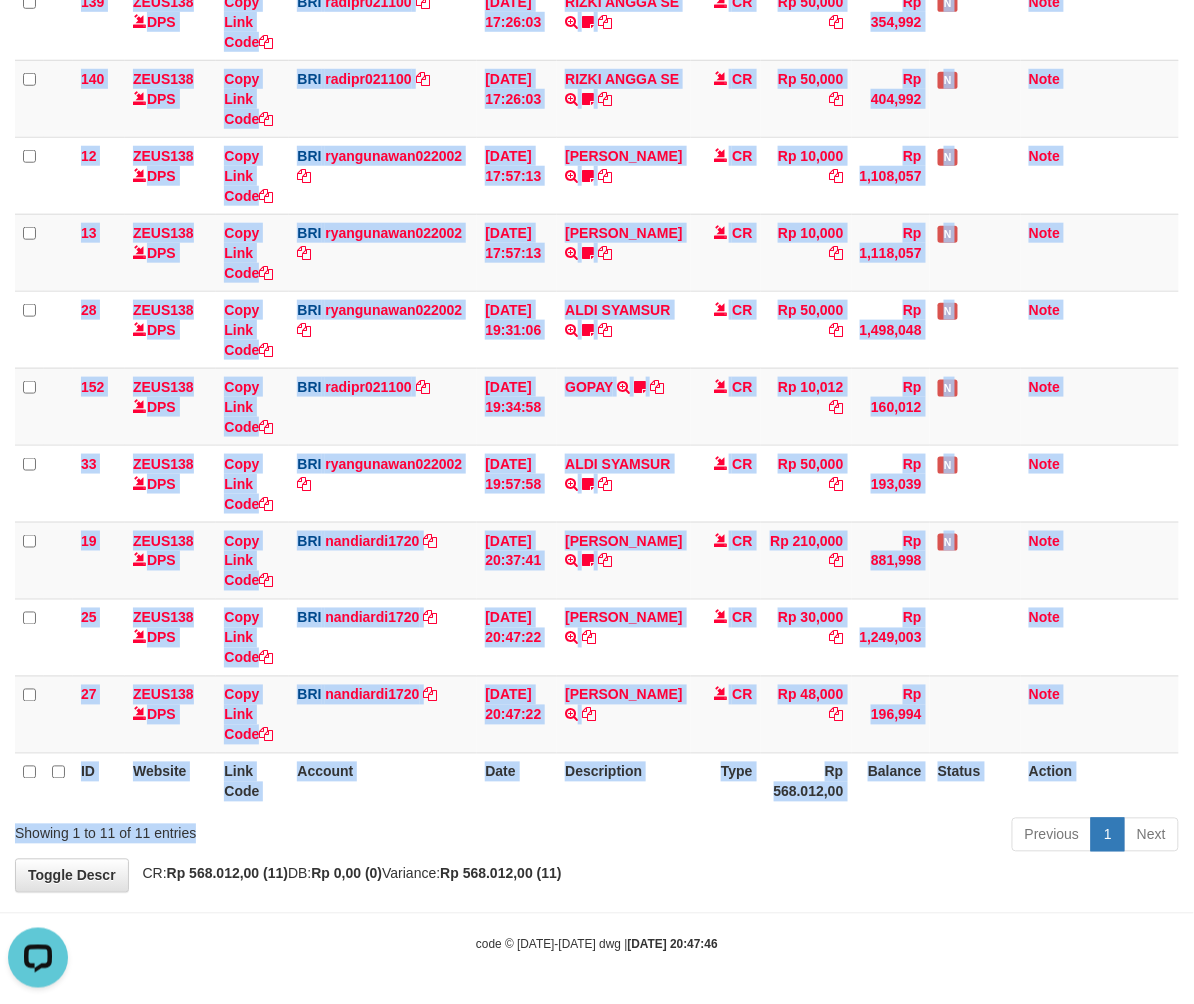drag, startPoint x: 305, startPoint y: 812, endPoint x: 320, endPoint y: 814, distance: 15.132746 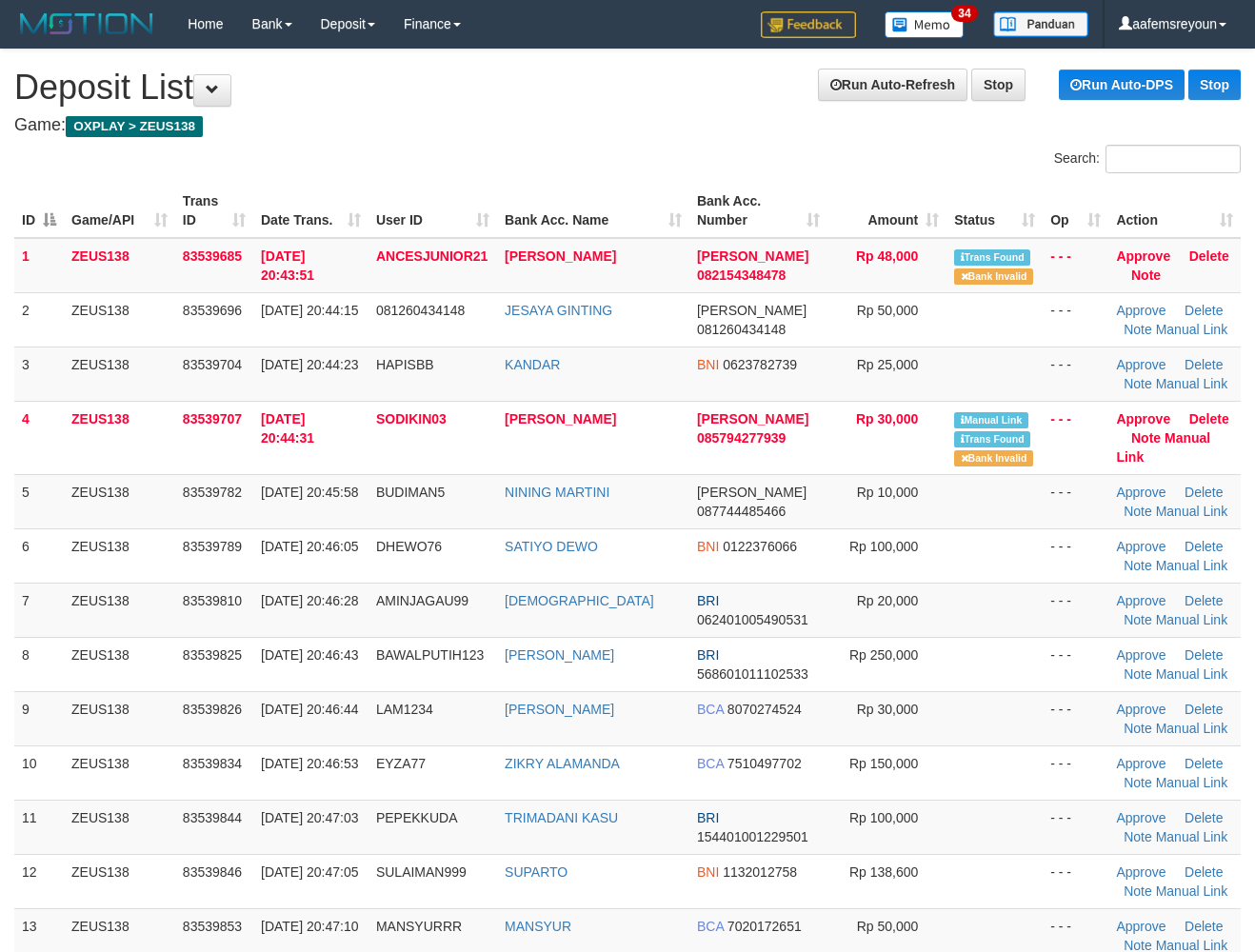 scroll, scrollTop: 0, scrollLeft: 0, axis: both 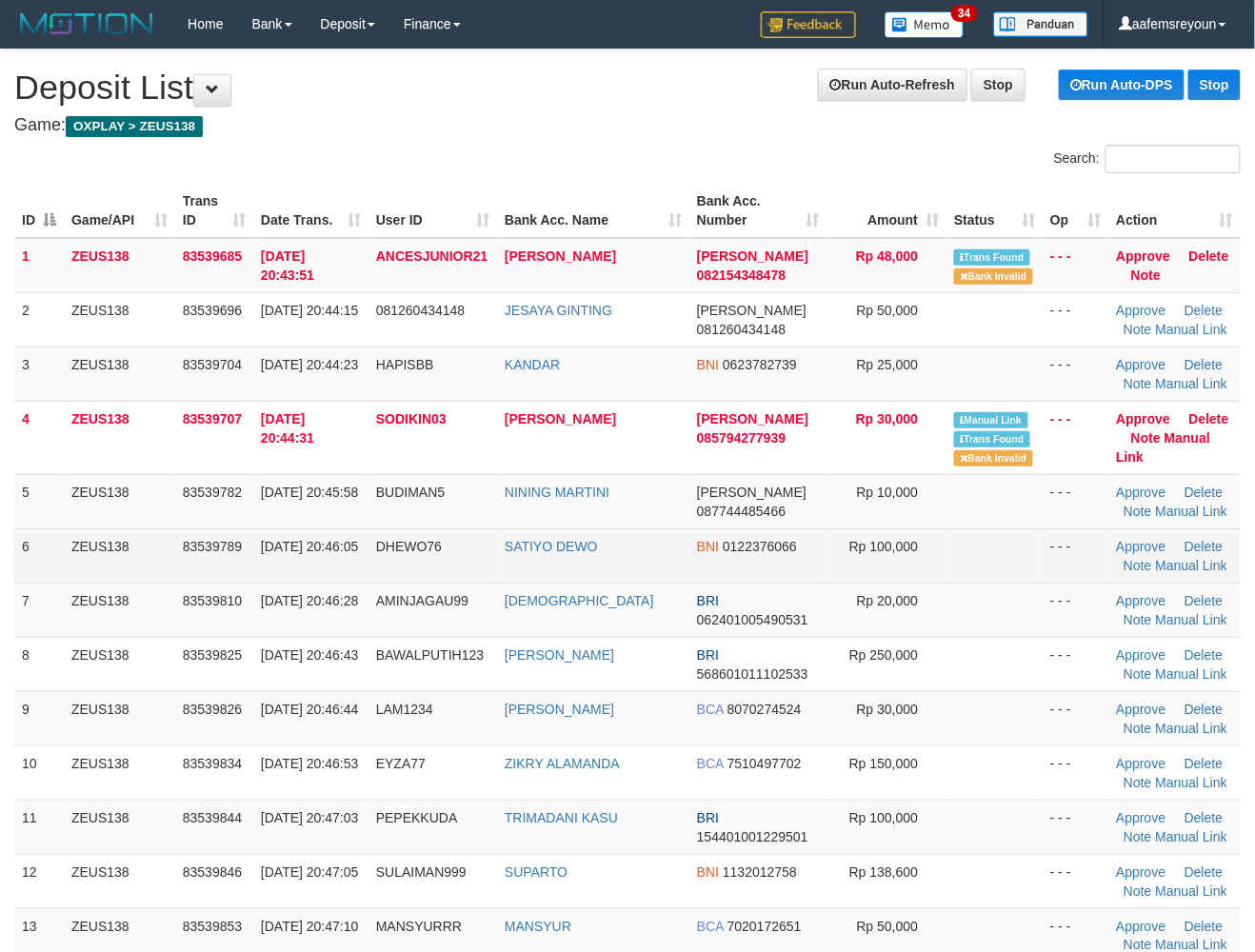 drag, startPoint x: 676, startPoint y: 705, endPoint x: 888, endPoint y: 560, distance: 256.84431 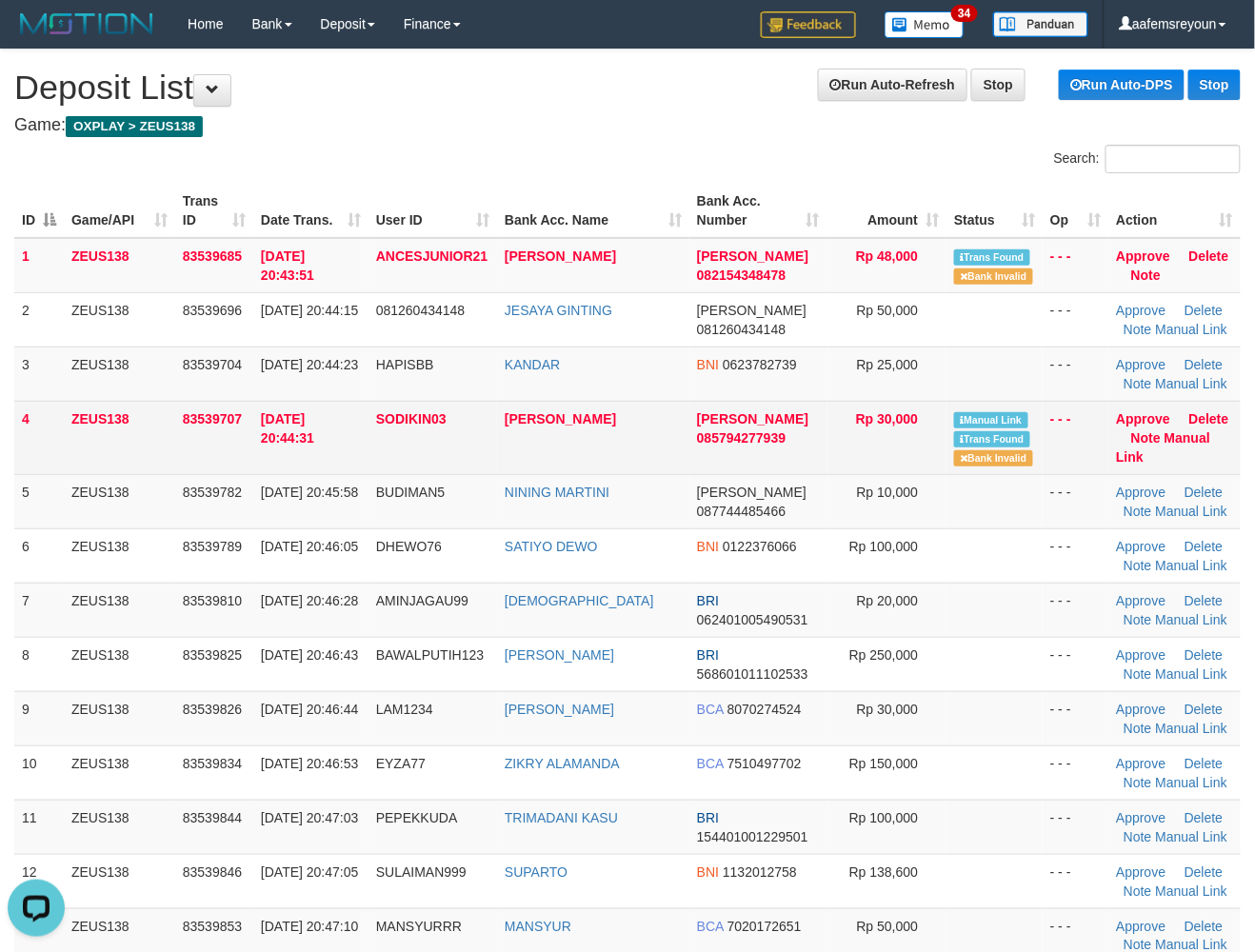scroll, scrollTop: 0, scrollLeft: 0, axis: both 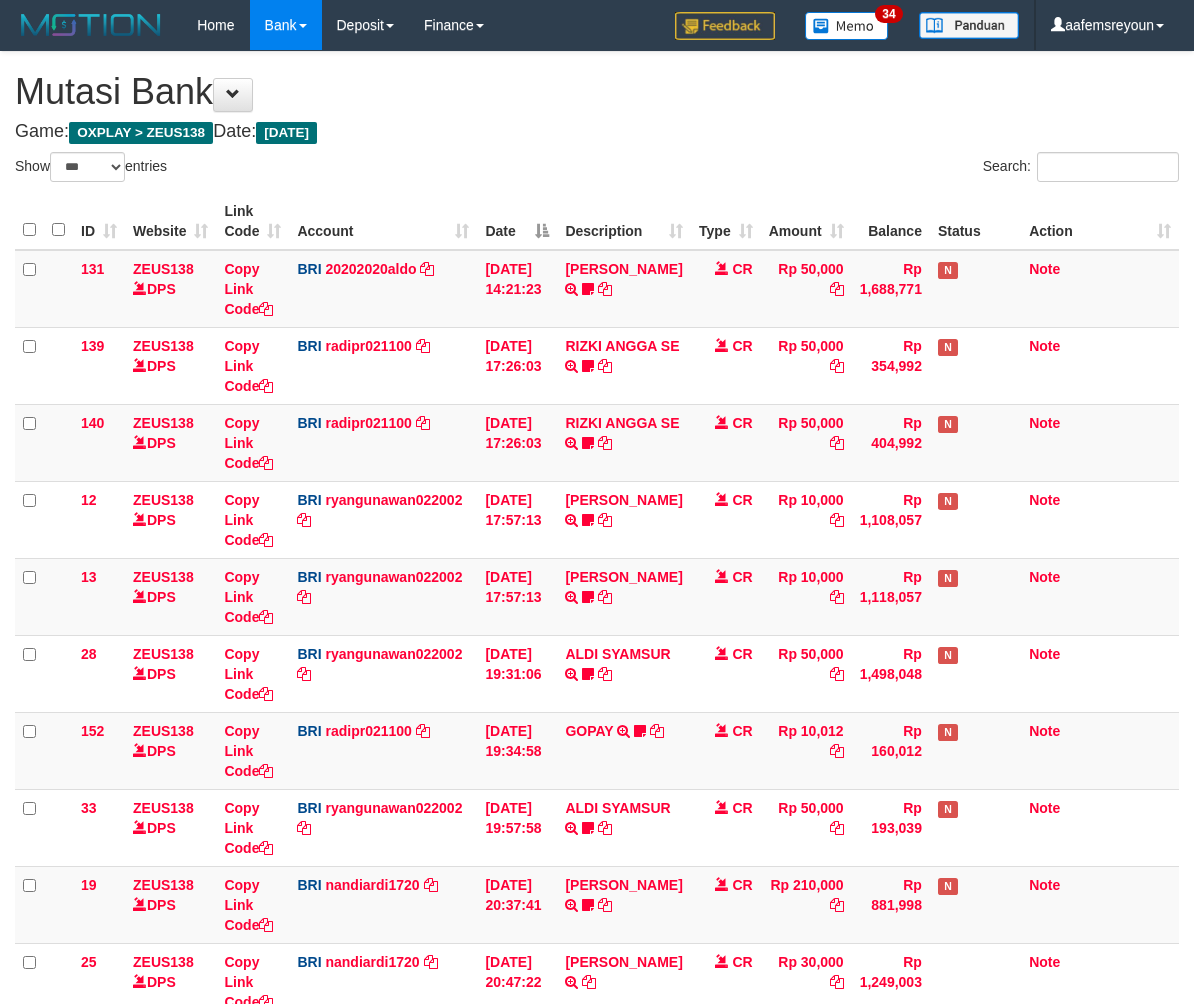 select on "***" 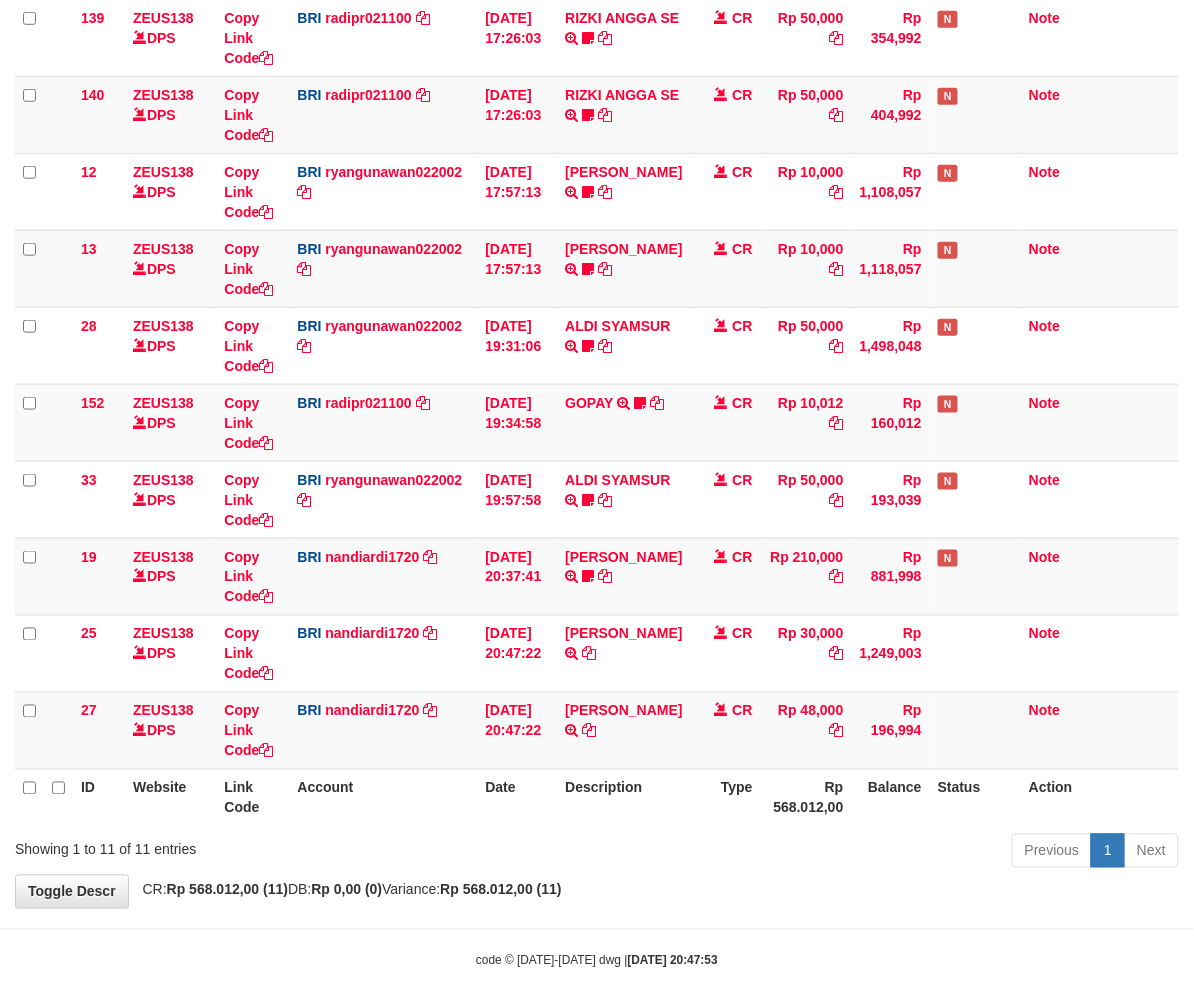scroll, scrollTop: 349, scrollLeft: 0, axis: vertical 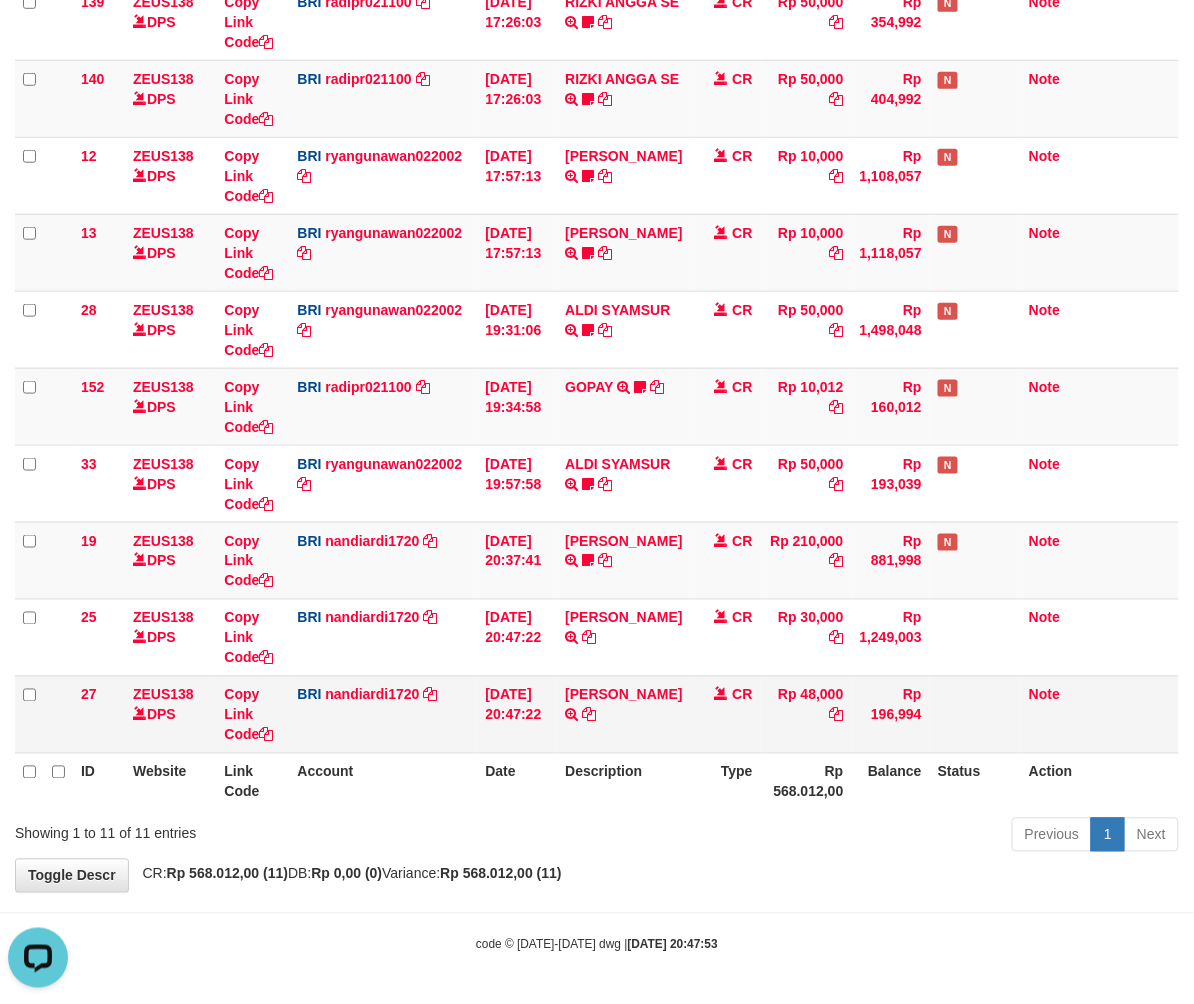 drag, startPoint x: 656, startPoint y: 776, endPoint x: 17, endPoint y: 749, distance: 639.5702 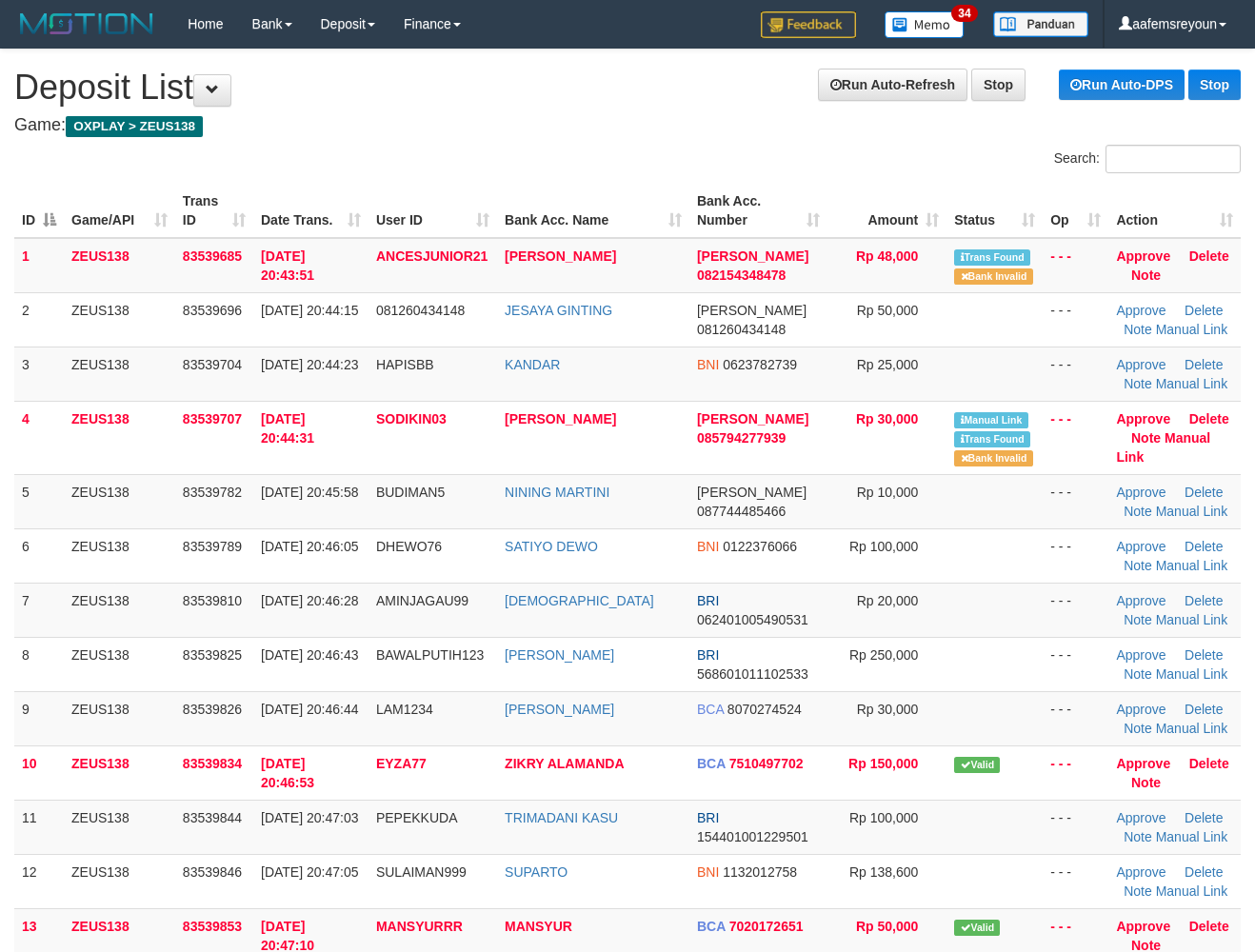 scroll, scrollTop: 0, scrollLeft: 0, axis: both 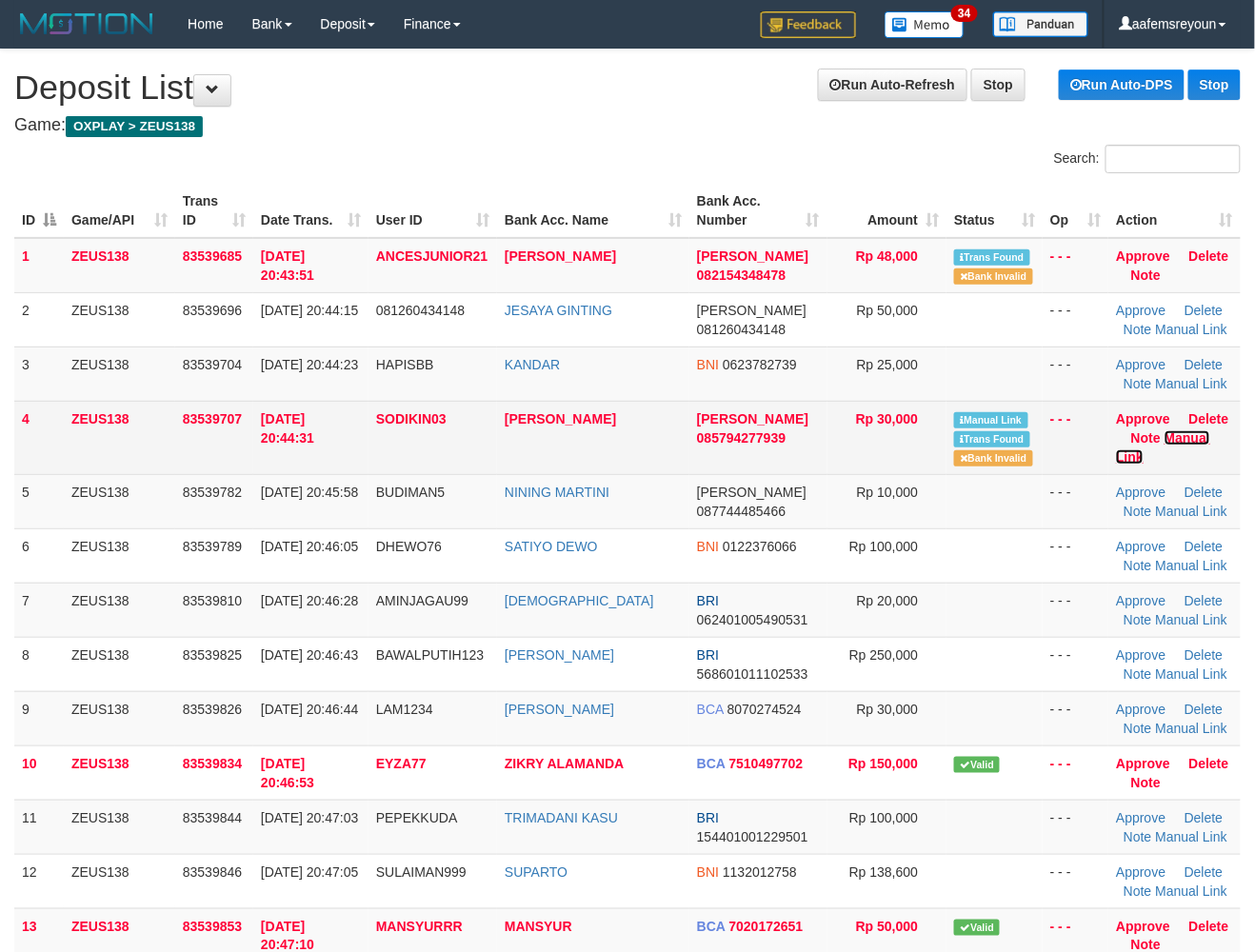 click on "Manual Link" at bounding box center [1163, 447] 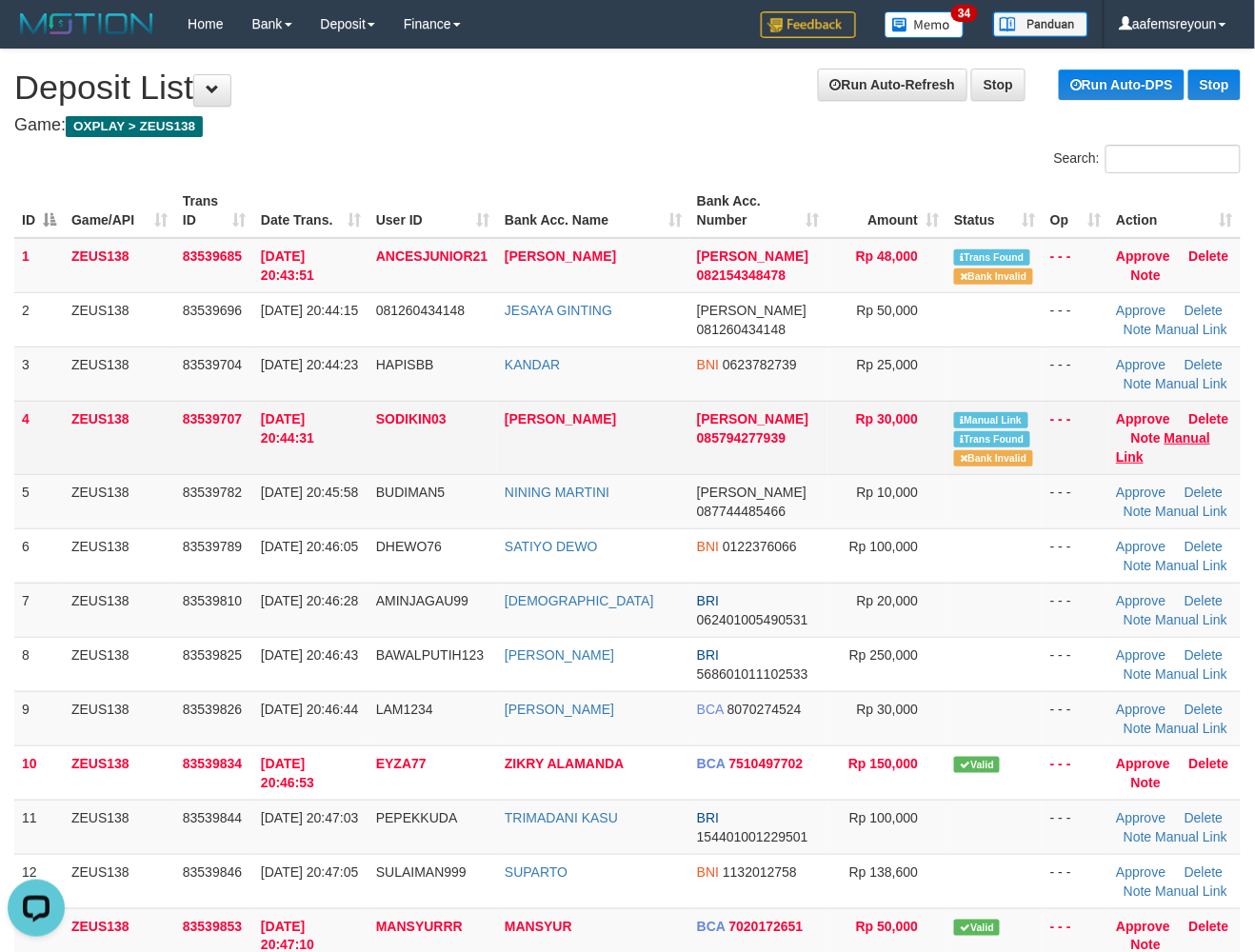 scroll, scrollTop: 0, scrollLeft: 0, axis: both 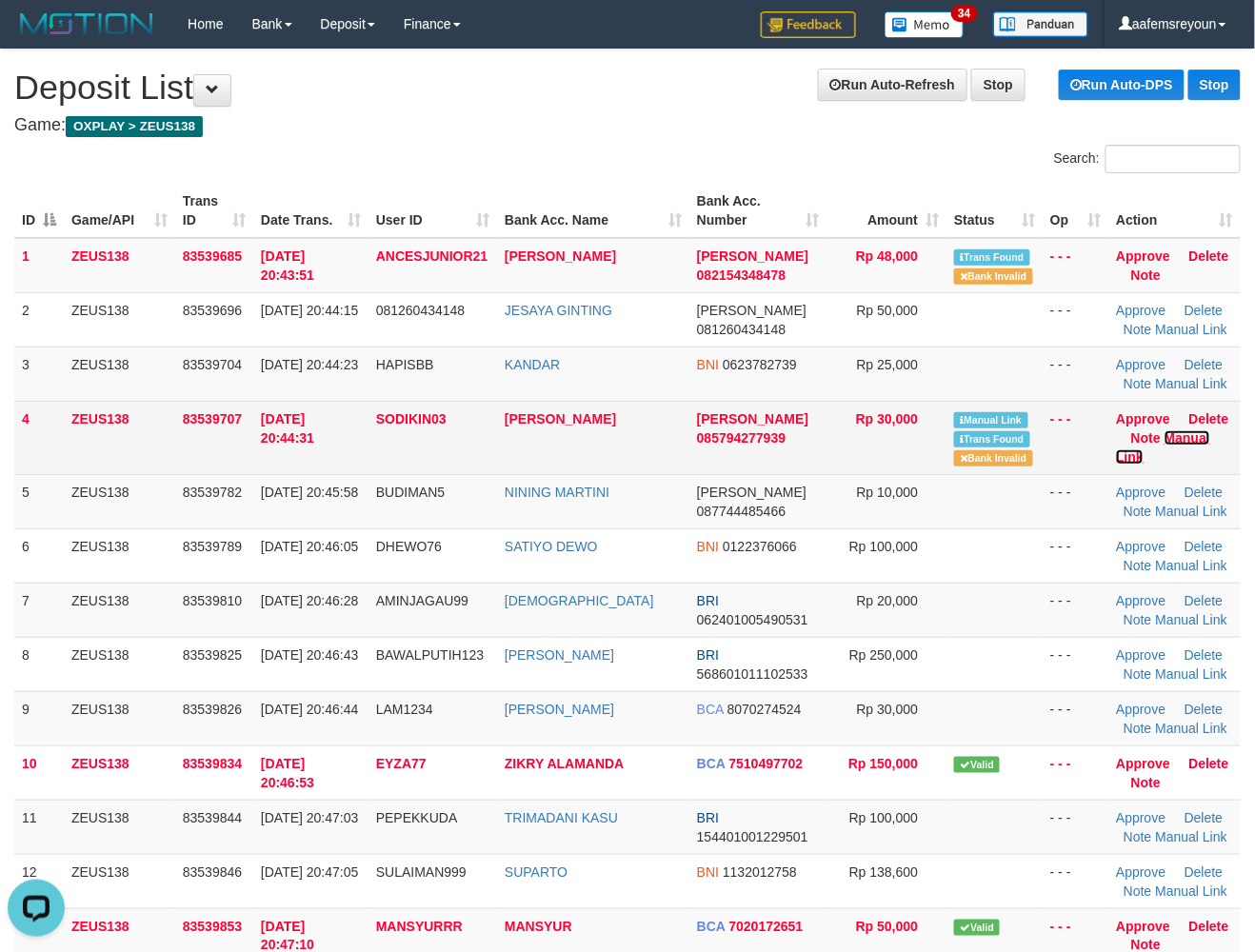 click on "Manual Link" at bounding box center (1163, 447) 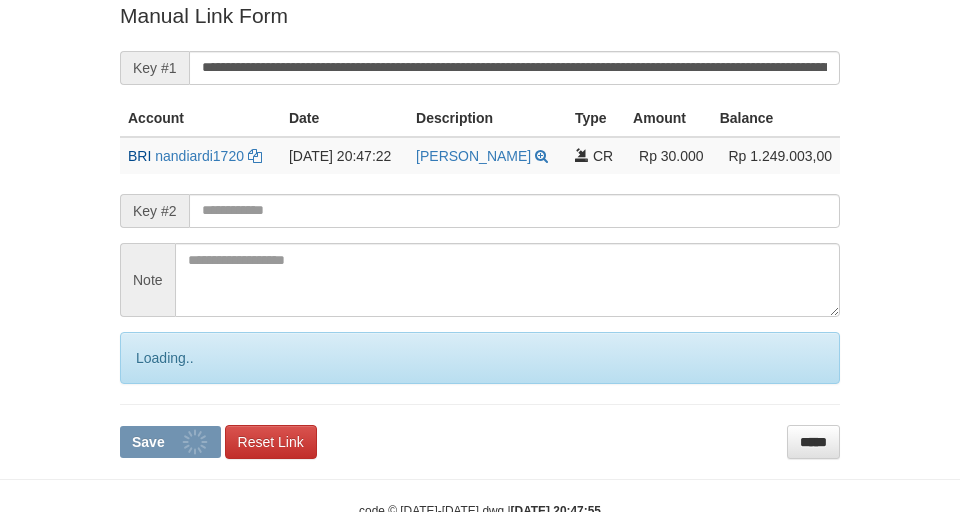 click on "Save" at bounding box center (170, 442) 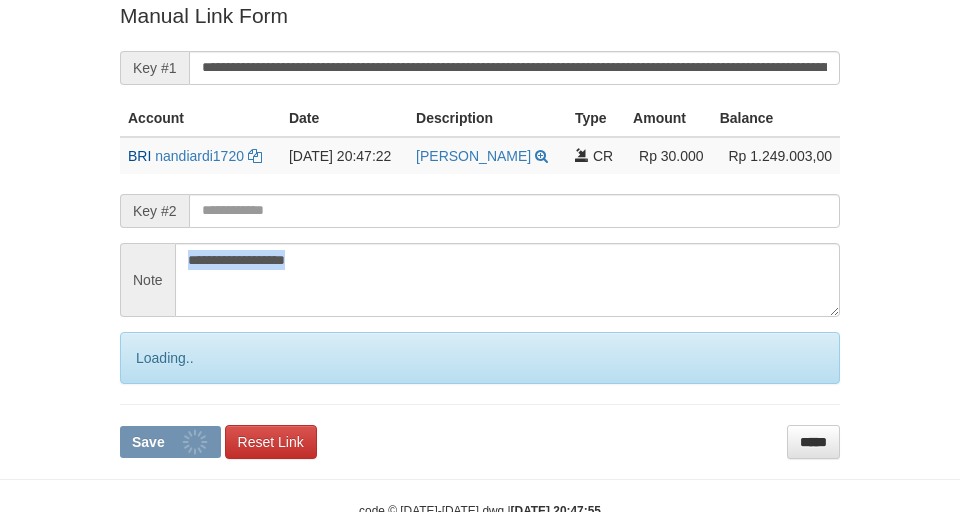click on "**********" at bounding box center (480, 229) 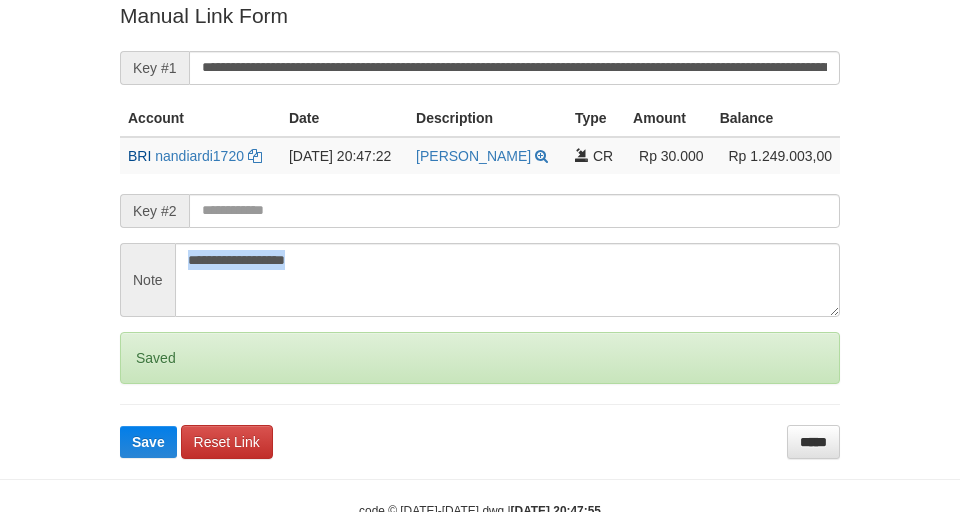 scroll, scrollTop: 413, scrollLeft: 0, axis: vertical 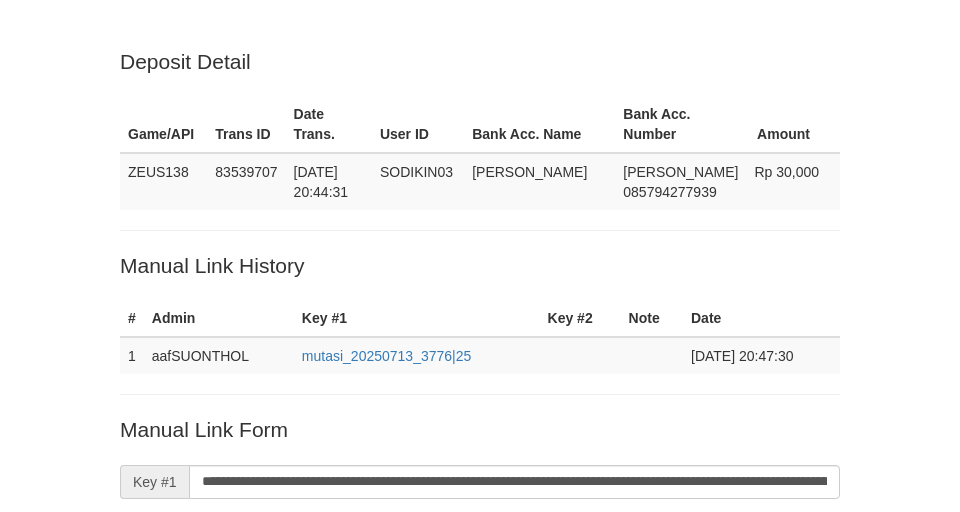 click on "Save" at bounding box center [148, 856] 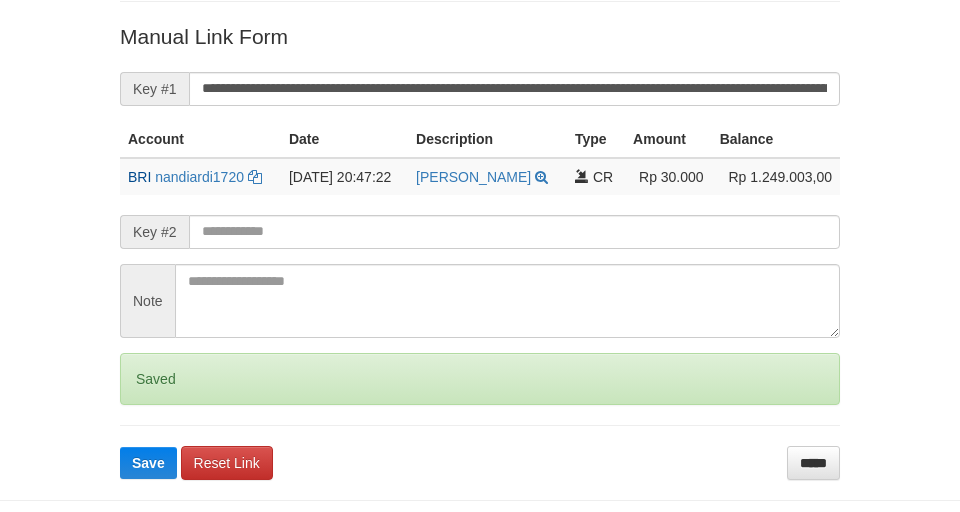 drag, startPoint x: 0, startPoint y: 0, endPoint x: 546, endPoint y: 214, distance: 586.4401 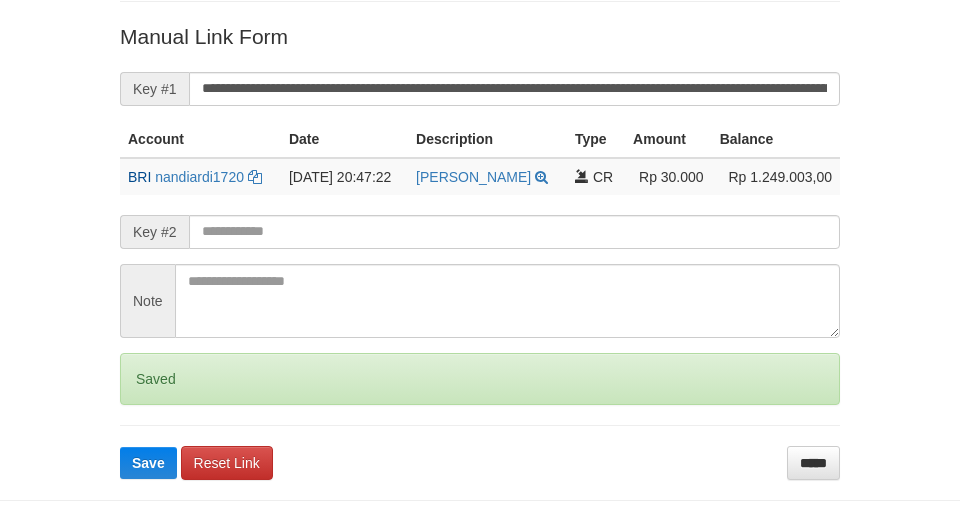 click at bounding box center [514, 232] 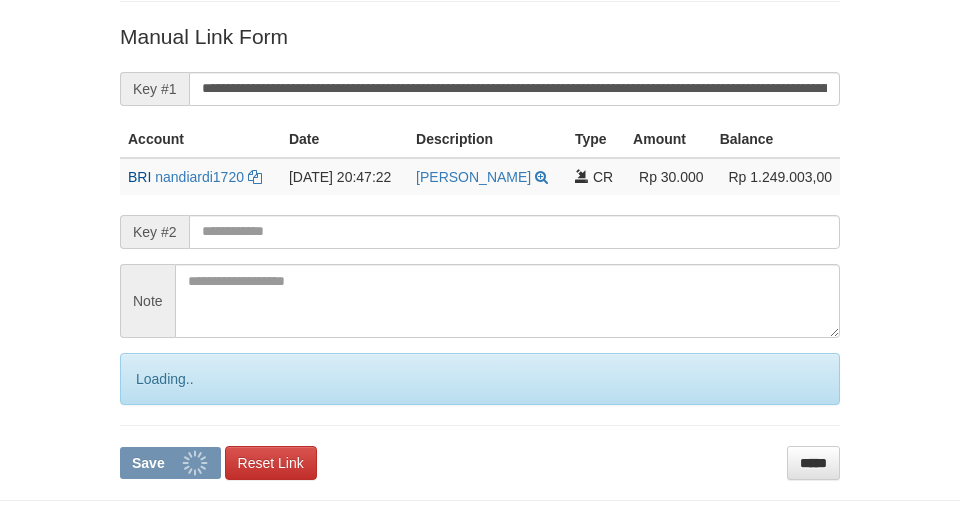 scroll, scrollTop: 392, scrollLeft: 0, axis: vertical 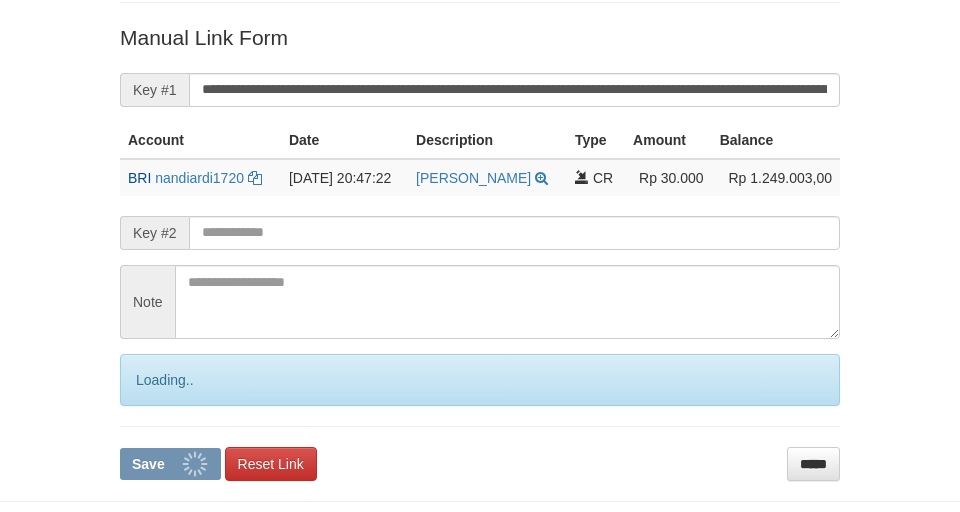 click at bounding box center [514, 233] 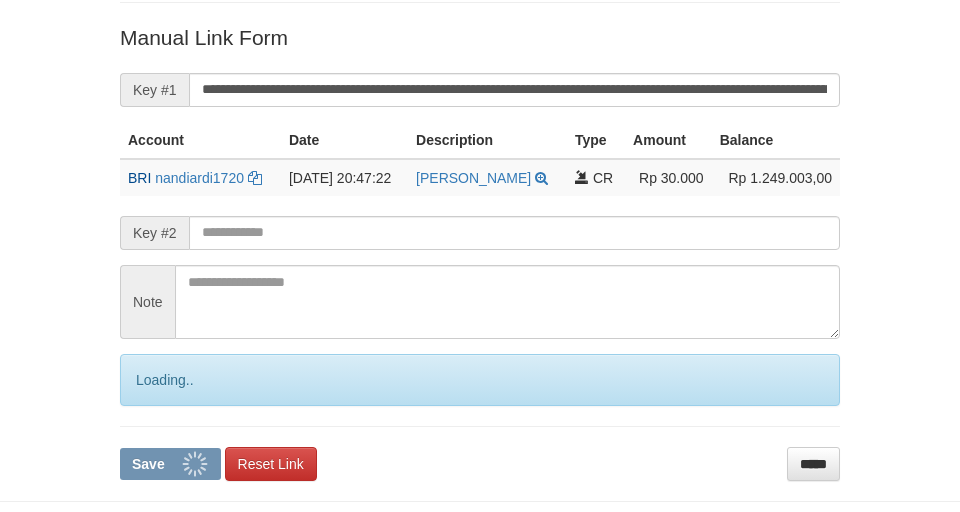click on "Save" at bounding box center [170, 464] 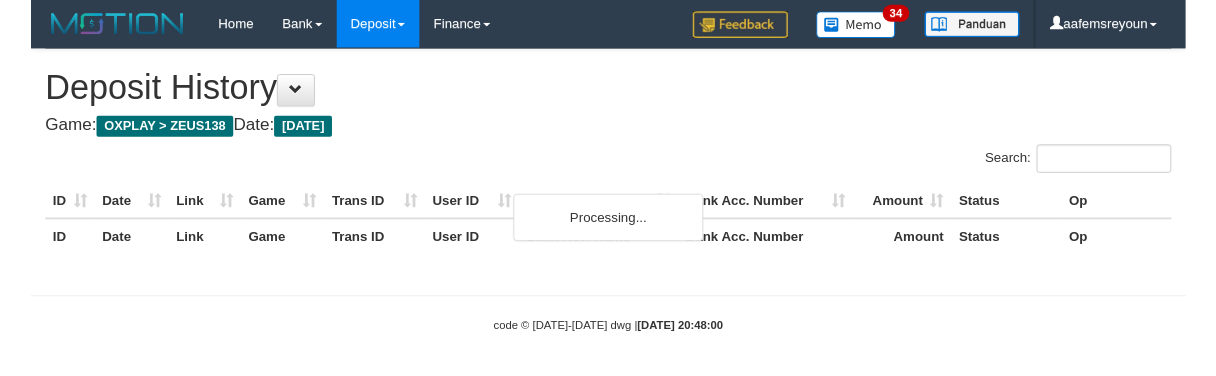 scroll, scrollTop: 0, scrollLeft: 0, axis: both 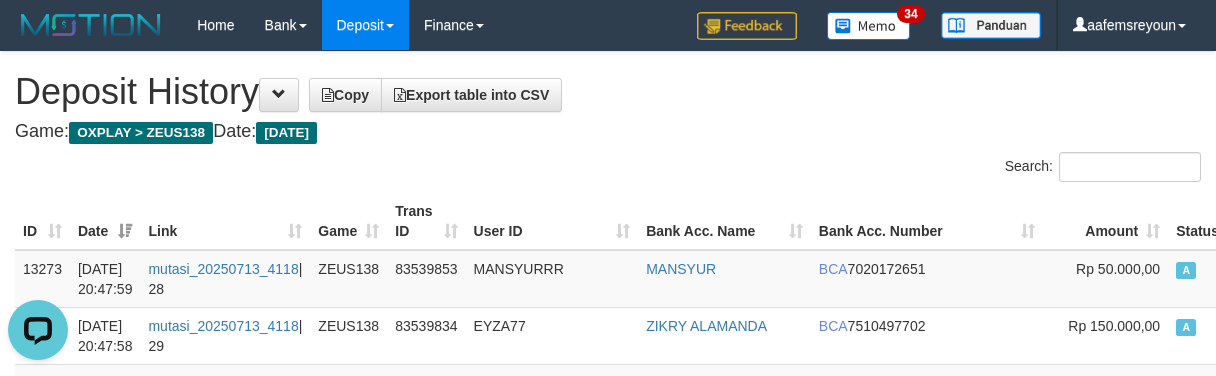 click on "User ID" at bounding box center (552, 221) 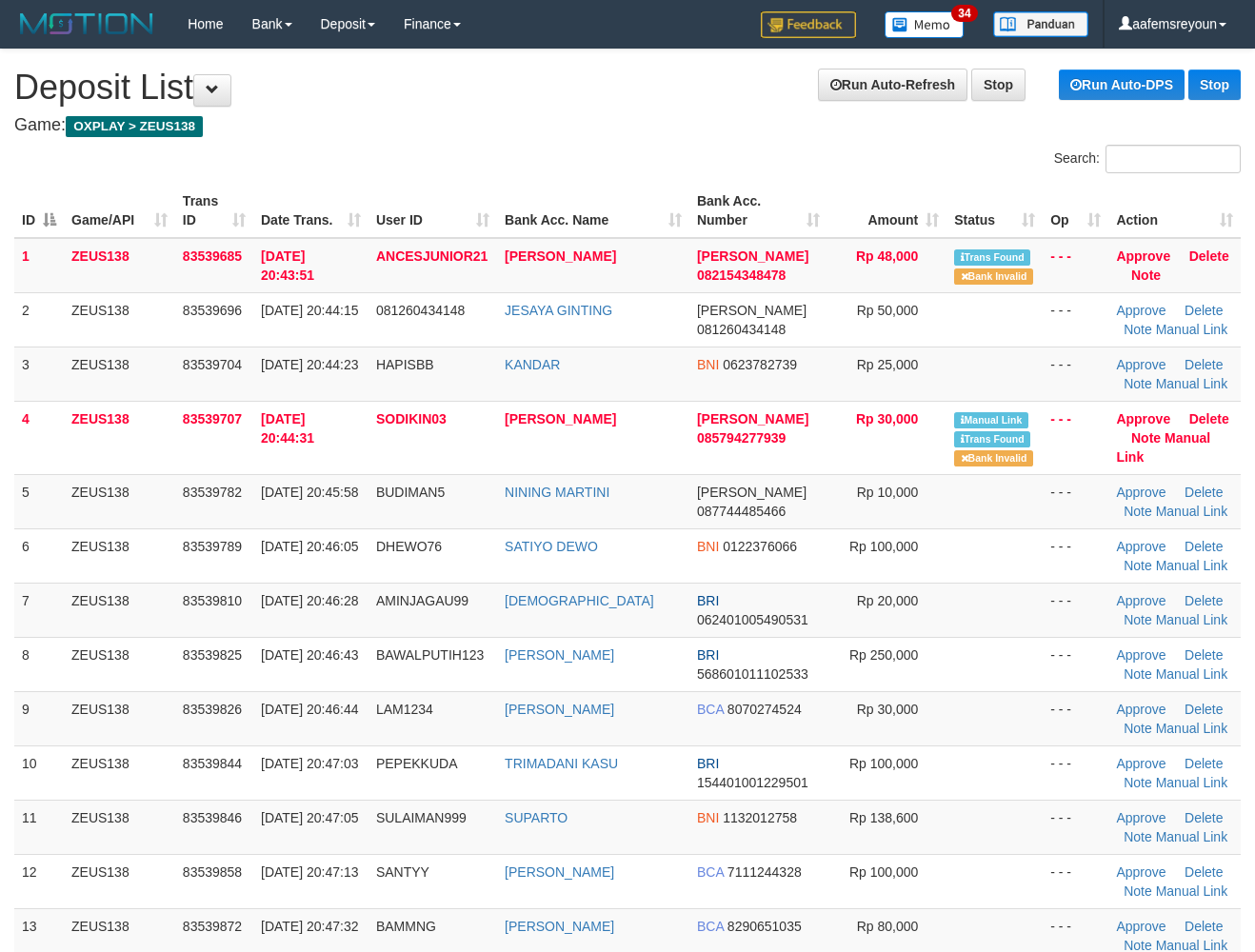 scroll, scrollTop: 0, scrollLeft: 0, axis: both 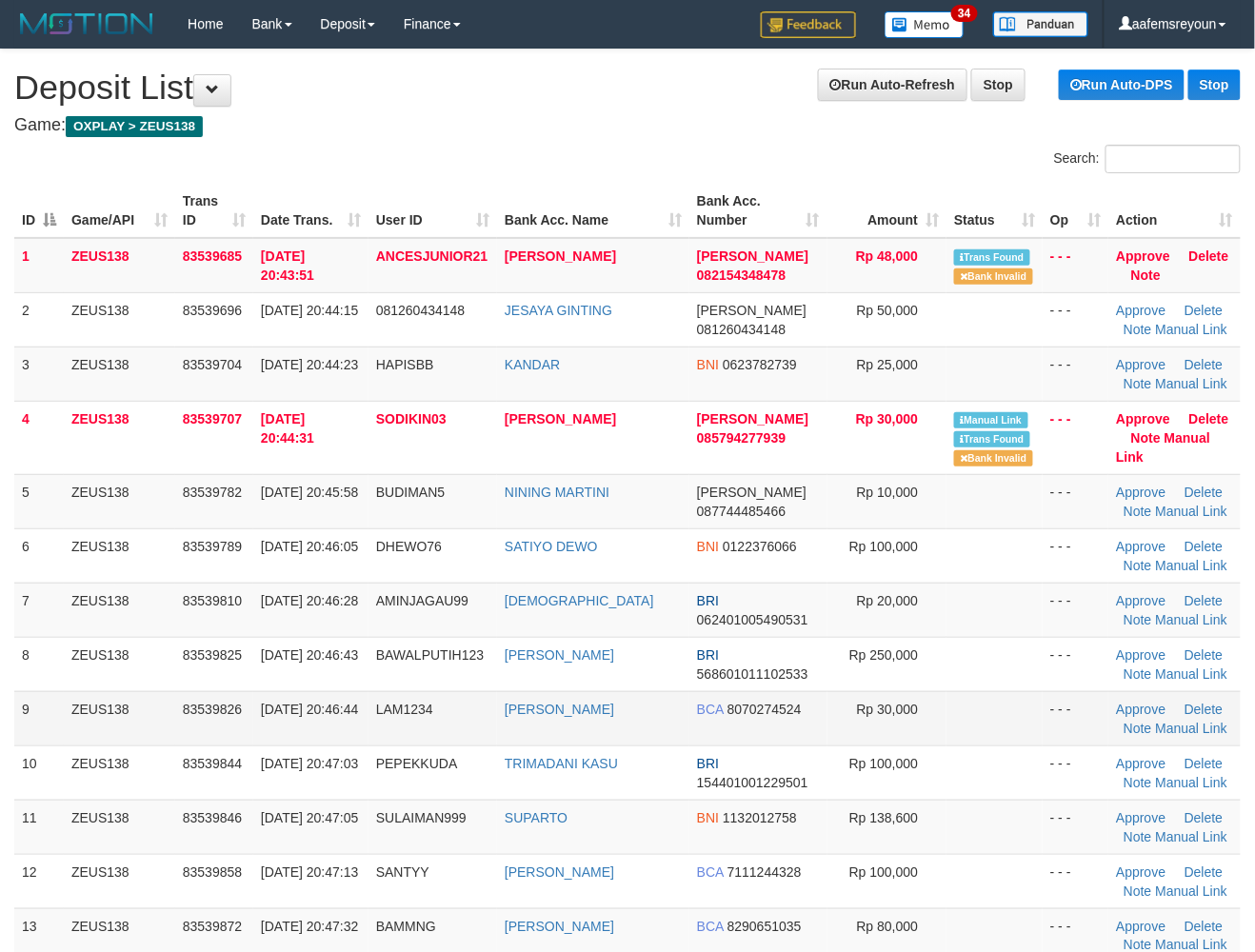 click at bounding box center [994, 718] 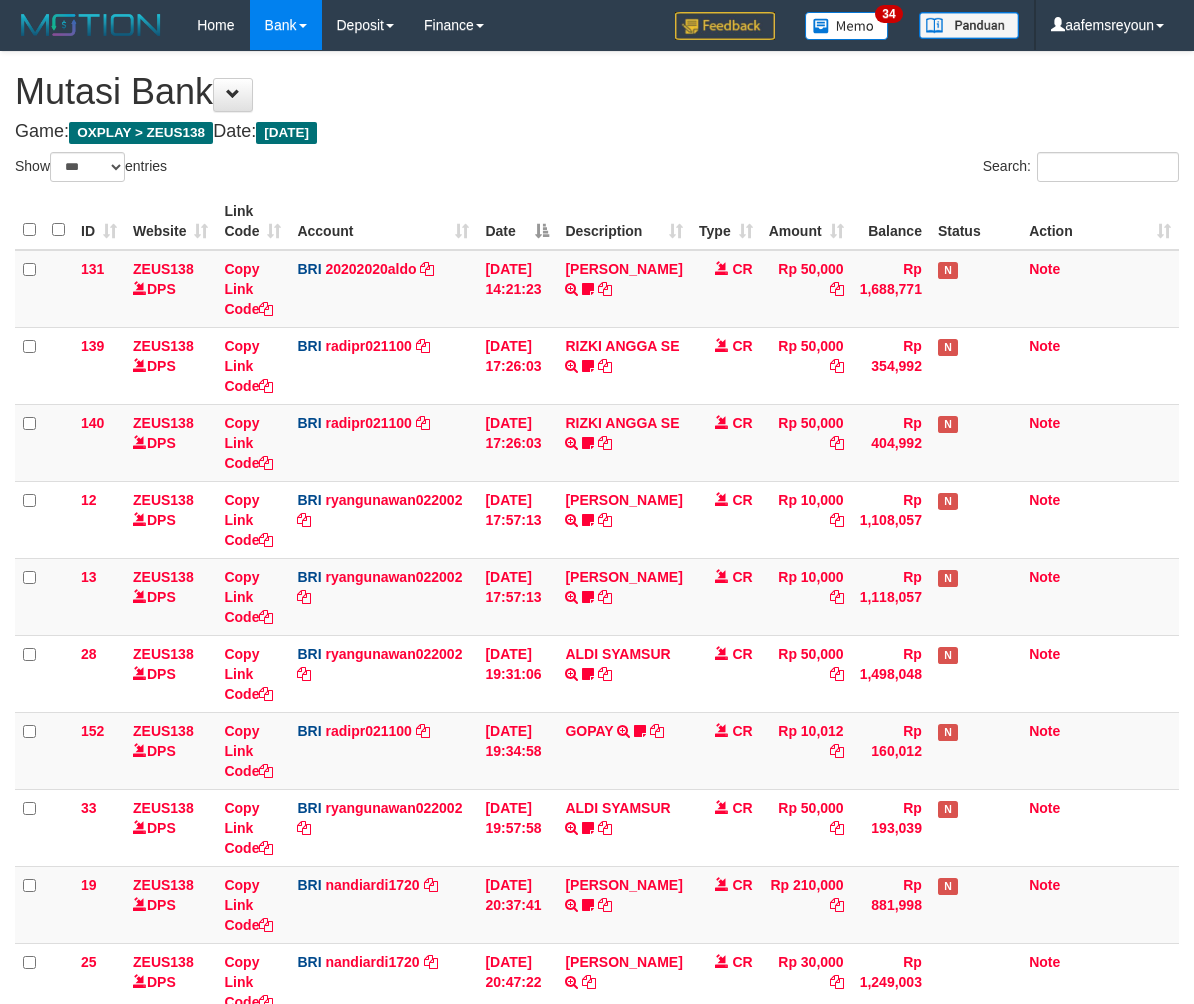 select on "***" 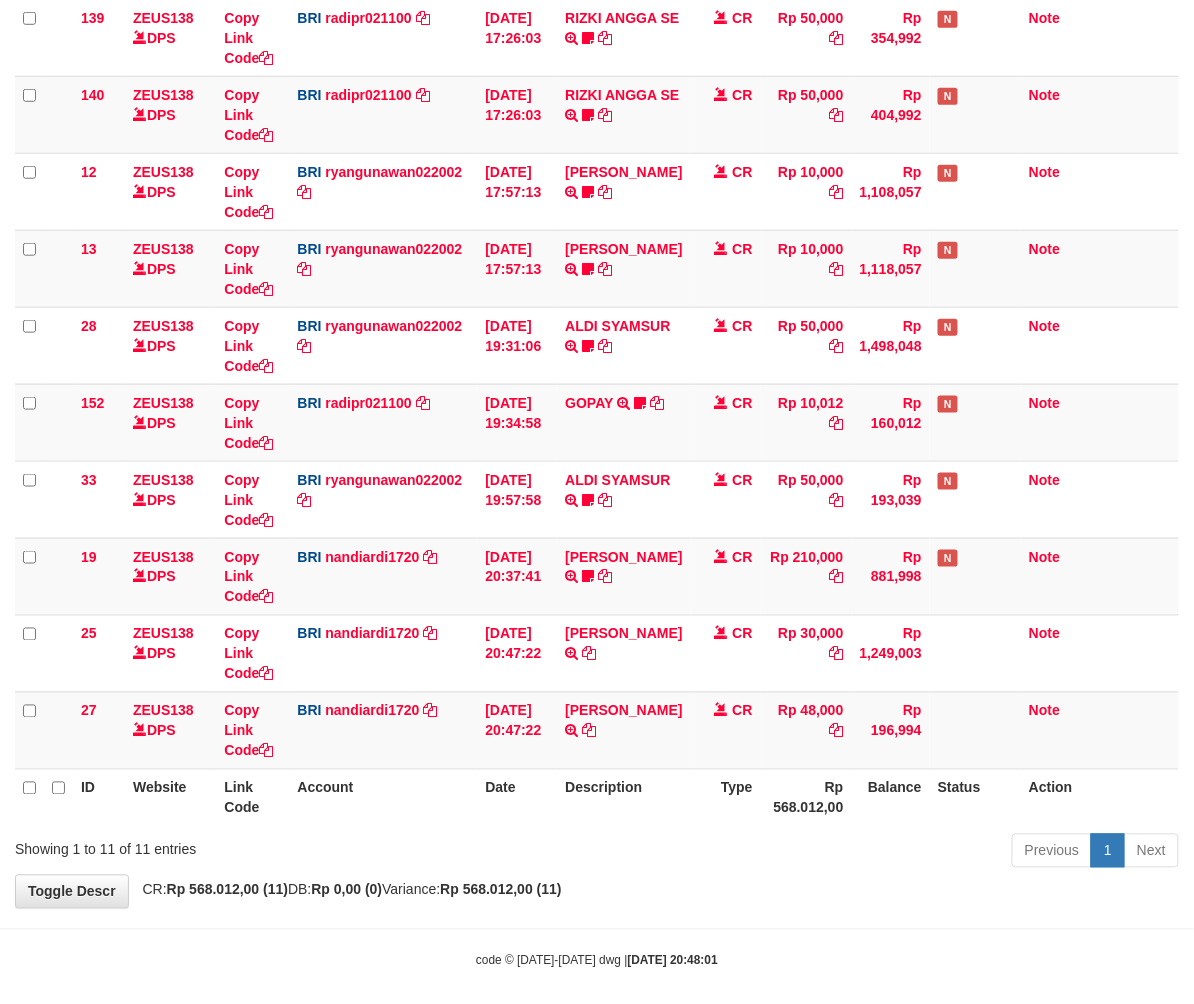scroll, scrollTop: 349, scrollLeft: 0, axis: vertical 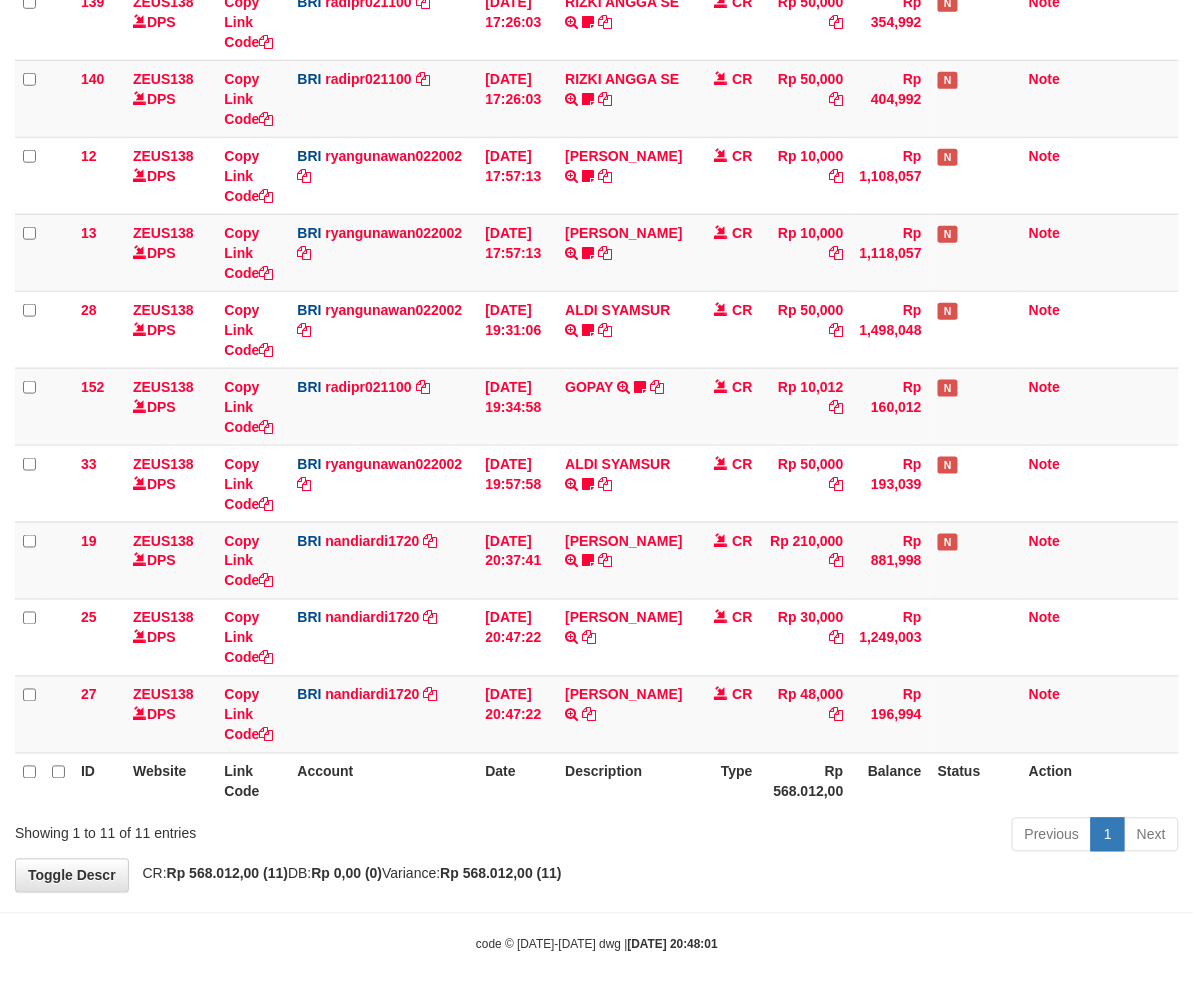 click on "Date" at bounding box center (517, 781) 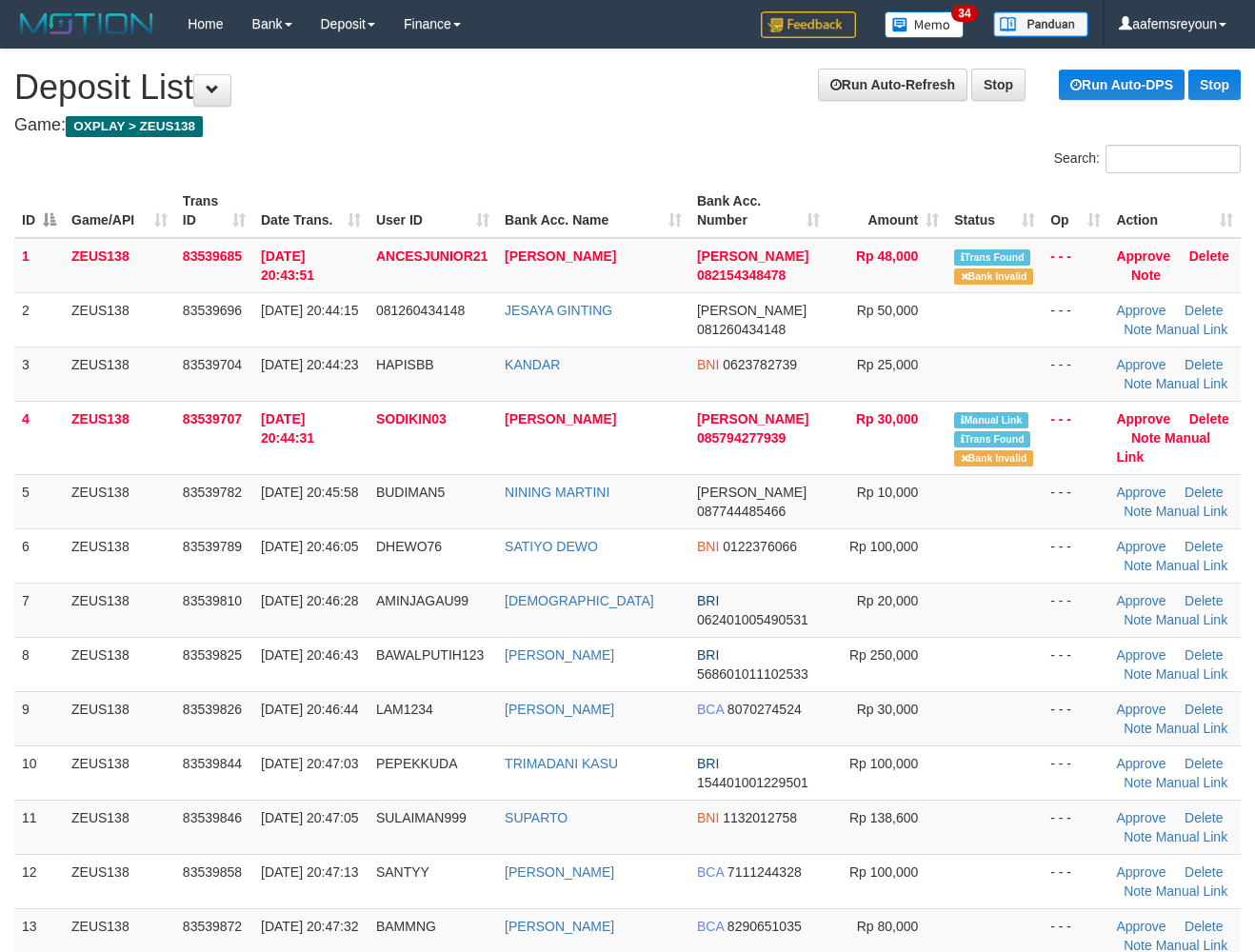 scroll, scrollTop: 0, scrollLeft: 0, axis: both 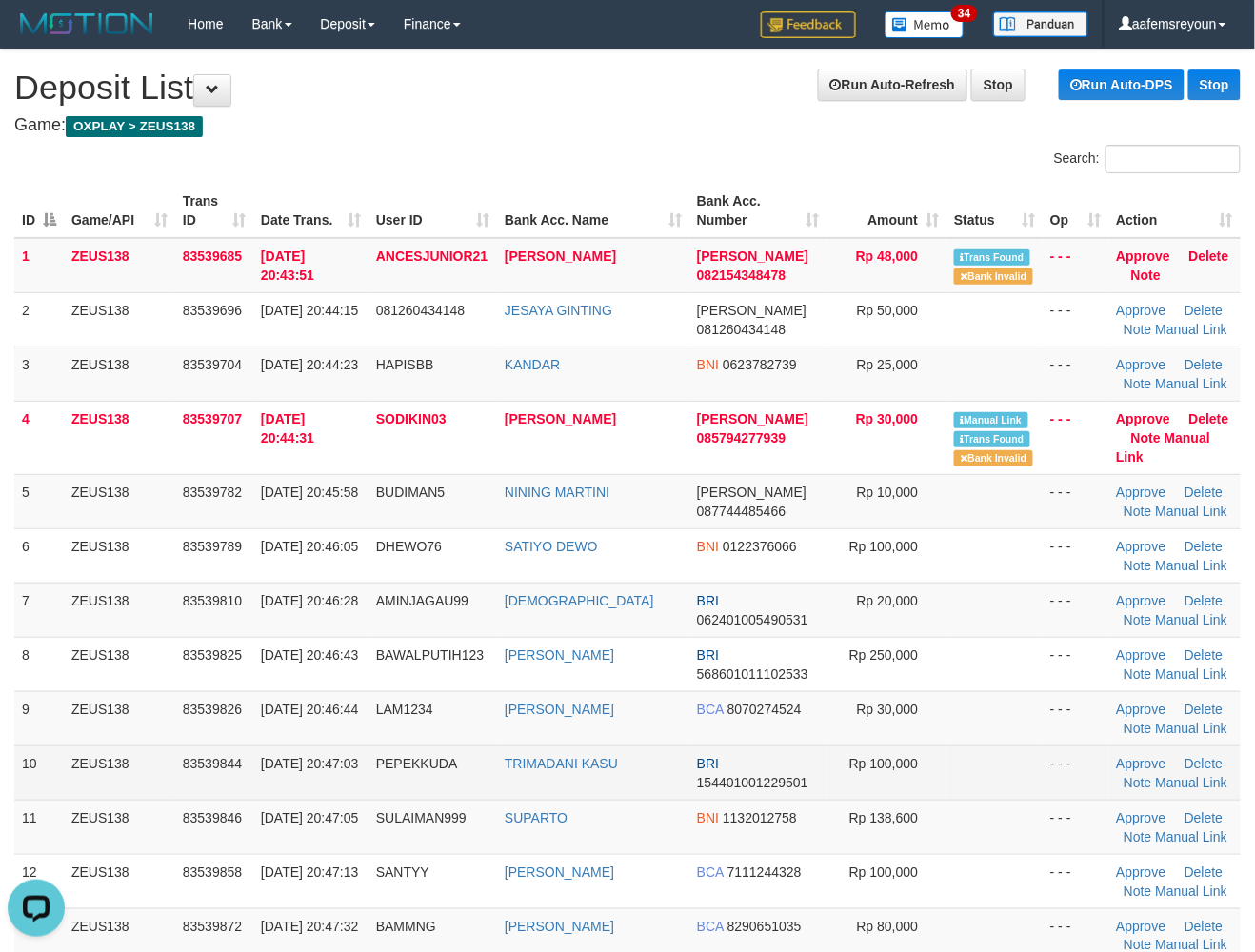 drag, startPoint x: 922, startPoint y: 786, endPoint x: 941, endPoint y: 801, distance: 24 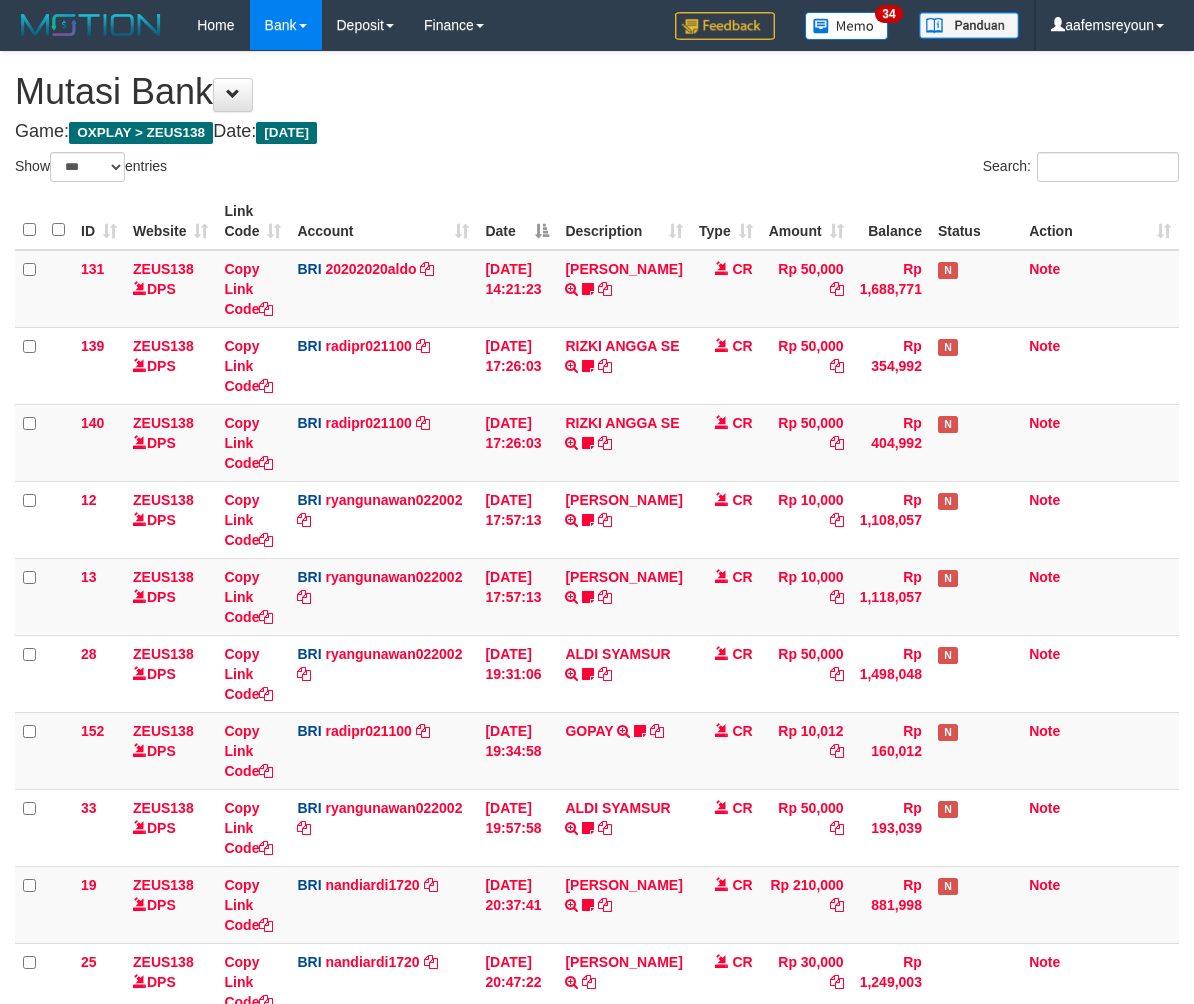 select on "***" 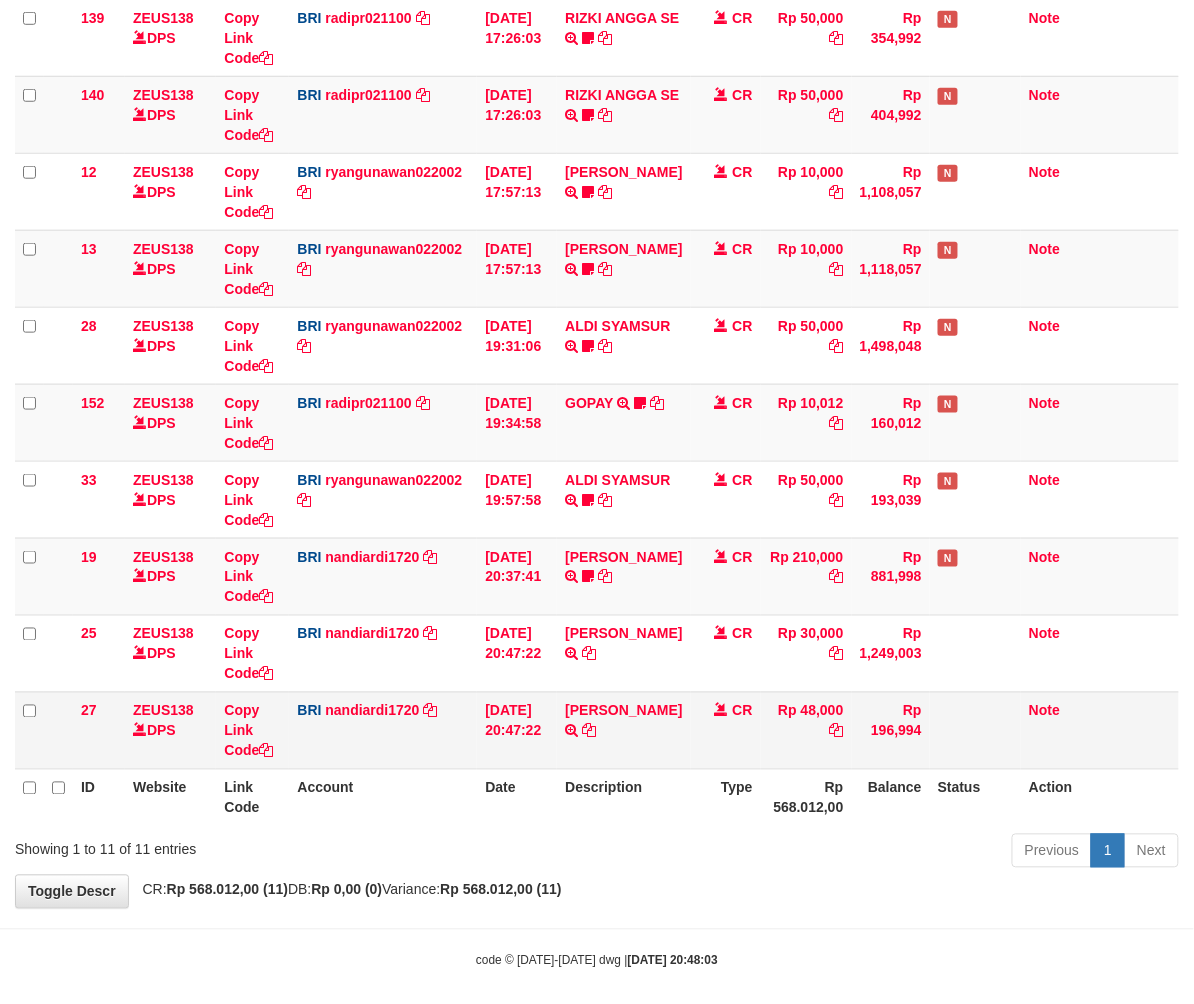 scroll, scrollTop: 349, scrollLeft: 0, axis: vertical 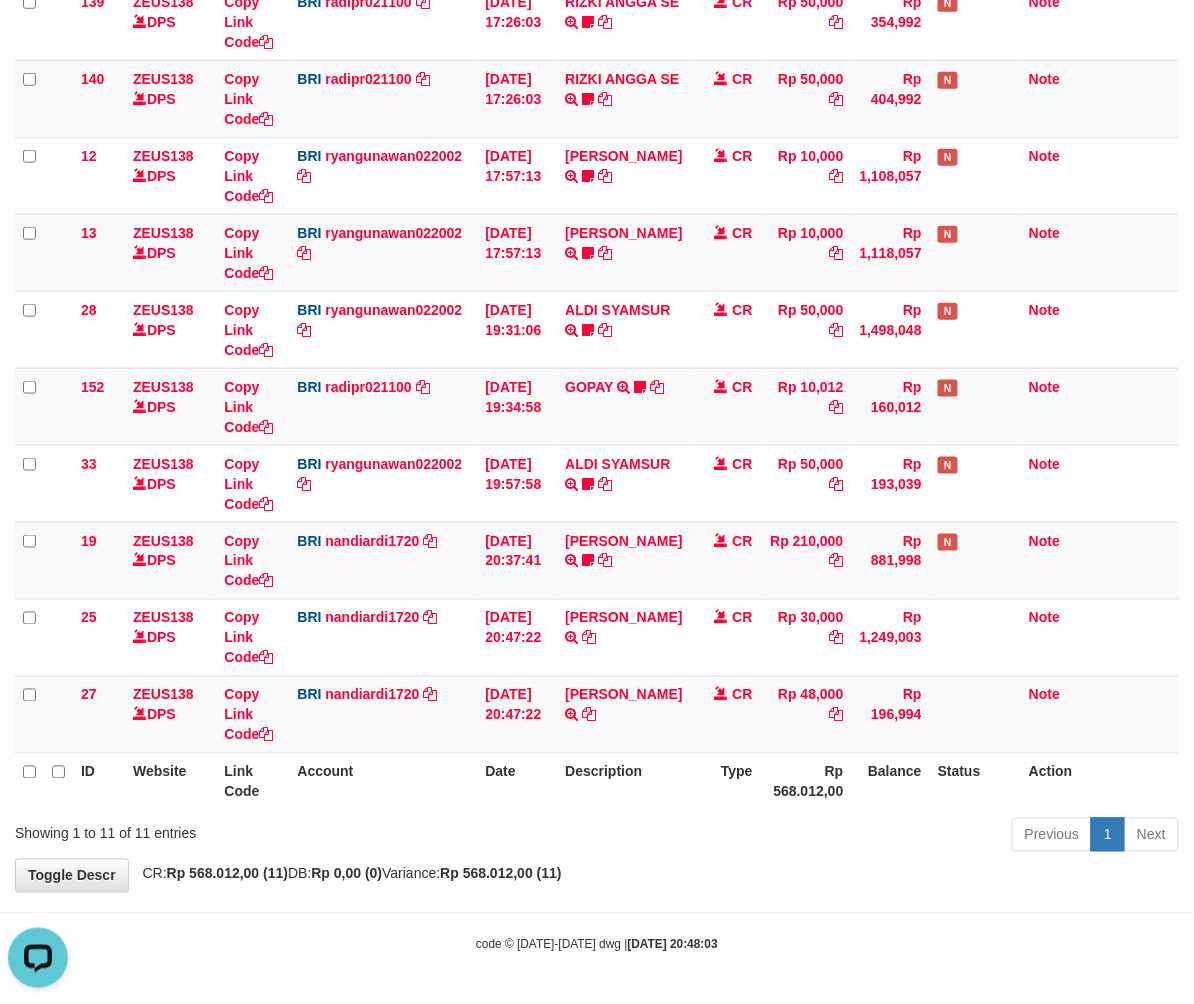 drag, startPoint x: 720, startPoint y: 921, endPoint x: 657, endPoint y: 918, distance: 63.07139 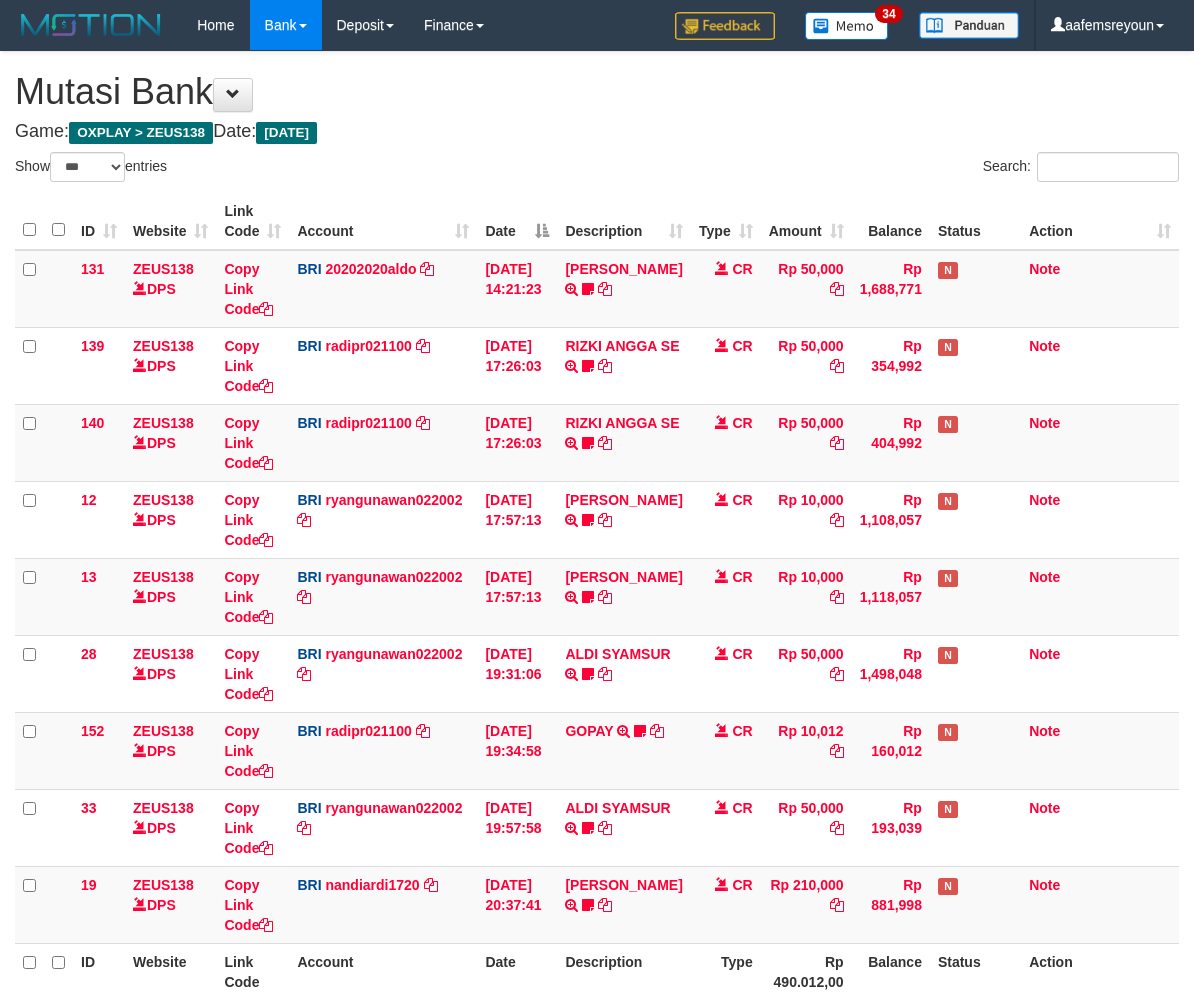 select on "***" 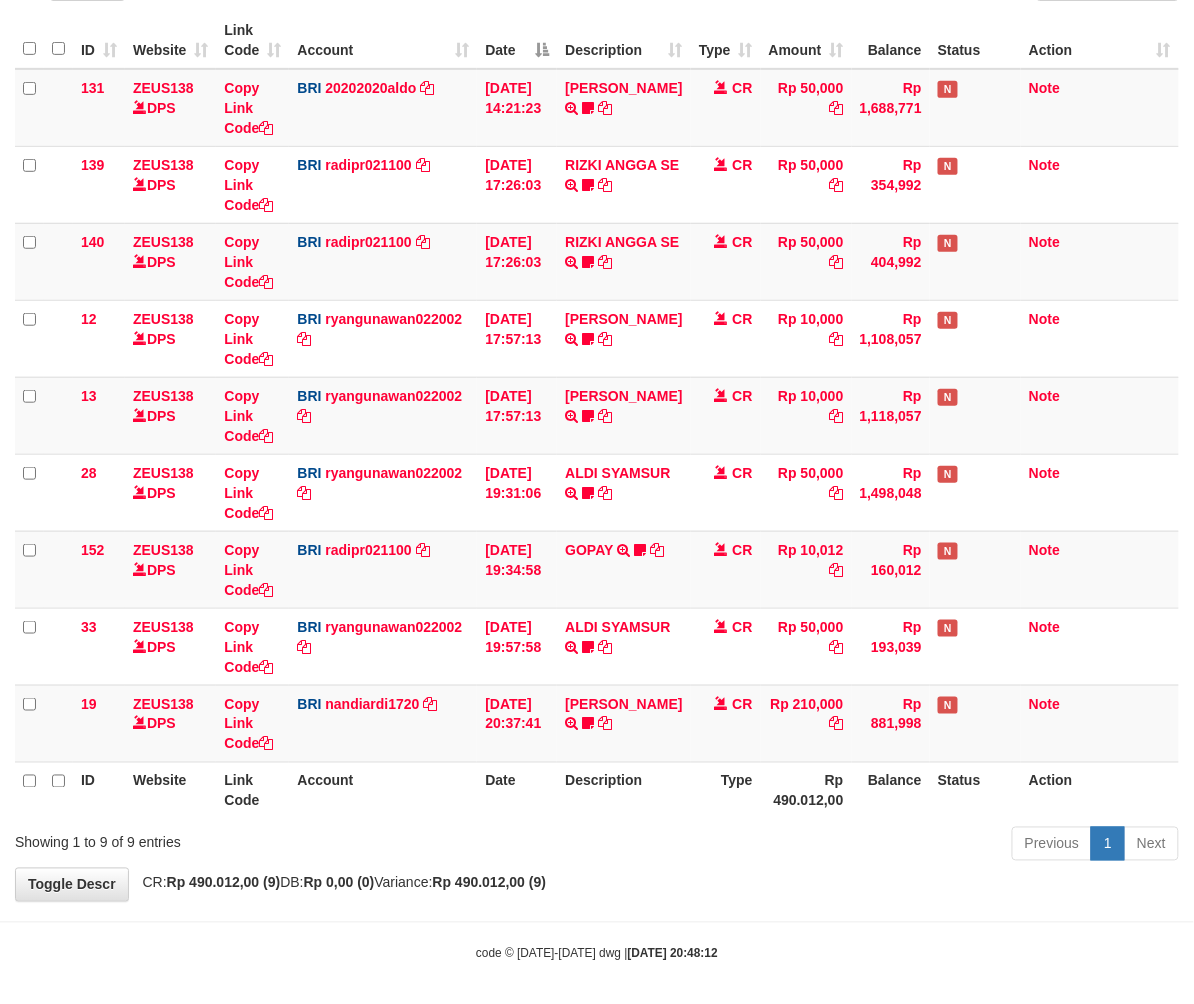 scroll, scrollTop: 194, scrollLeft: 0, axis: vertical 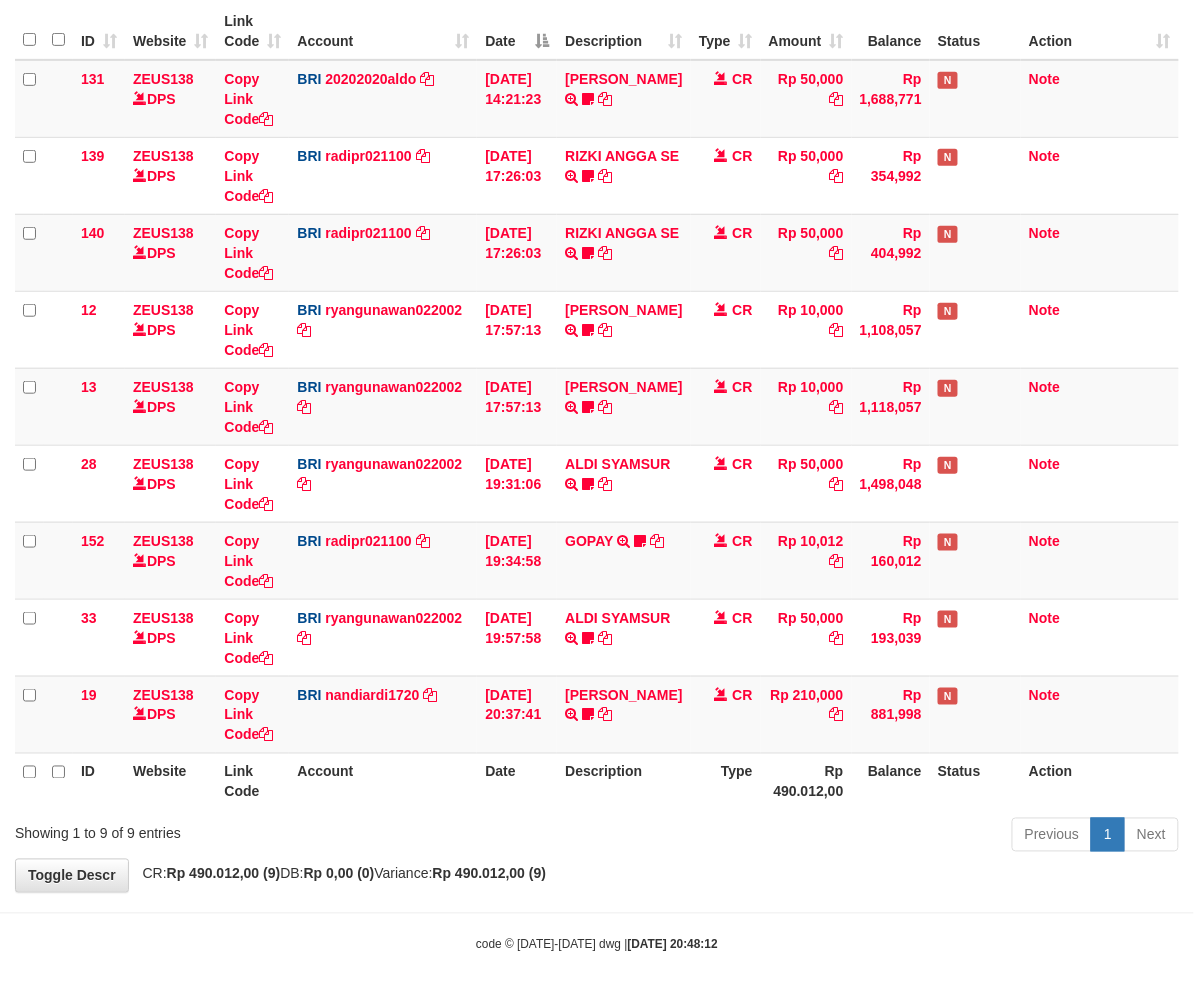 drag, startPoint x: 662, startPoint y: 900, endPoint x: 1210, endPoint y: 906, distance: 548.03284 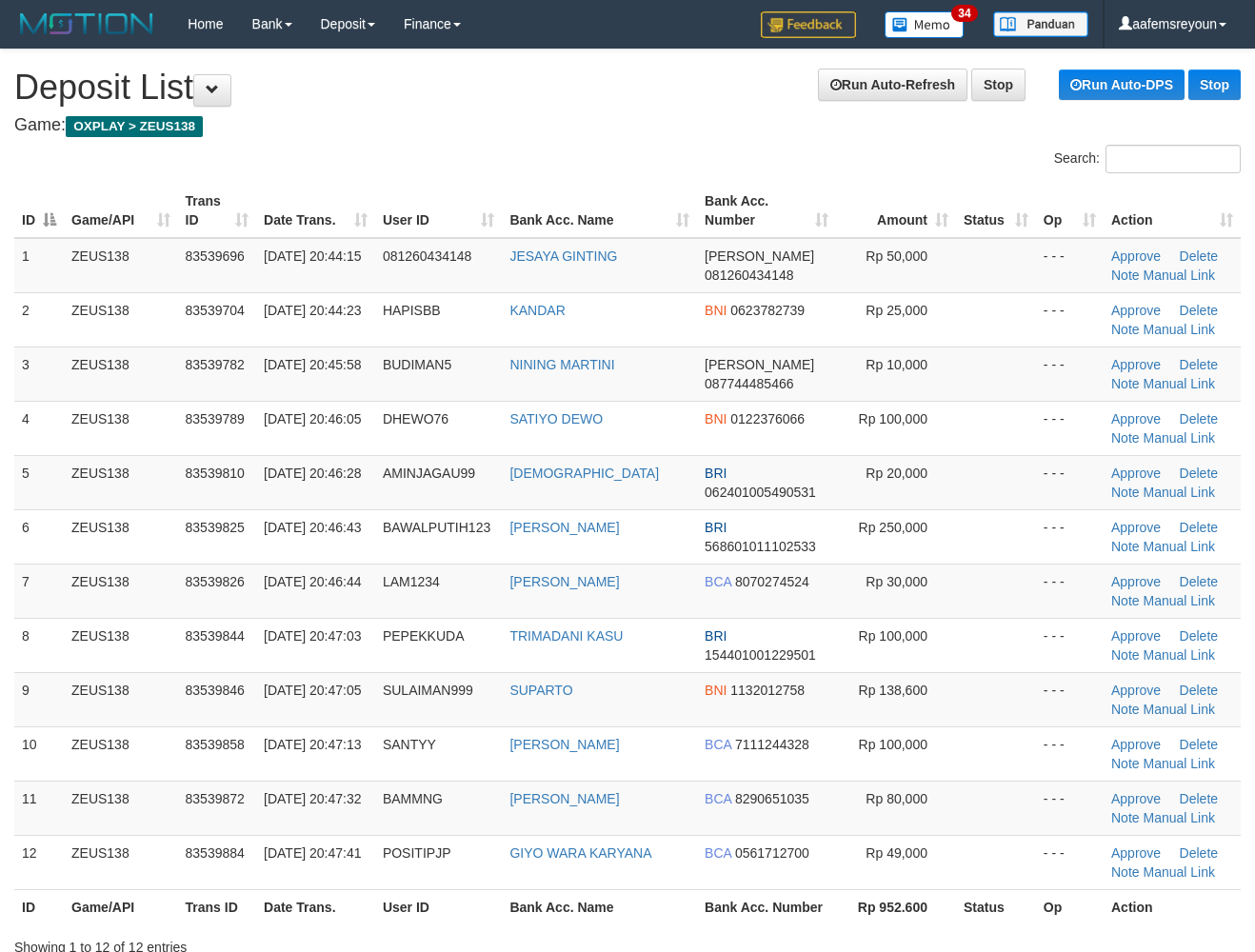 scroll, scrollTop: 0, scrollLeft: 0, axis: both 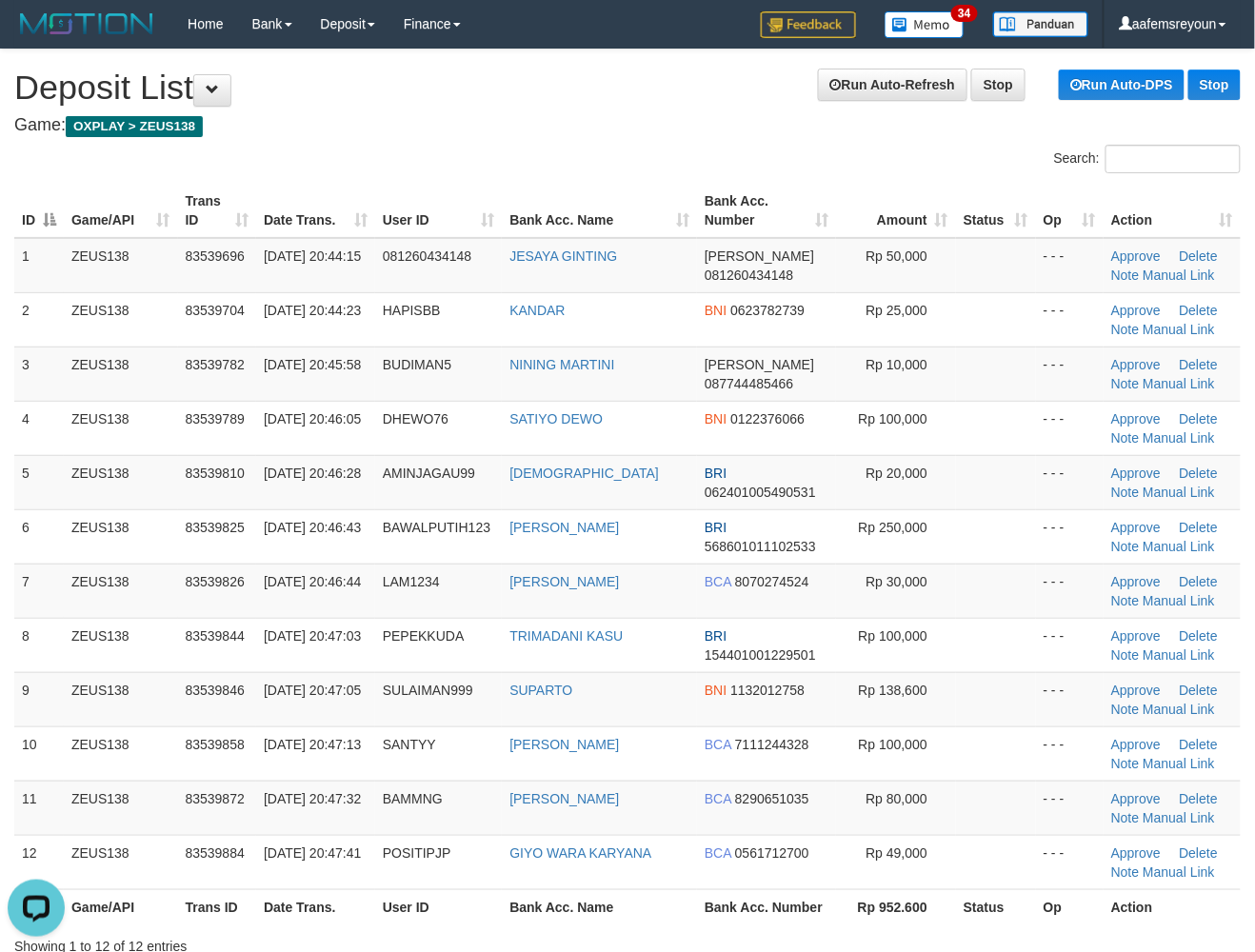 drag, startPoint x: 1033, startPoint y: 762, endPoint x: 1270, endPoint y: 785, distance: 238.11342 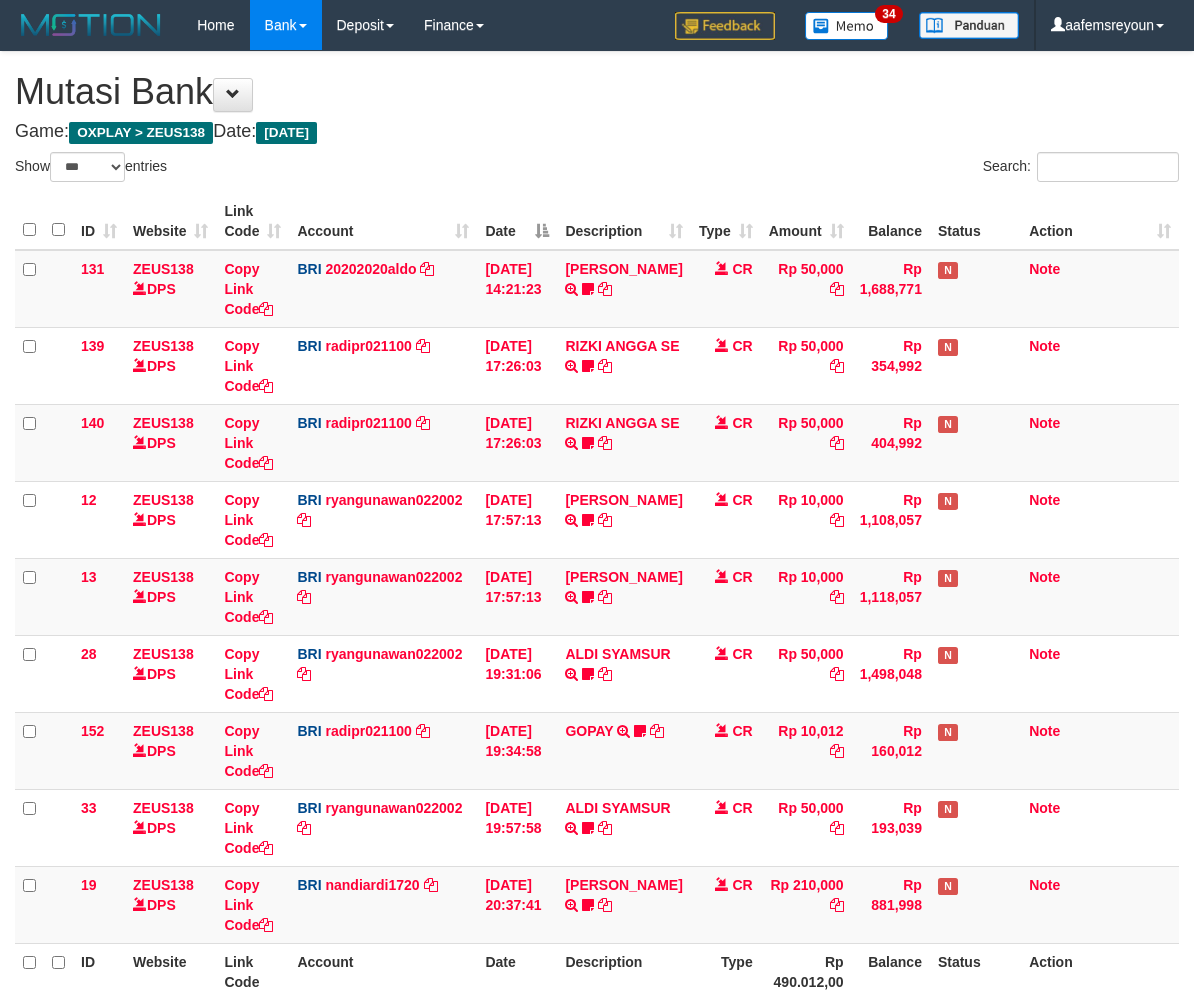 select on "***" 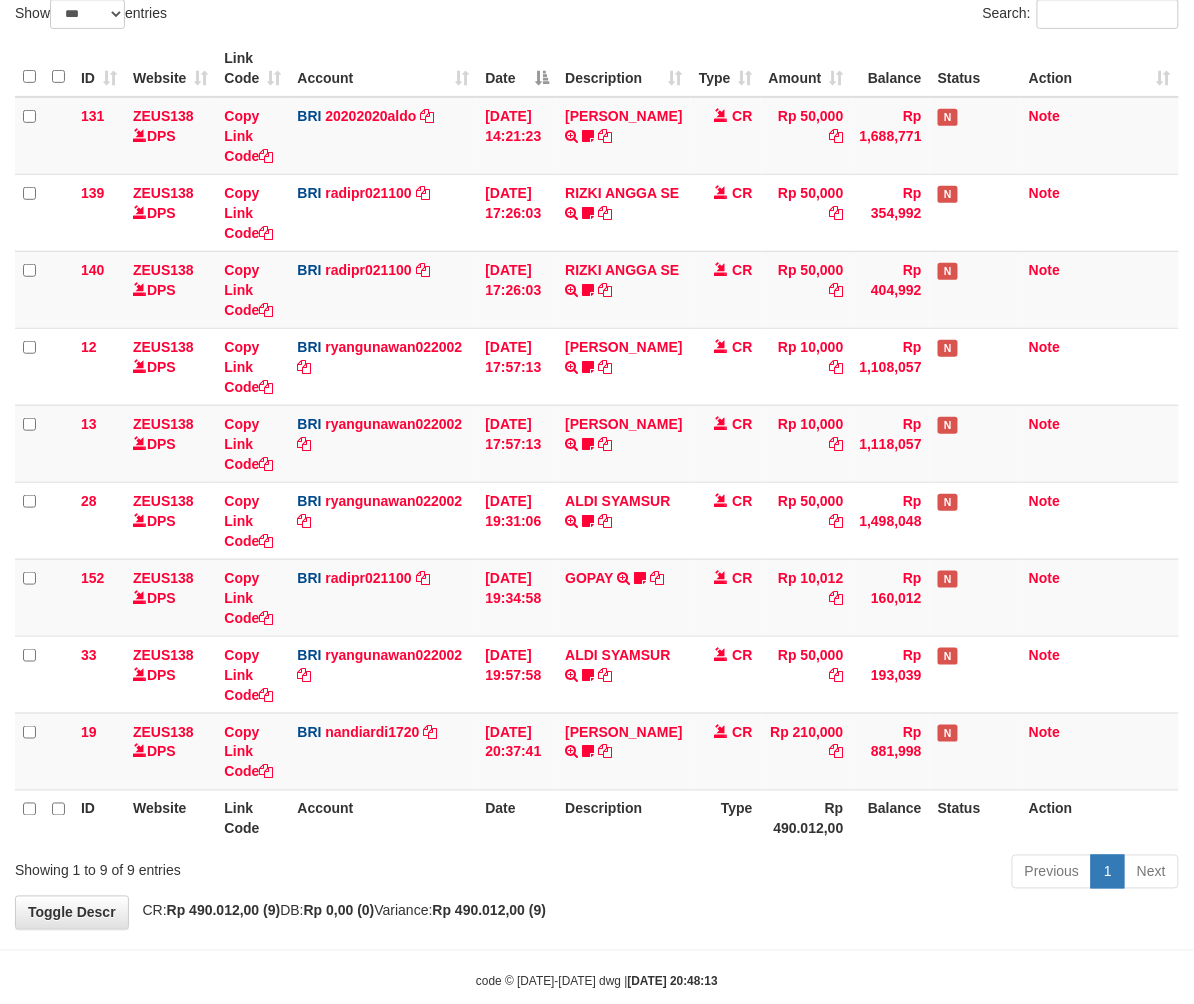 scroll, scrollTop: 194, scrollLeft: 0, axis: vertical 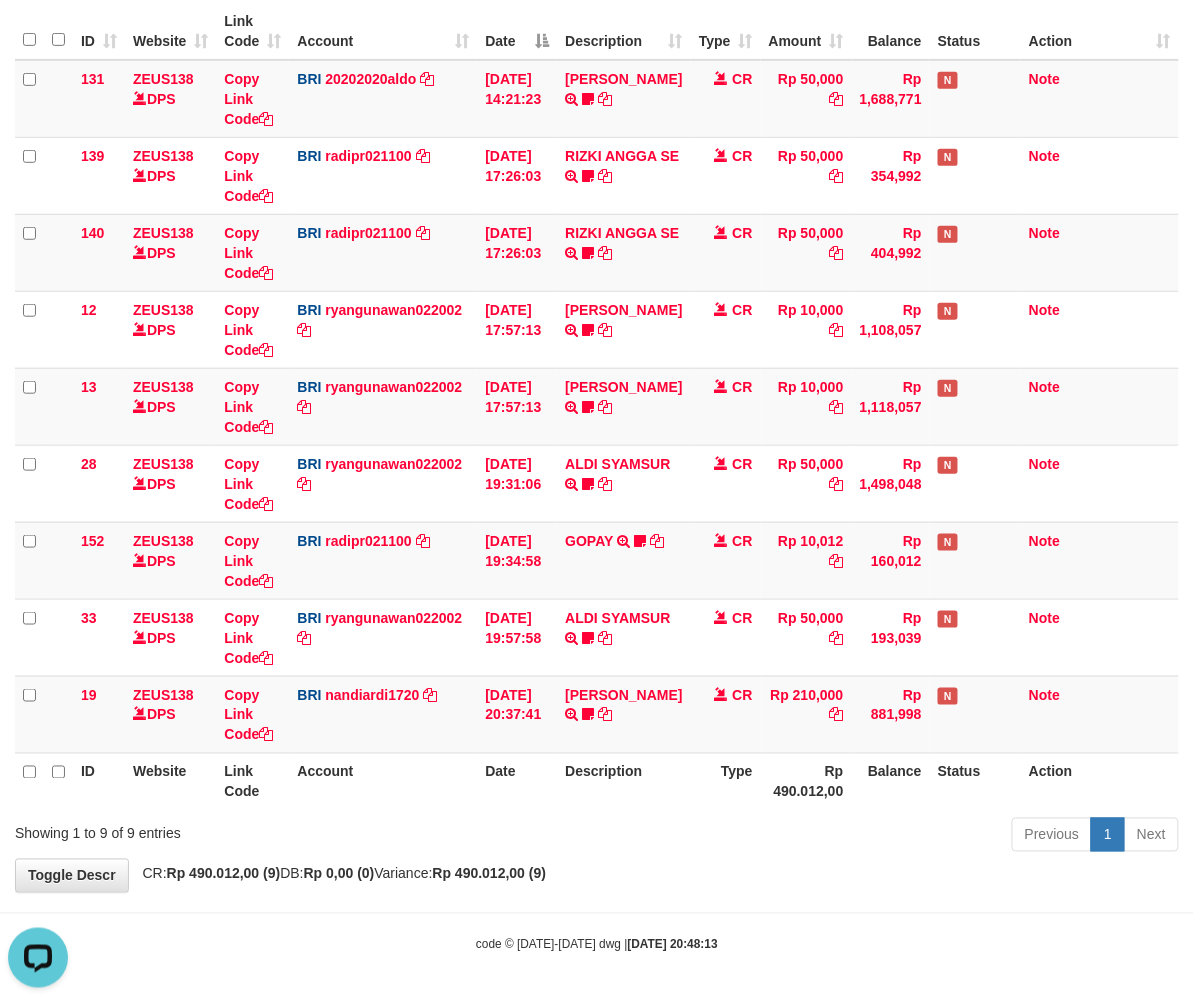 click on "Previous 1 Next" at bounding box center [846, 837] 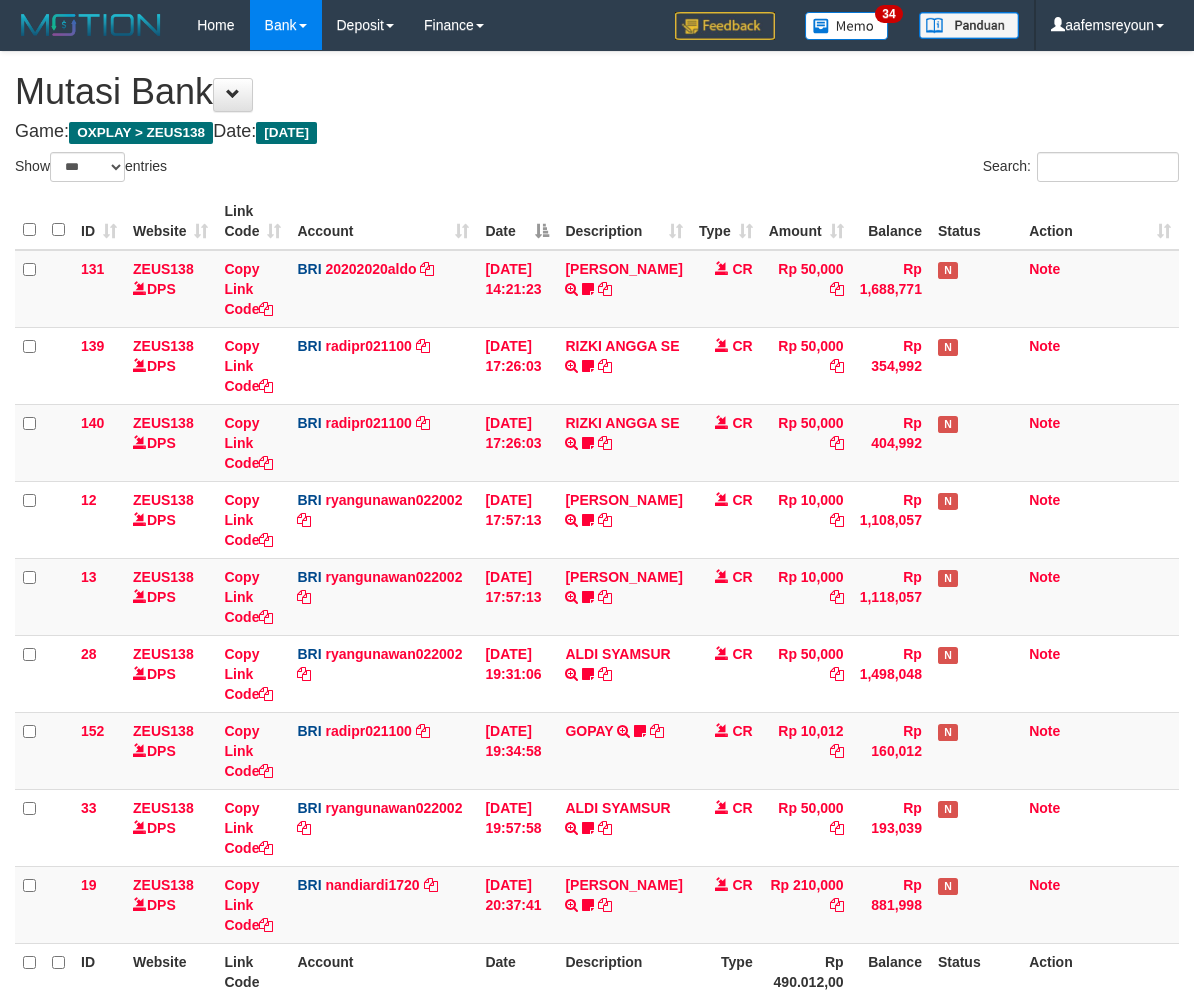 select on "***" 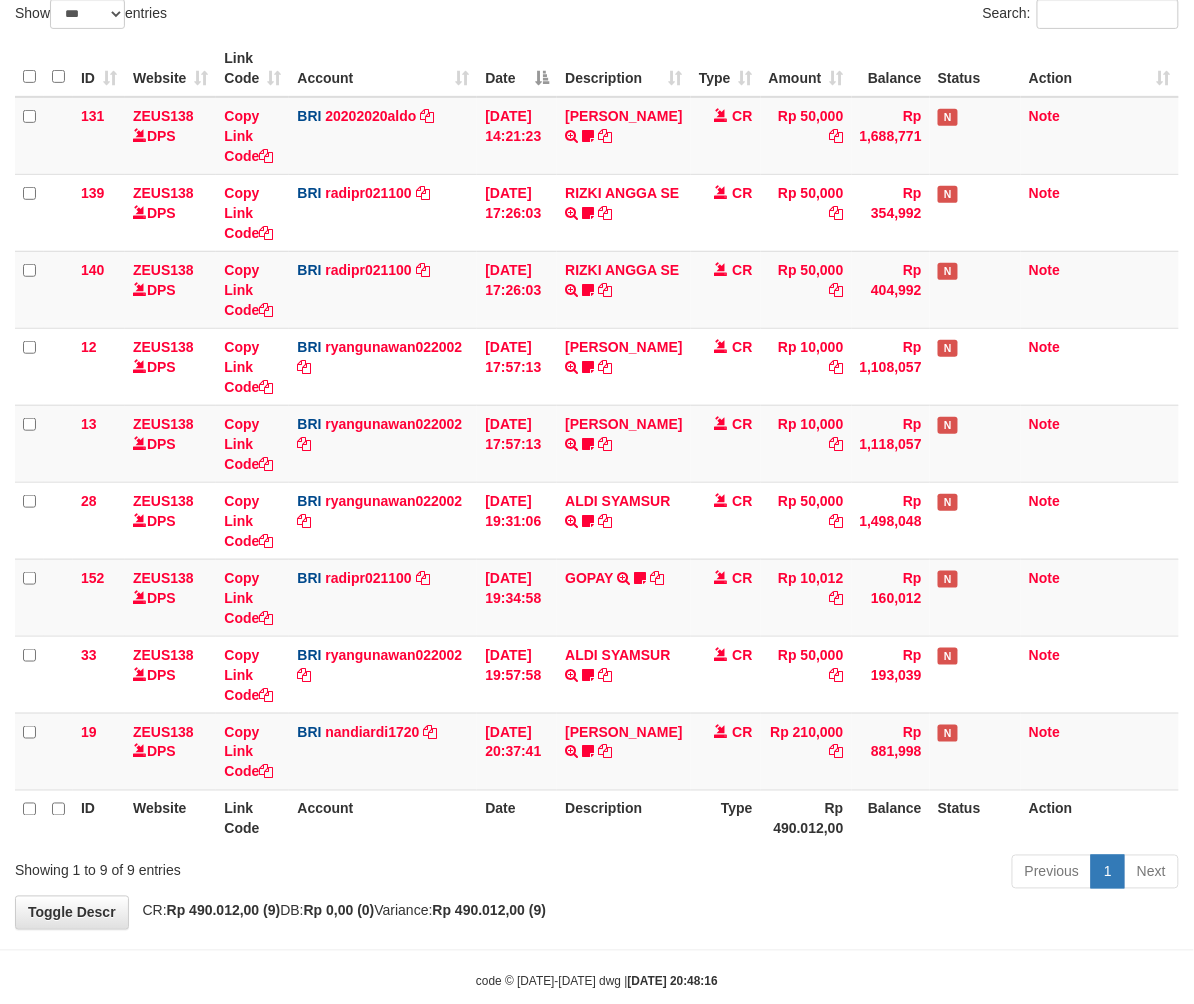 scroll, scrollTop: 194, scrollLeft: 0, axis: vertical 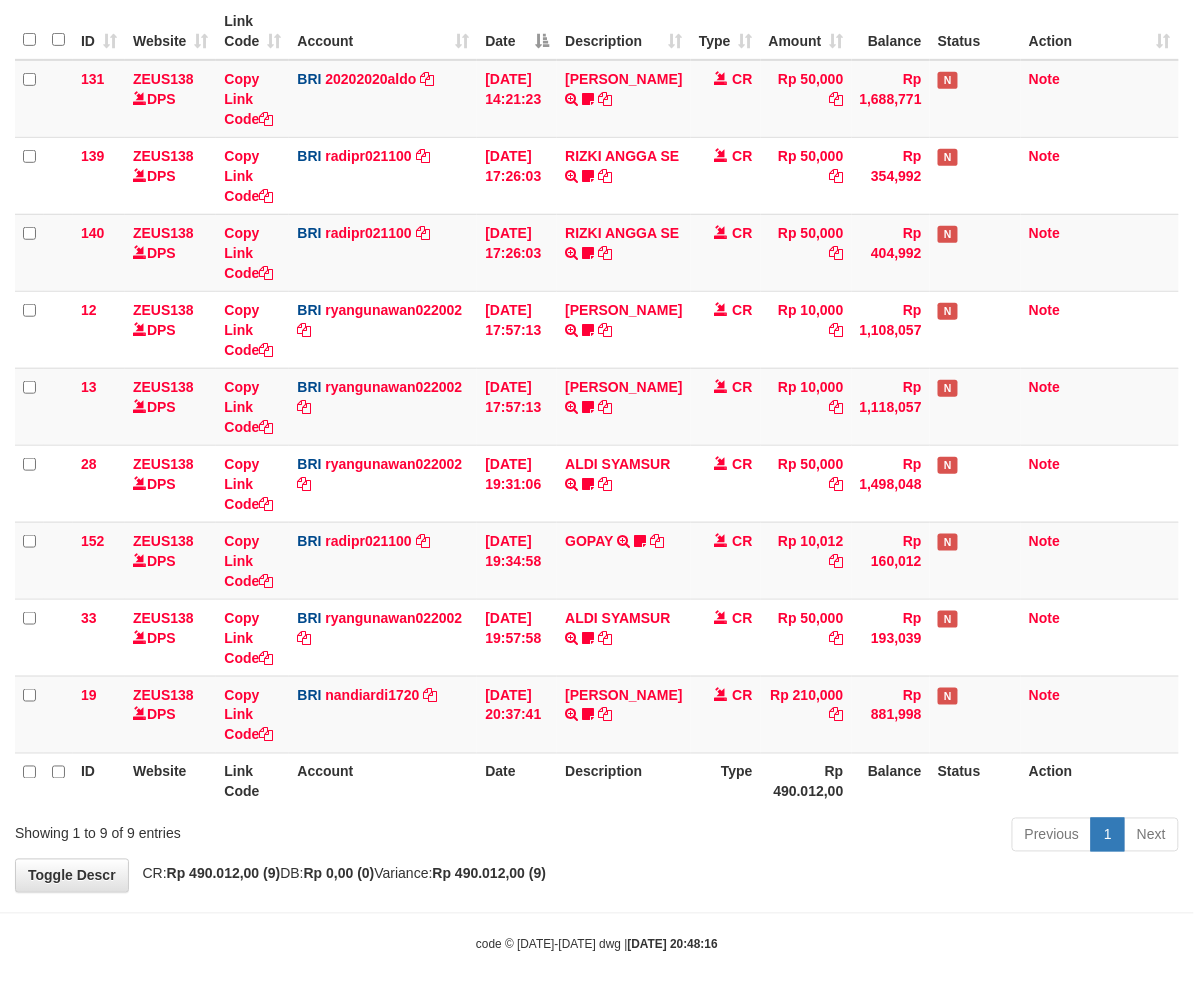 click on "Previous 1 Next" at bounding box center [846, 837] 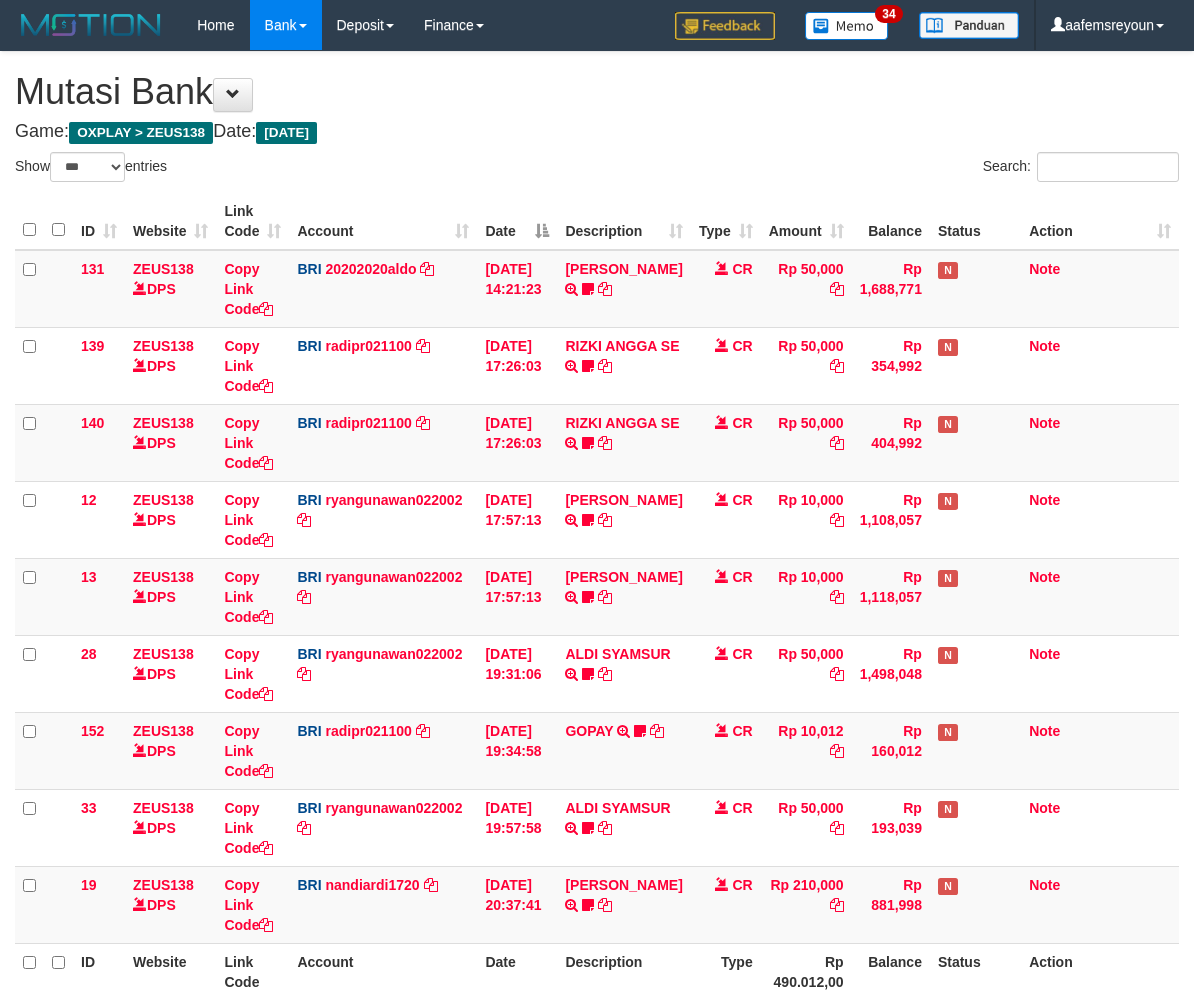 select on "***" 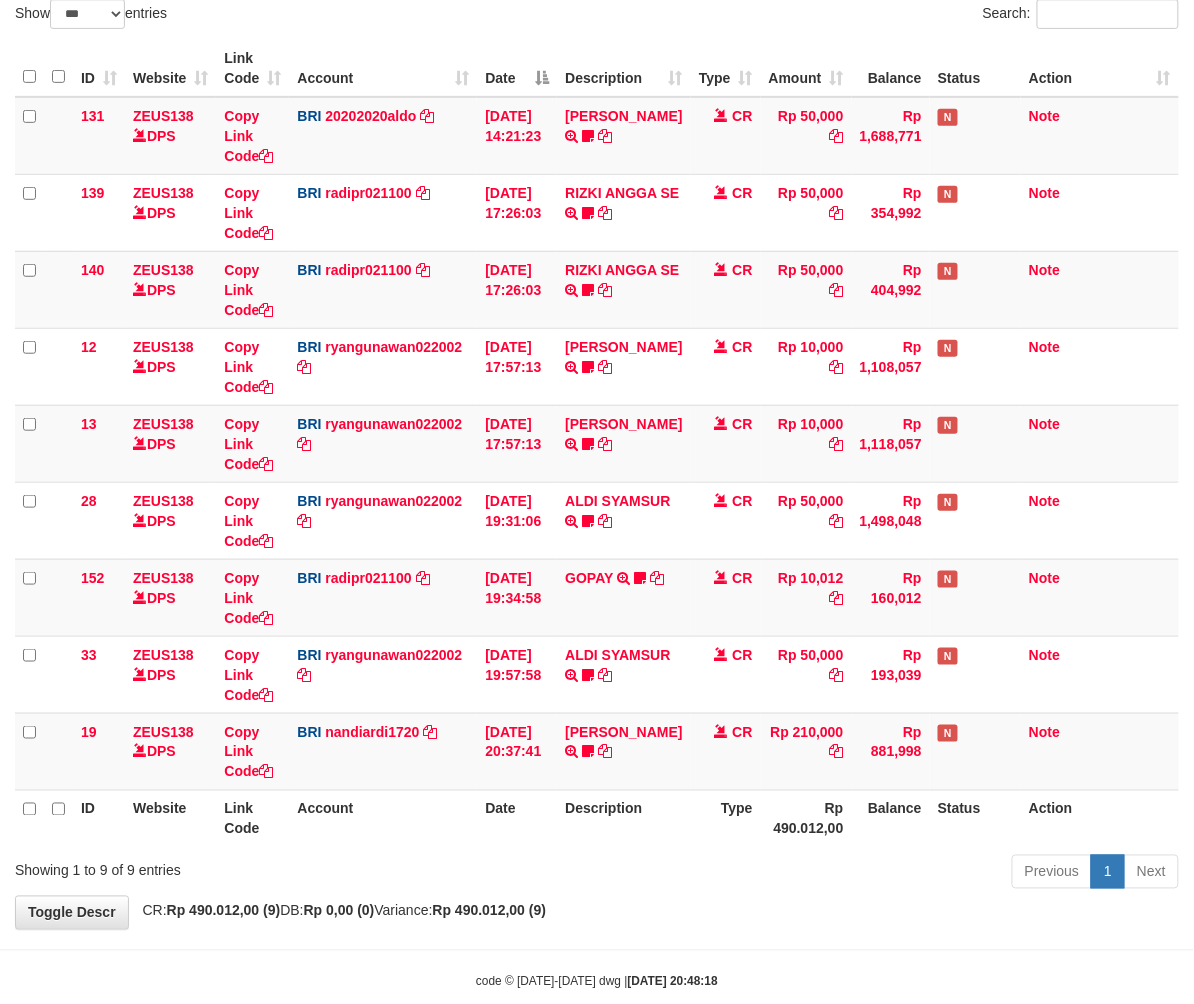 scroll, scrollTop: 194, scrollLeft: 0, axis: vertical 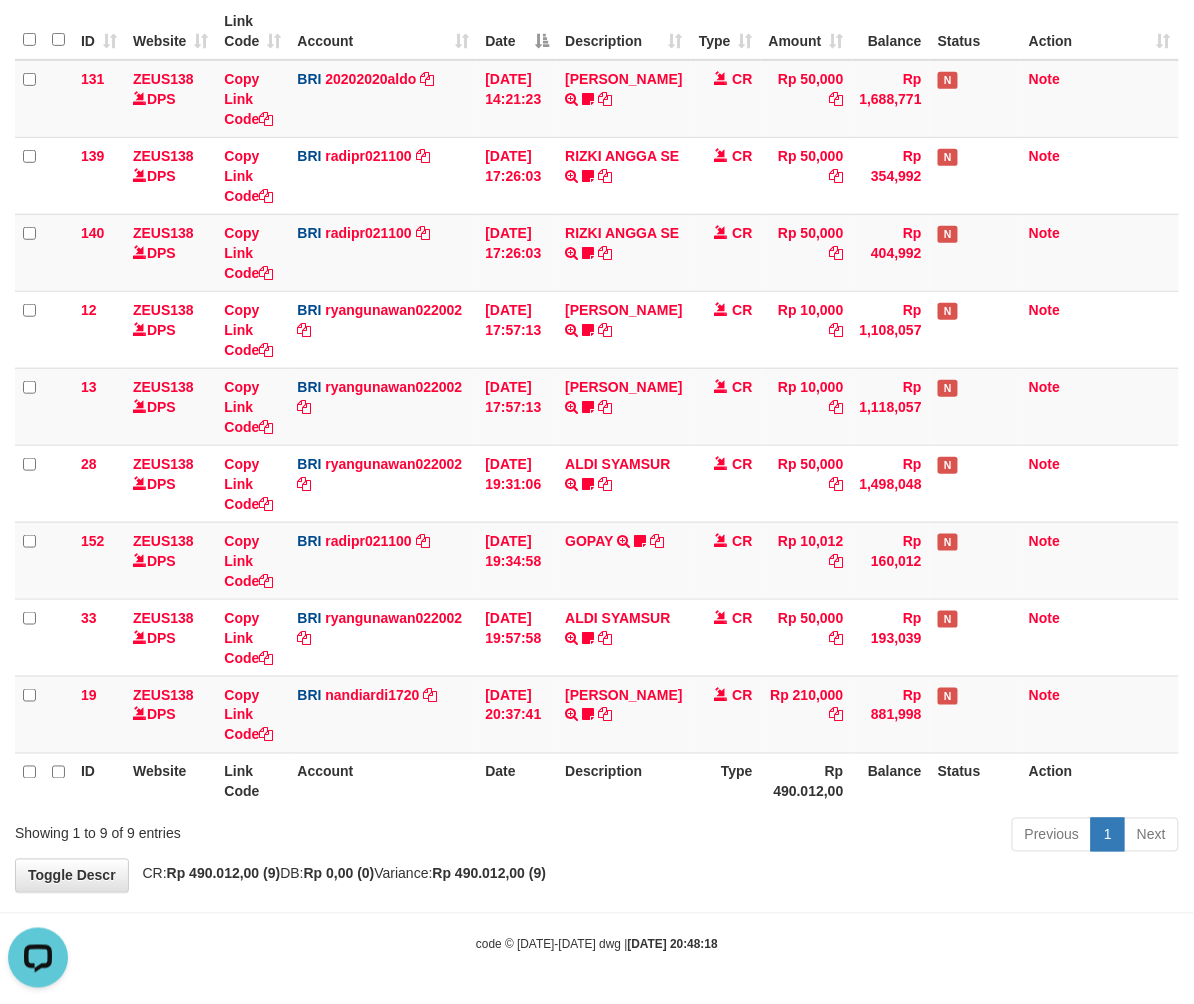 drag, startPoint x: 737, startPoint y: 820, endPoint x: 520, endPoint y: 814, distance: 217.08293 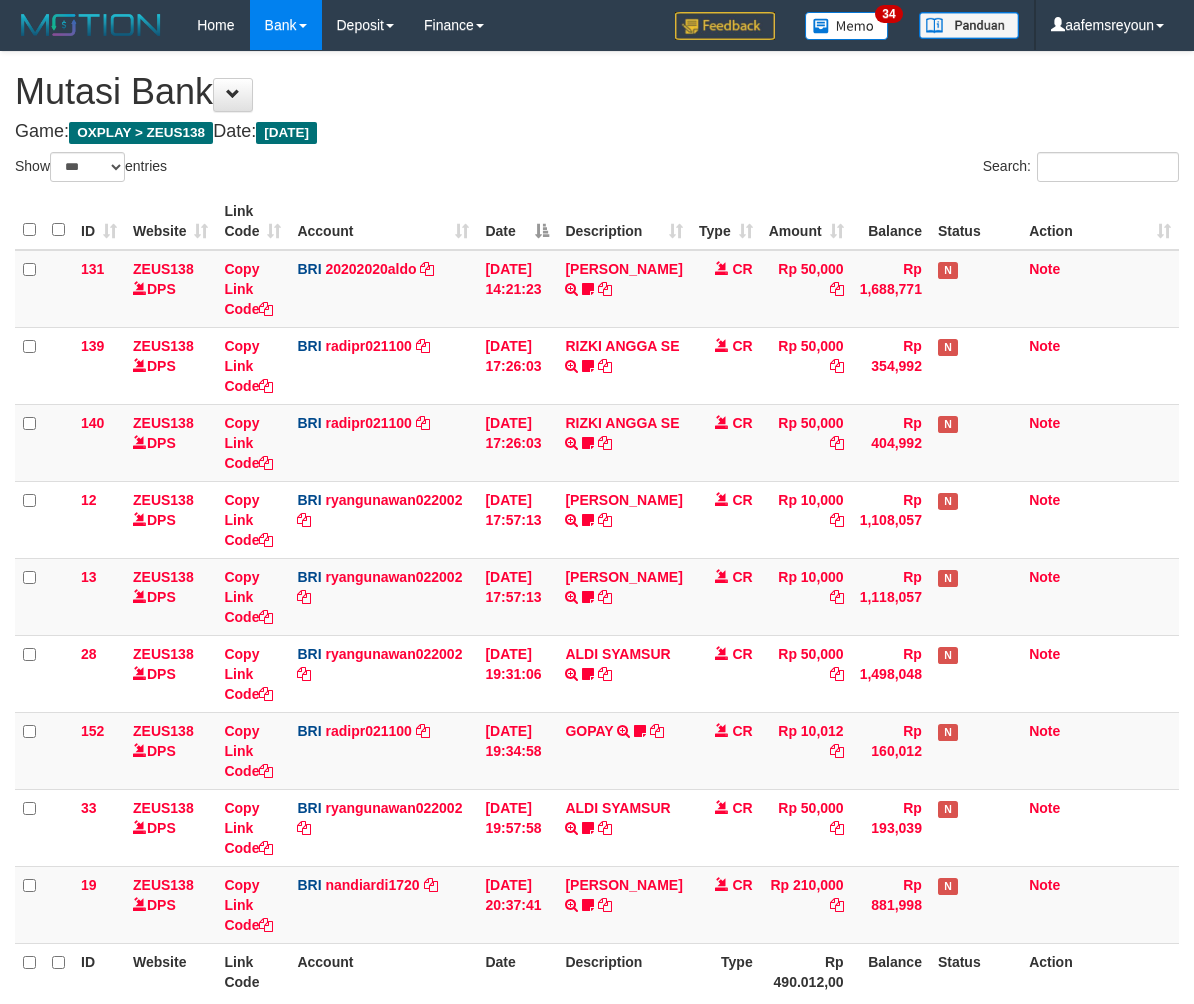 select on "***" 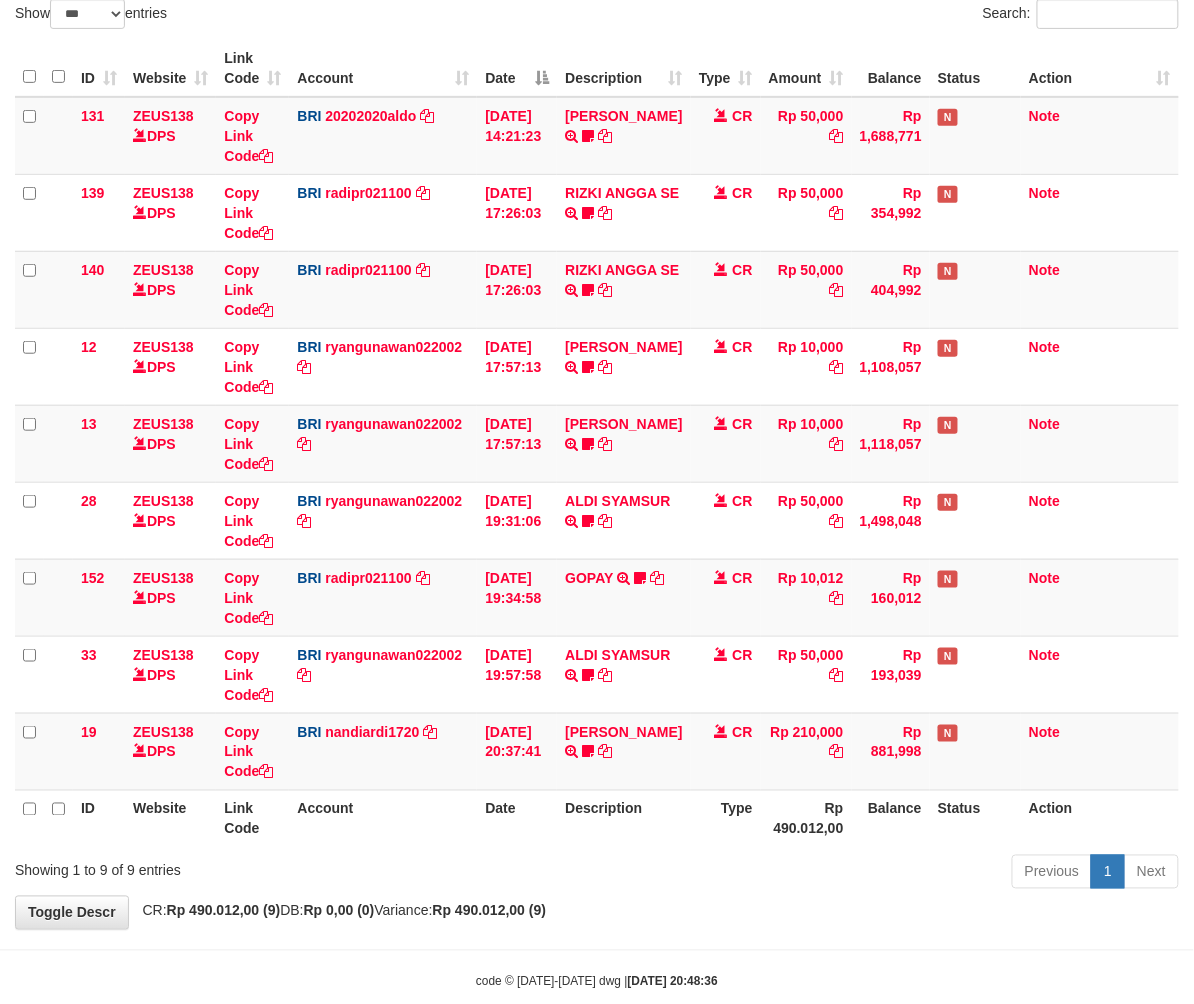 scroll, scrollTop: 194, scrollLeft: 0, axis: vertical 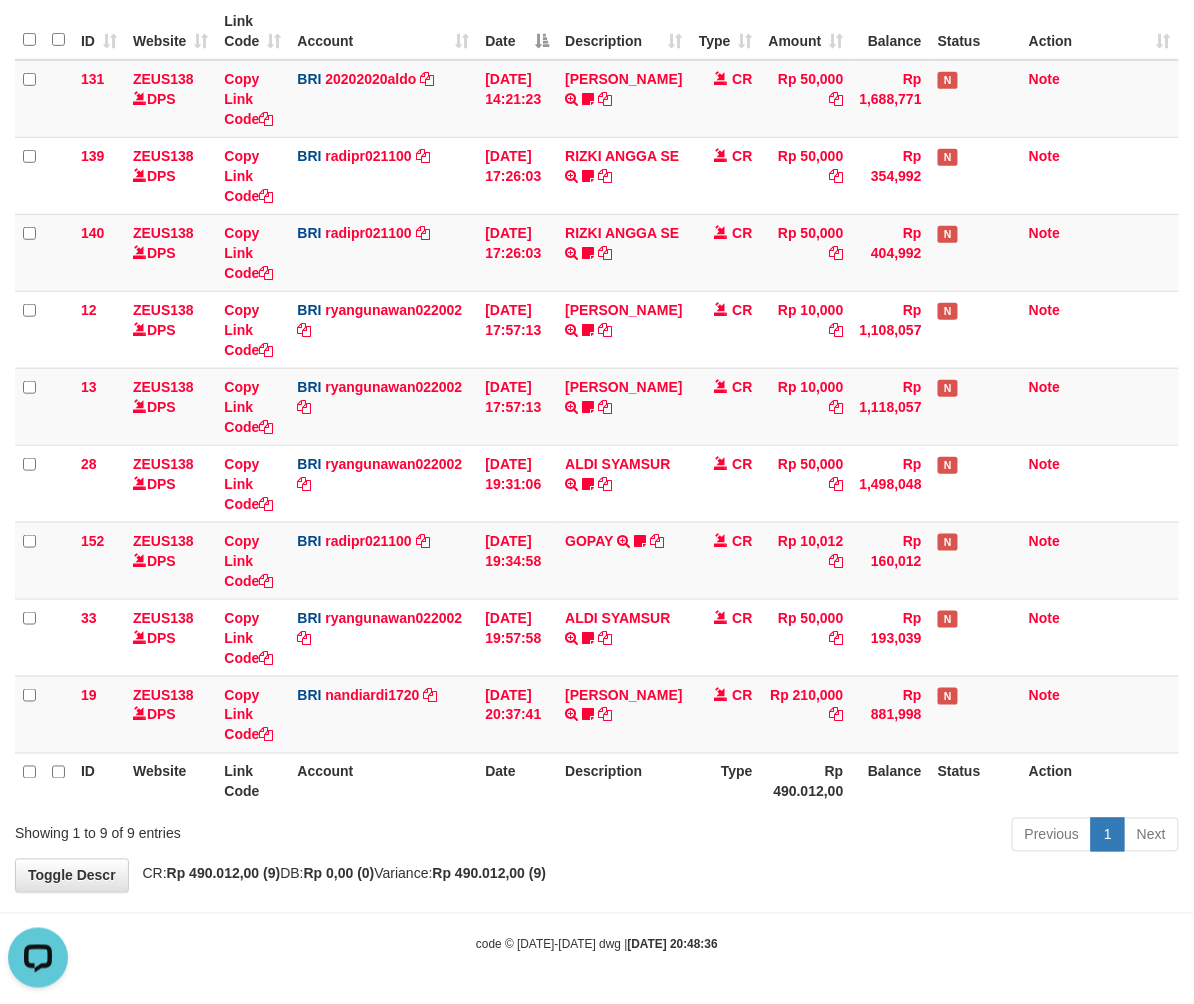 click on "**********" at bounding box center [597, 377] 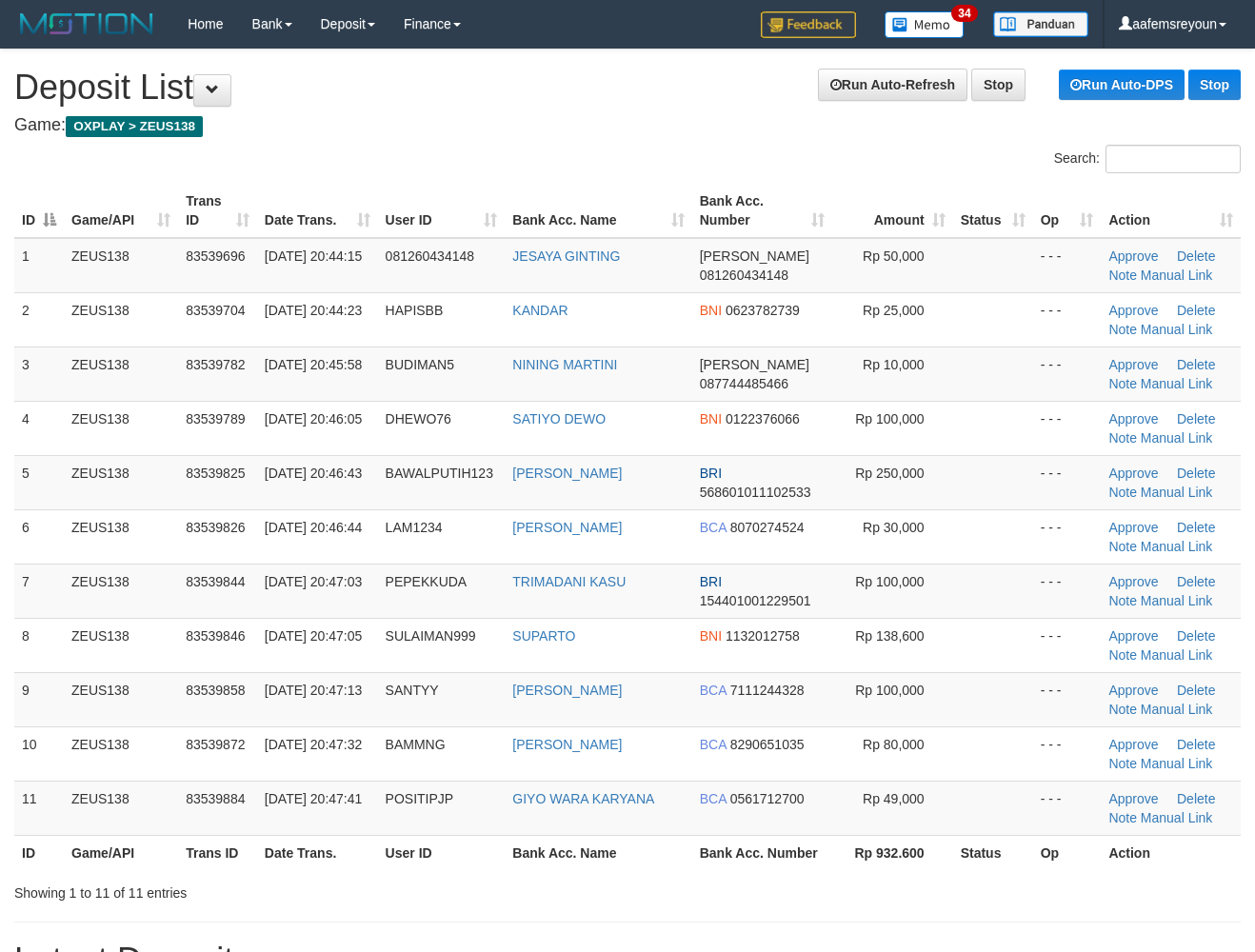 scroll, scrollTop: 0, scrollLeft: 0, axis: both 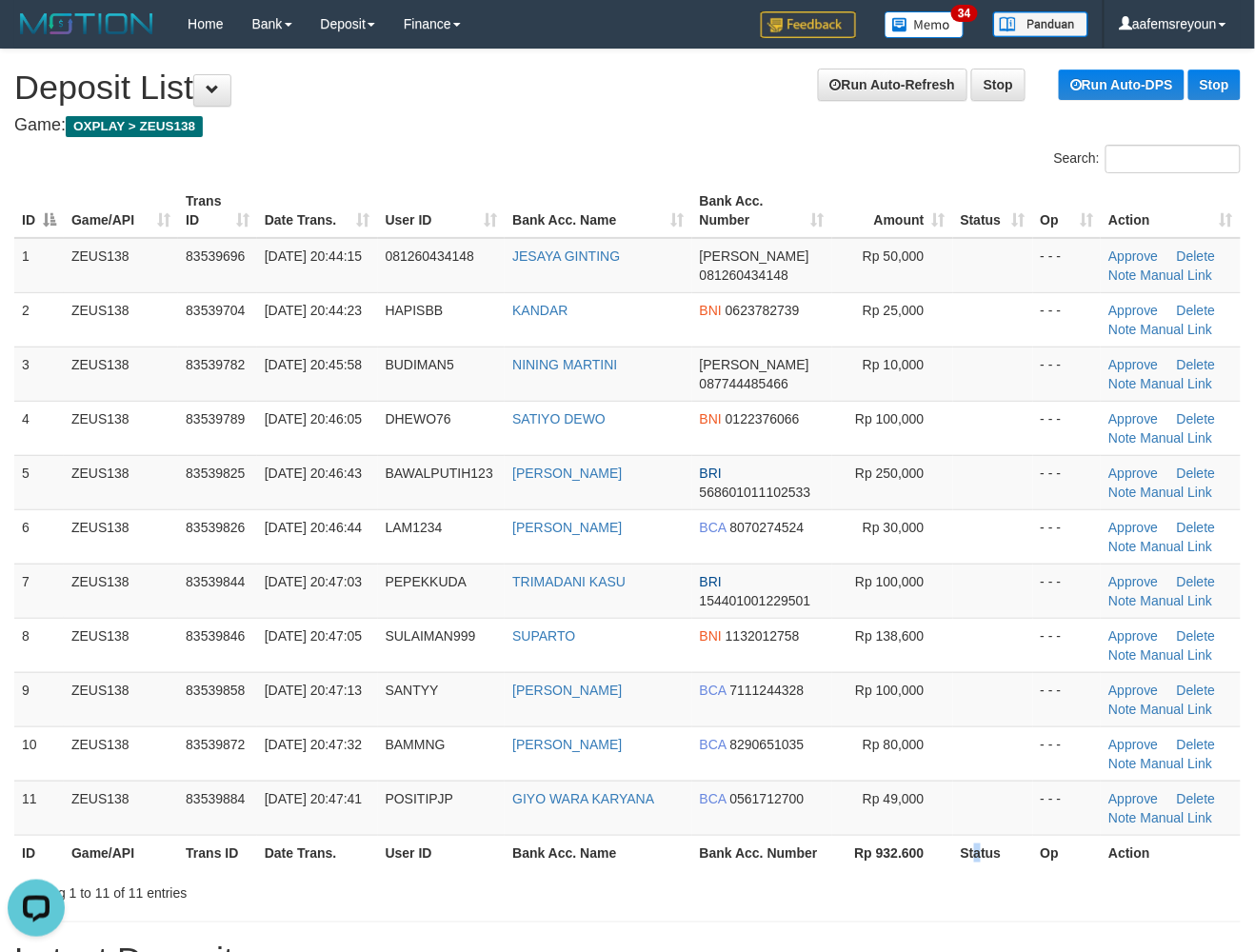 drag, startPoint x: 975, startPoint y: 870, endPoint x: 1272, endPoint y: 858, distance: 297.24233 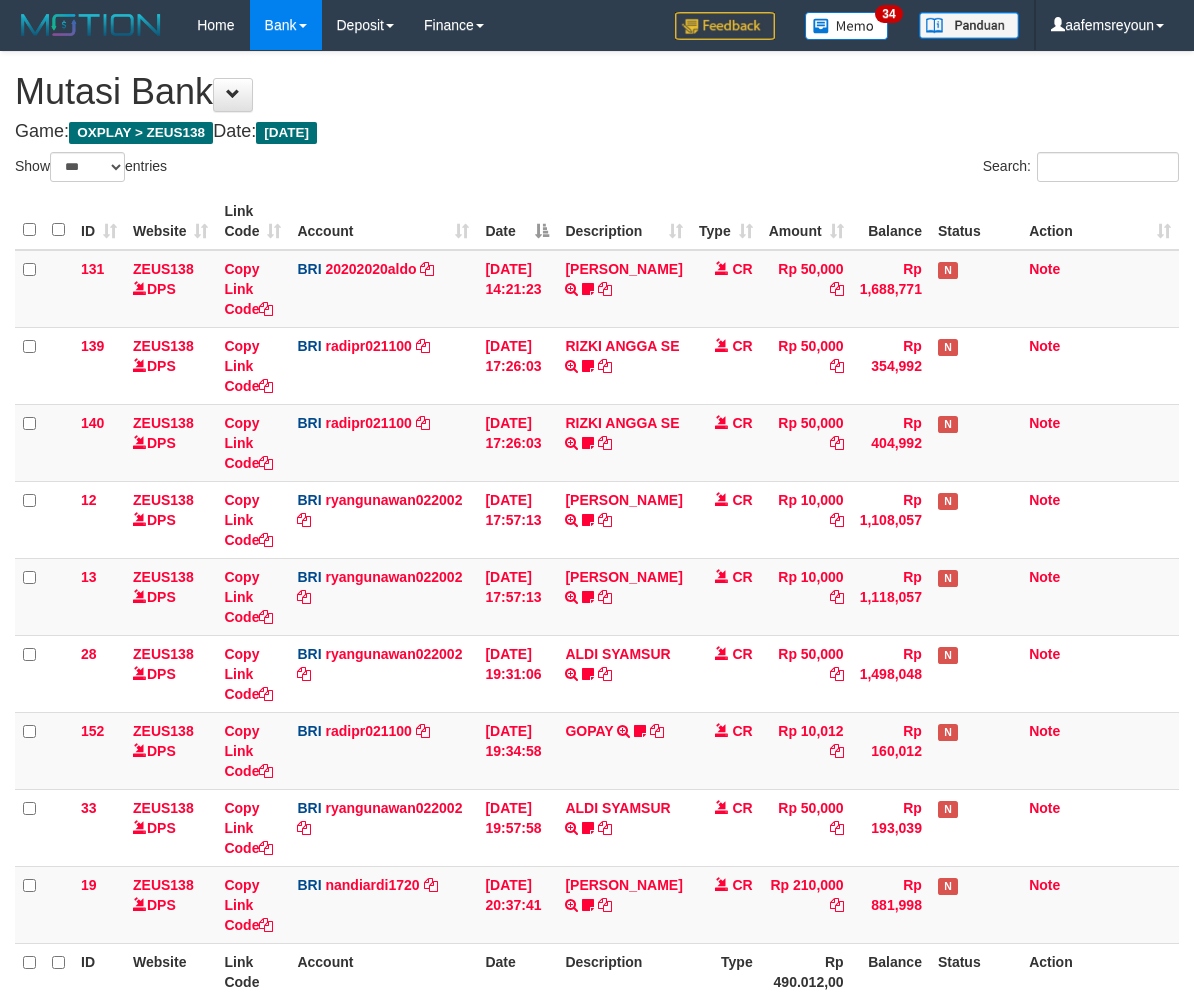 select on "***" 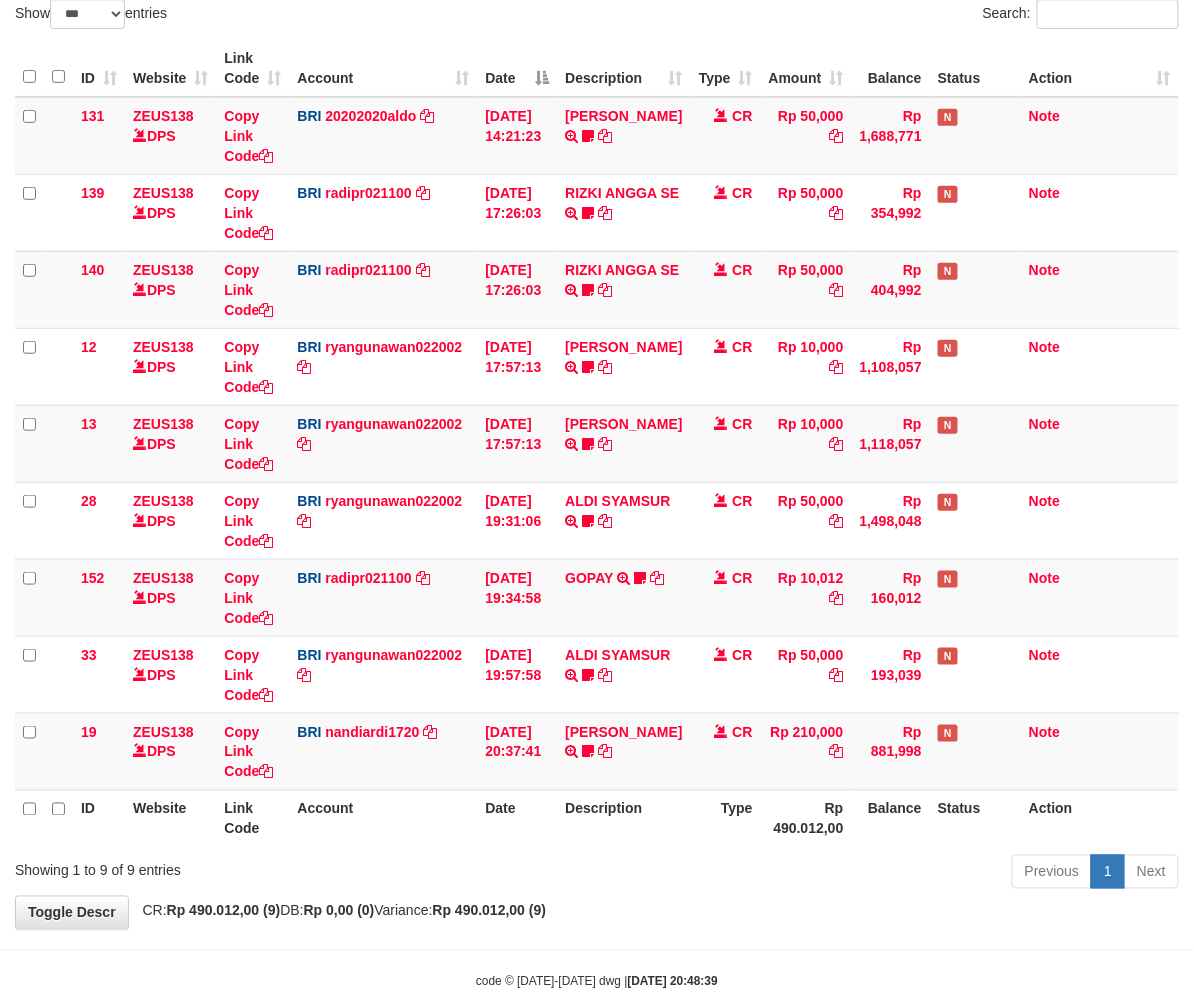 drag, startPoint x: 657, startPoint y: 881, endPoint x: 622, endPoint y: 878, distance: 35.128338 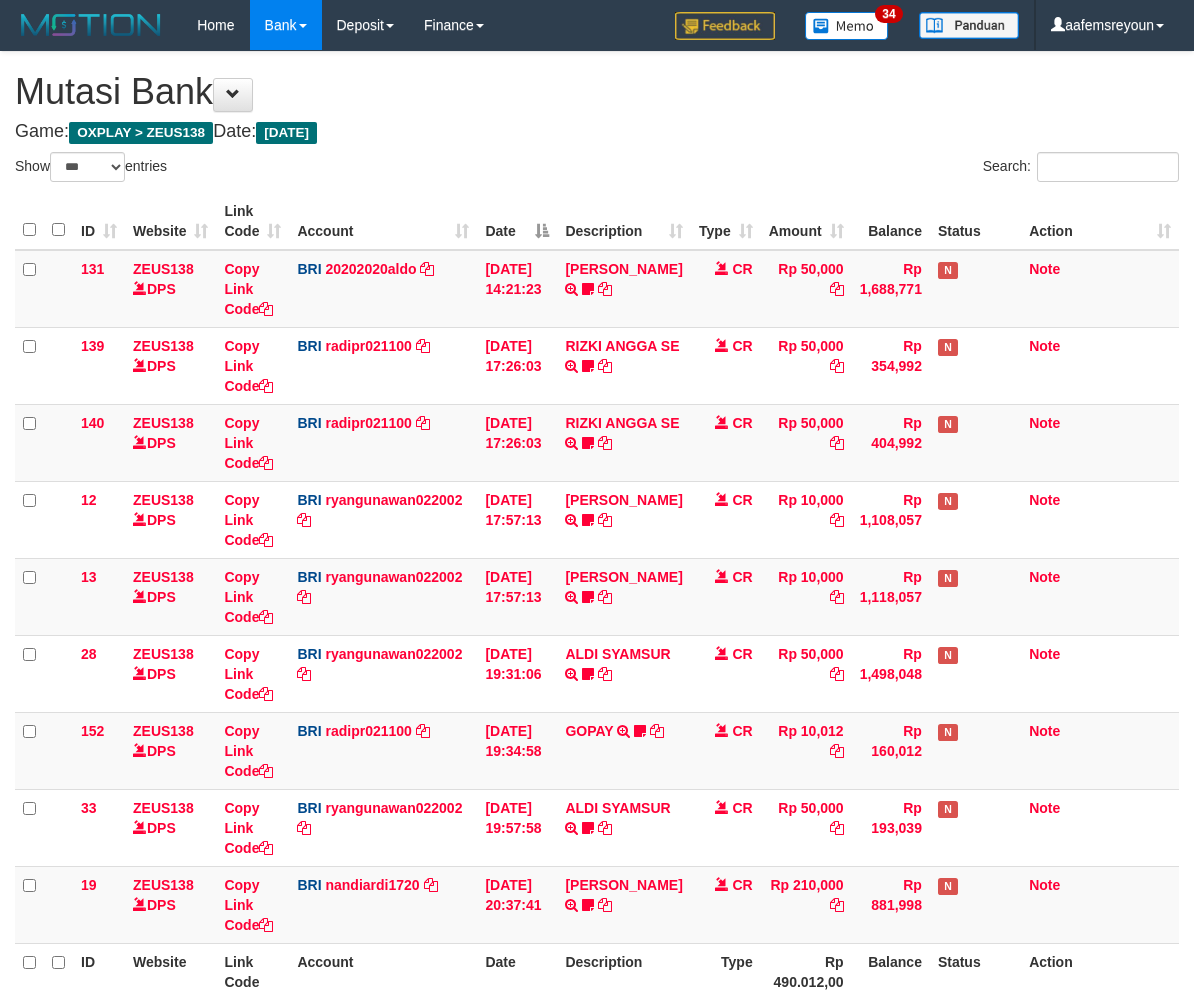 select on "***" 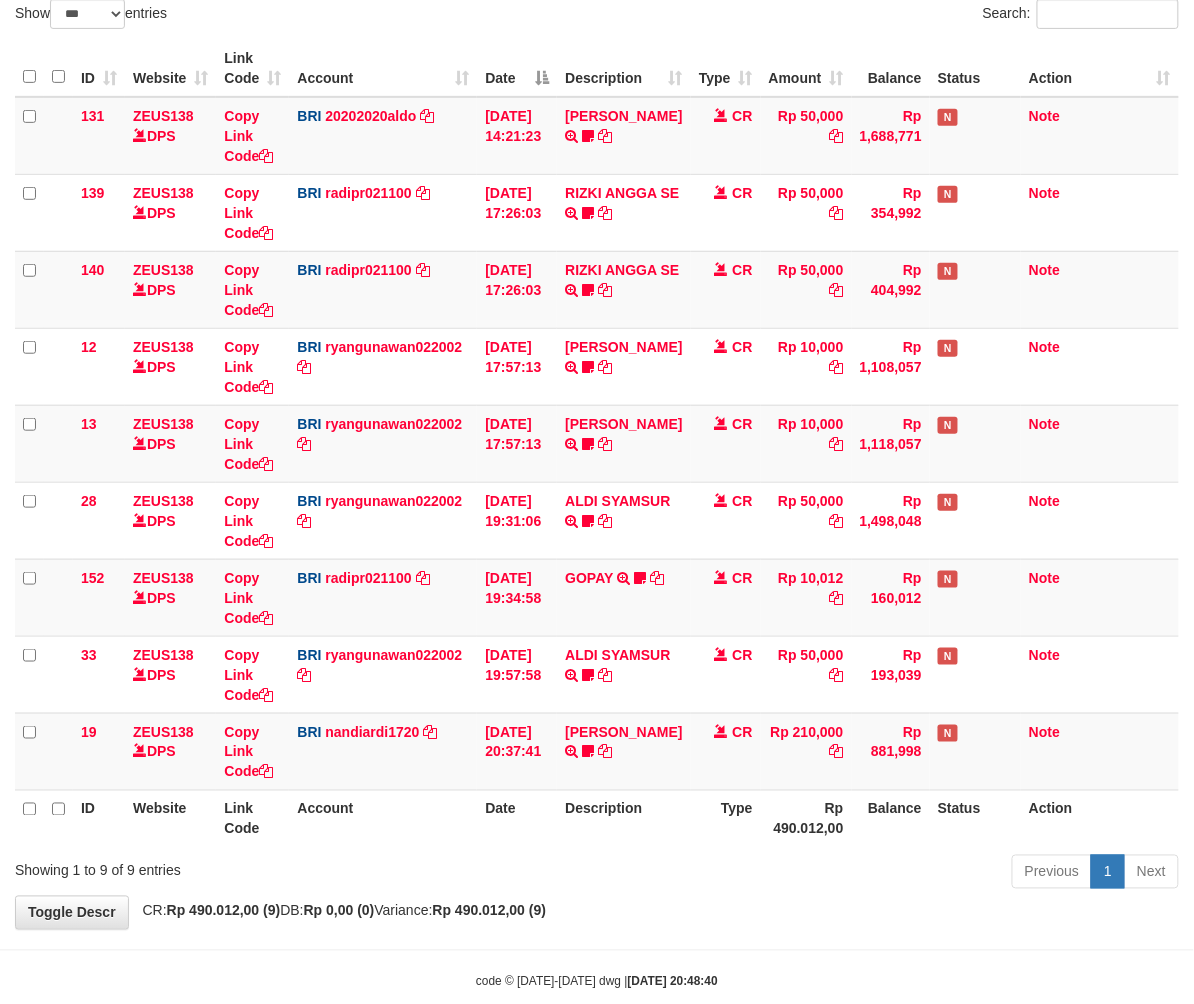 drag, startPoint x: 606, startPoint y: 885, endPoint x: 884, endPoint y: 869, distance: 278.46005 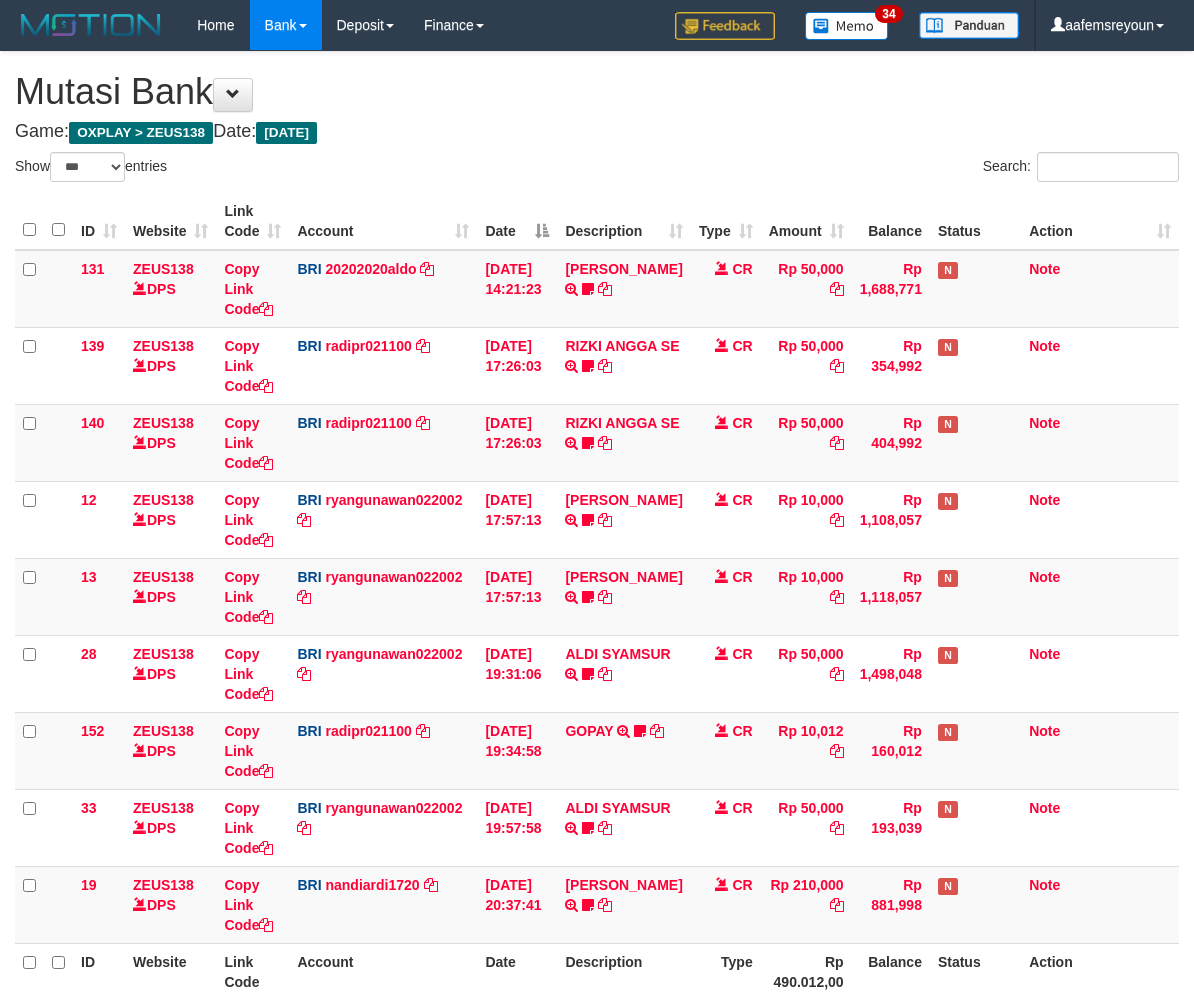 select on "***" 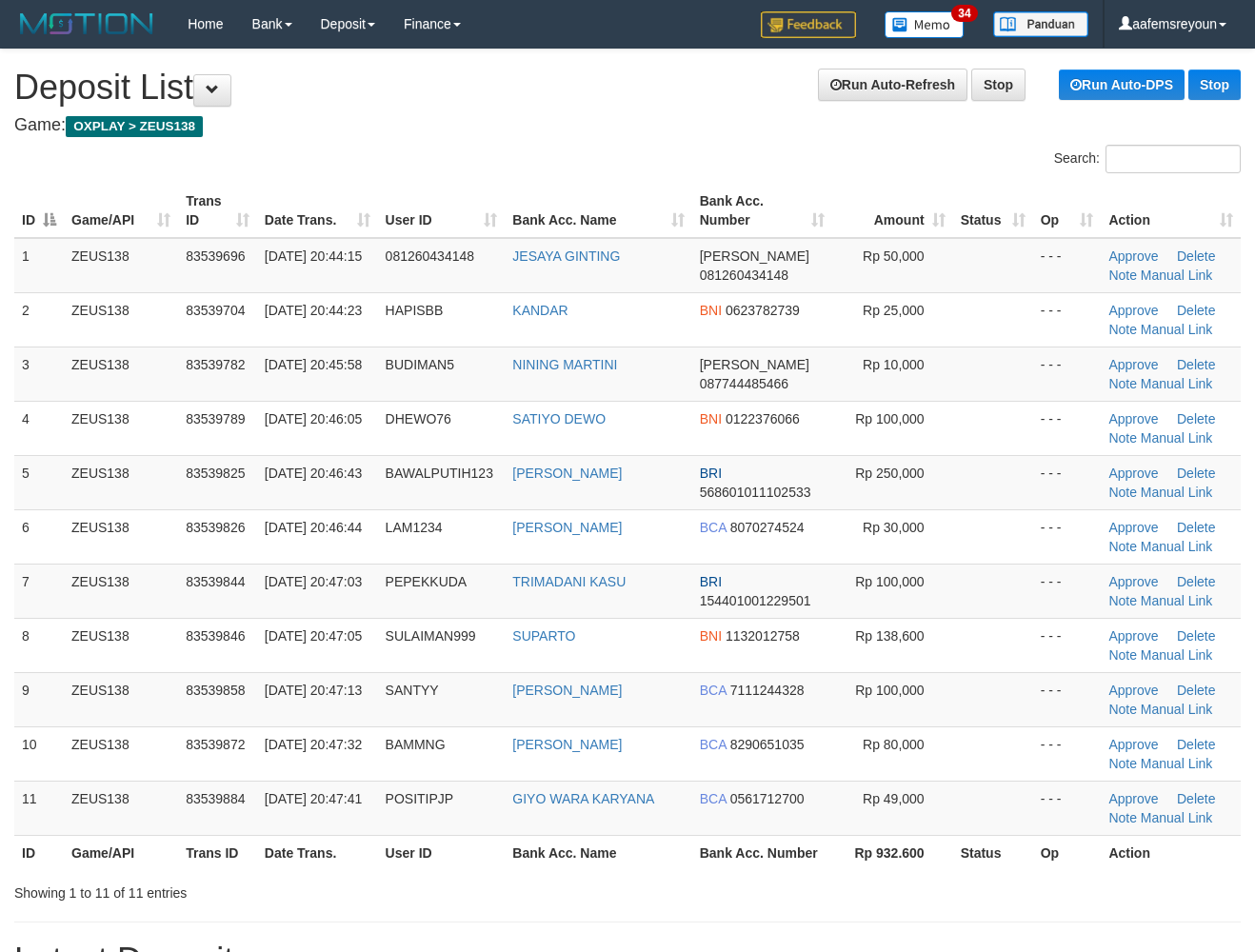 scroll, scrollTop: 0, scrollLeft: 0, axis: both 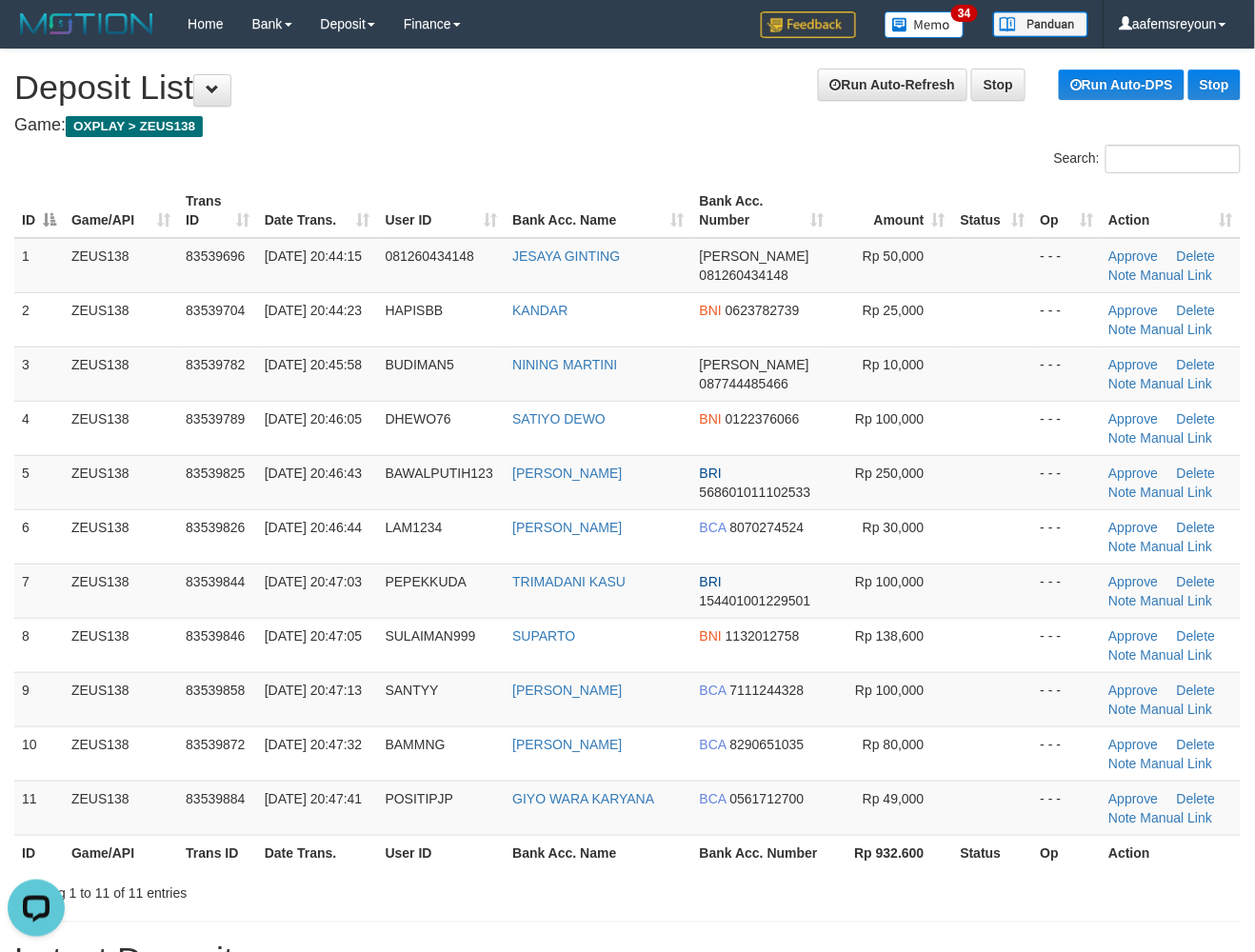 drag, startPoint x: 990, startPoint y: 858, endPoint x: 1029, endPoint y: 854, distance: 39.20459 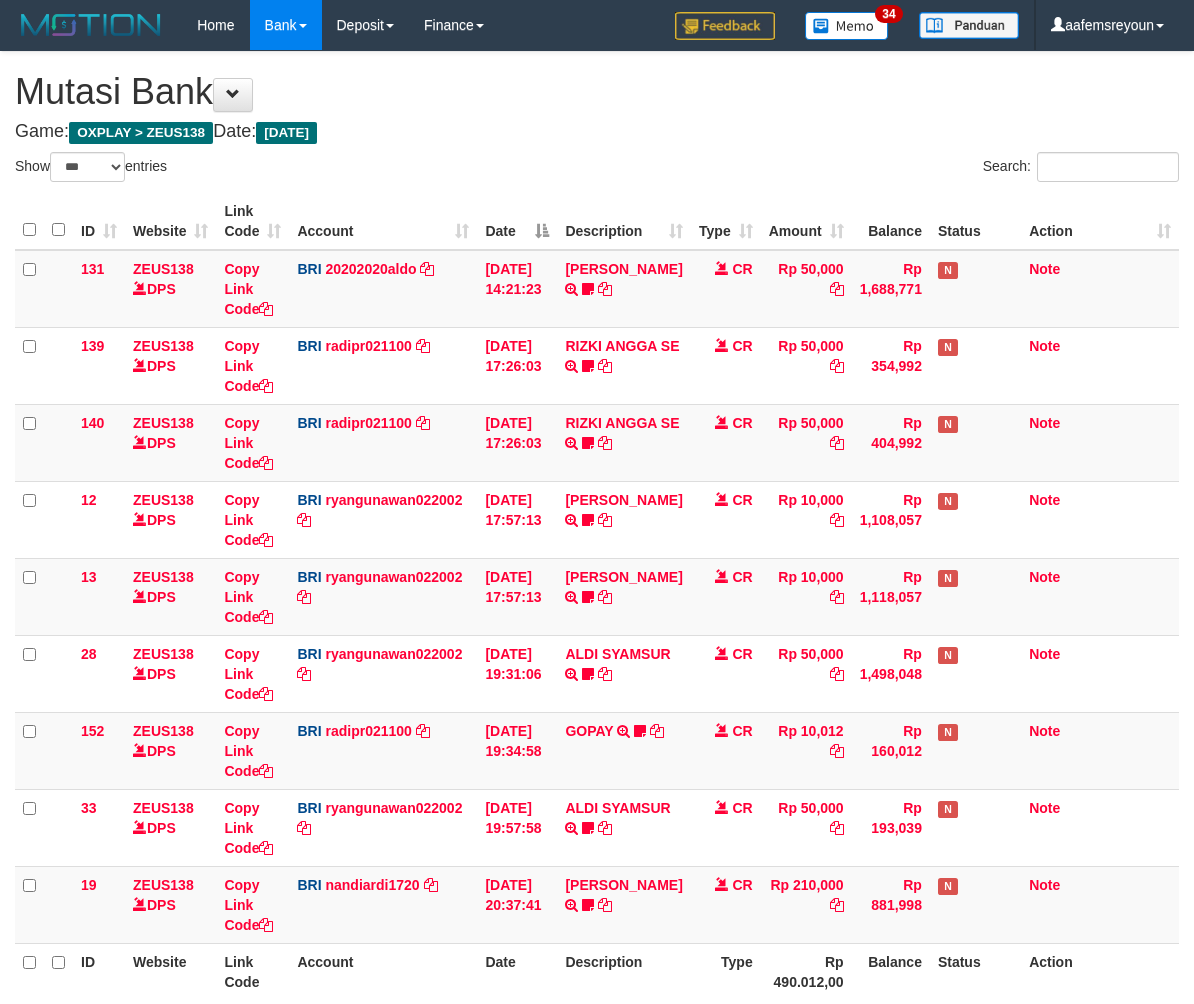 select on "***" 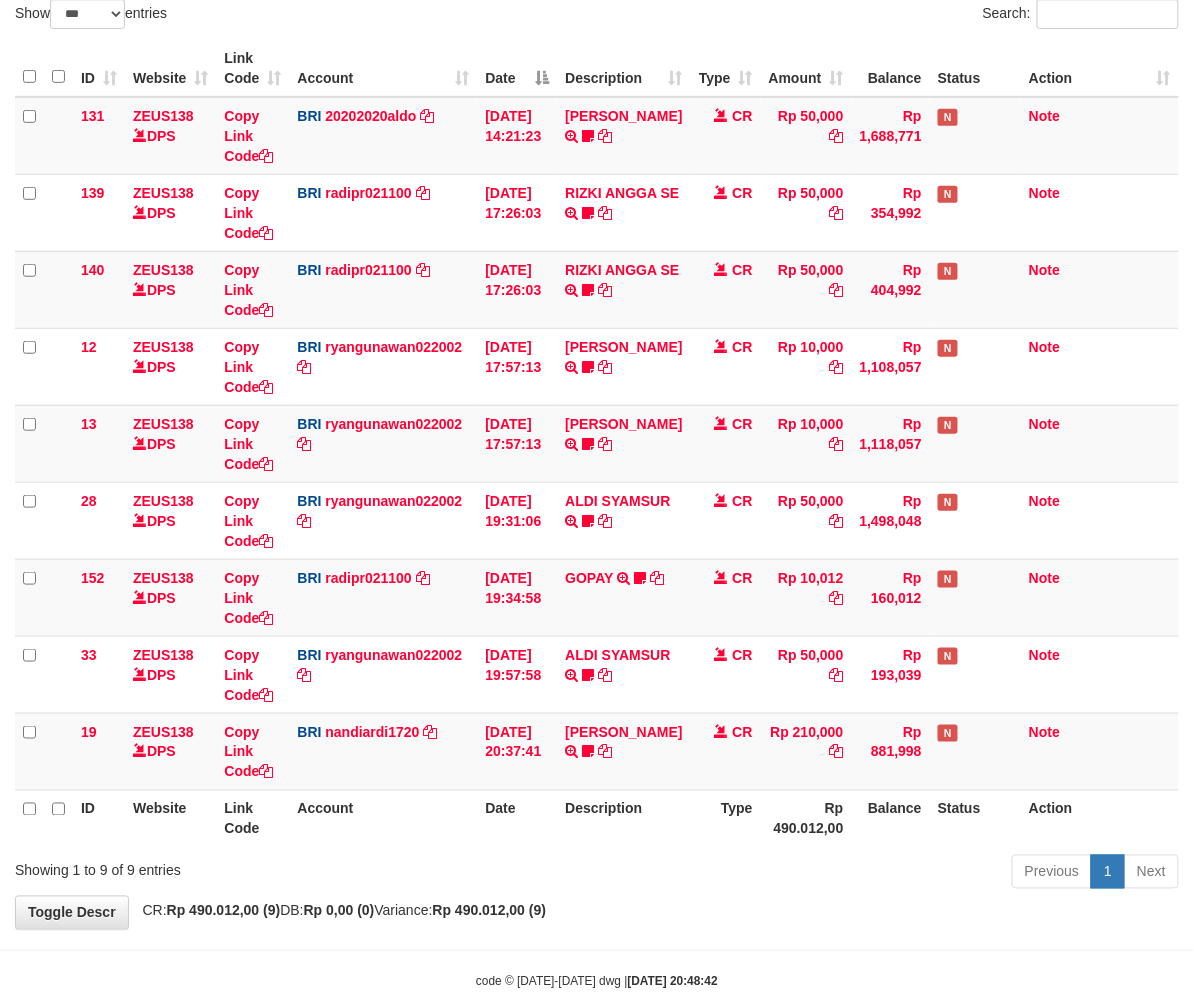 scroll, scrollTop: 194, scrollLeft: 0, axis: vertical 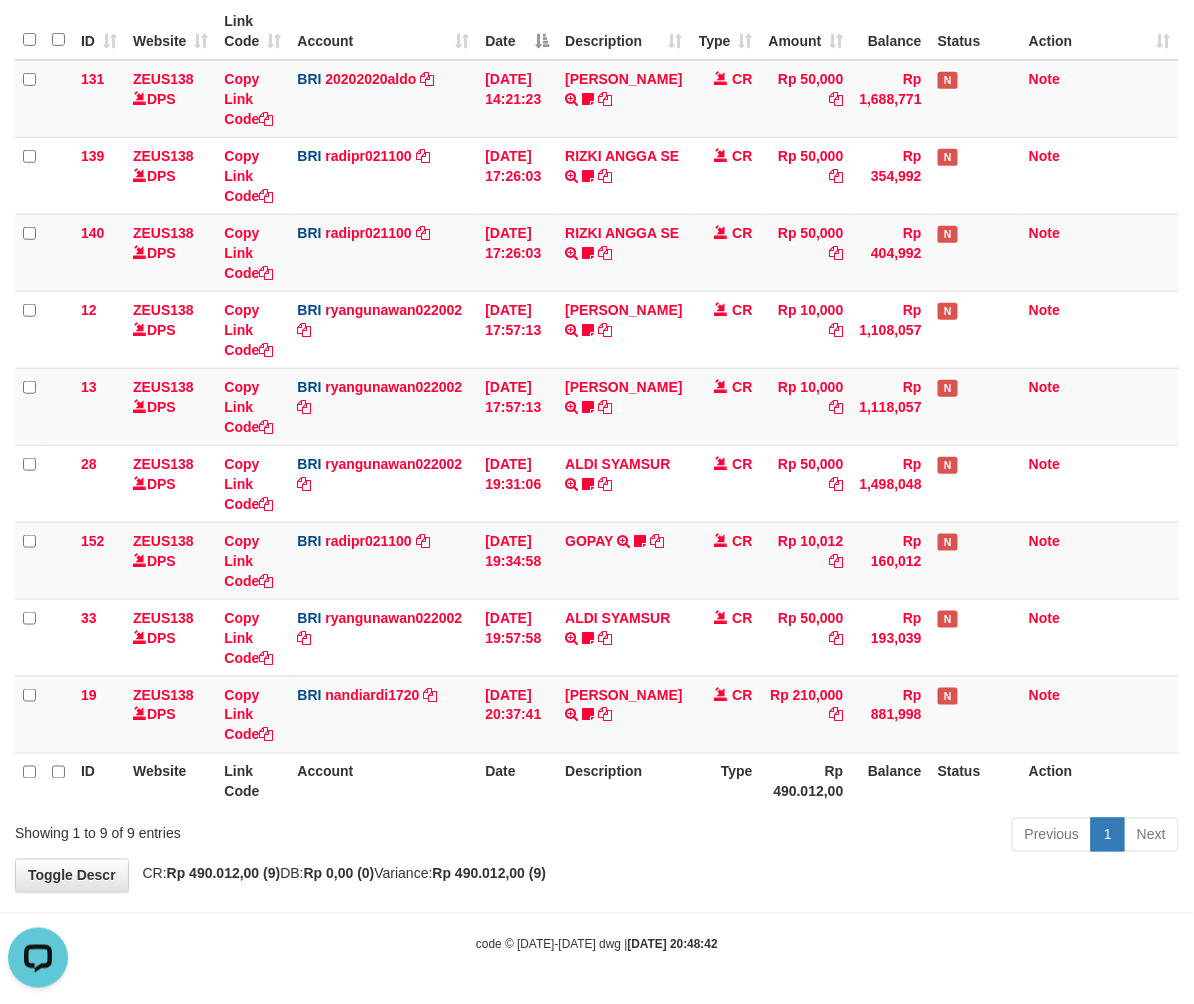 drag, startPoint x: 664, startPoint y: 846, endPoint x: 12, endPoint y: 886, distance: 653.2258 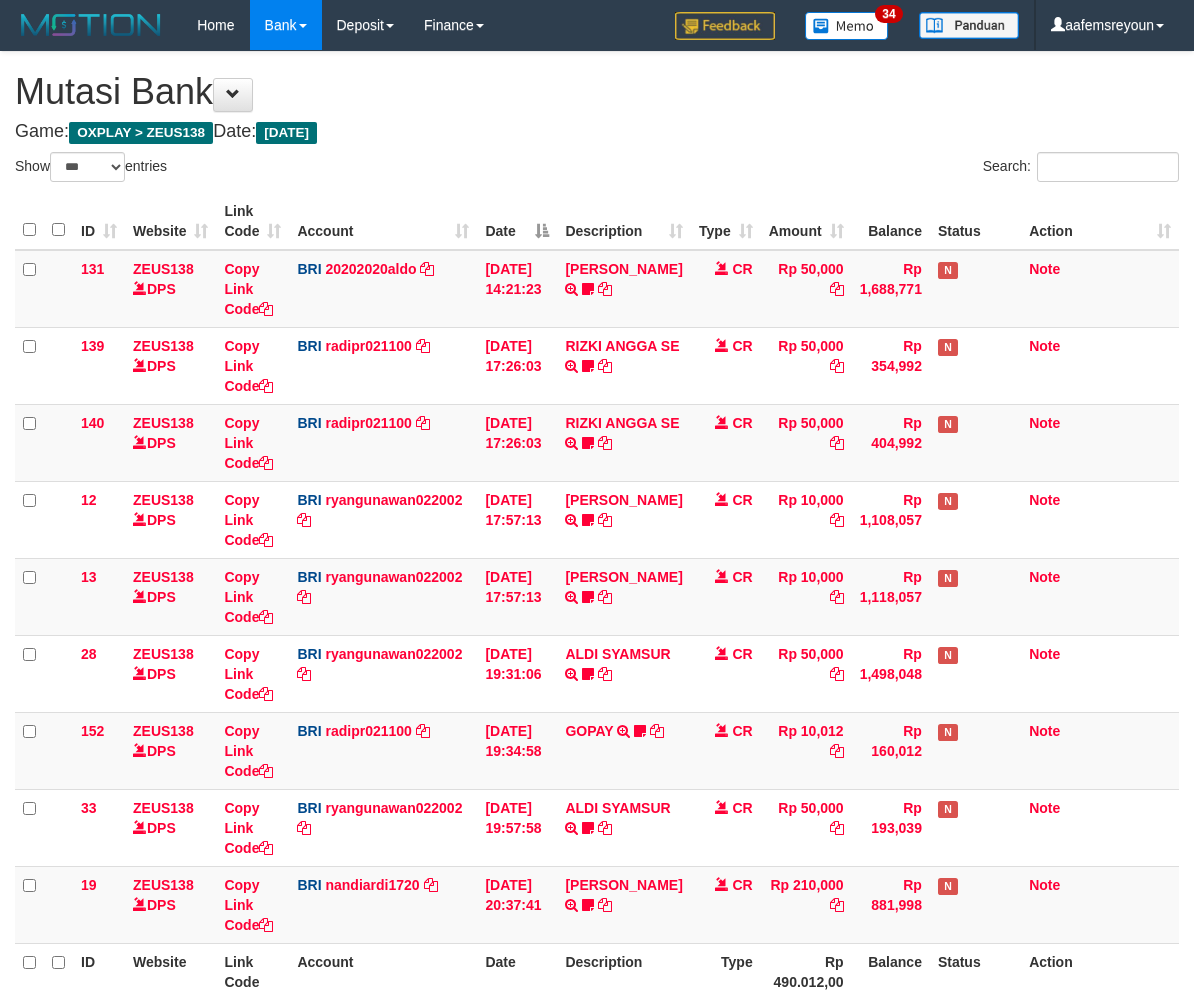 select on "***" 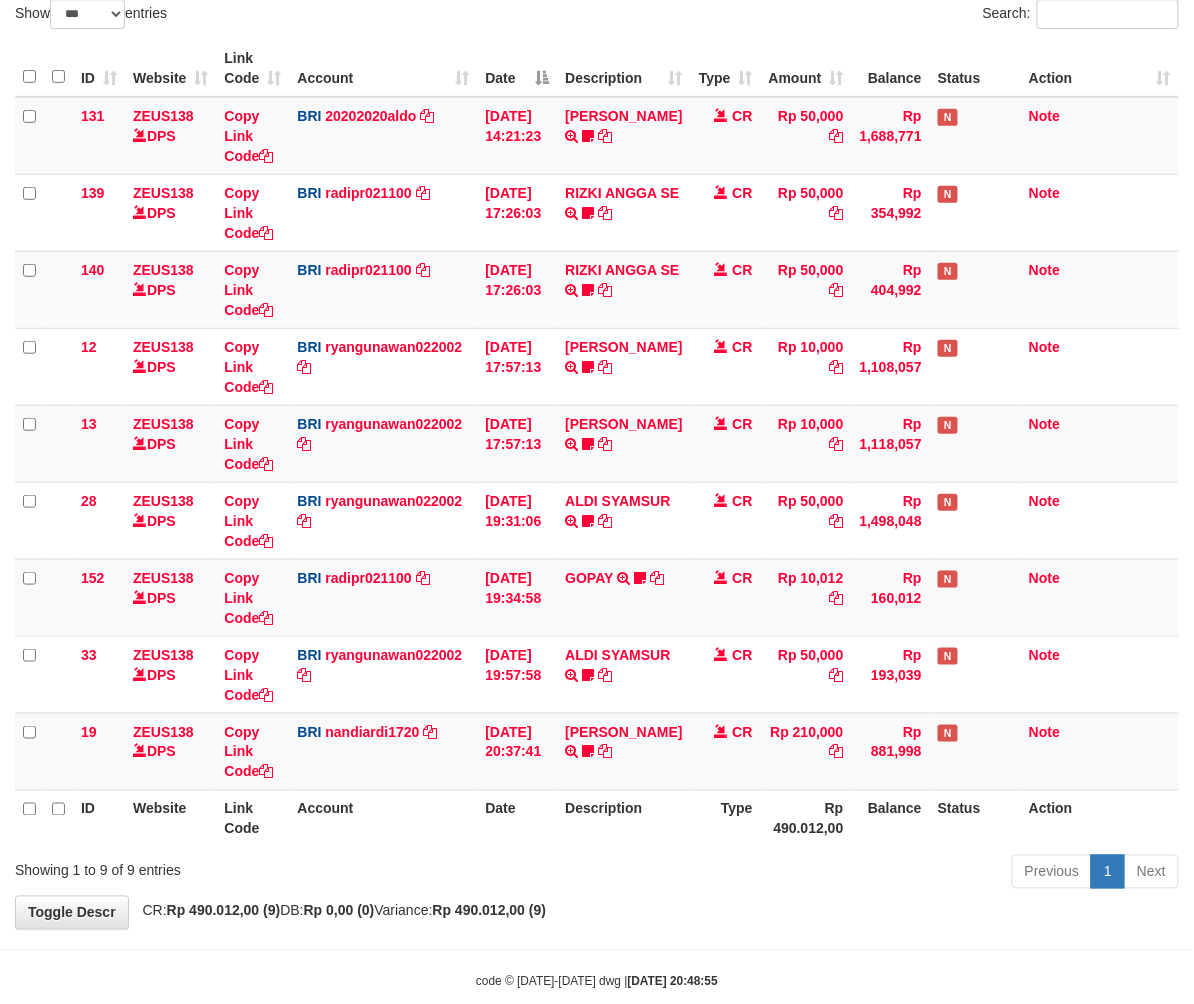 scroll, scrollTop: 194, scrollLeft: 0, axis: vertical 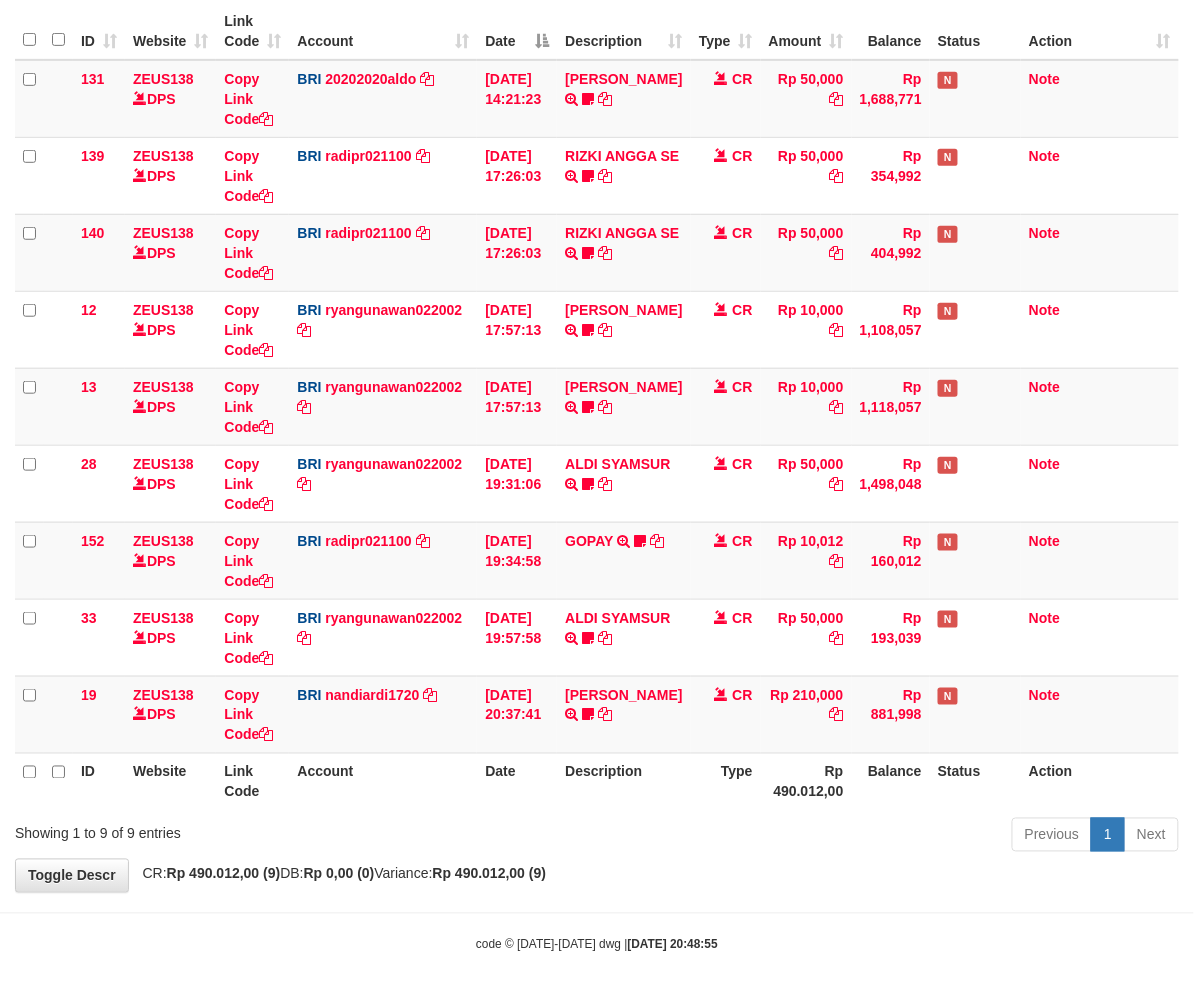 click on "**********" at bounding box center (597, 377) 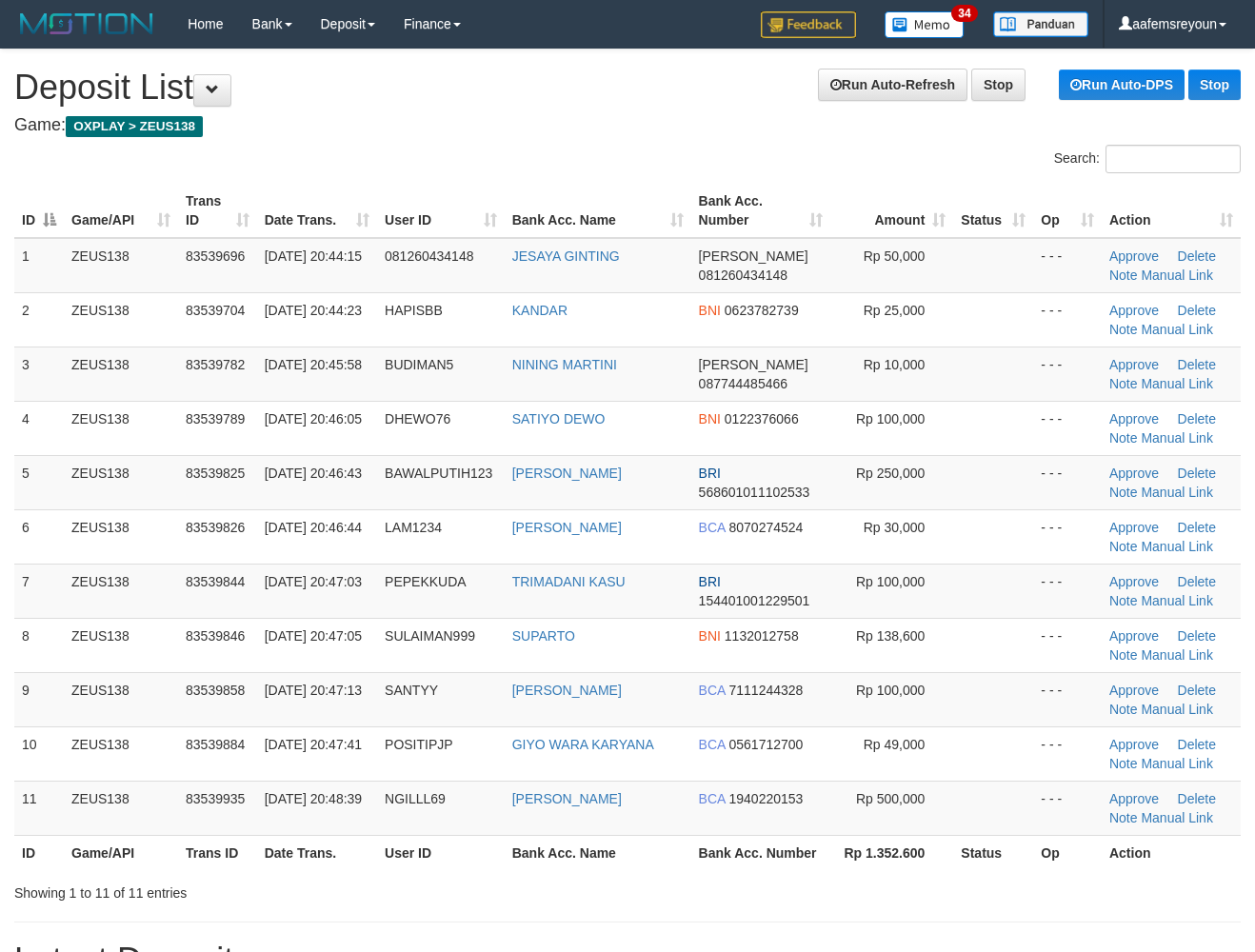 scroll, scrollTop: 0, scrollLeft: 0, axis: both 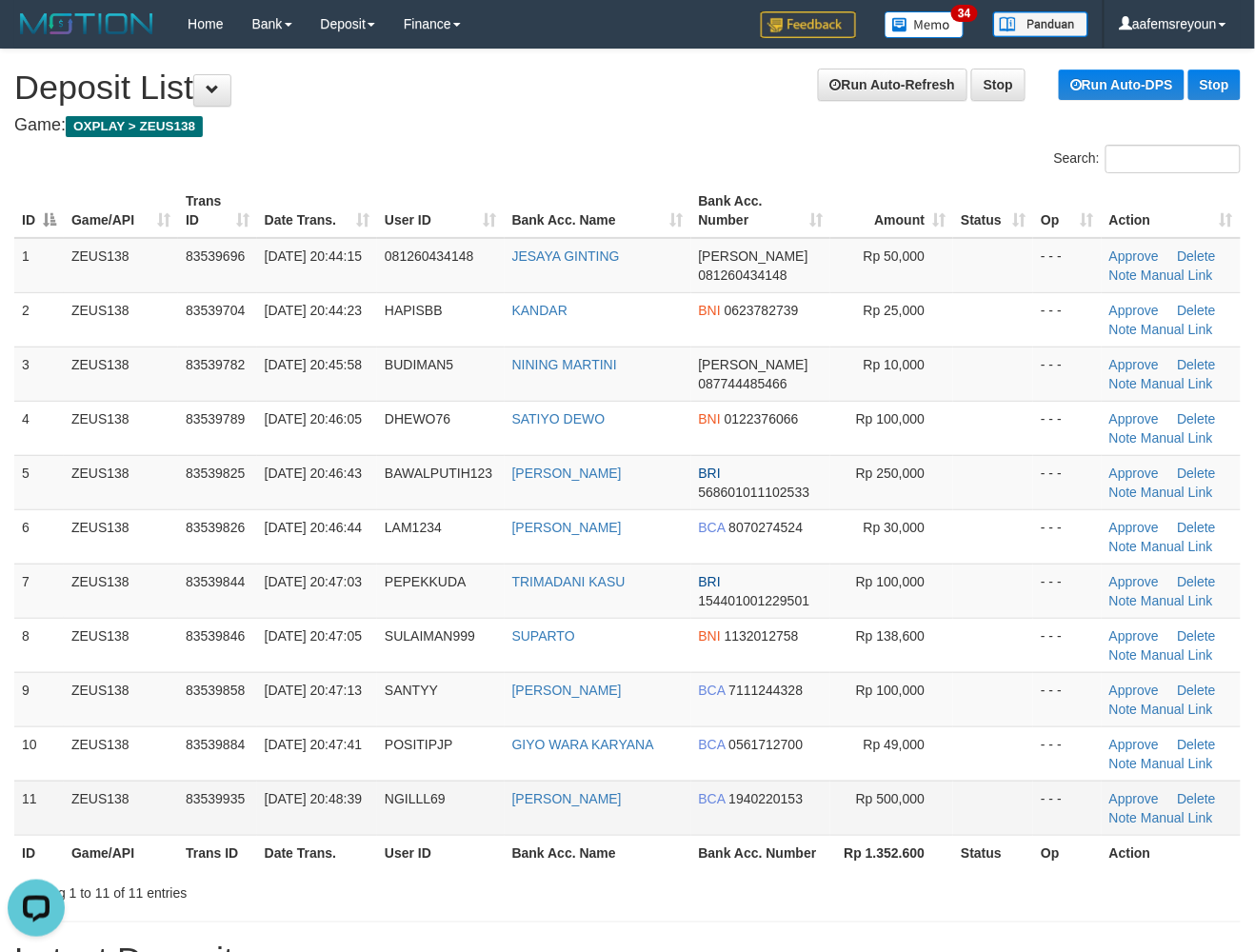 click at bounding box center (993, 807) 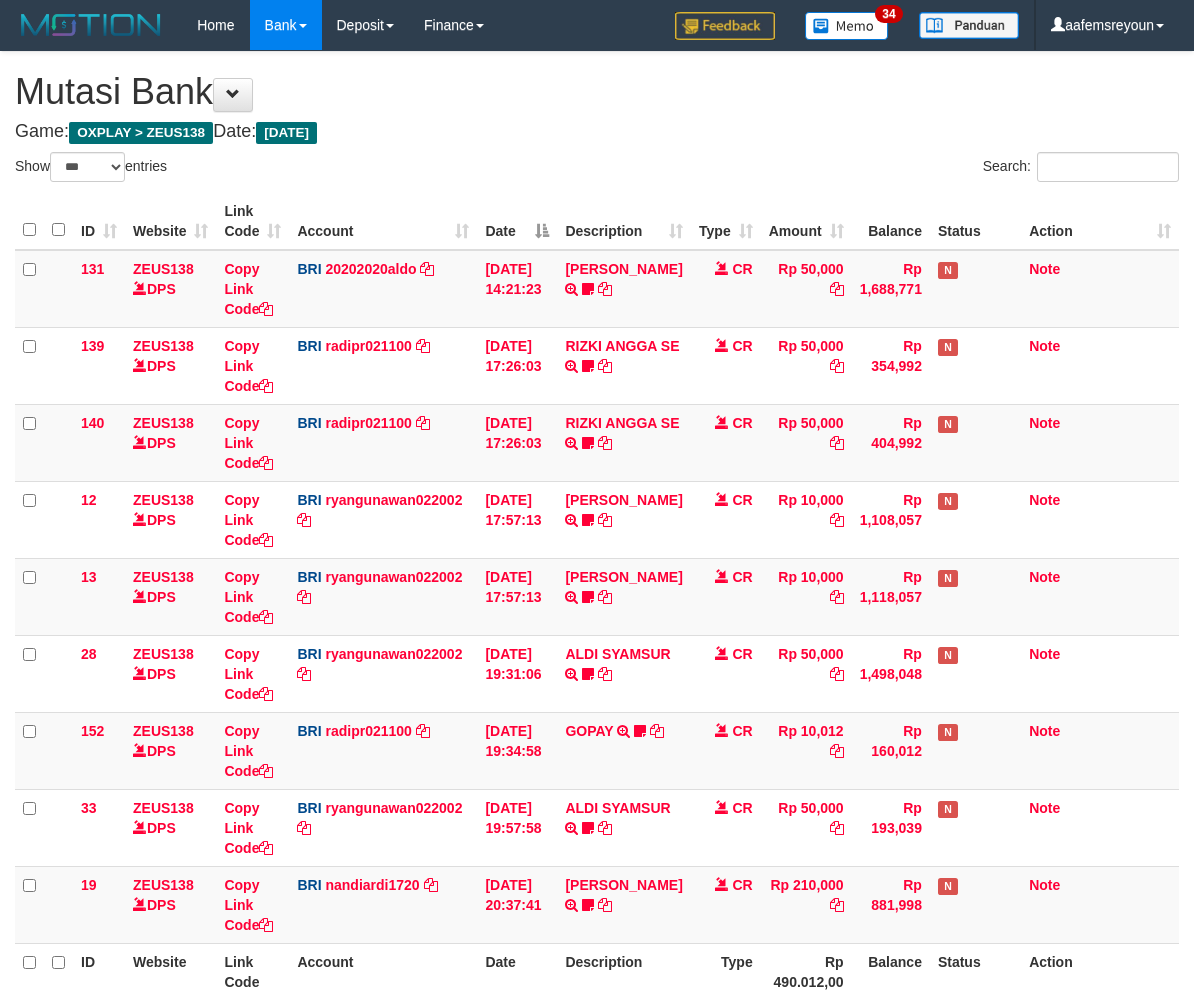 select on "***" 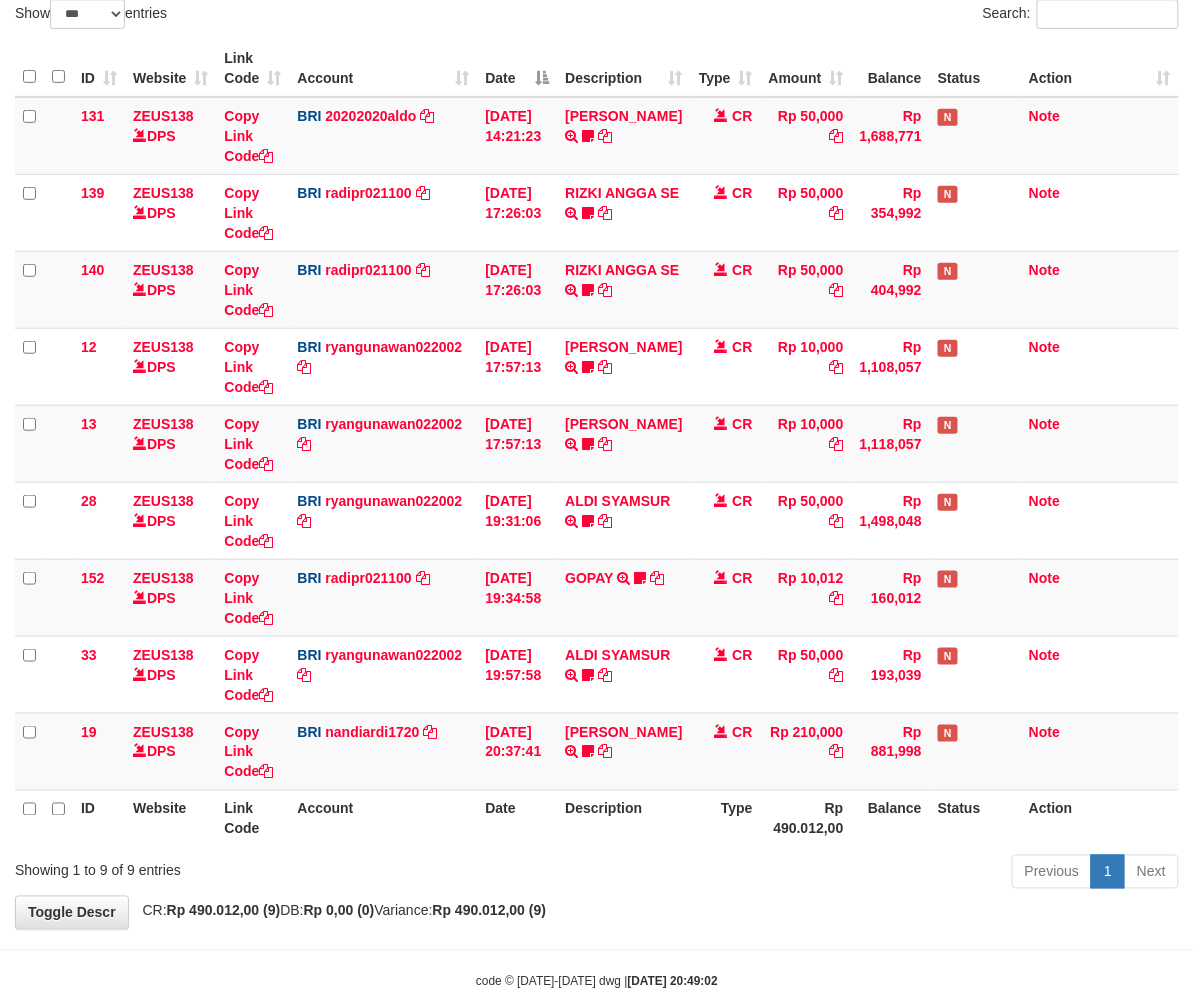 scroll, scrollTop: 194, scrollLeft: 0, axis: vertical 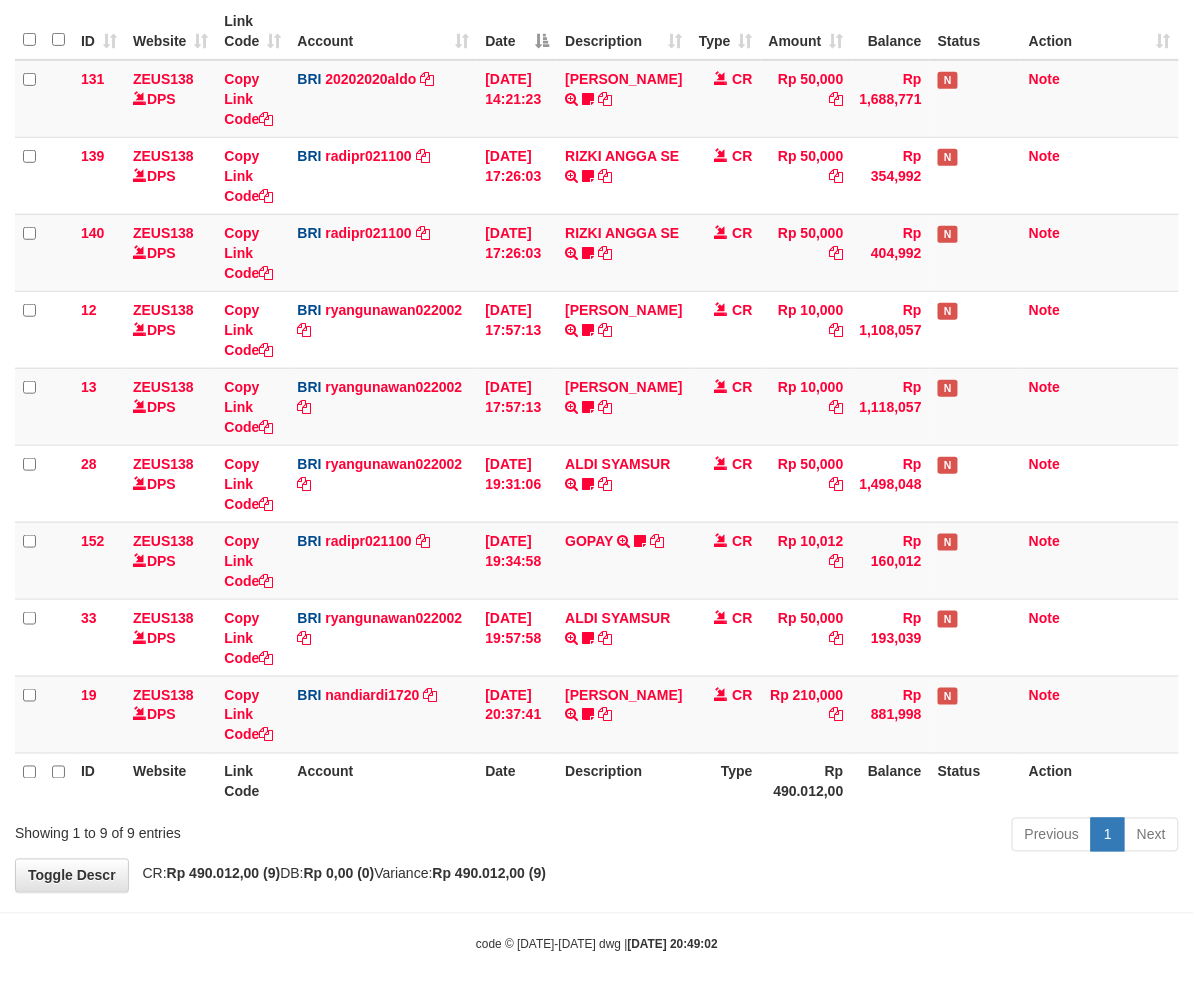 click on "**********" at bounding box center (597, 377) 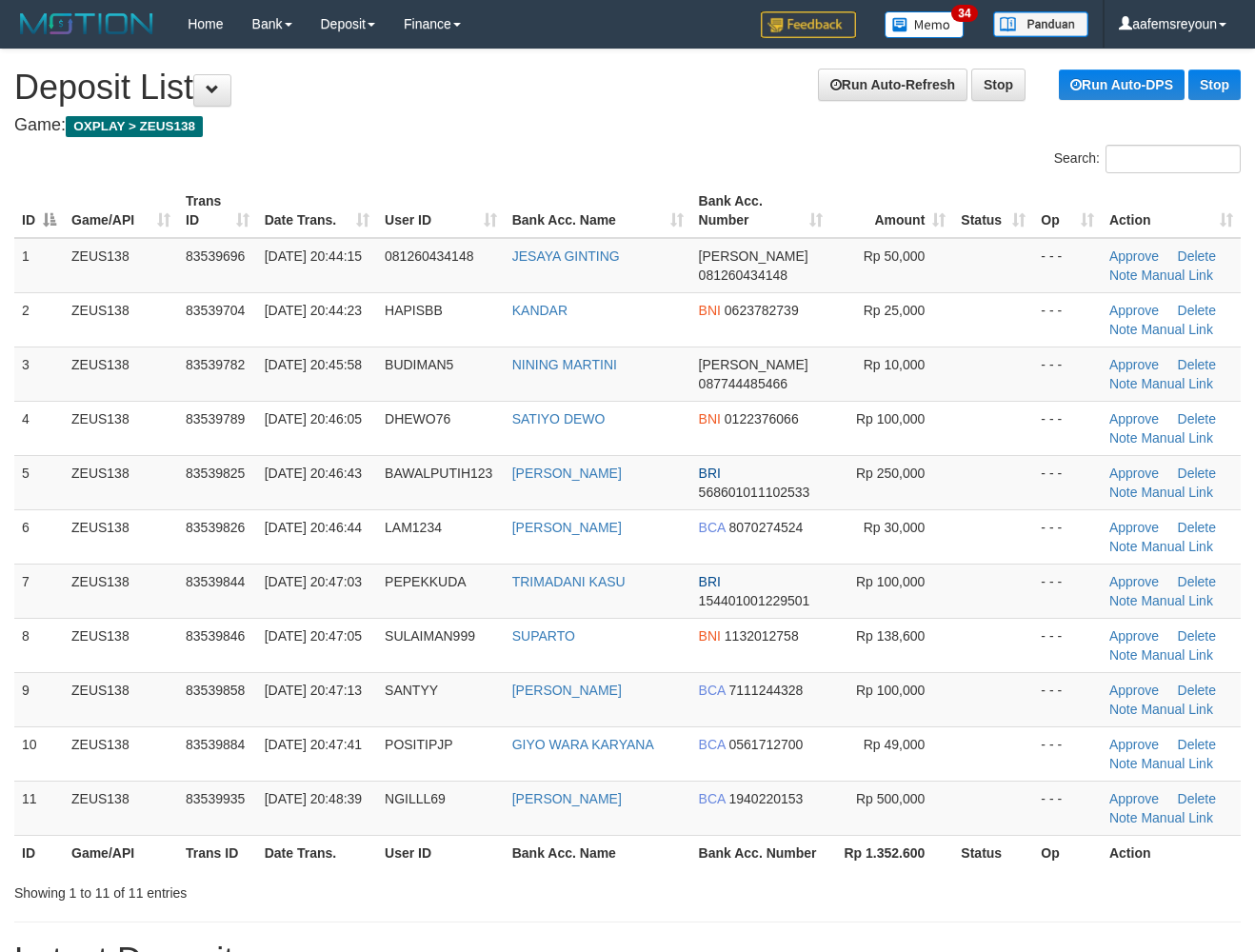 scroll, scrollTop: 0, scrollLeft: 0, axis: both 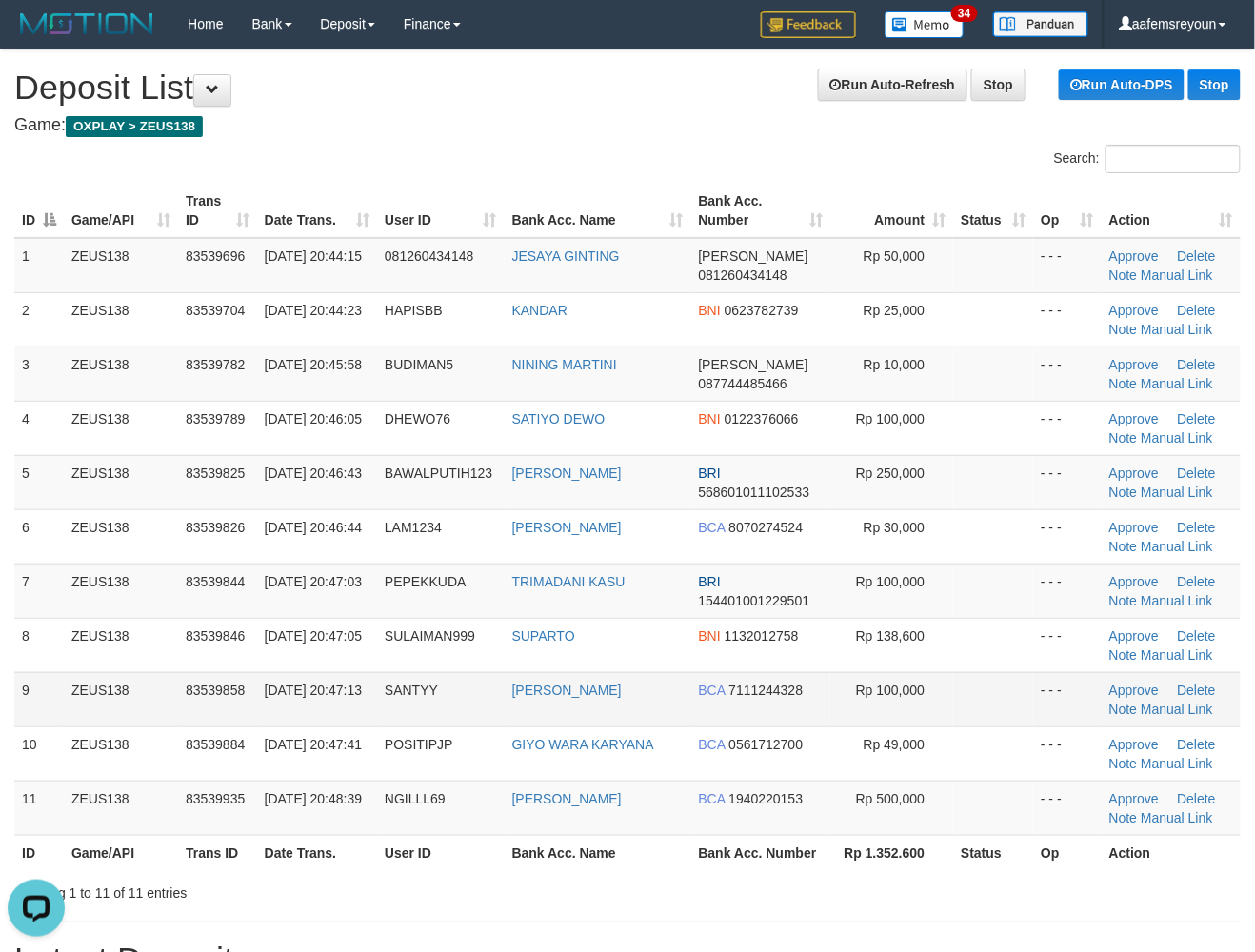 click at bounding box center [993, 699] 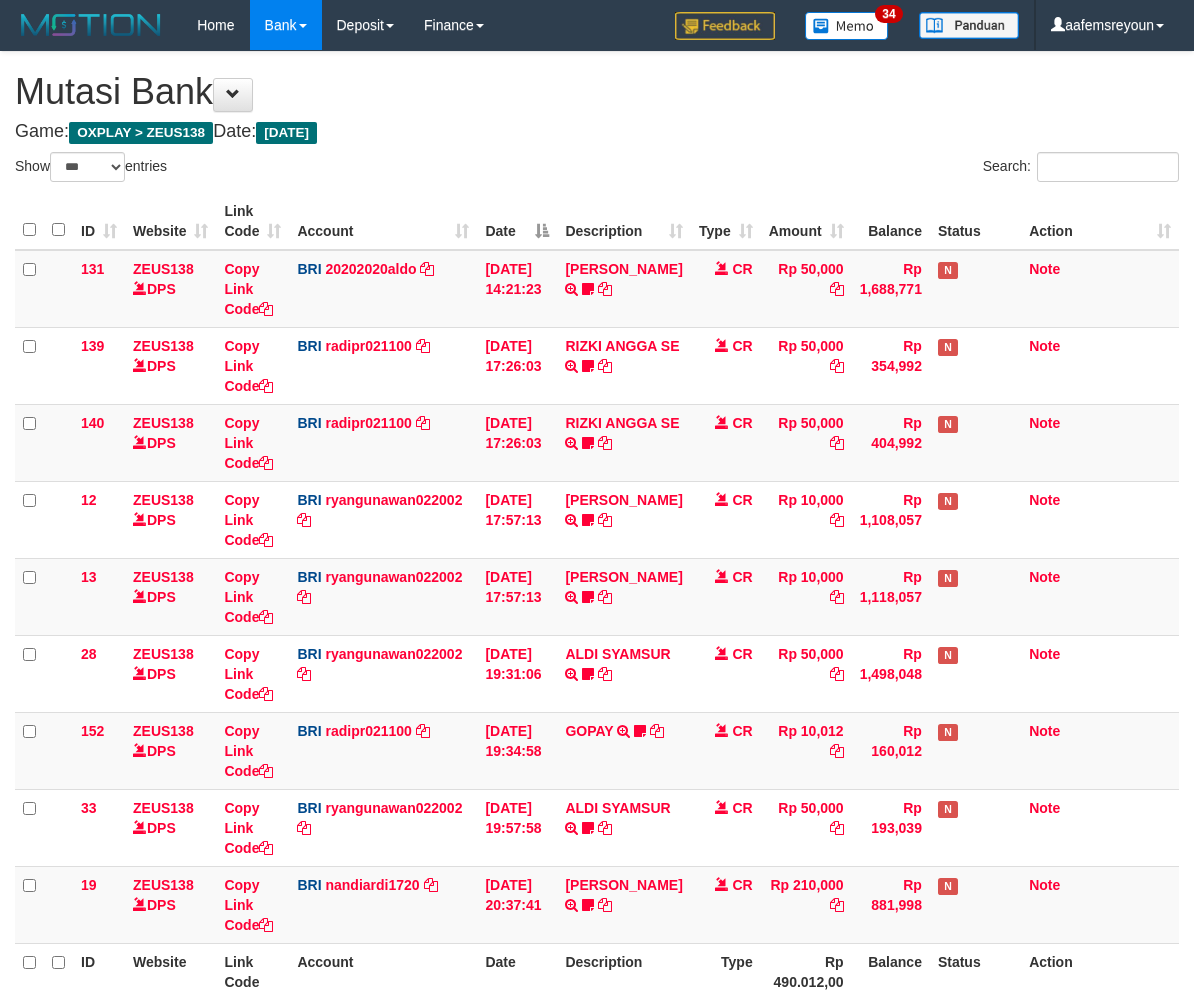 select on "***" 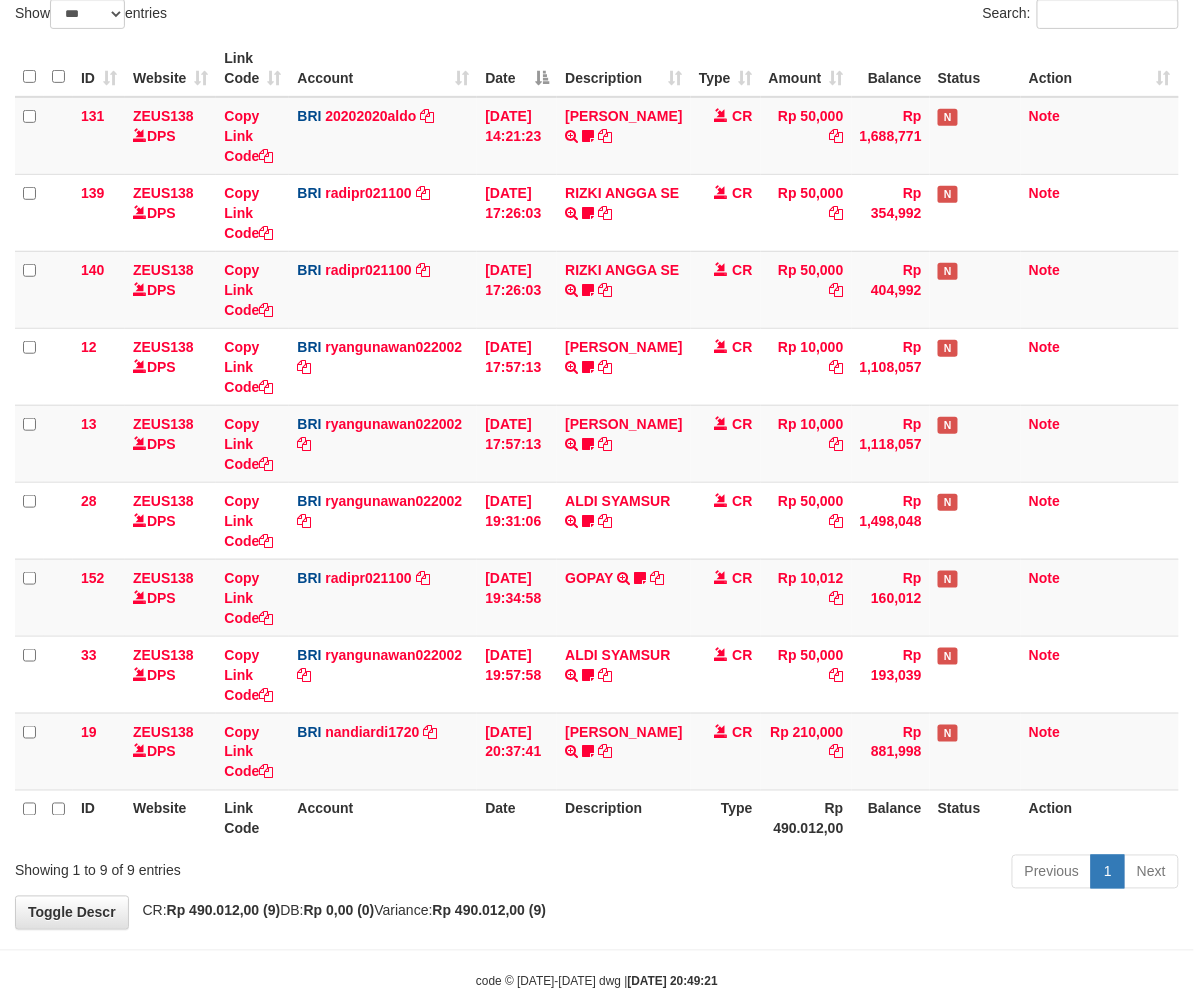 scroll, scrollTop: 194, scrollLeft: 0, axis: vertical 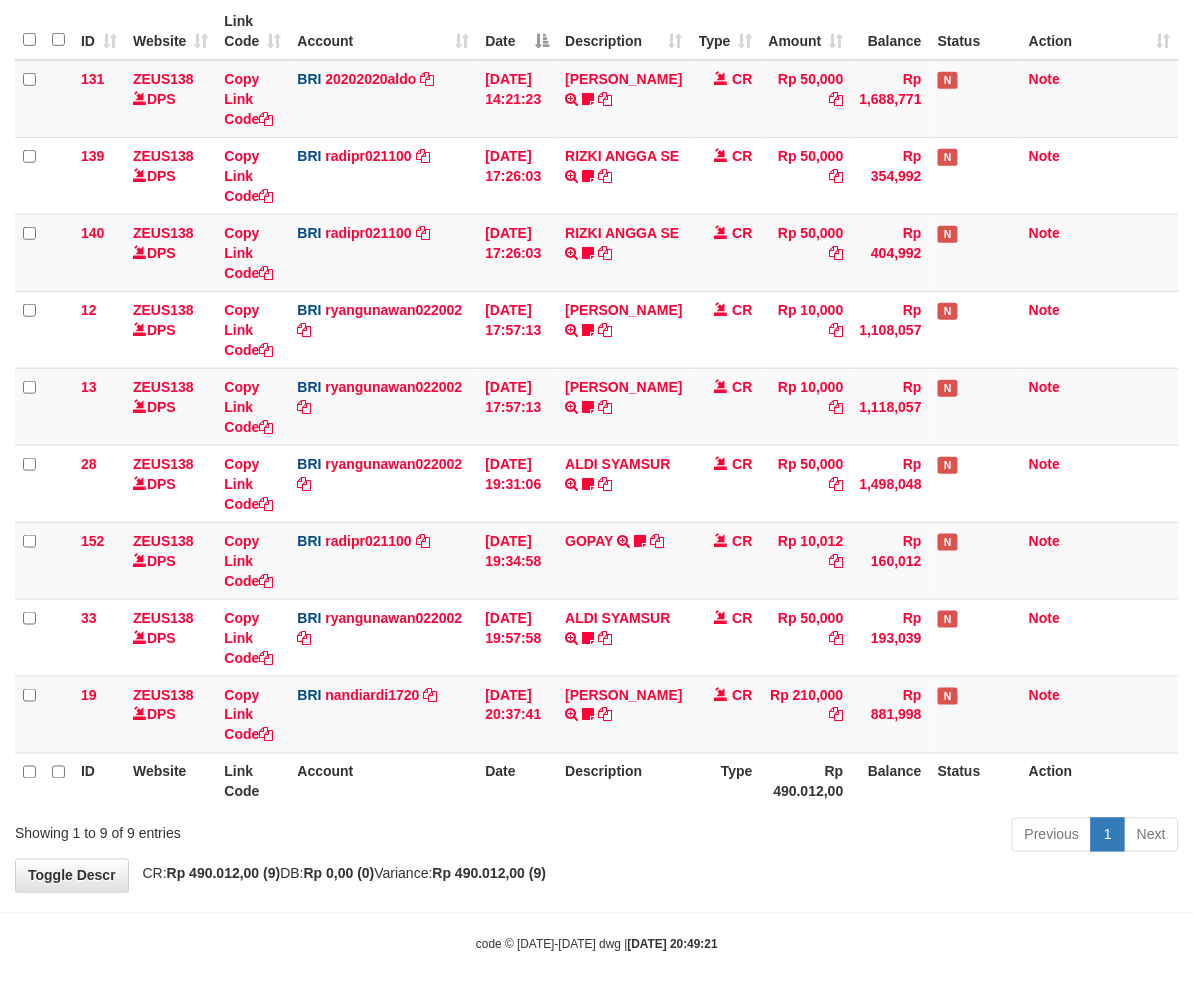 click on "CR:  Rp 490.012,00 (9)      DB:  Rp 0,00 (0)      Variance:  Rp 490.012,00 (9)" at bounding box center (340, 874) 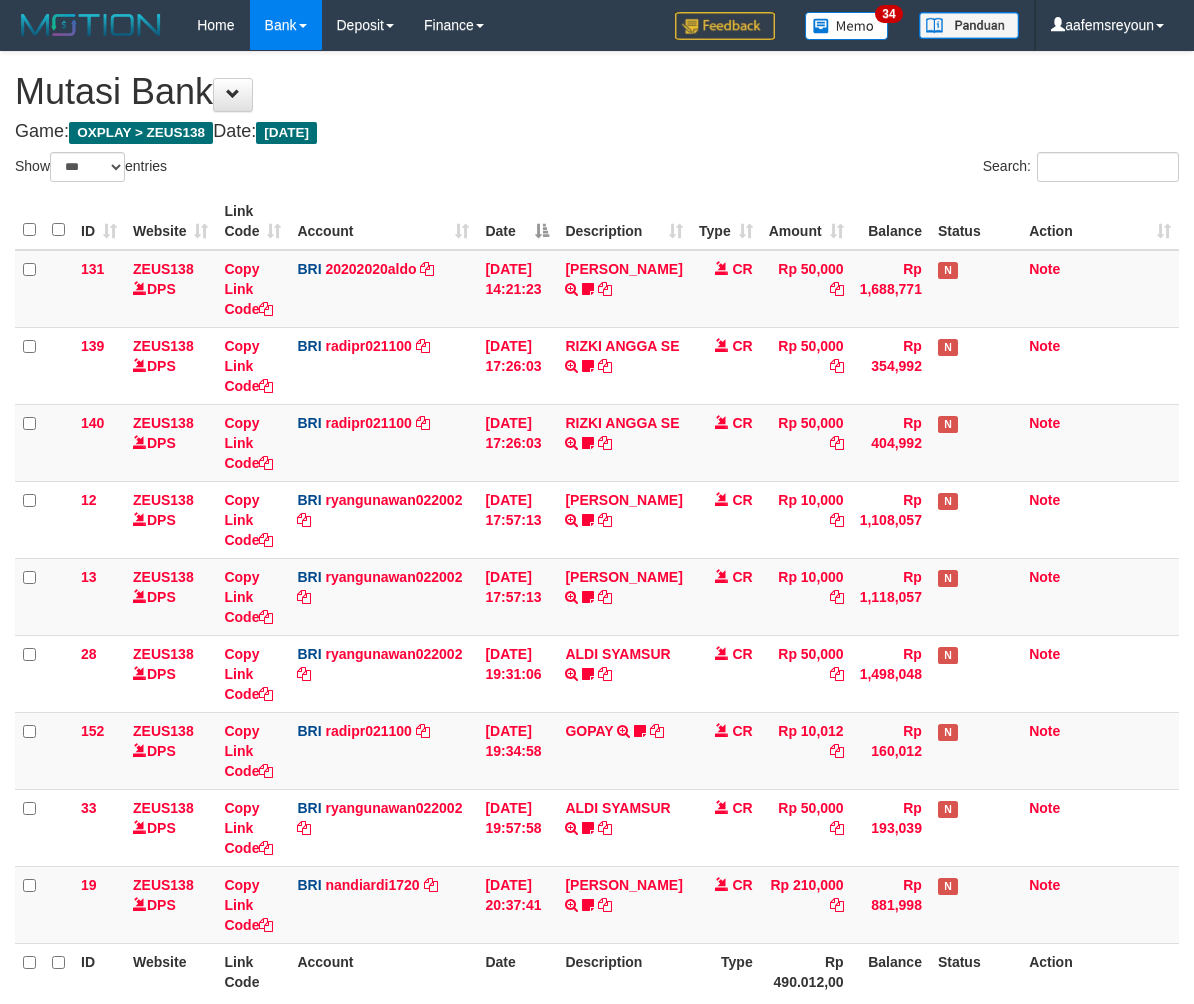 select on "***" 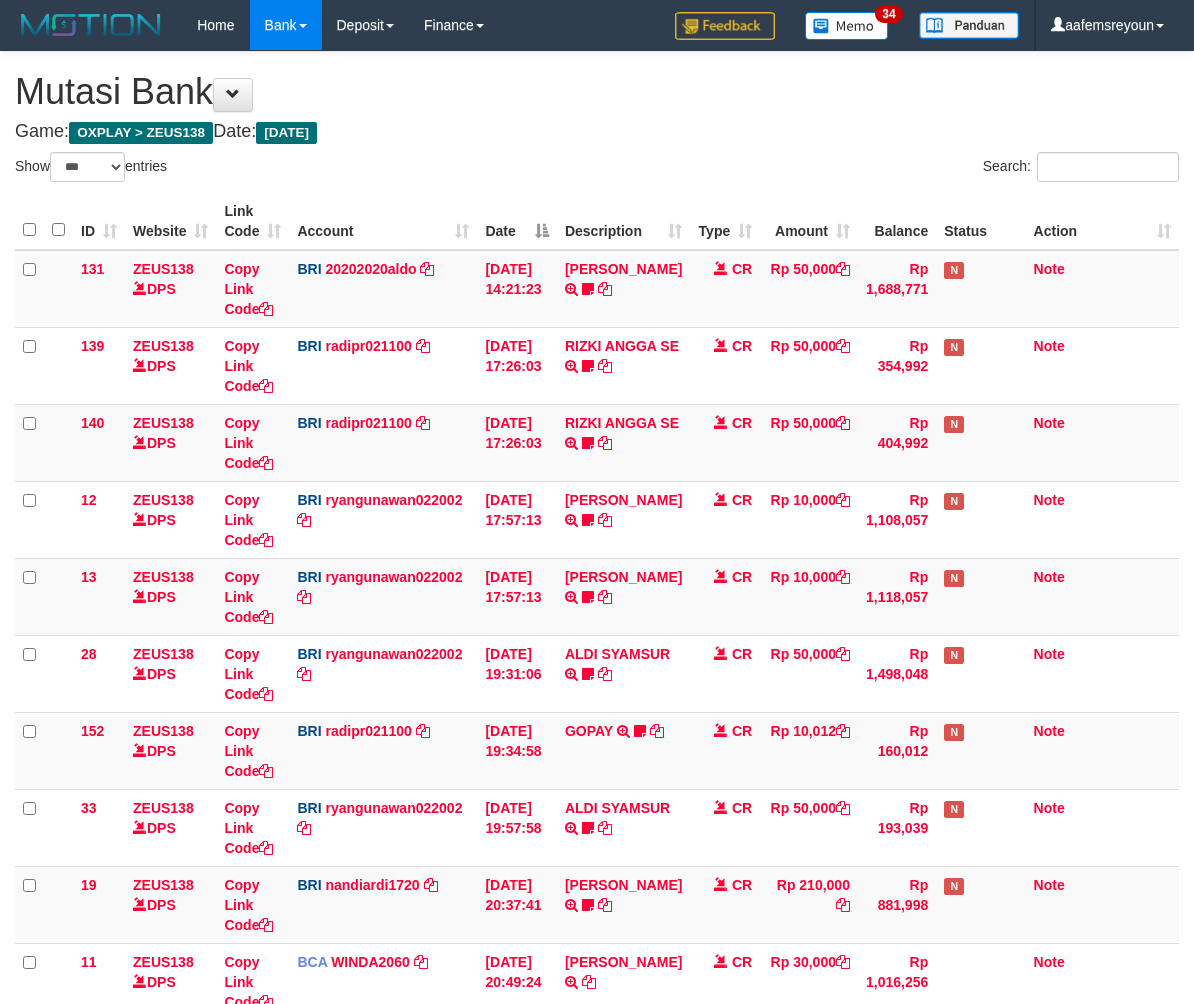 select on "***" 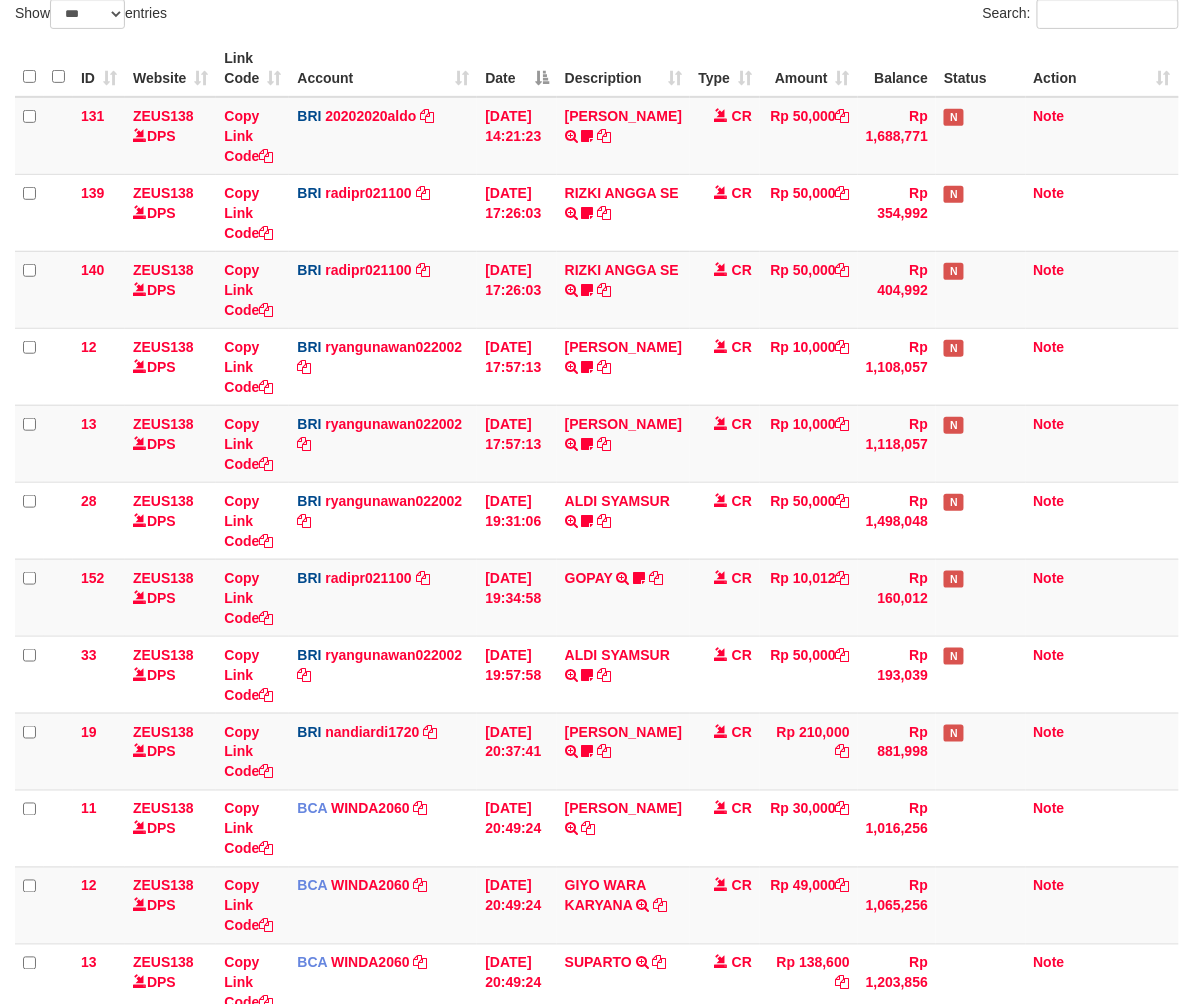 scroll, scrollTop: 194, scrollLeft: 0, axis: vertical 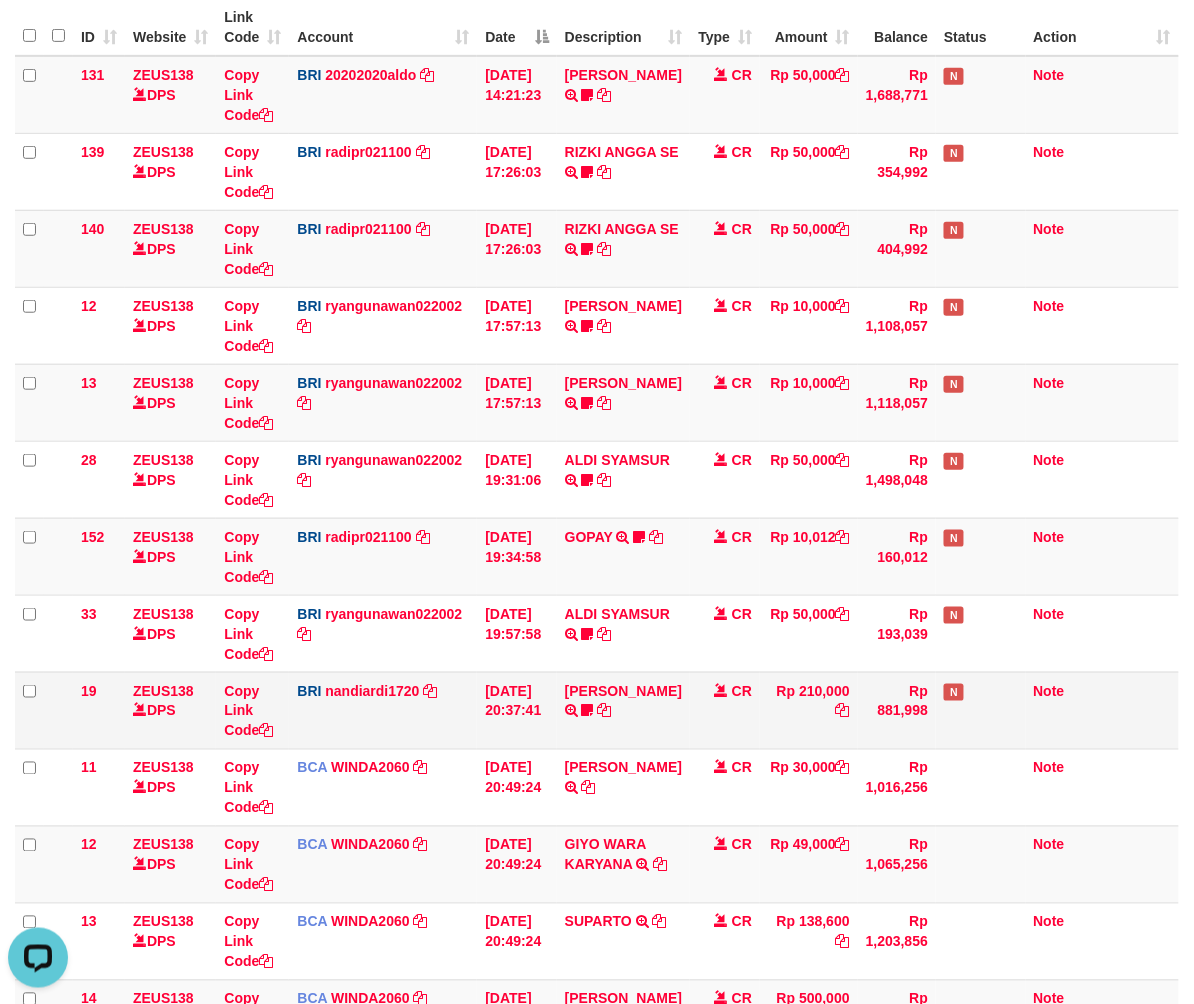 drag, startPoint x: 553, startPoint y: 798, endPoint x: 261, endPoint y: 744, distance: 296.95117 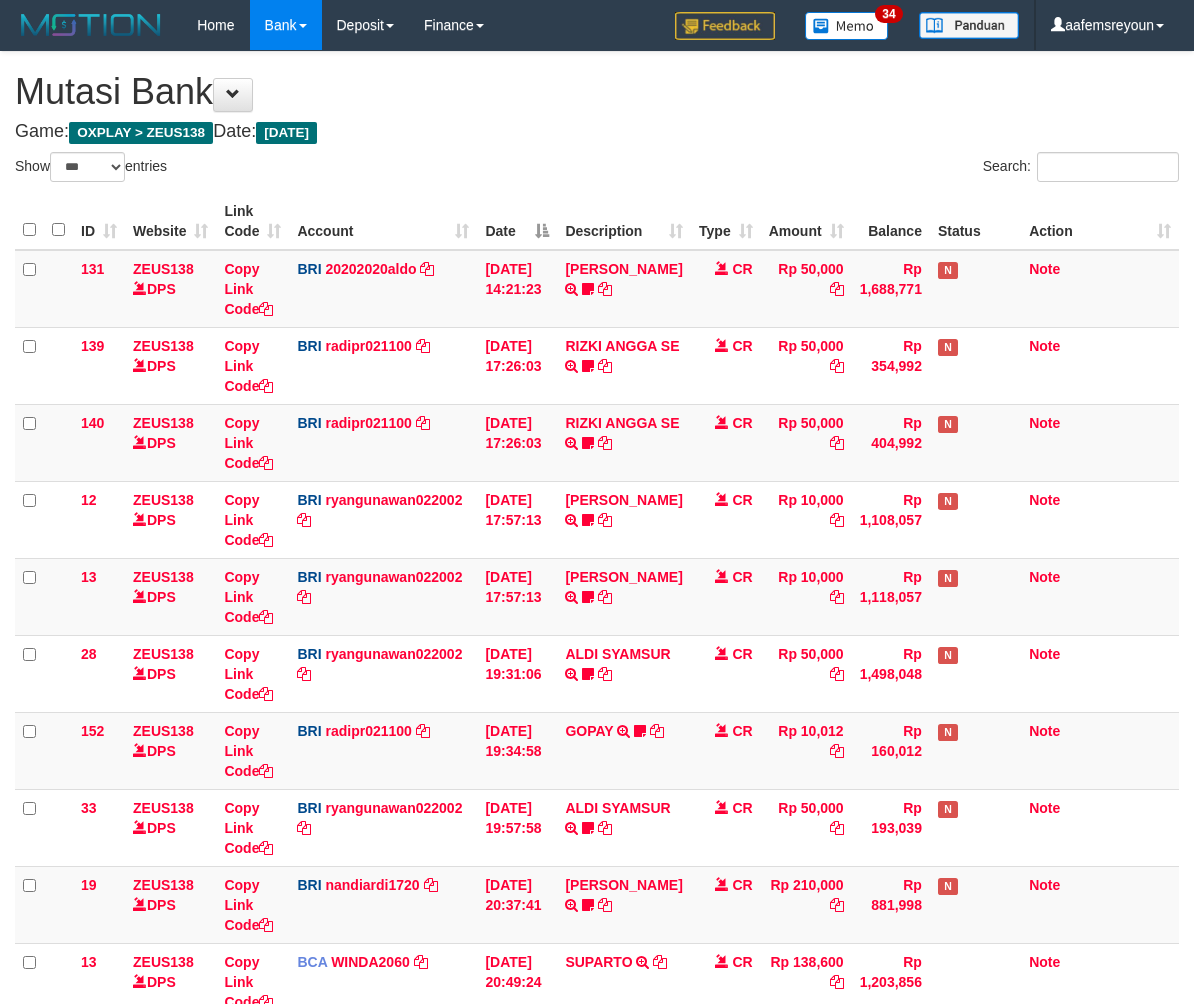 select on "***" 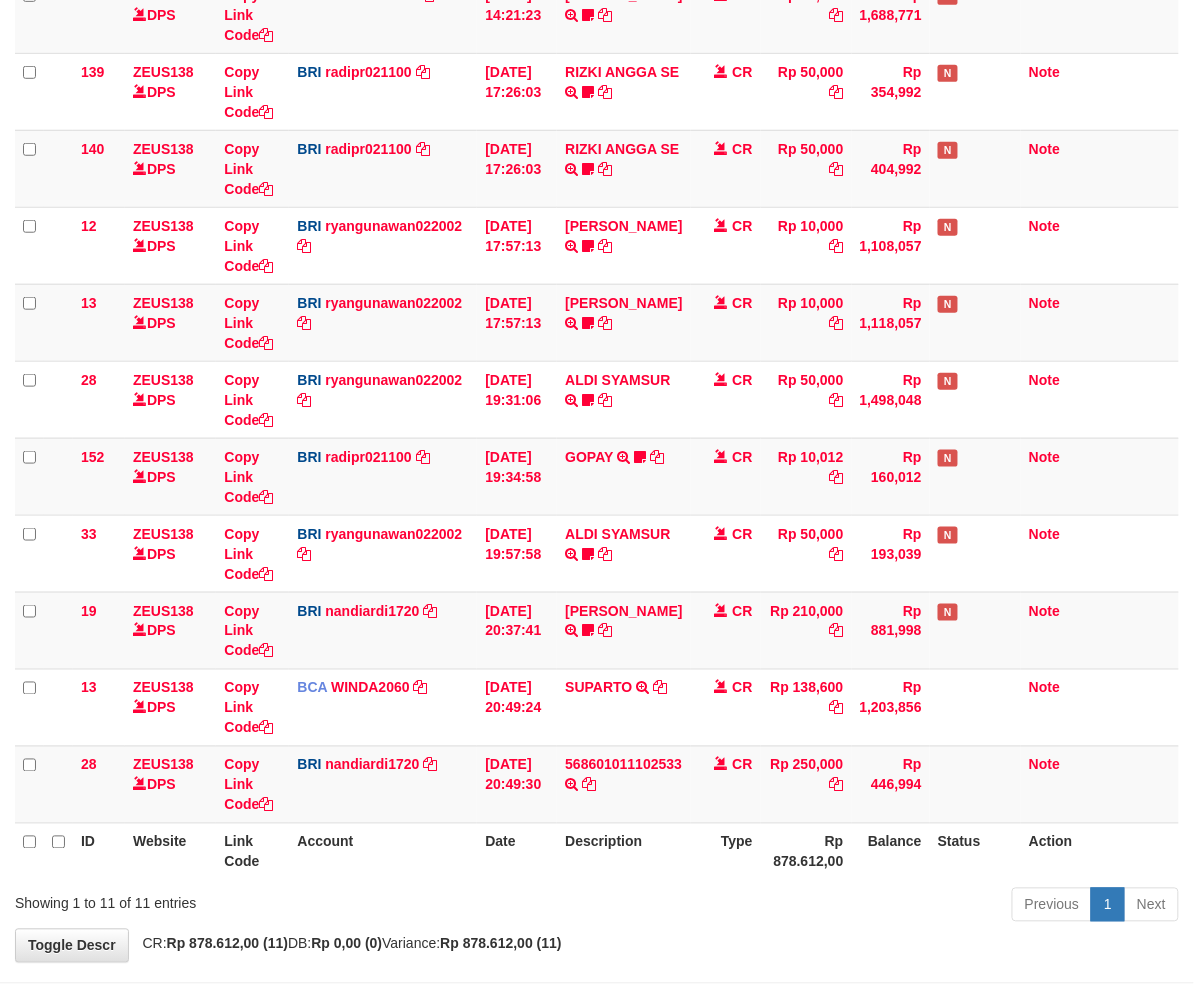 scroll, scrollTop: 349, scrollLeft: 0, axis: vertical 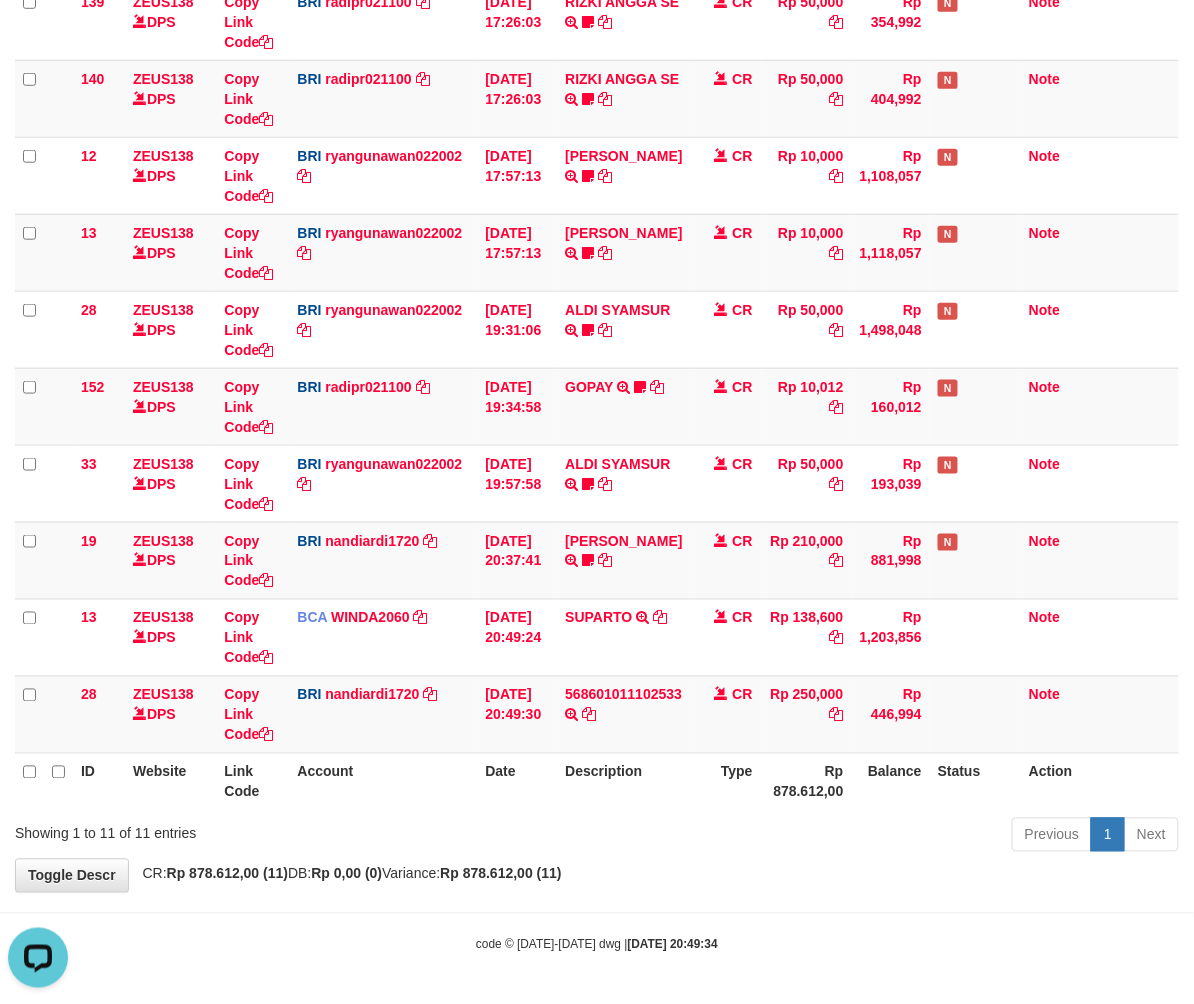 click on "Type" at bounding box center [726, 781] 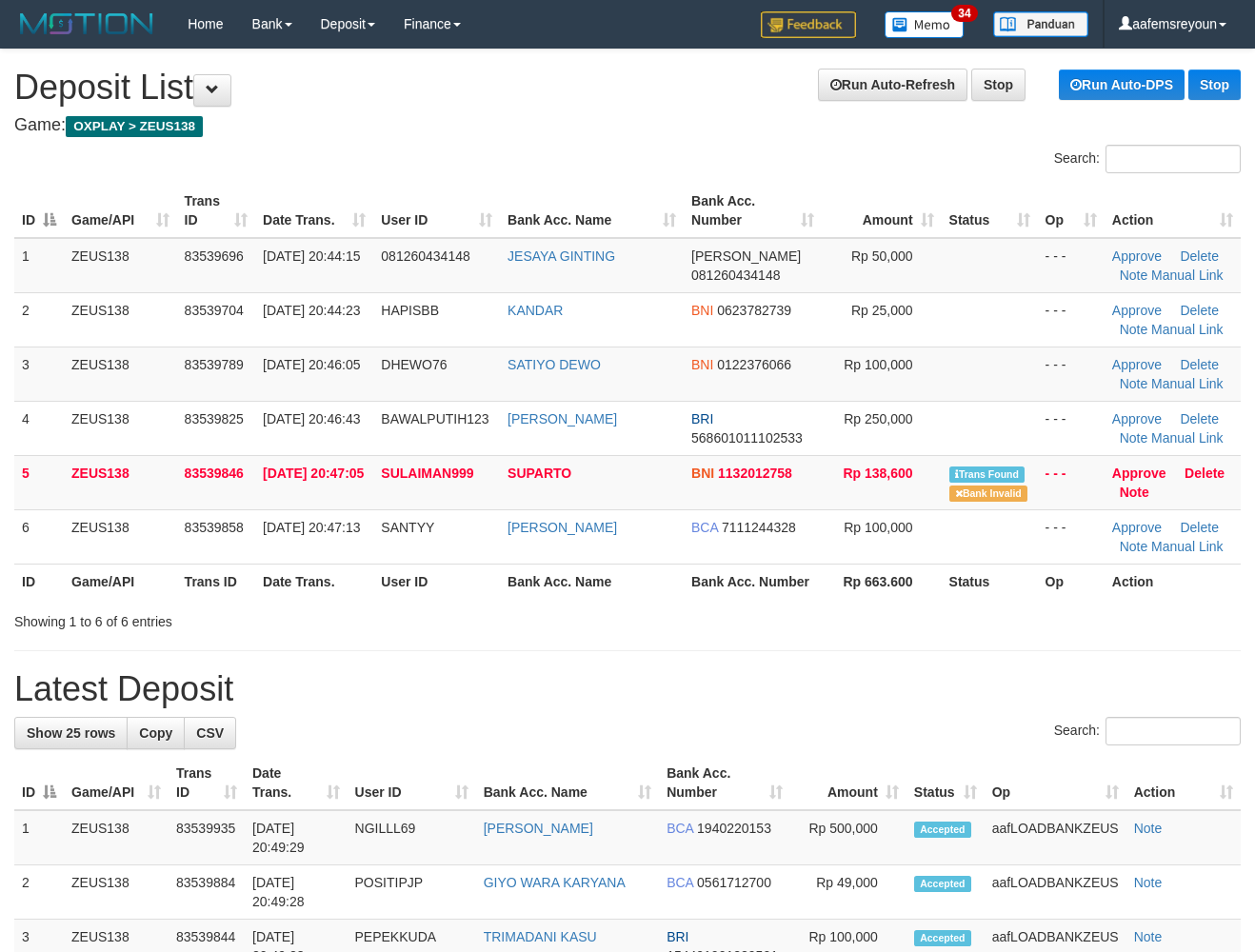 scroll, scrollTop: 0, scrollLeft: 0, axis: both 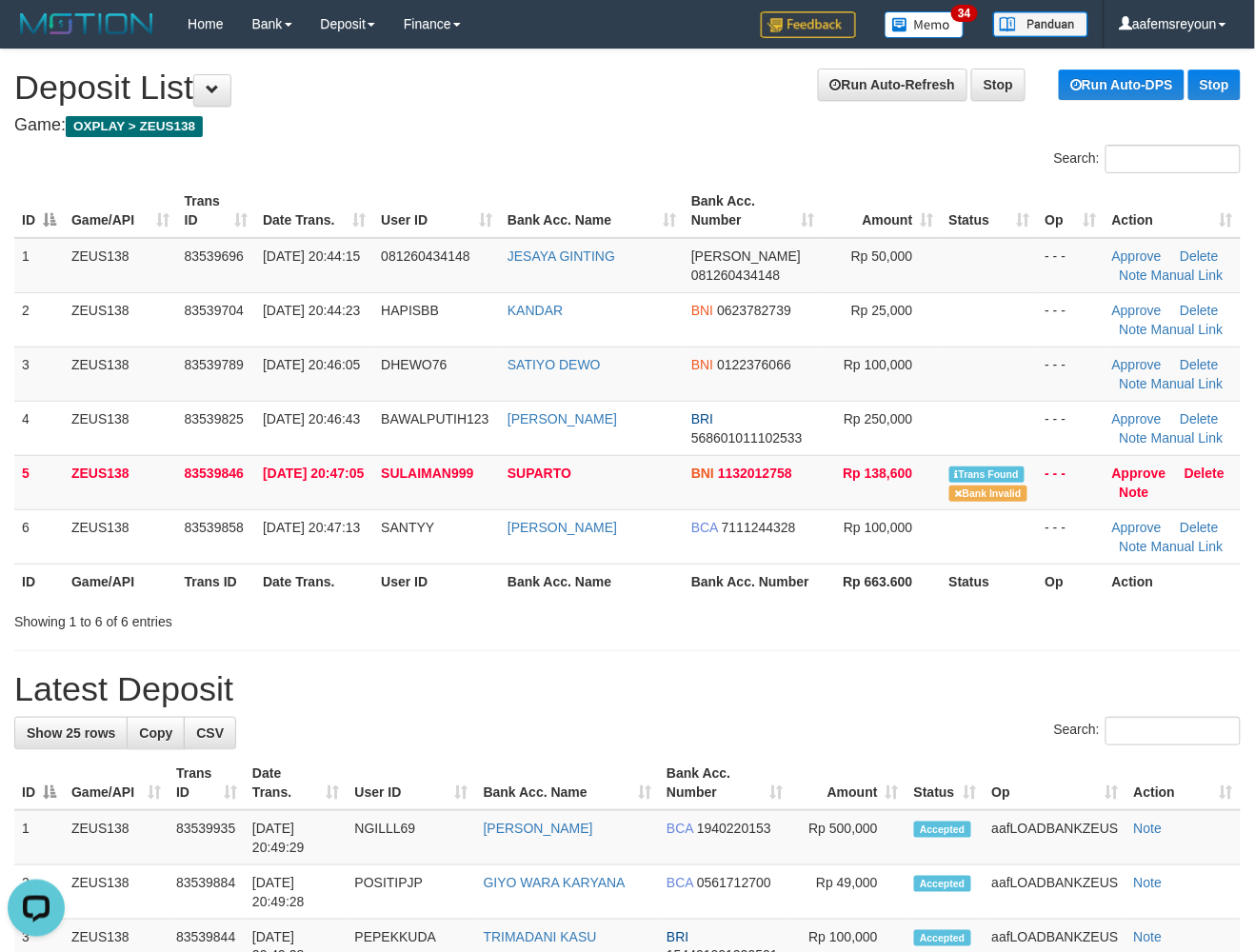 click on "**********" at bounding box center [628, 1172] 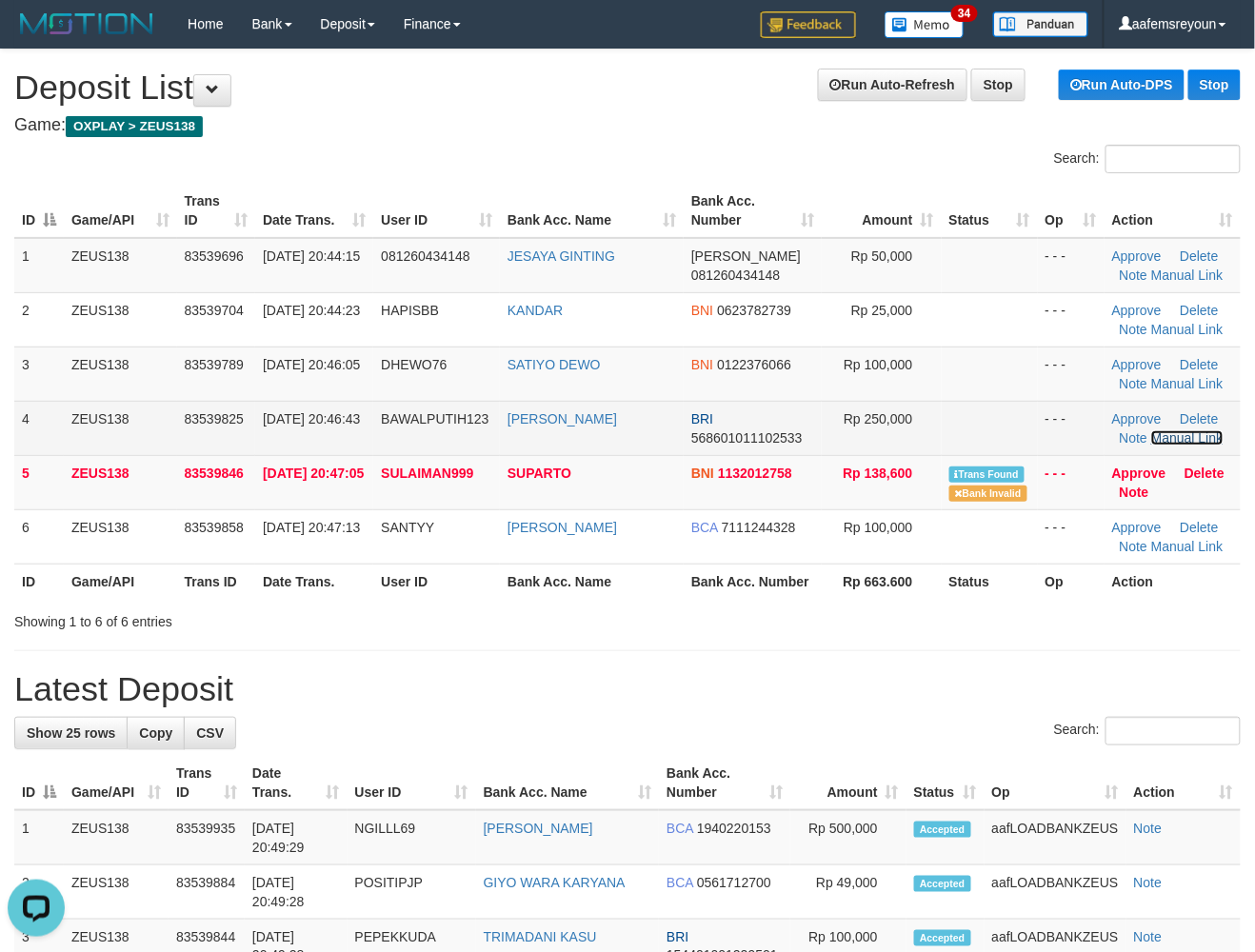click on "Manual Link" at bounding box center [1187, 438] 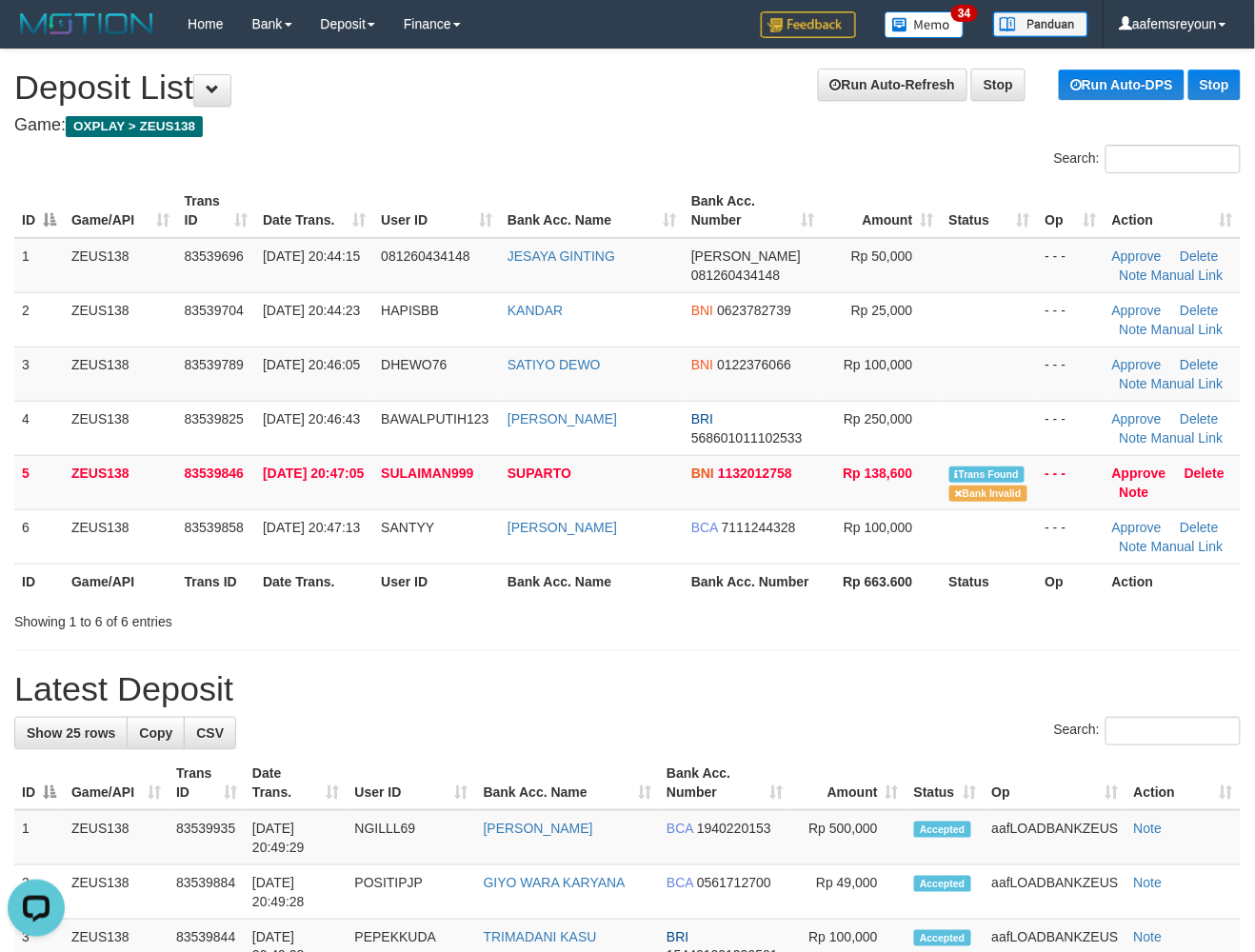 drag, startPoint x: 930, startPoint y: 691, endPoint x: 1056, endPoint y: 703, distance: 126.57014 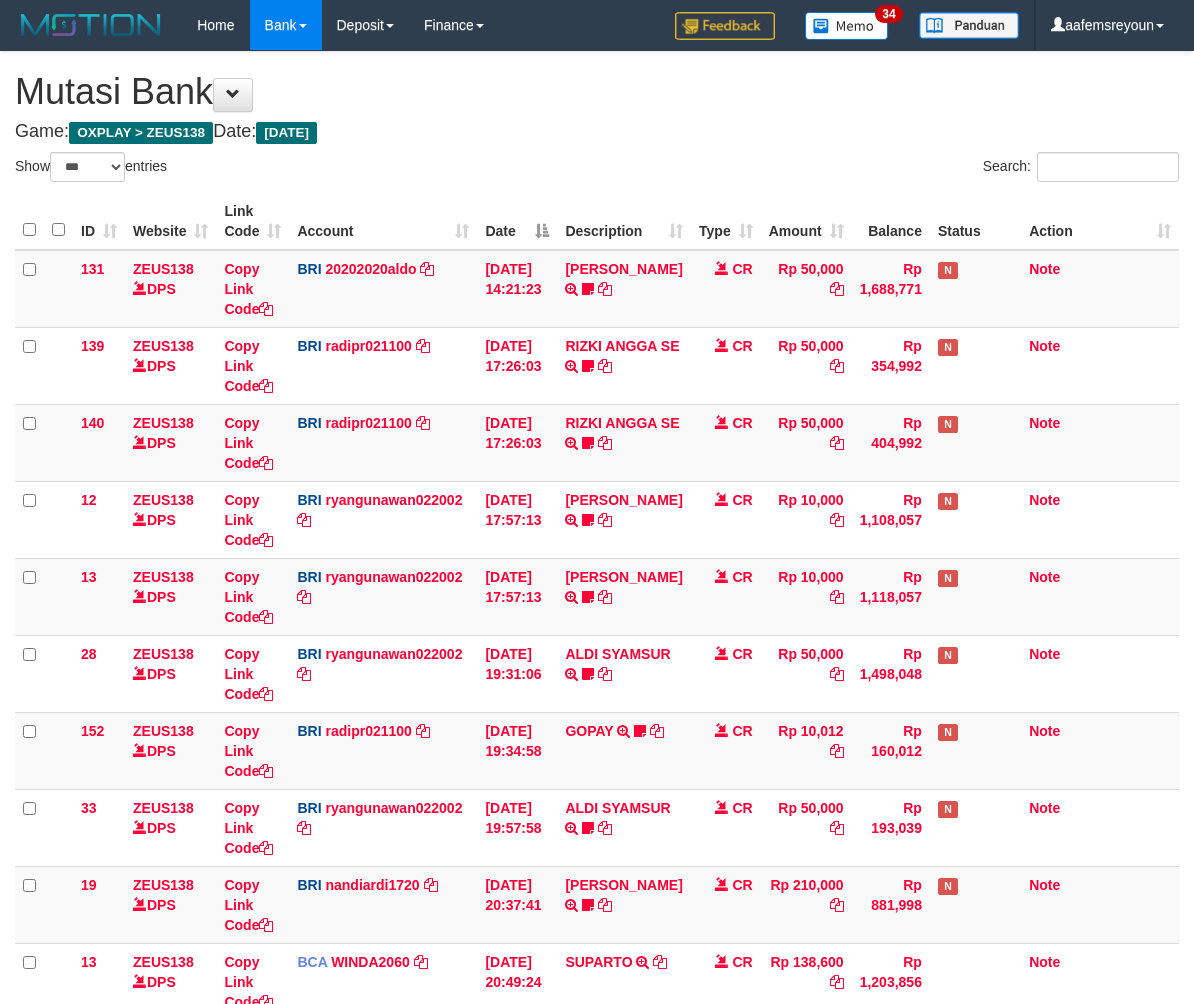 select on "***" 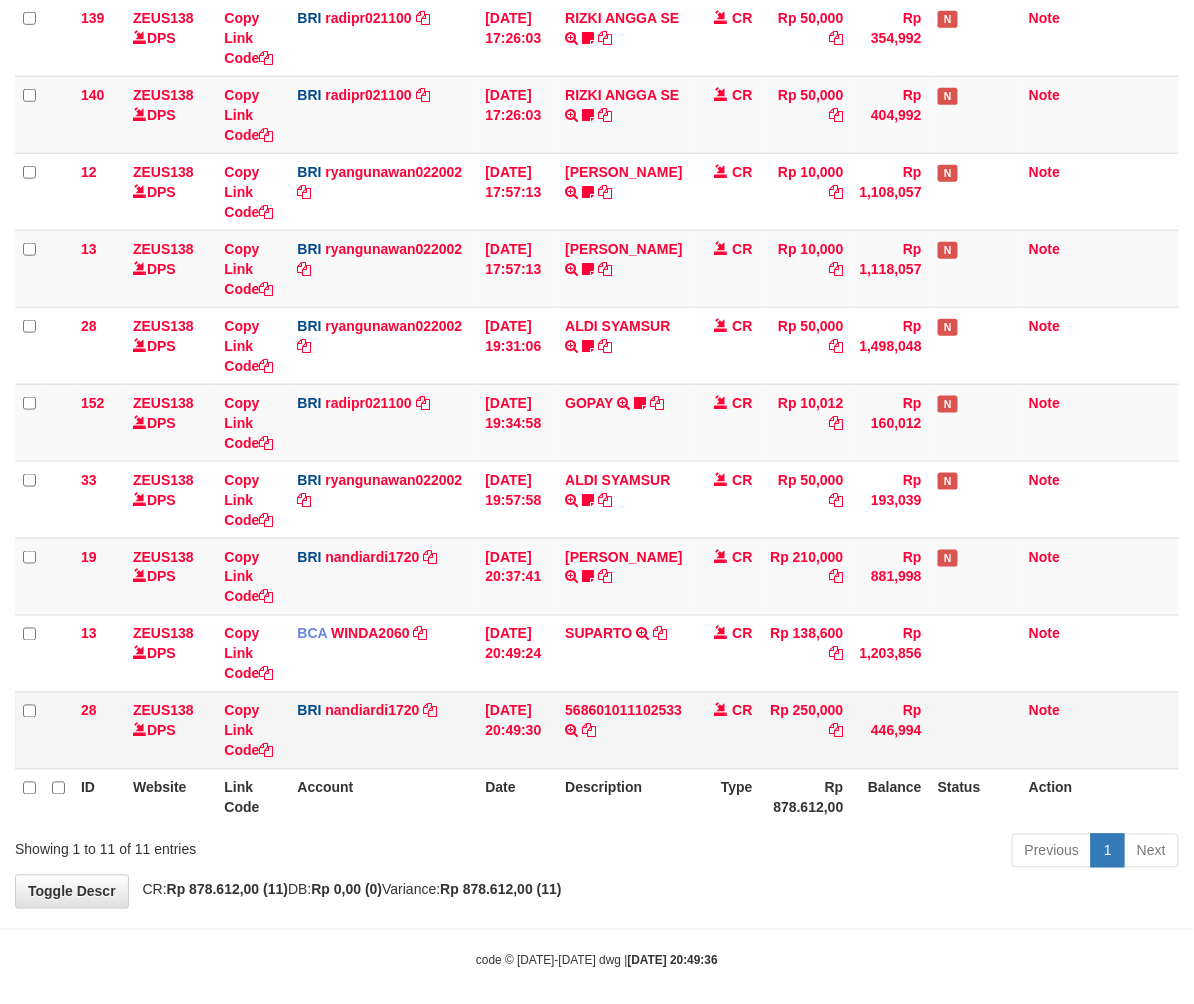 scroll, scrollTop: 349, scrollLeft: 0, axis: vertical 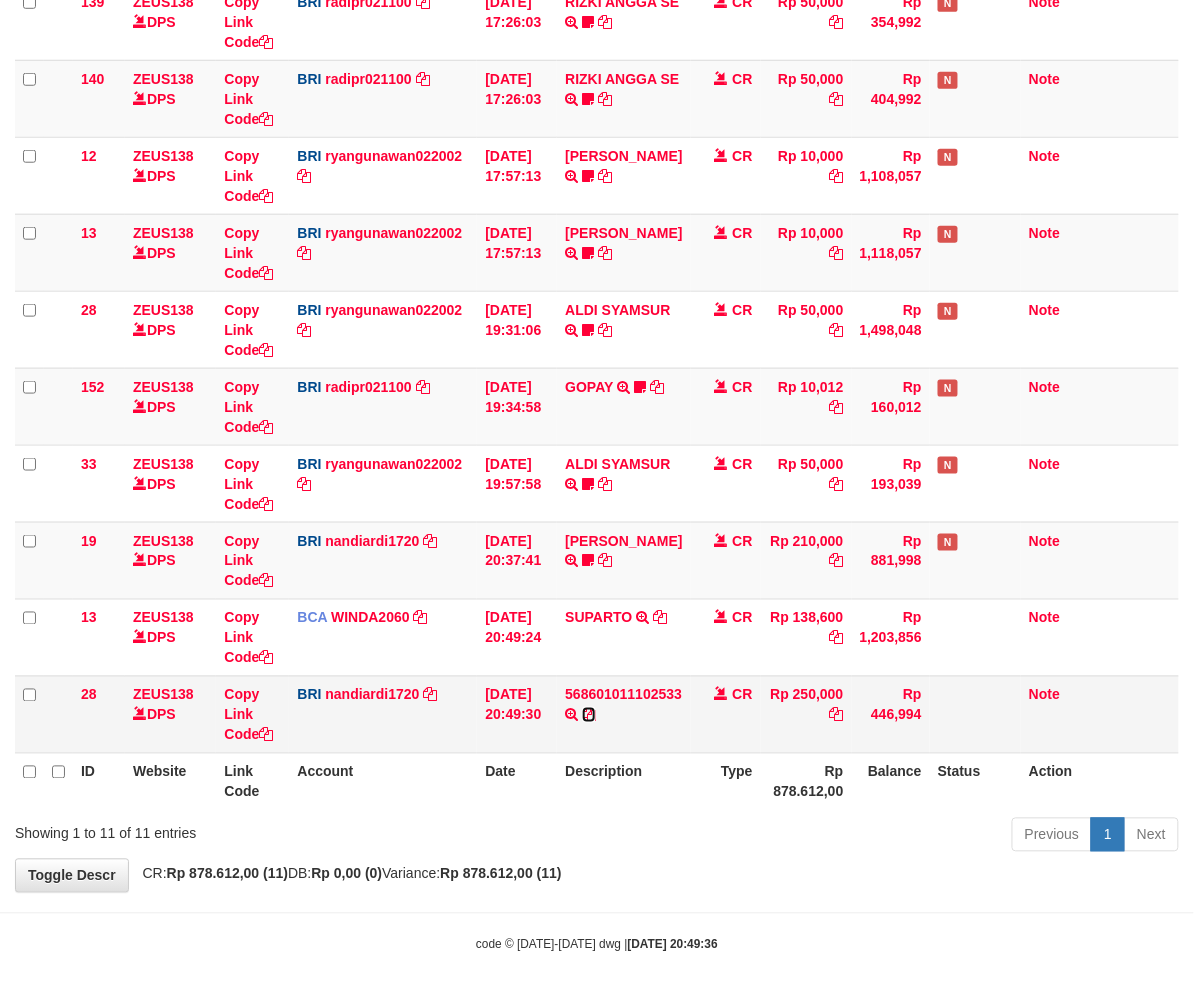 click at bounding box center (589, 715) 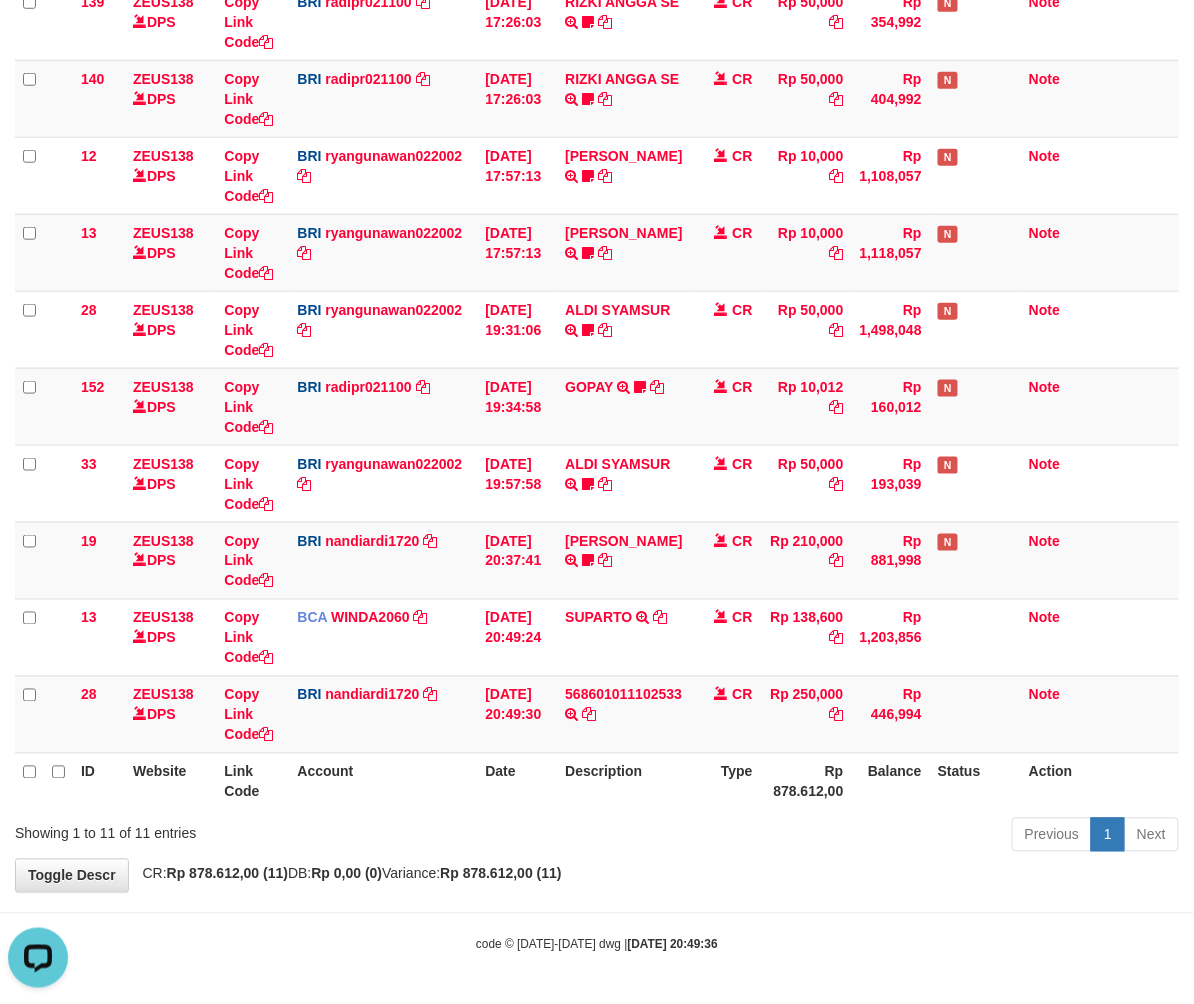 scroll, scrollTop: 0, scrollLeft: 0, axis: both 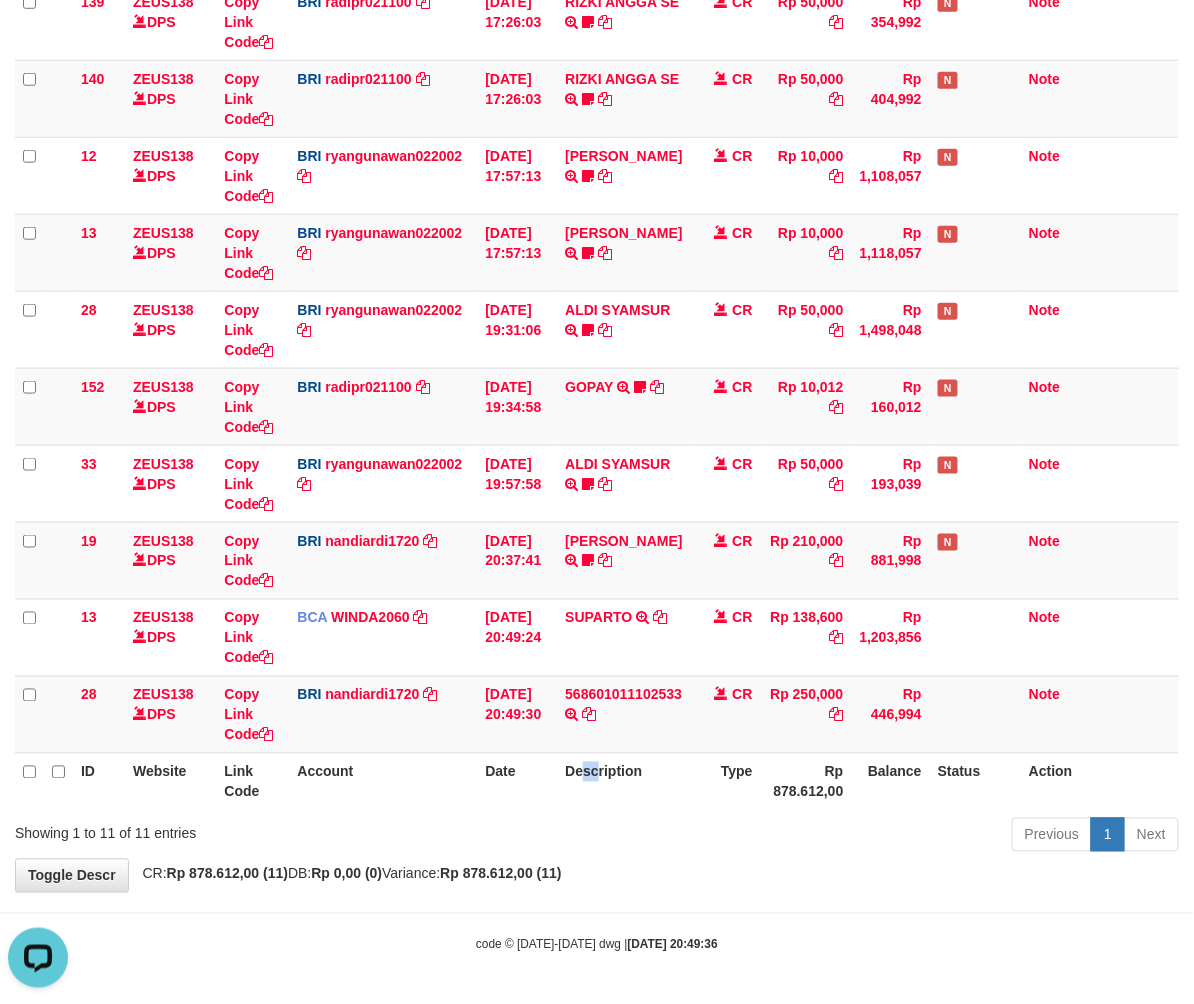 drag, startPoint x: 589, startPoint y: 780, endPoint x: 624, endPoint y: 784, distance: 35.22783 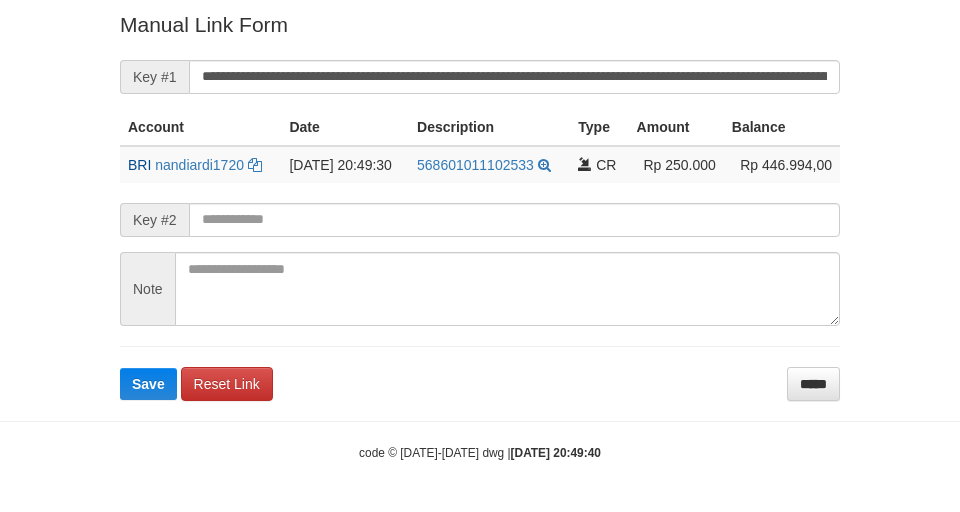 scroll, scrollTop: 404, scrollLeft: 0, axis: vertical 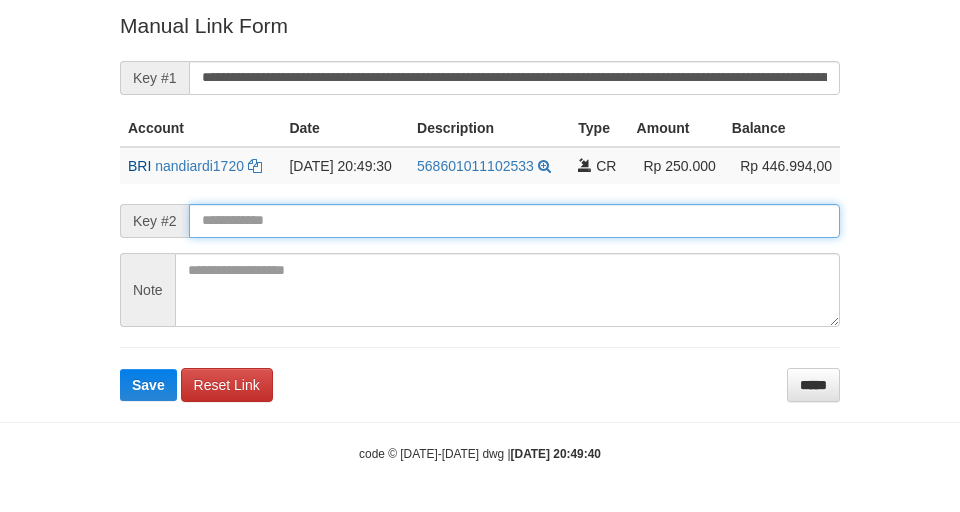 click on "Save" at bounding box center [148, 385] 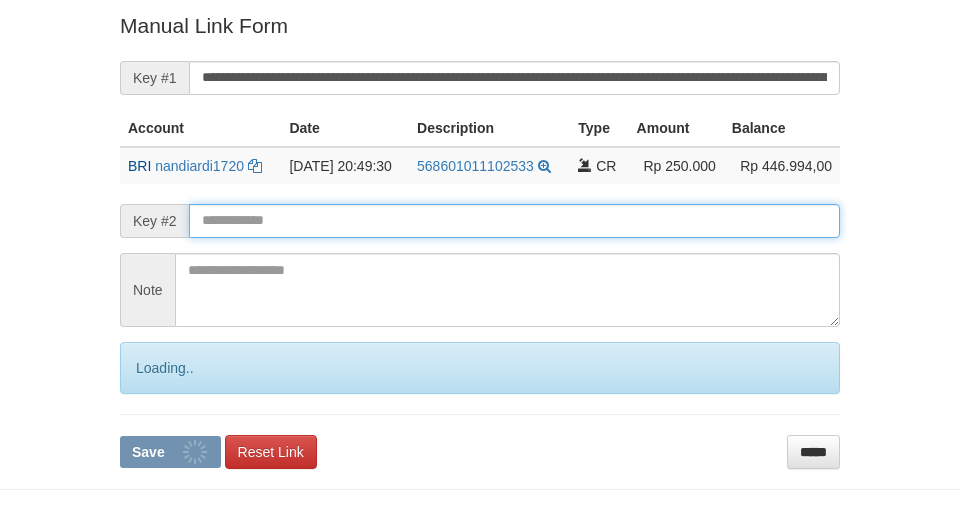 click at bounding box center (514, 221) 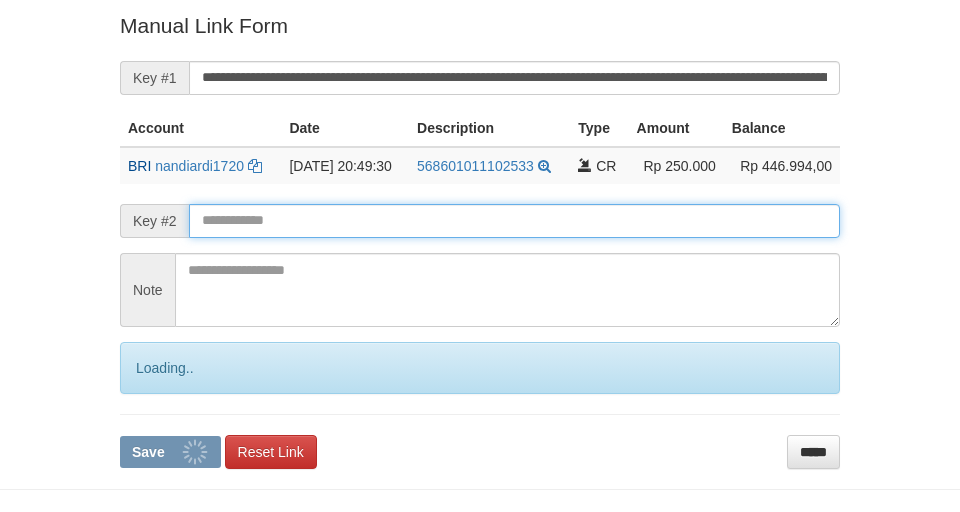 click on "Save" at bounding box center (170, 452) 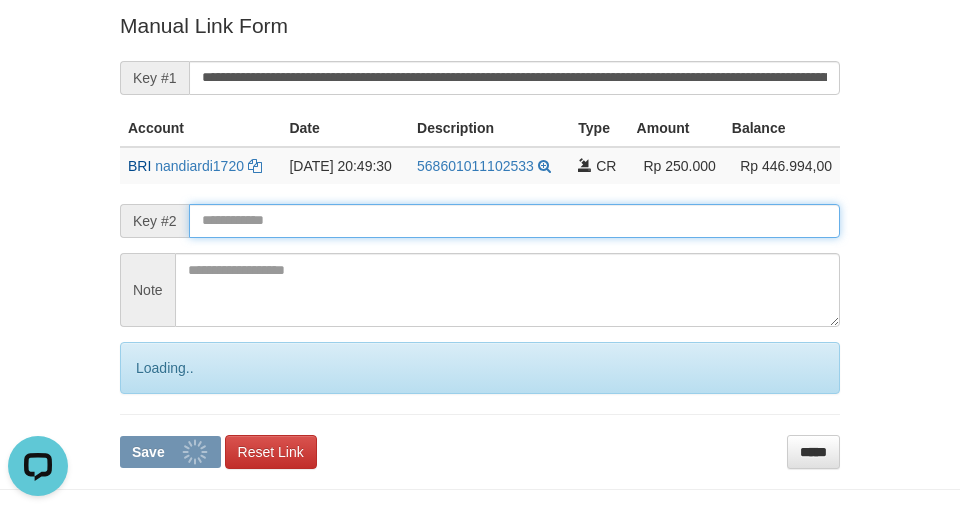 scroll, scrollTop: 0, scrollLeft: 0, axis: both 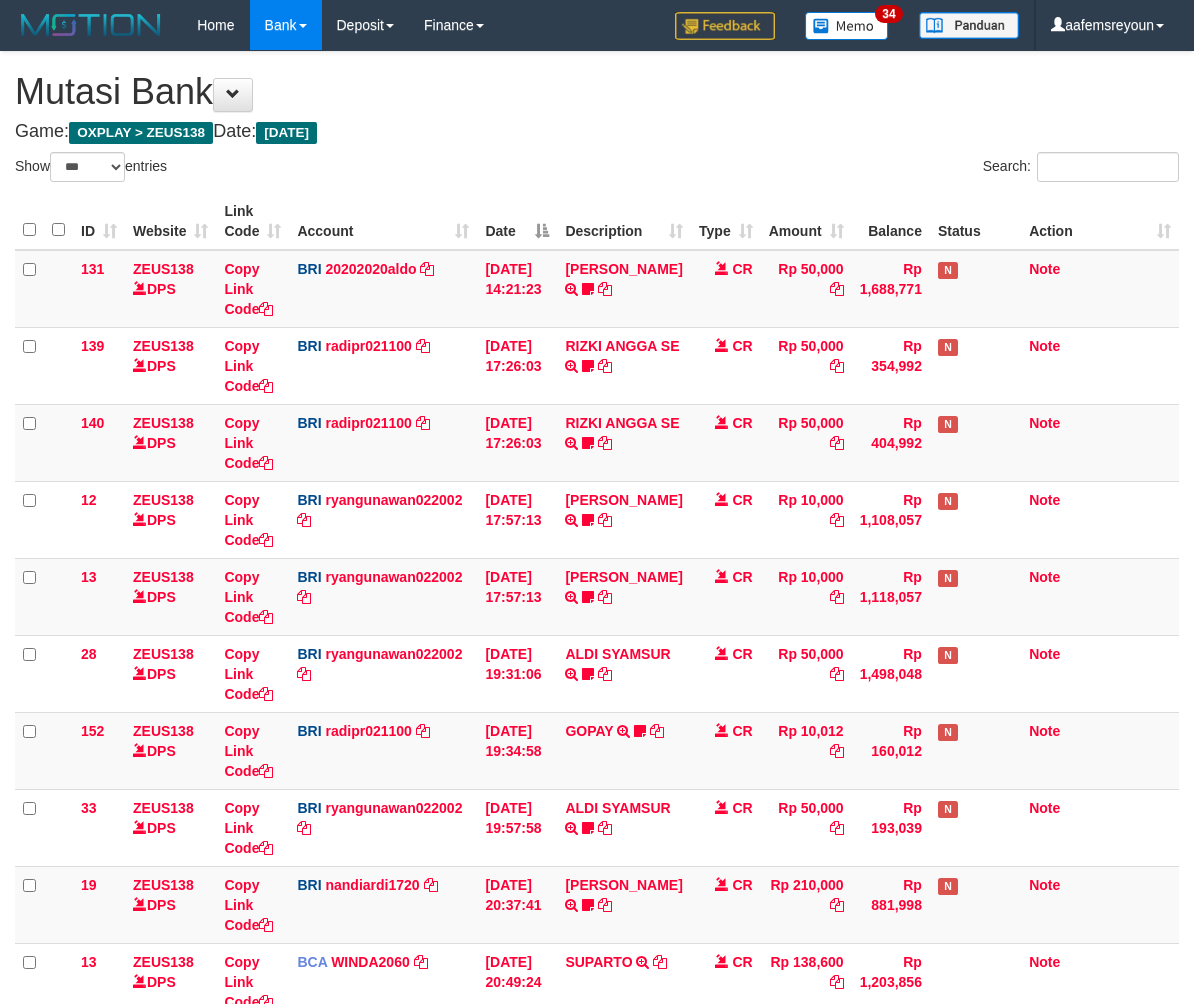 select on "***" 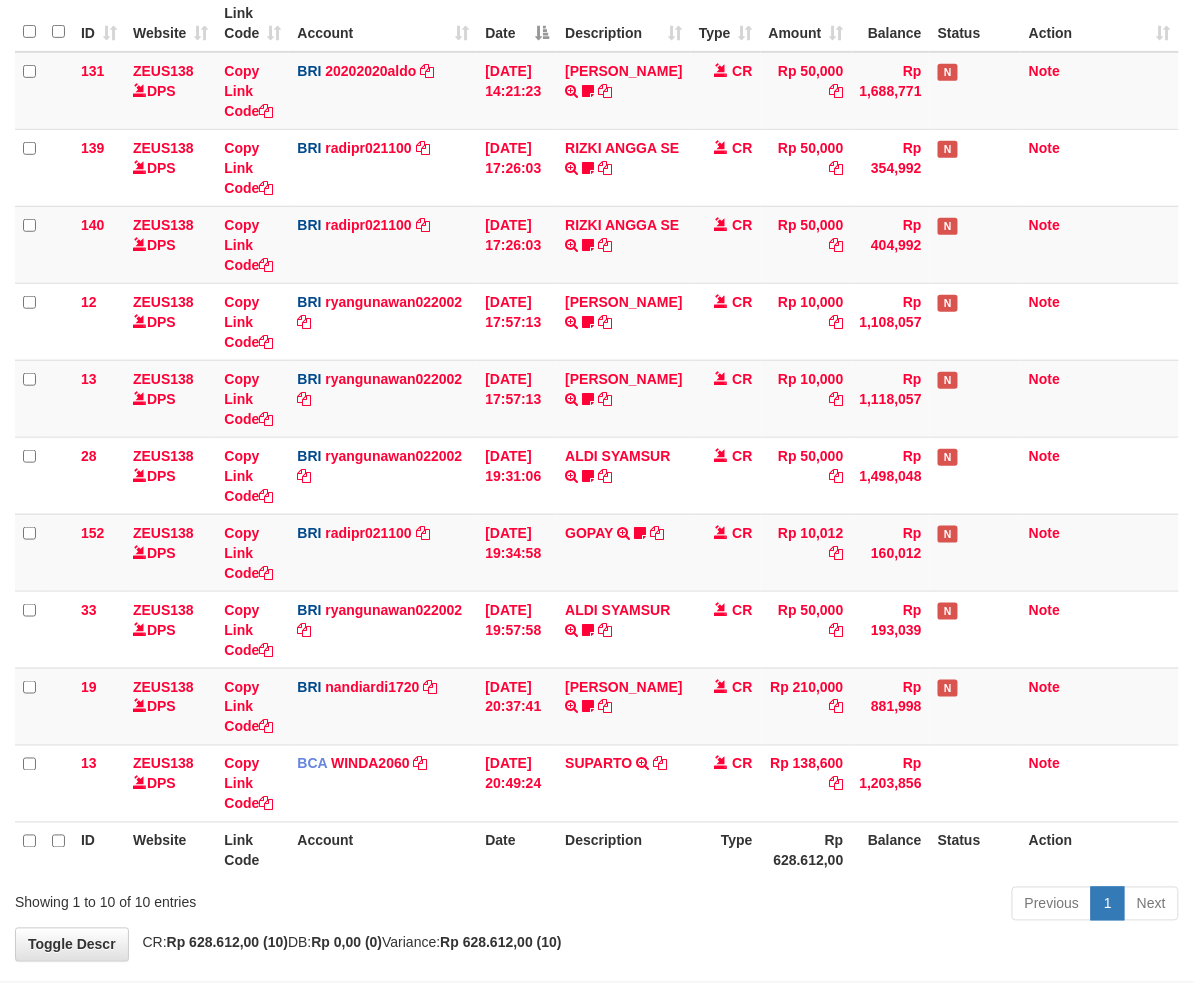 scroll, scrollTop: 272, scrollLeft: 0, axis: vertical 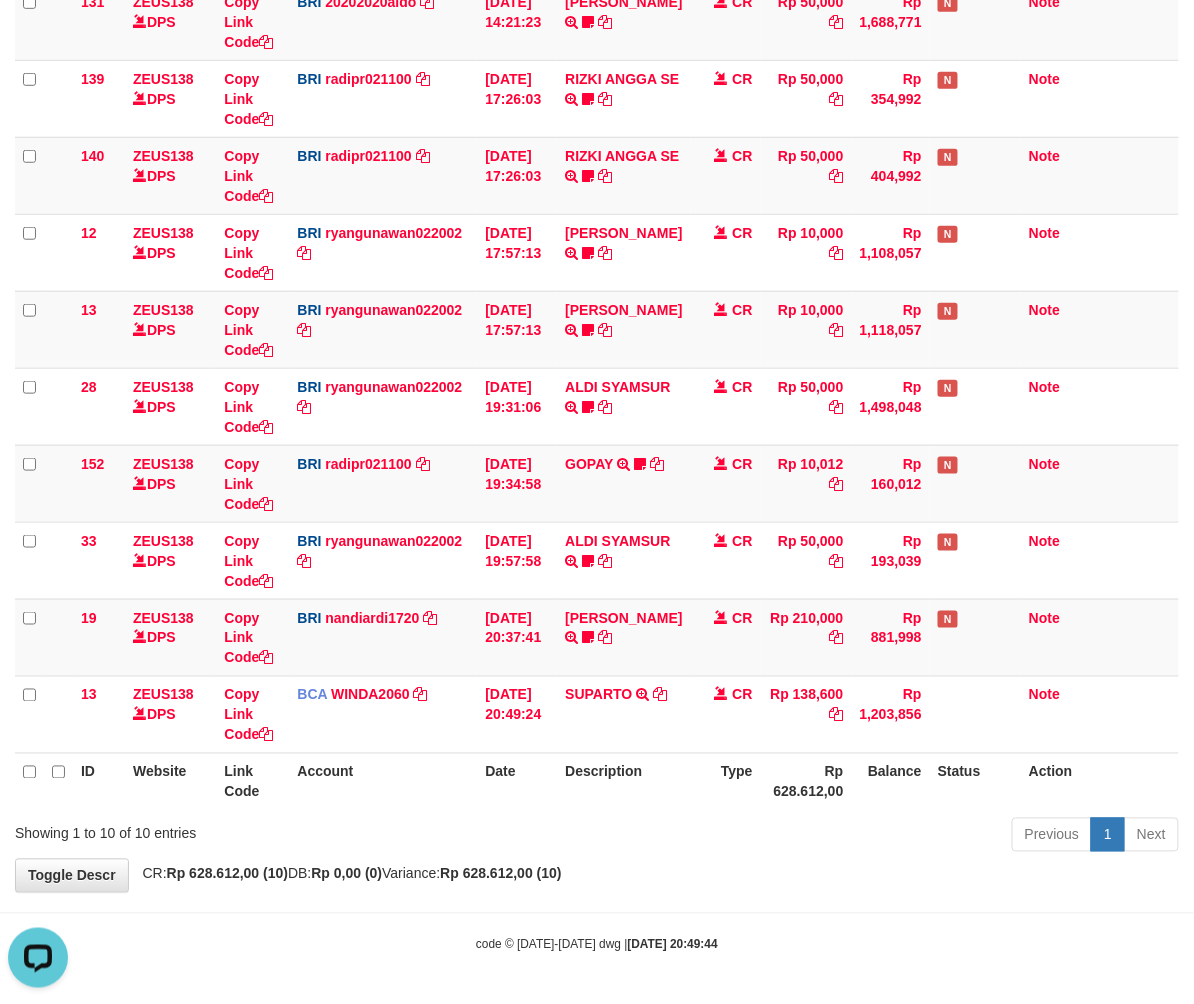 click on "Previous 1 Next" at bounding box center (846, 837) 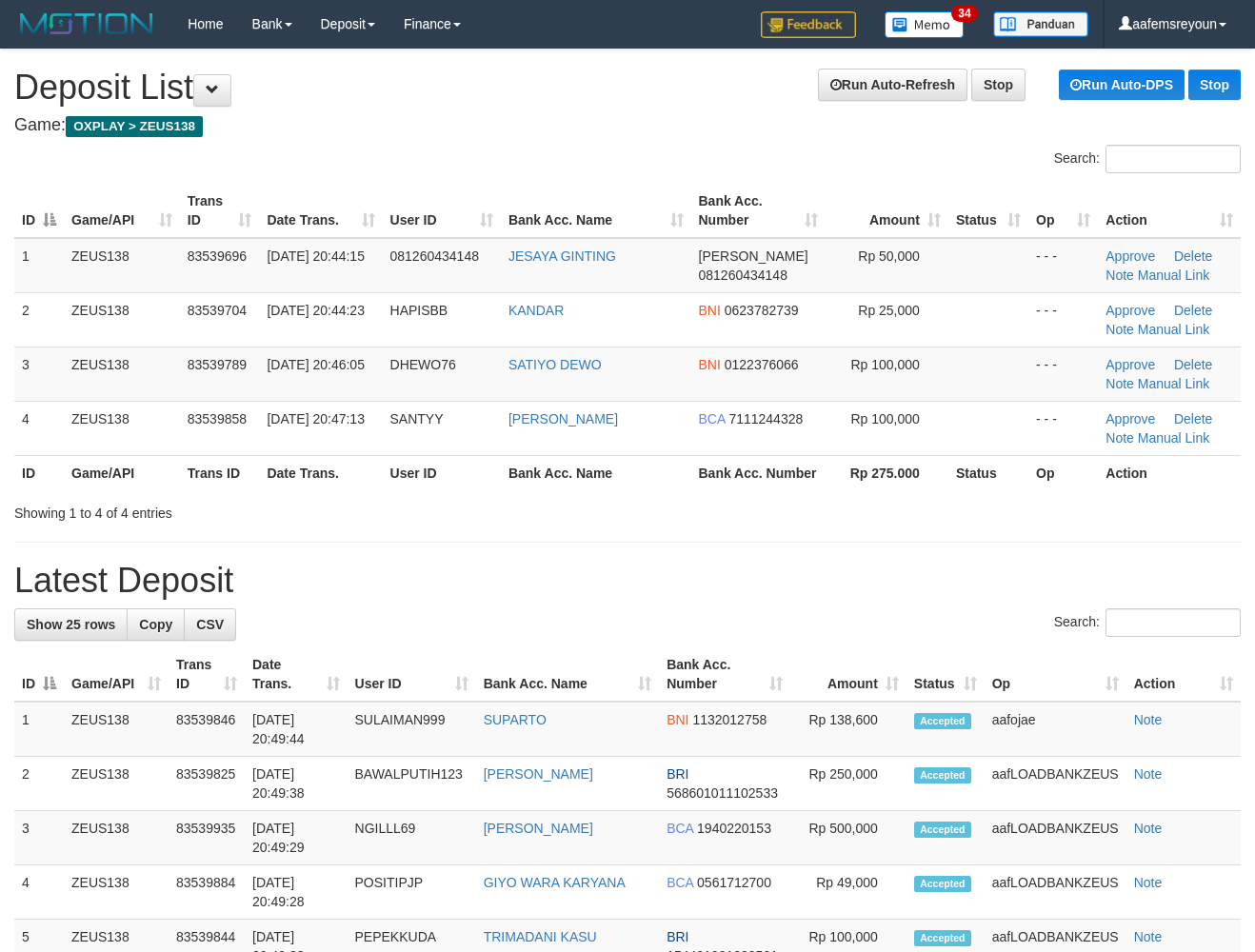 scroll, scrollTop: 0, scrollLeft: 0, axis: both 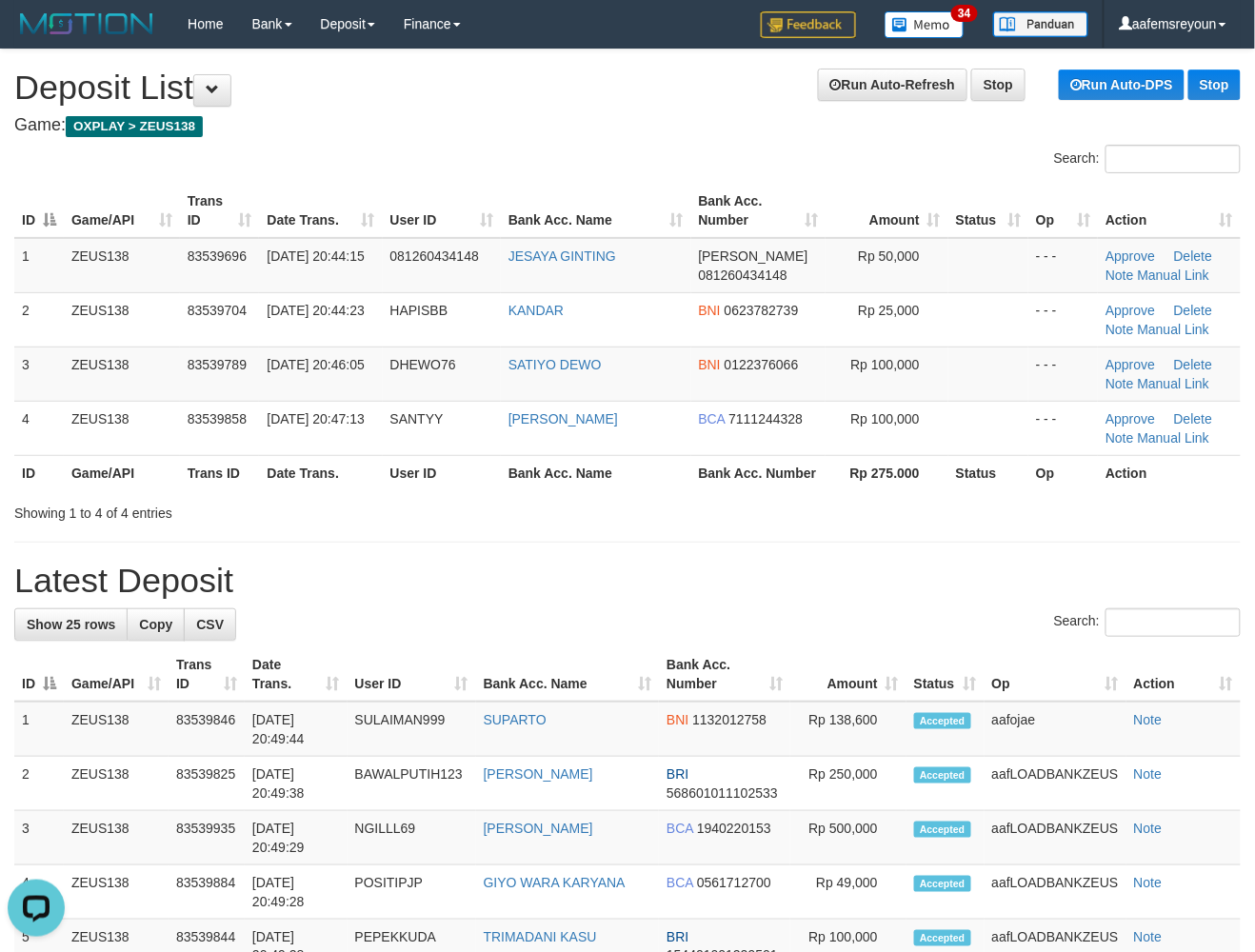 click on "**********" at bounding box center [628, 1118] 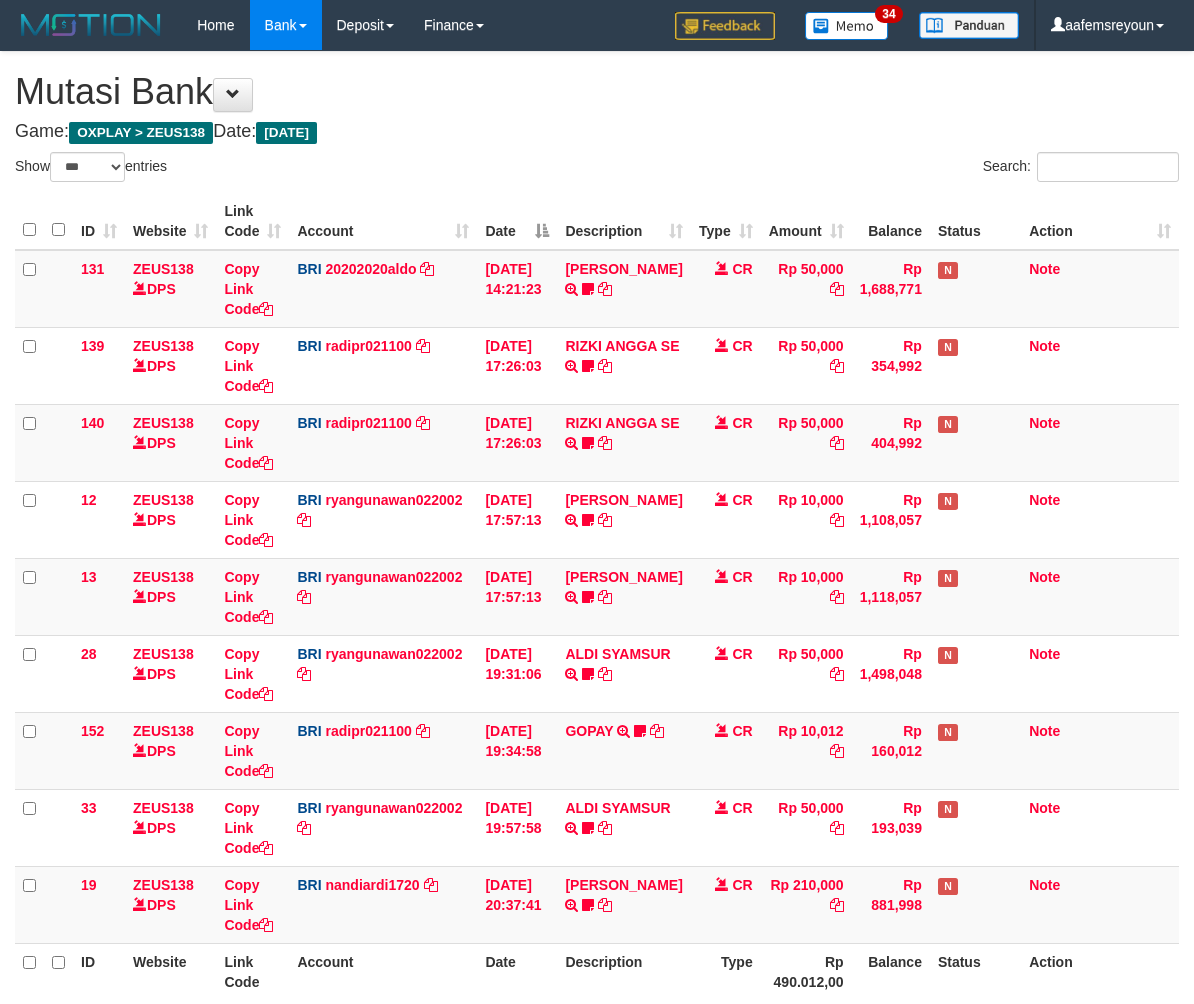 select on "***" 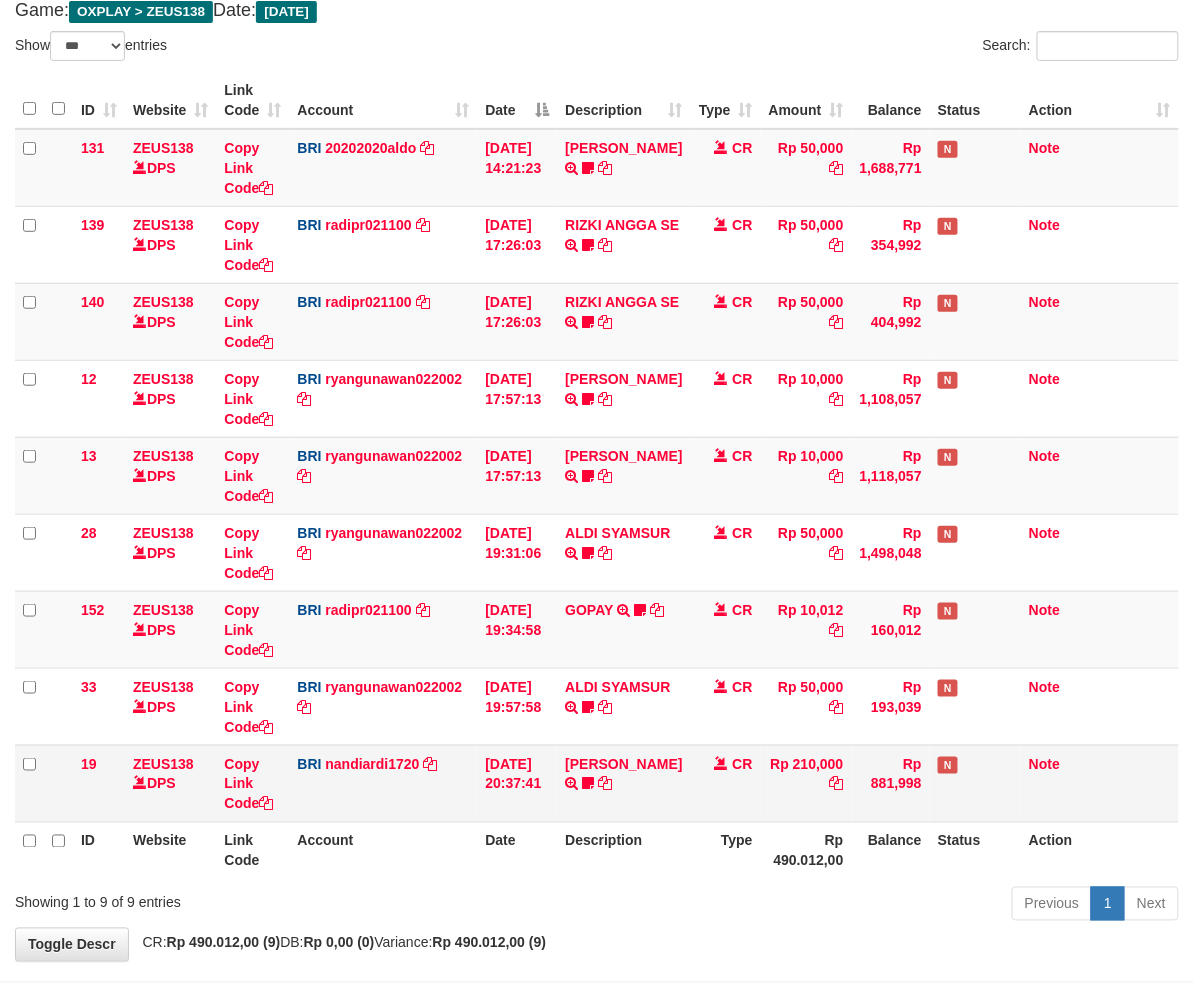 drag, startPoint x: 604, startPoint y: 826, endPoint x: 653, endPoint y: 808, distance: 52.201534 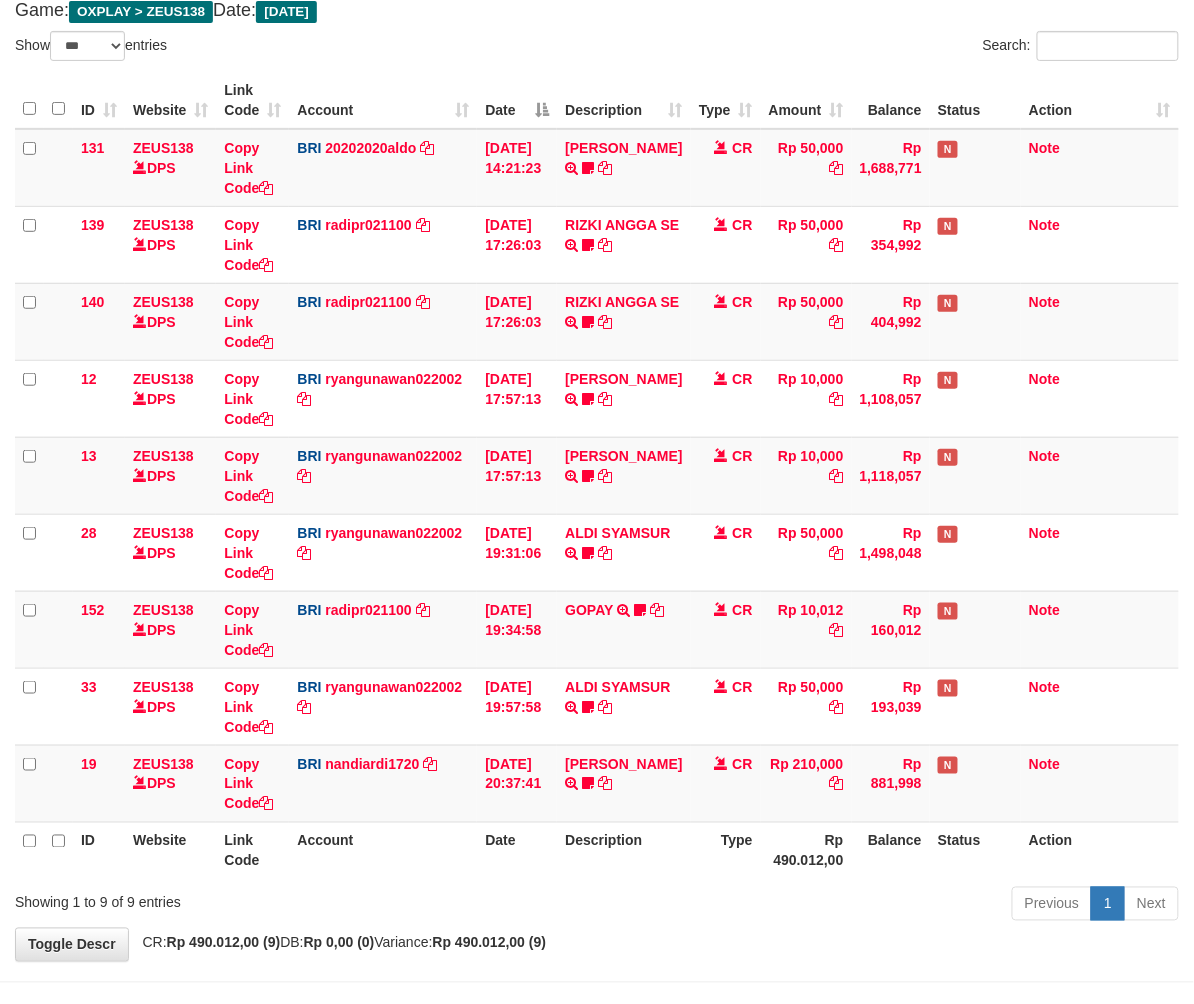 scroll, scrollTop: 194, scrollLeft: 0, axis: vertical 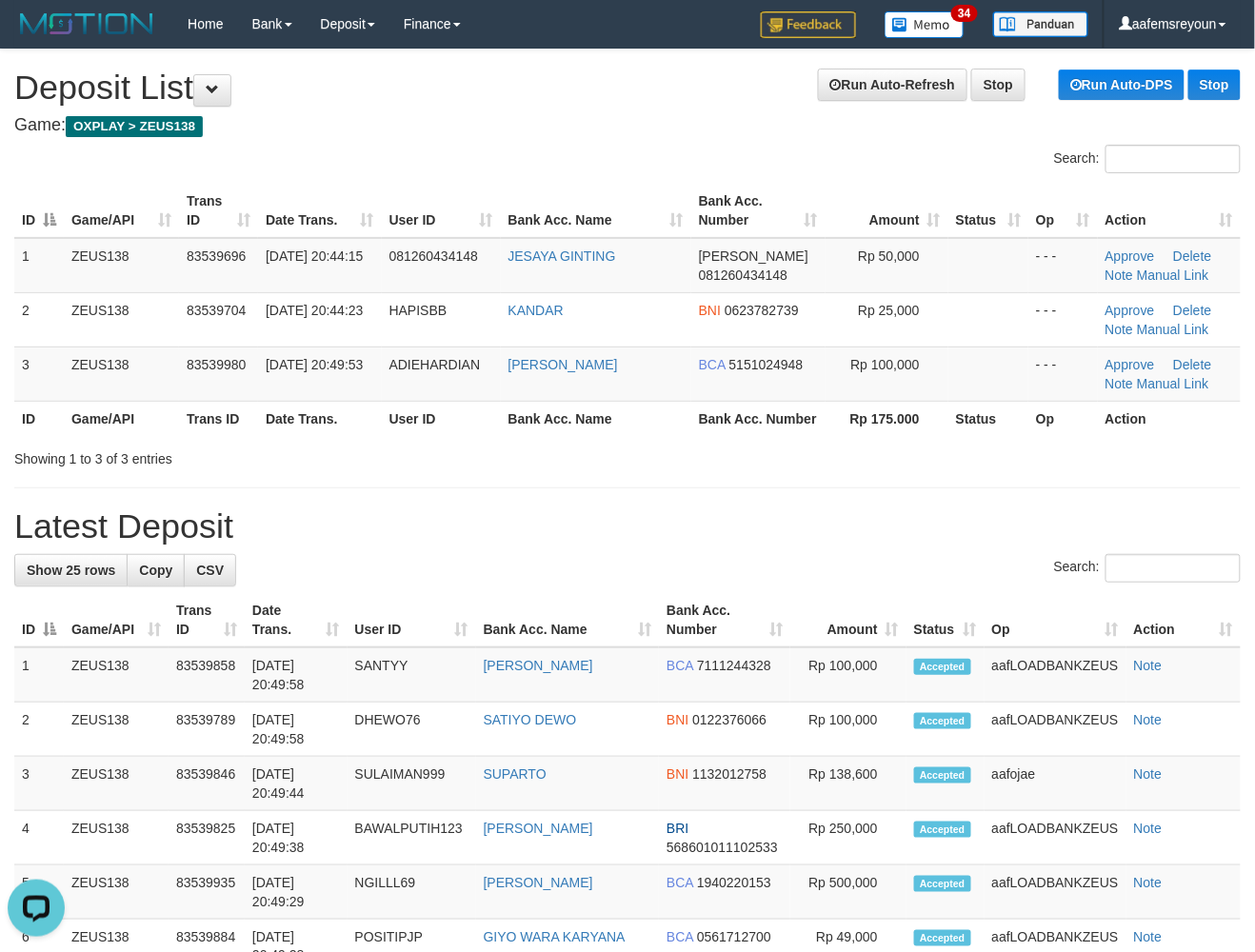 drag, startPoint x: 1080, startPoint y: 492, endPoint x: 1113, endPoint y: 542, distance: 59.908263 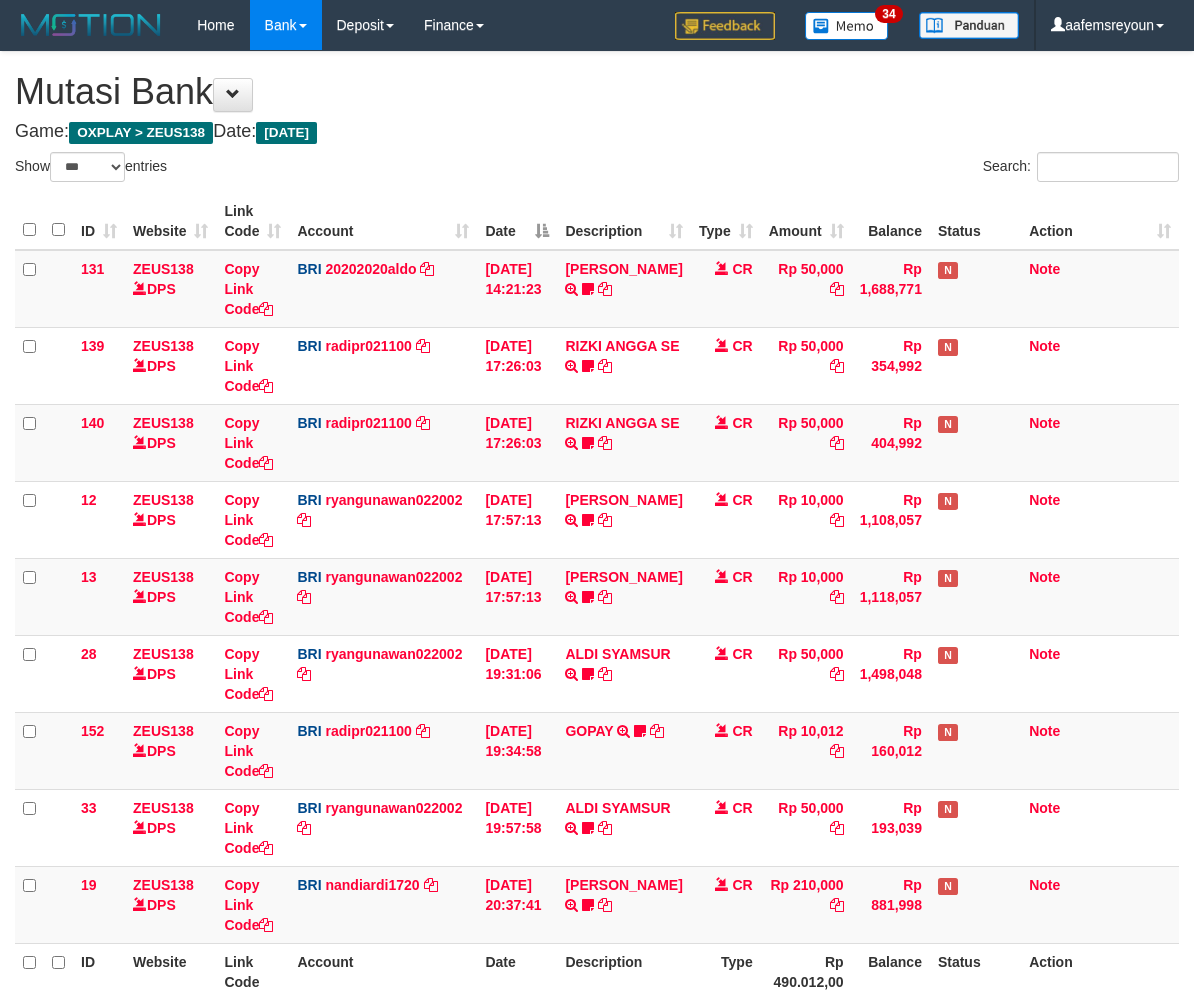 select on "***" 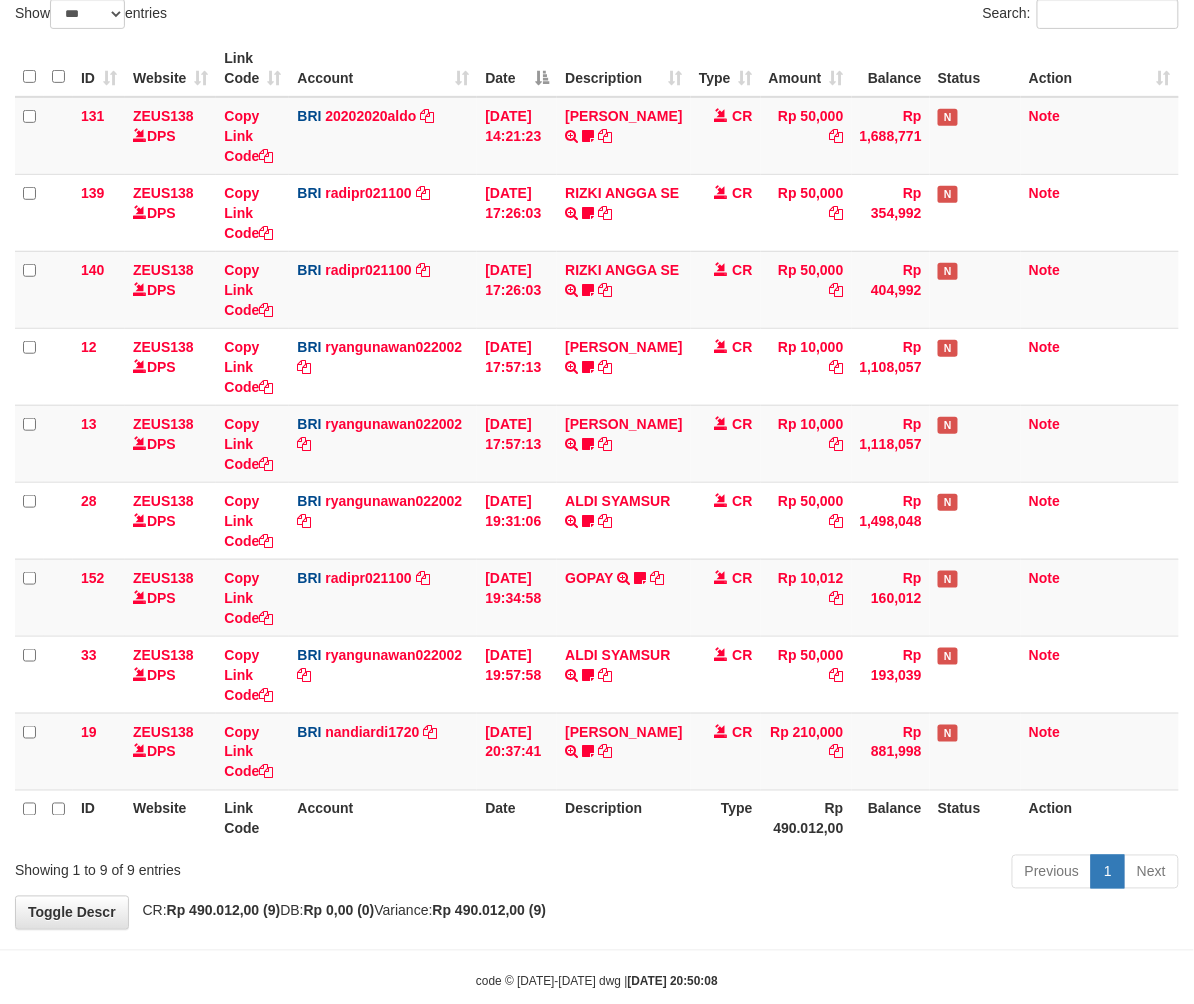 scroll, scrollTop: 194, scrollLeft: 0, axis: vertical 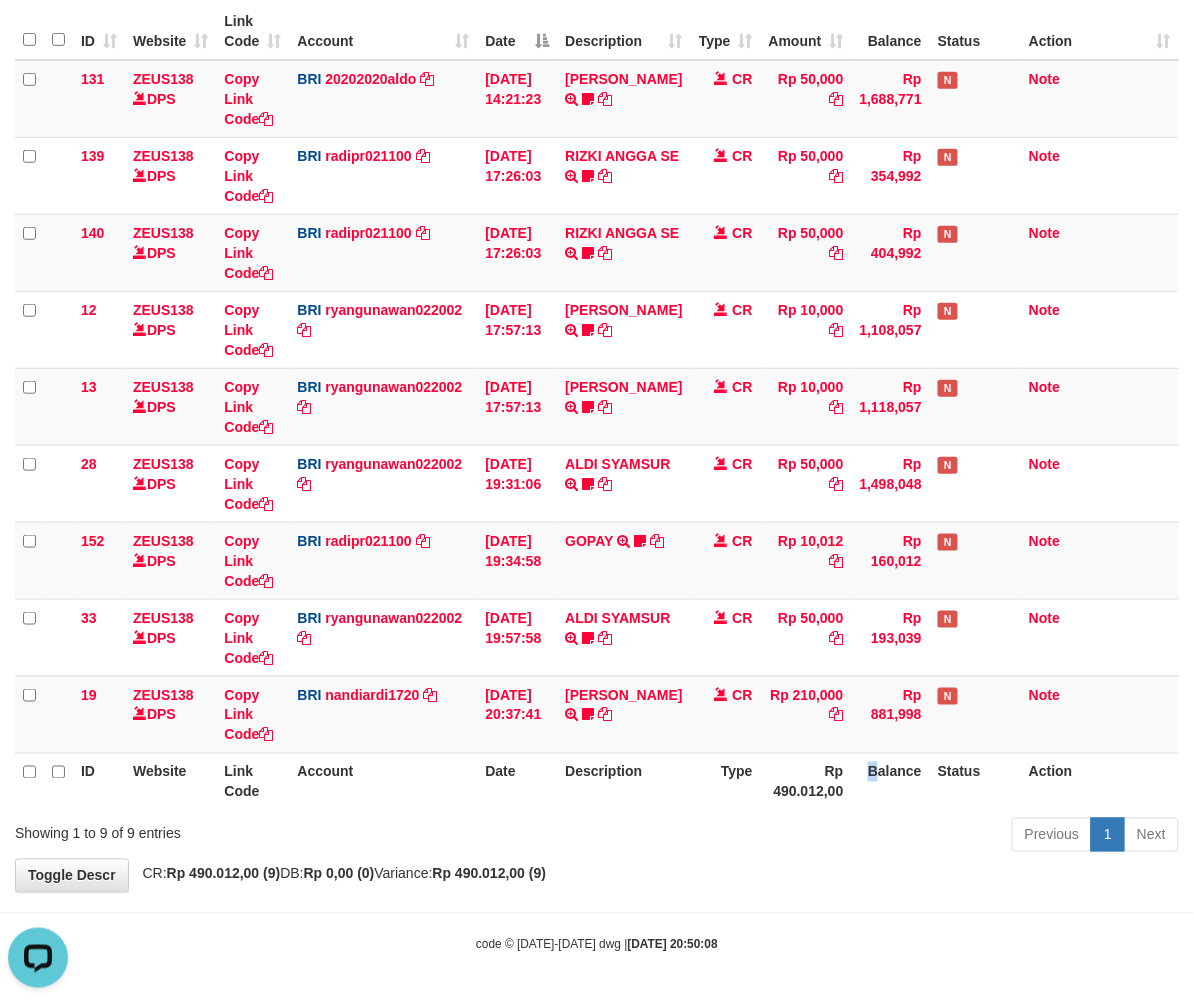 drag, startPoint x: 872, startPoint y: 774, endPoint x: 957, endPoint y: 756, distance: 86.88498 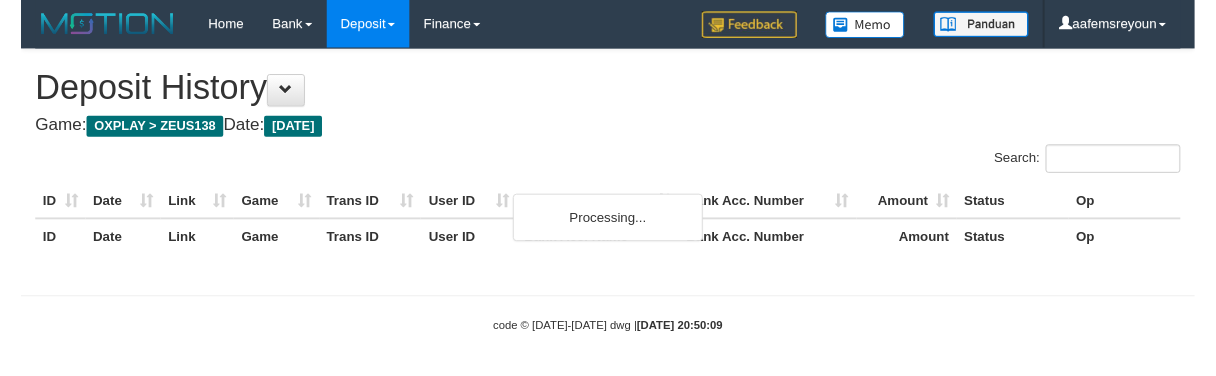scroll, scrollTop: 0, scrollLeft: 0, axis: both 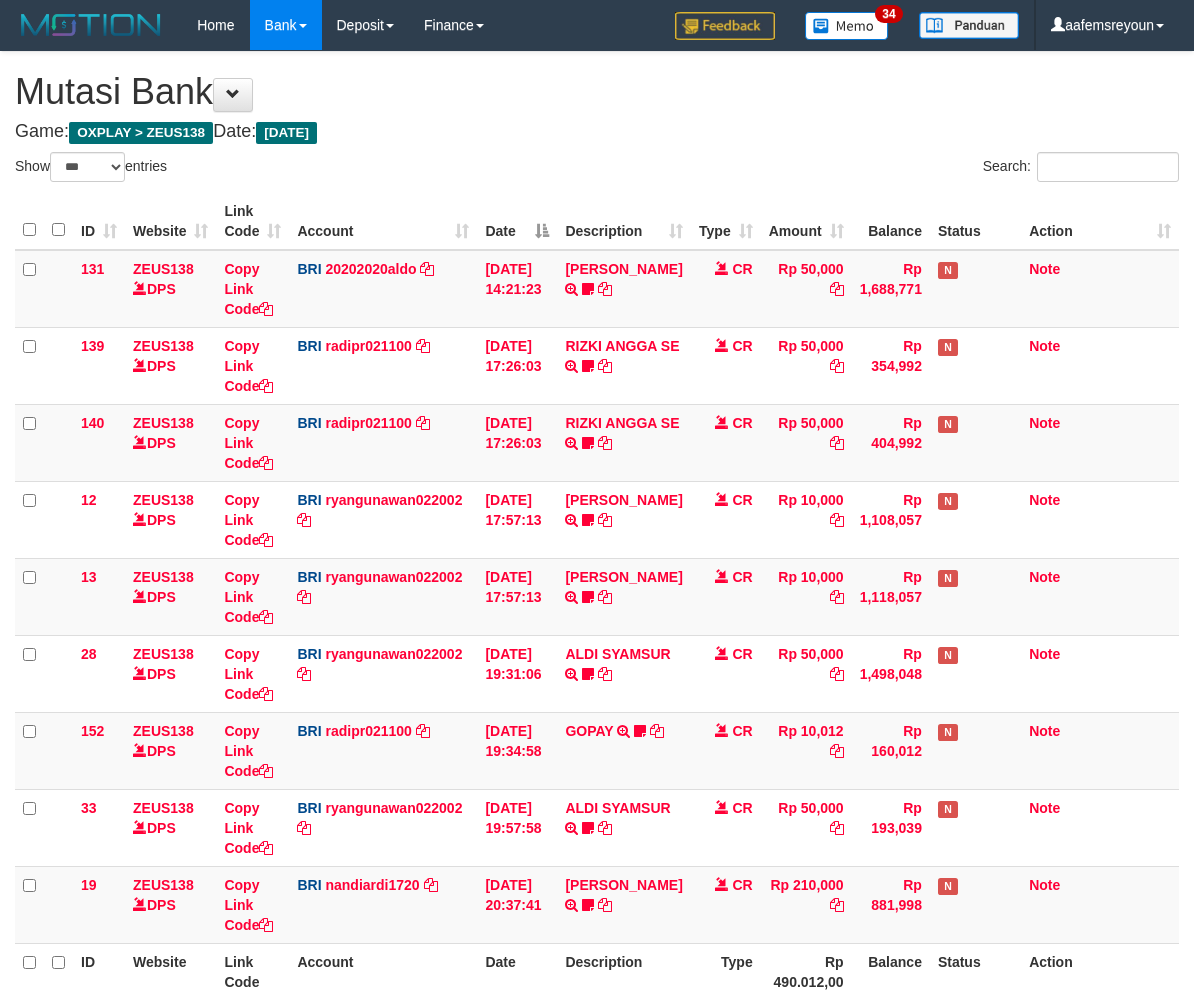 select on "***" 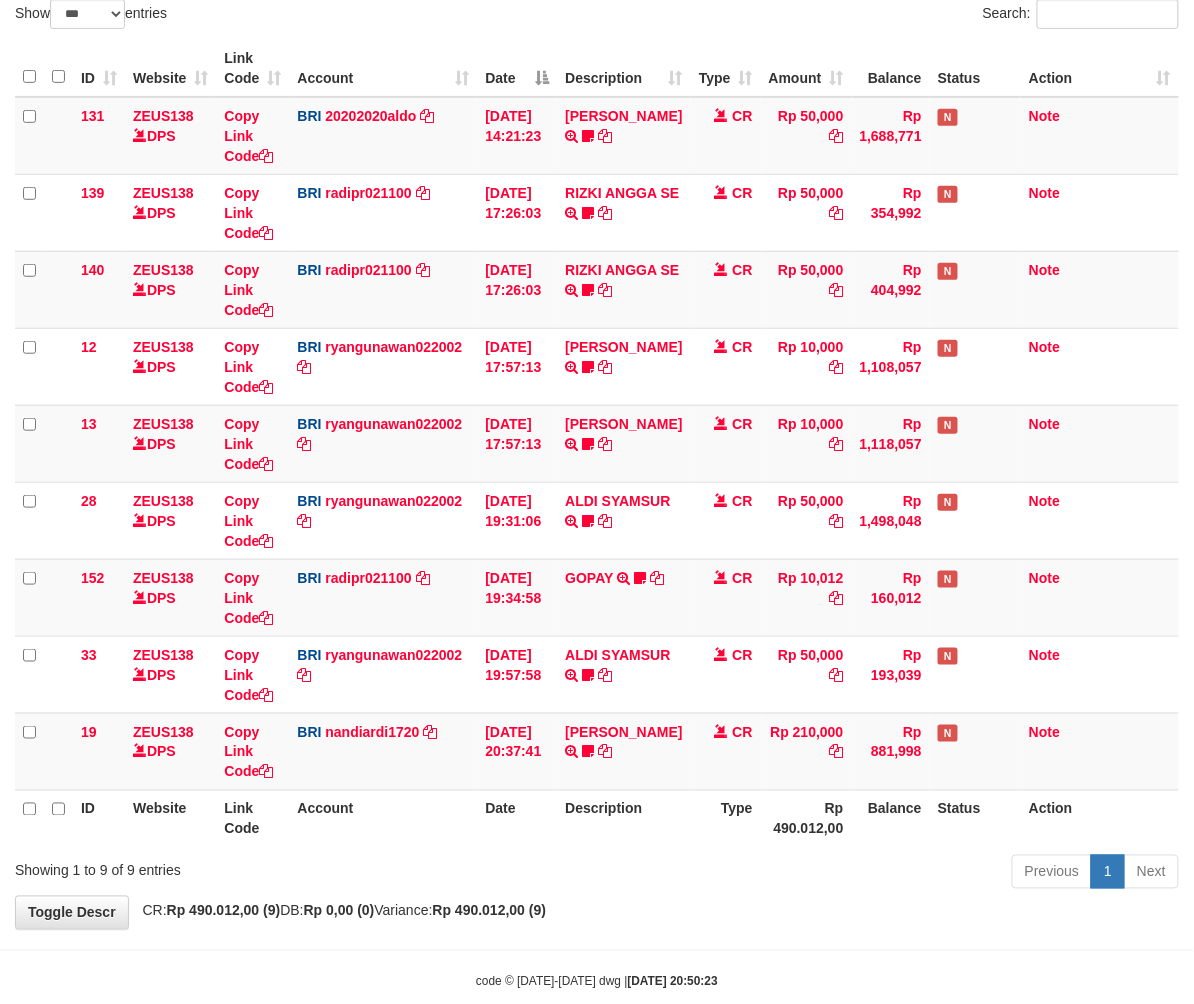 scroll, scrollTop: 194, scrollLeft: 0, axis: vertical 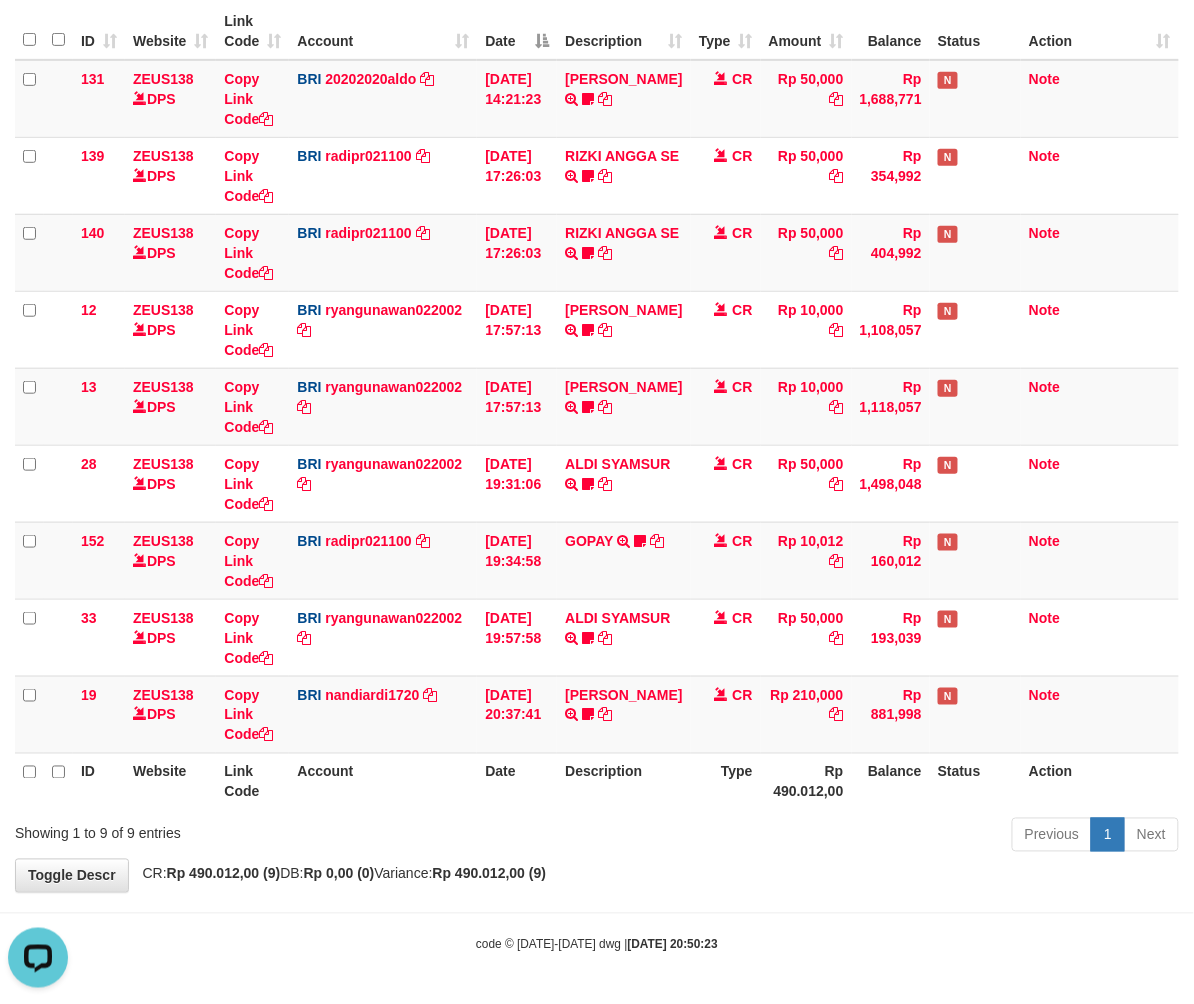 drag, startPoint x: 674, startPoint y: 970, endPoint x: 481, endPoint y: 924, distance: 198.40614 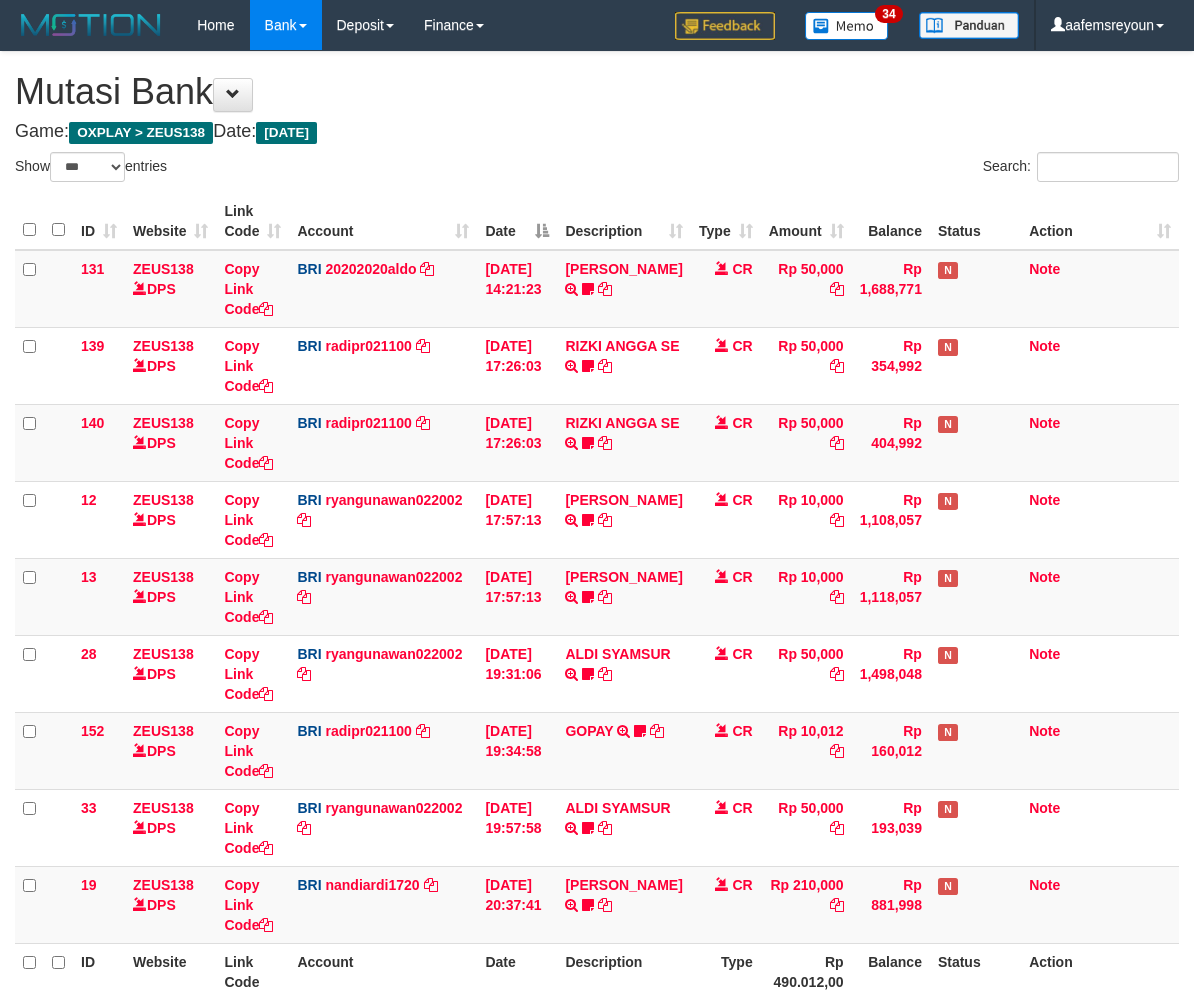 select on "***" 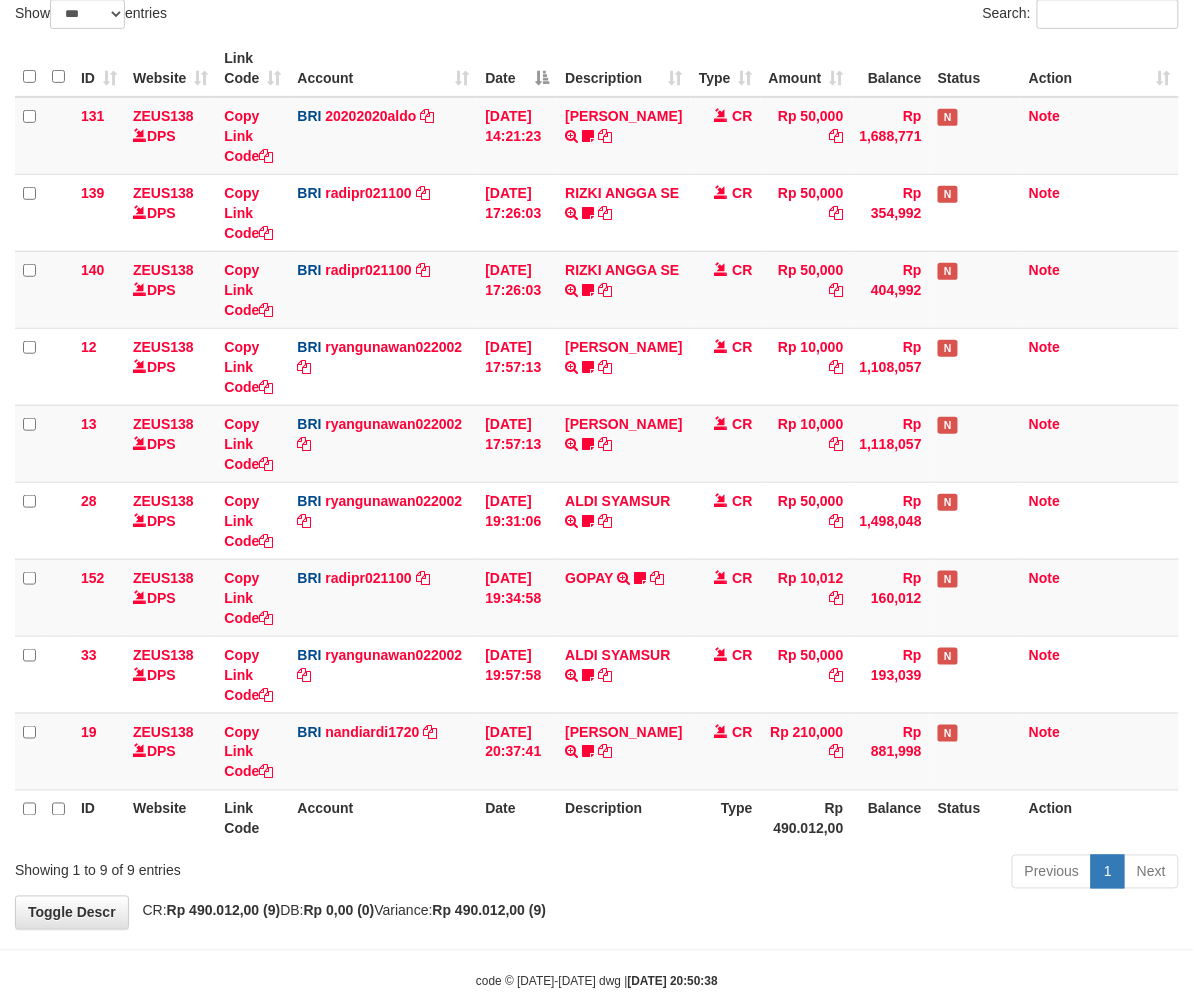 scroll, scrollTop: 194, scrollLeft: 0, axis: vertical 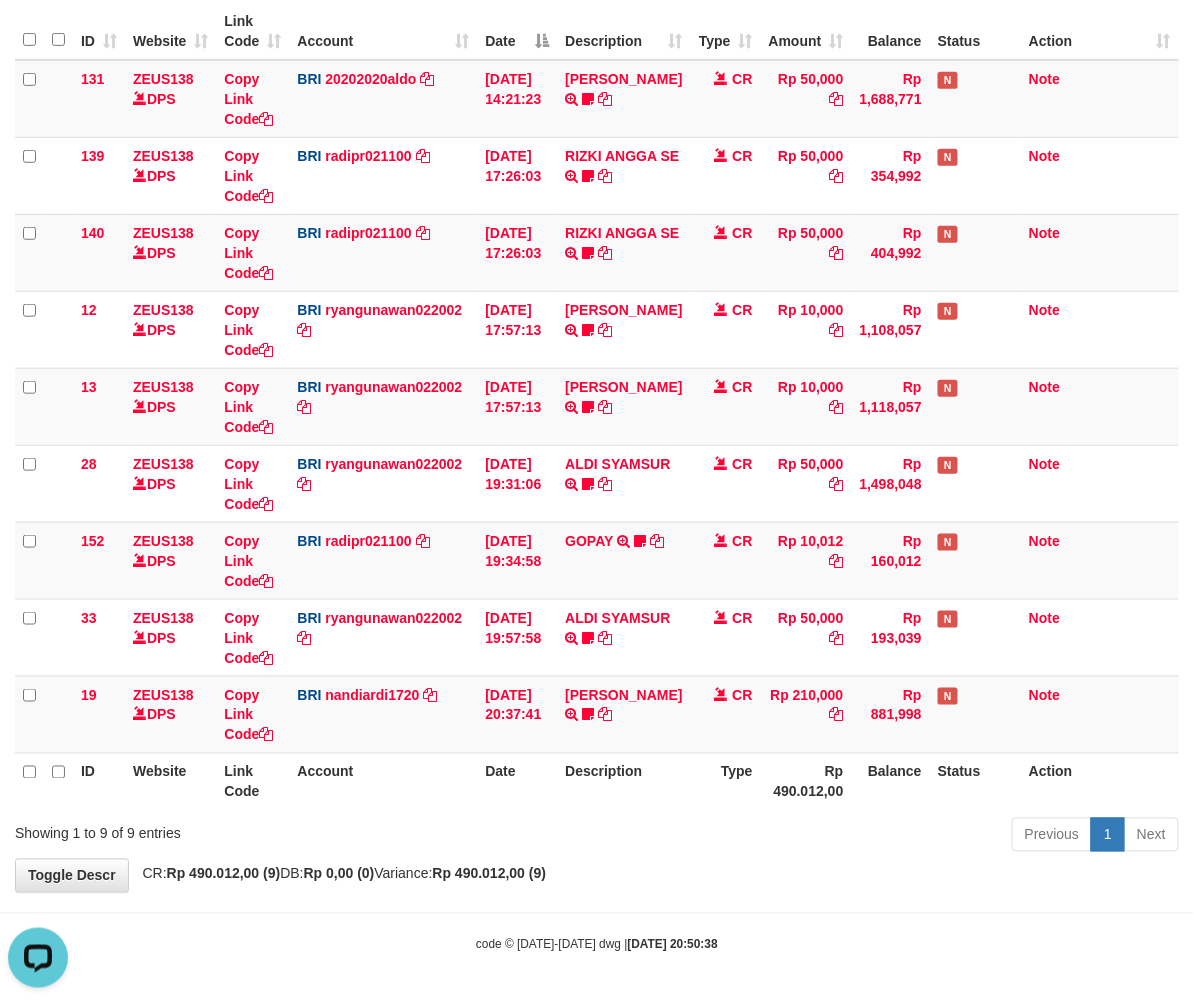 drag, startPoint x: 584, startPoint y: 774, endPoint x: 0, endPoint y: 733, distance: 585.43744 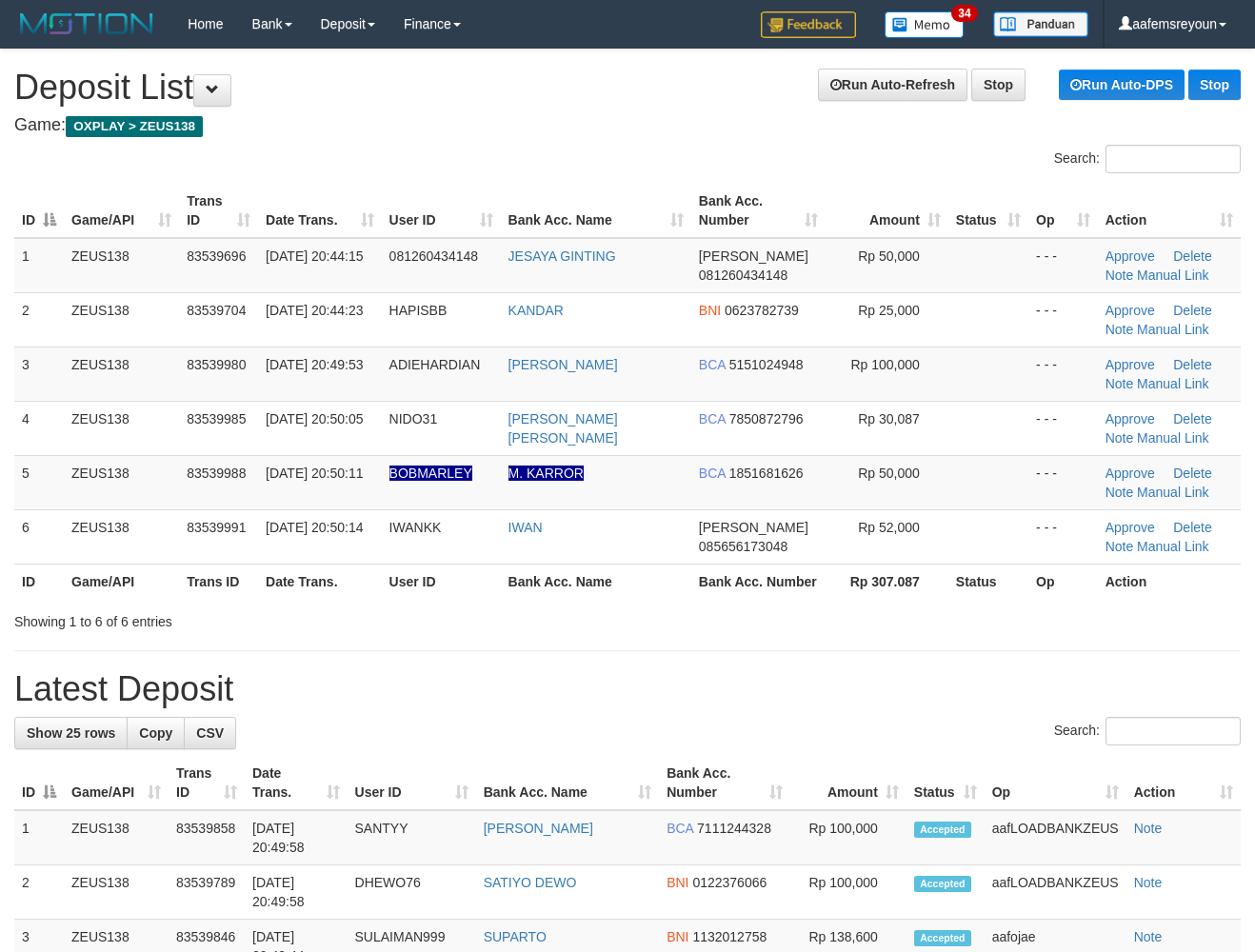 scroll, scrollTop: 0, scrollLeft: 0, axis: both 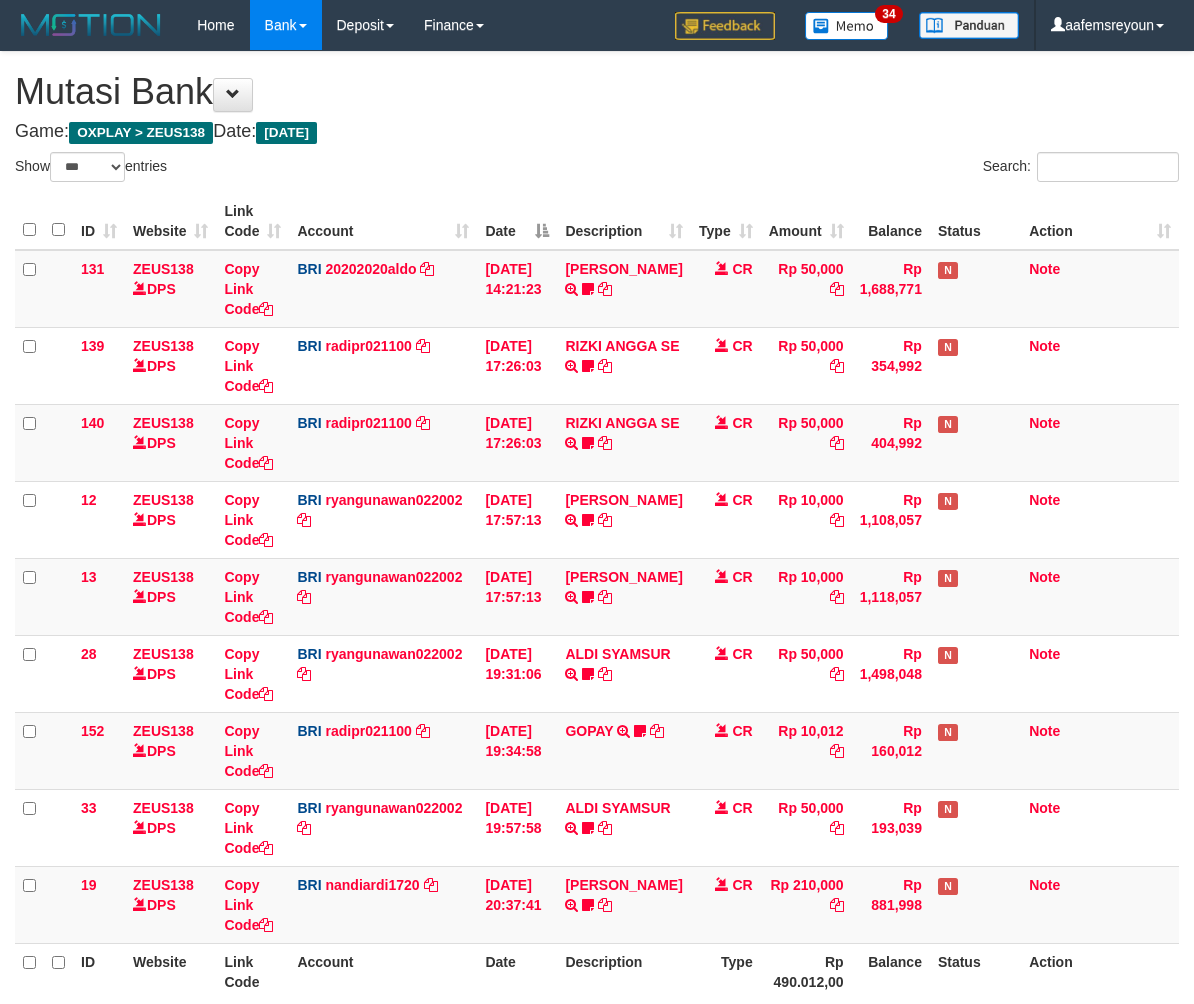 select on "***" 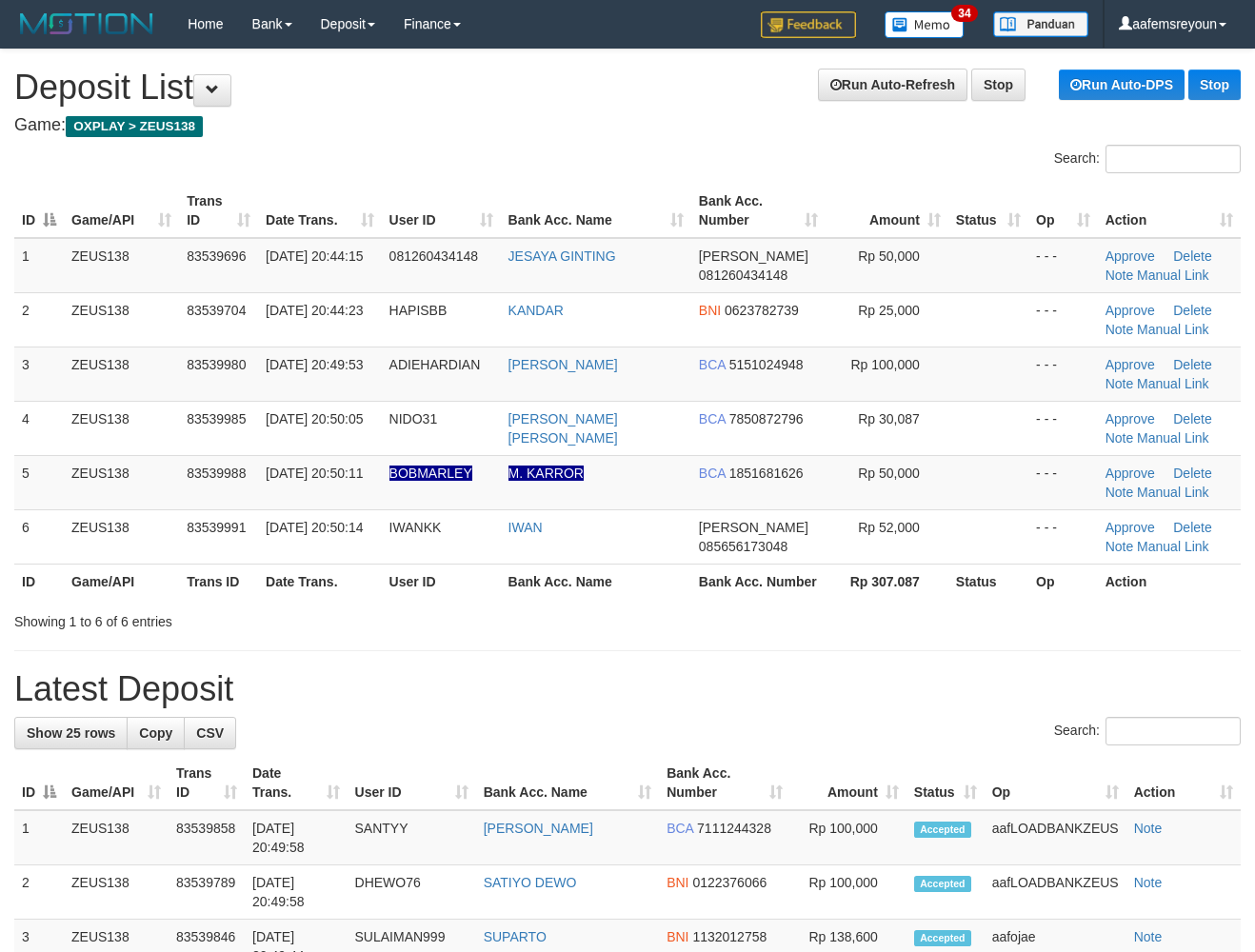 scroll, scrollTop: 0, scrollLeft: 0, axis: both 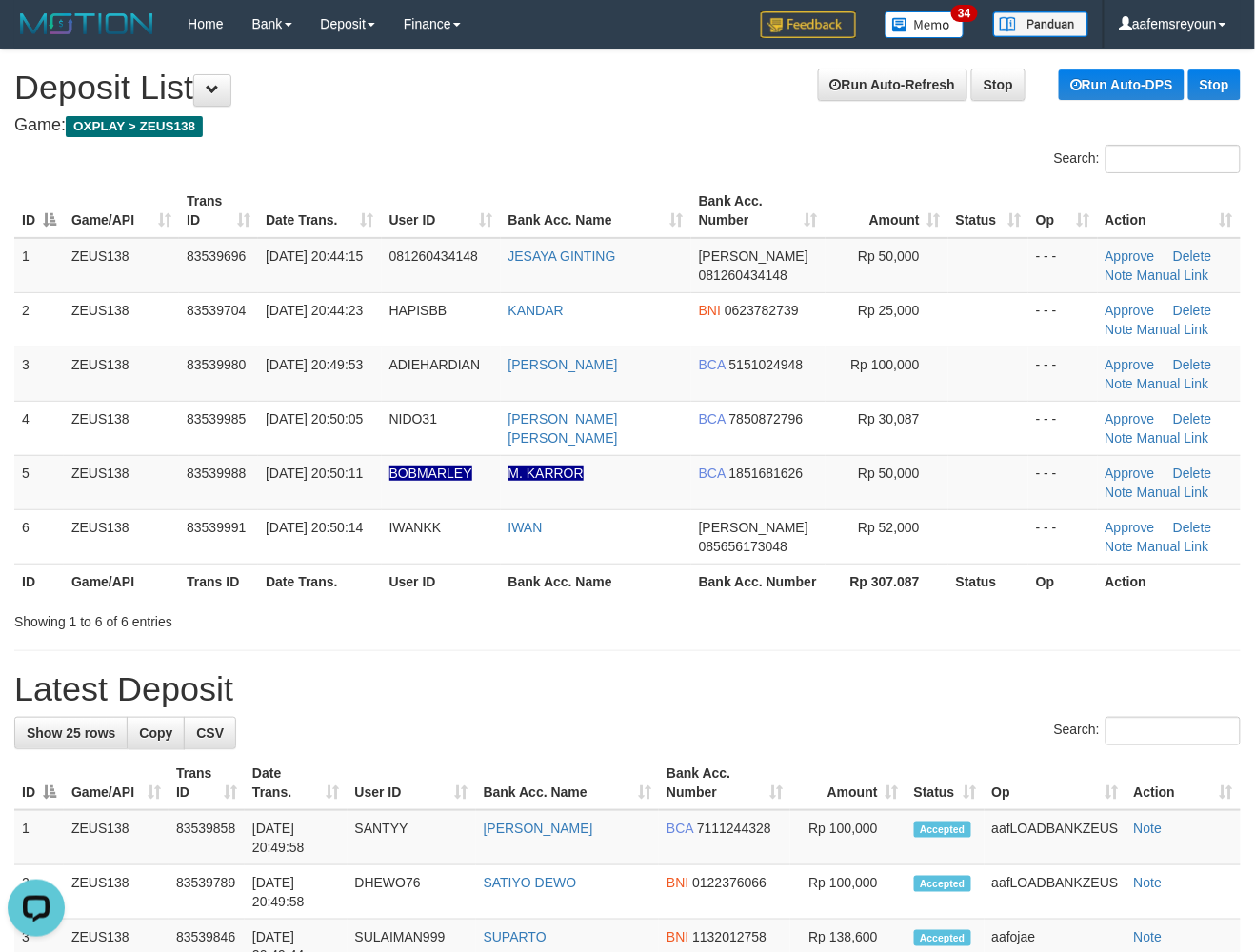 drag, startPoint x: 991, startPoint y: 704, endPoint x: 1120, endPoint y: 714, distance: 129.38702 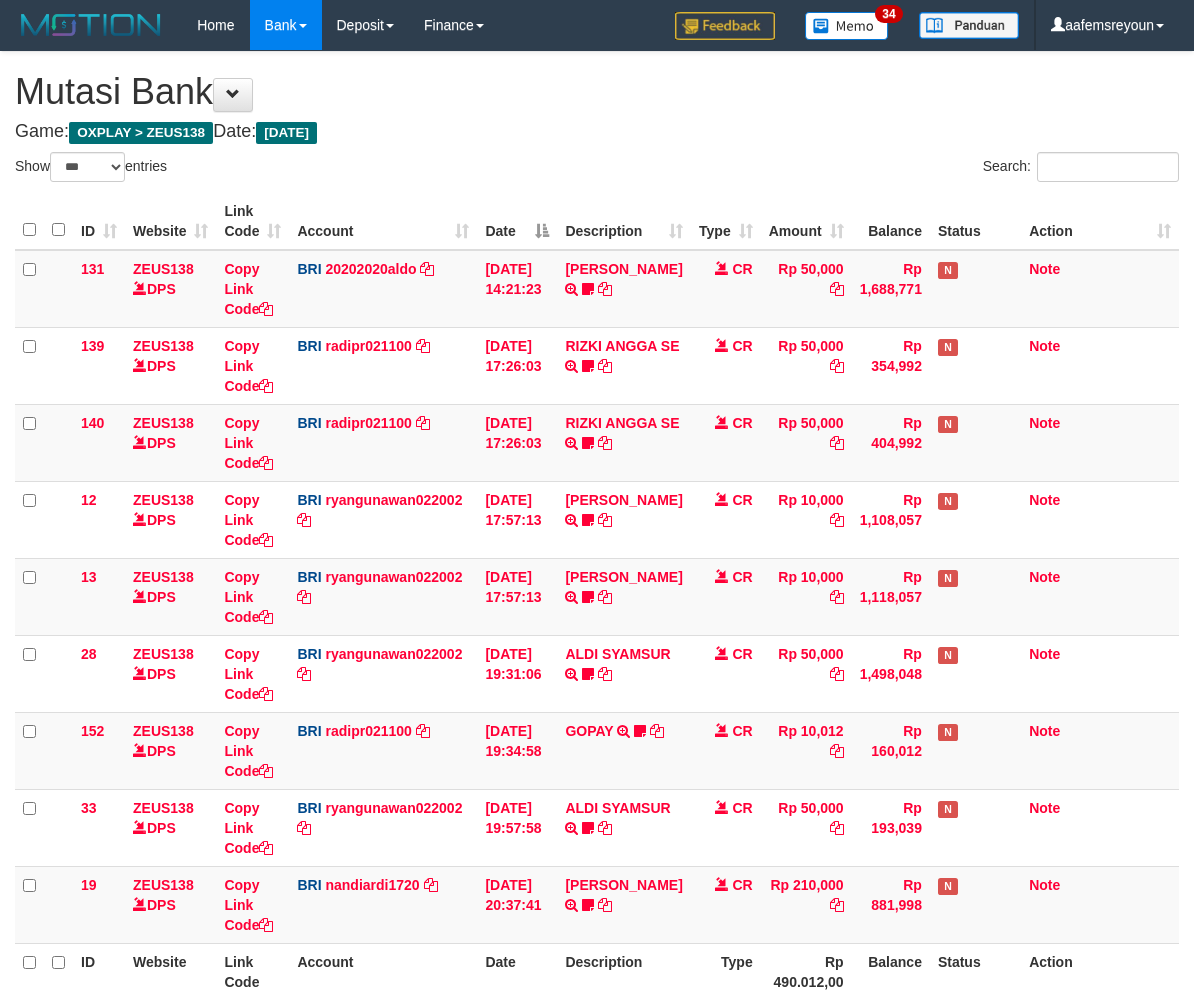 select on "***" 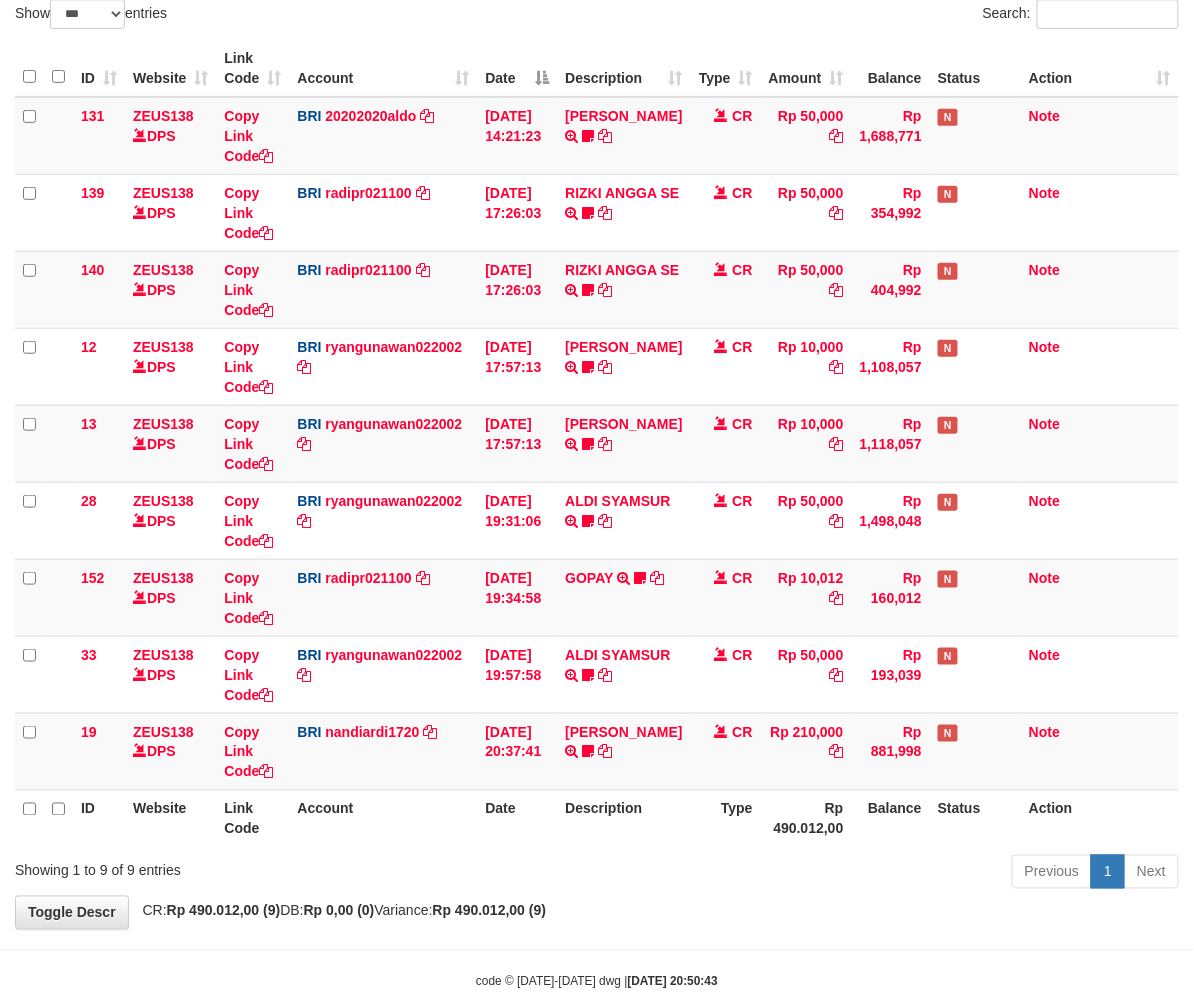 click on "Description" at bounding box center (623, 818) 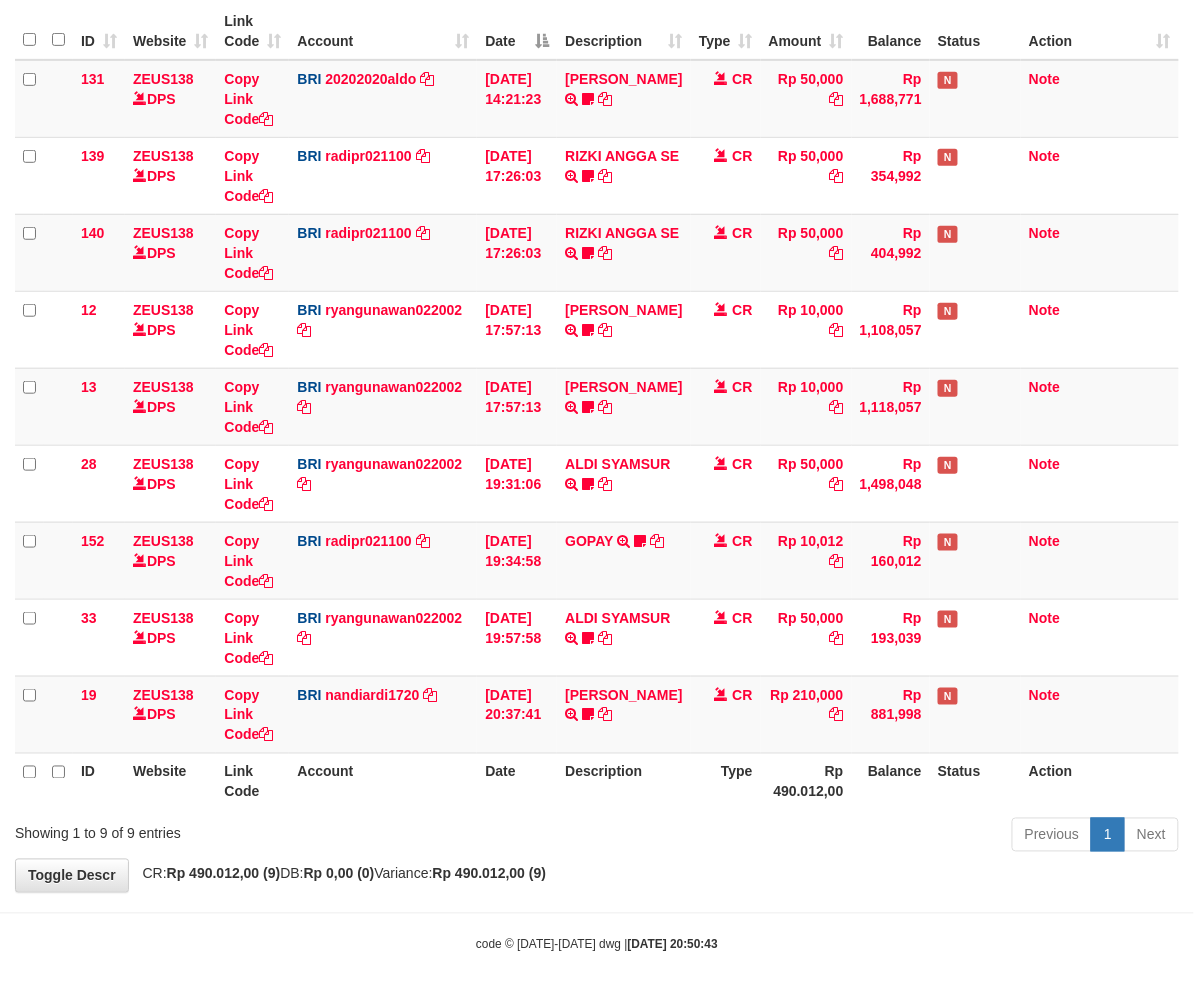 click on "Description" at bounding box center [623, 781] 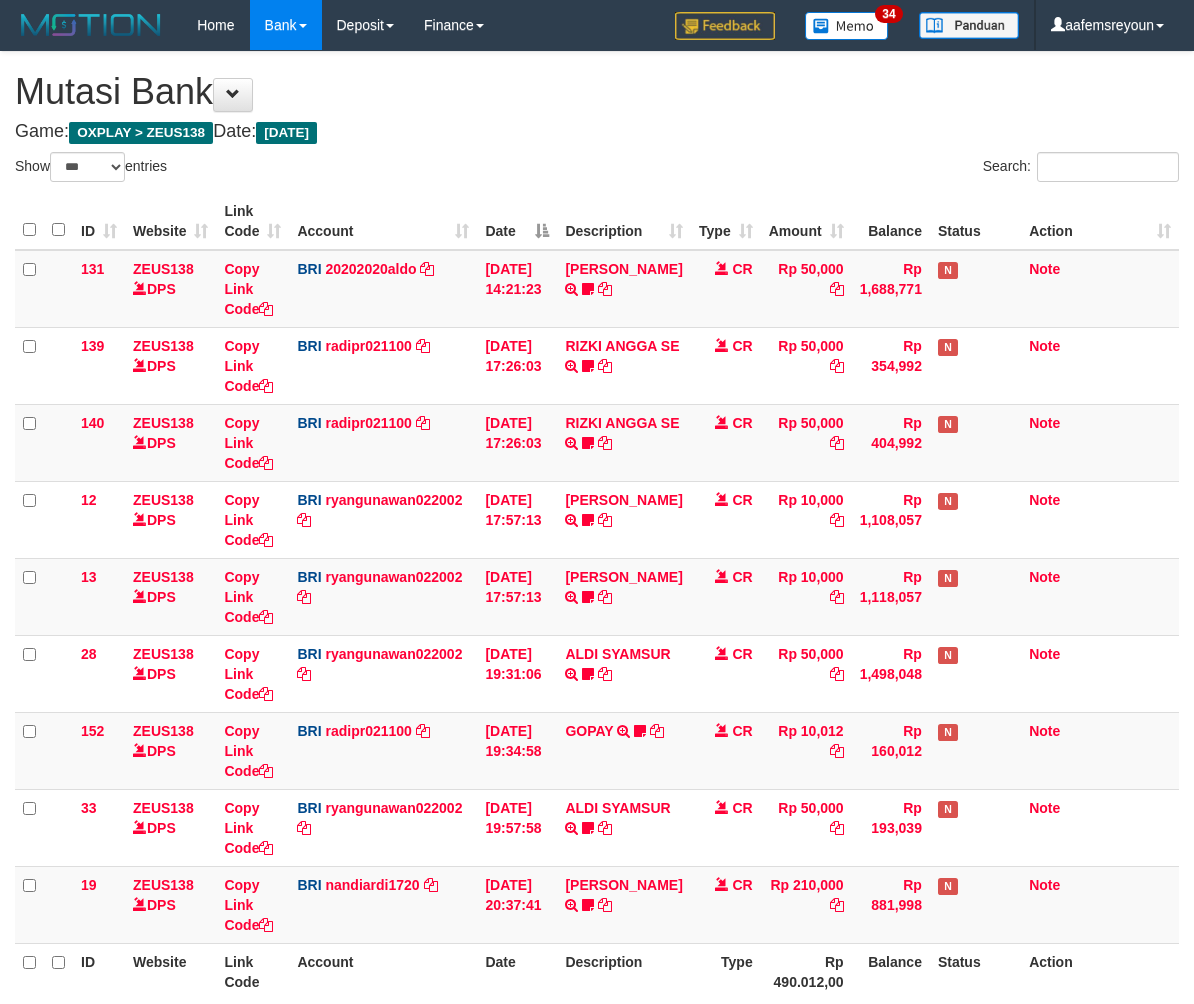 select on "***" 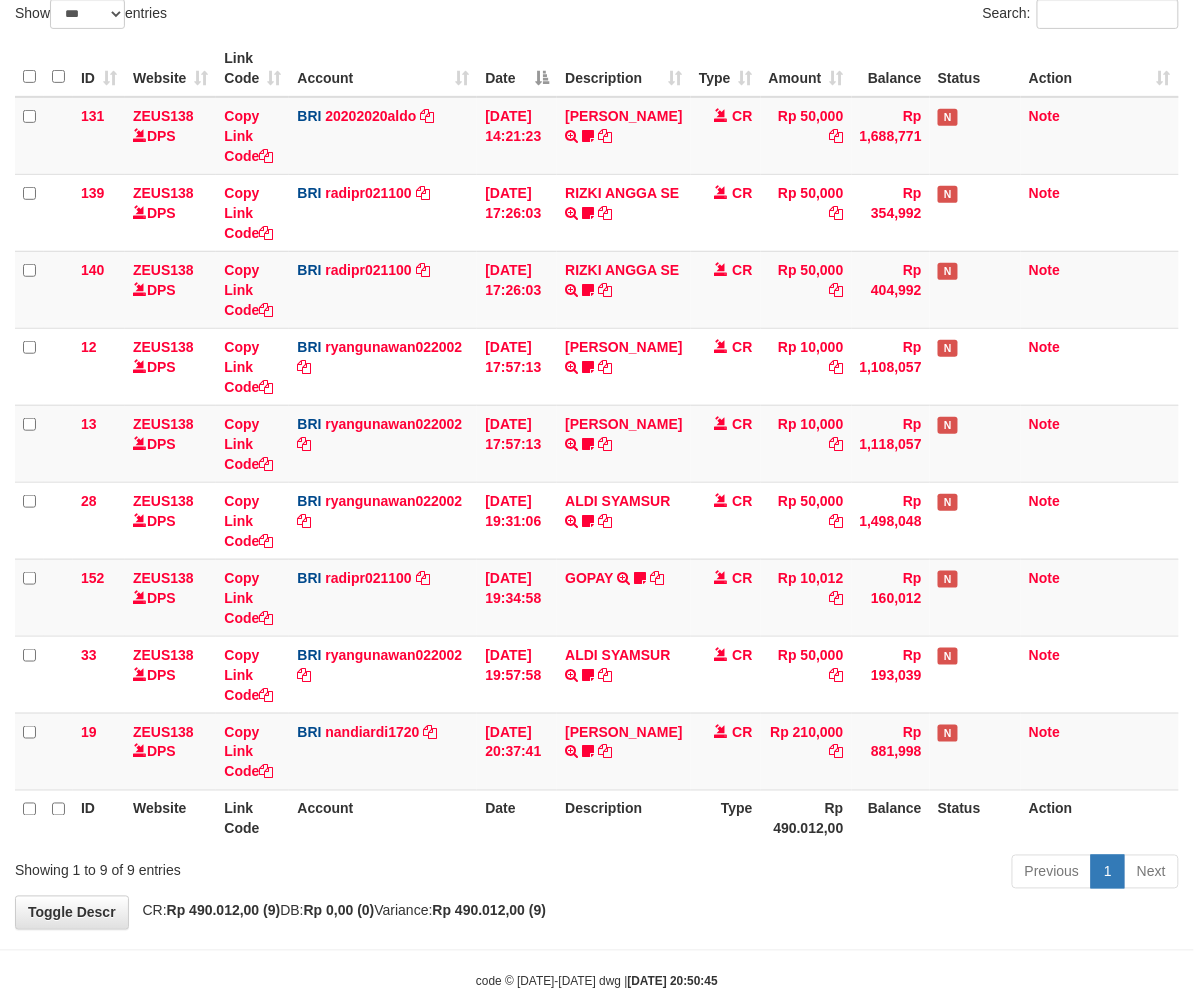 click on "AHMAD MAULANA            TRANSFER NBMB AHMAD MAULANA TO NANDI ARDIANSYAH    Mukidie123" at bounding box center (623, 751) 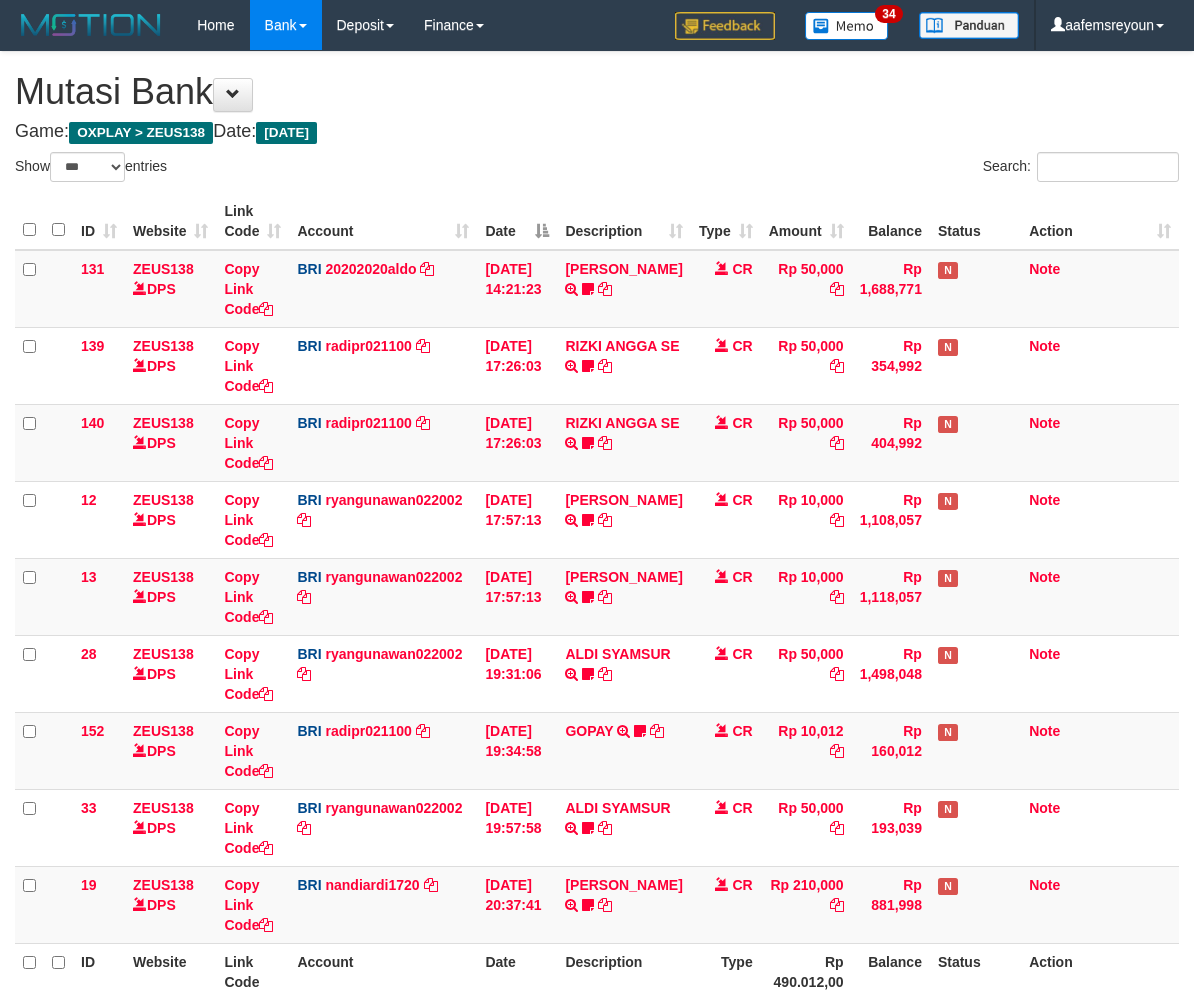 select on "***" 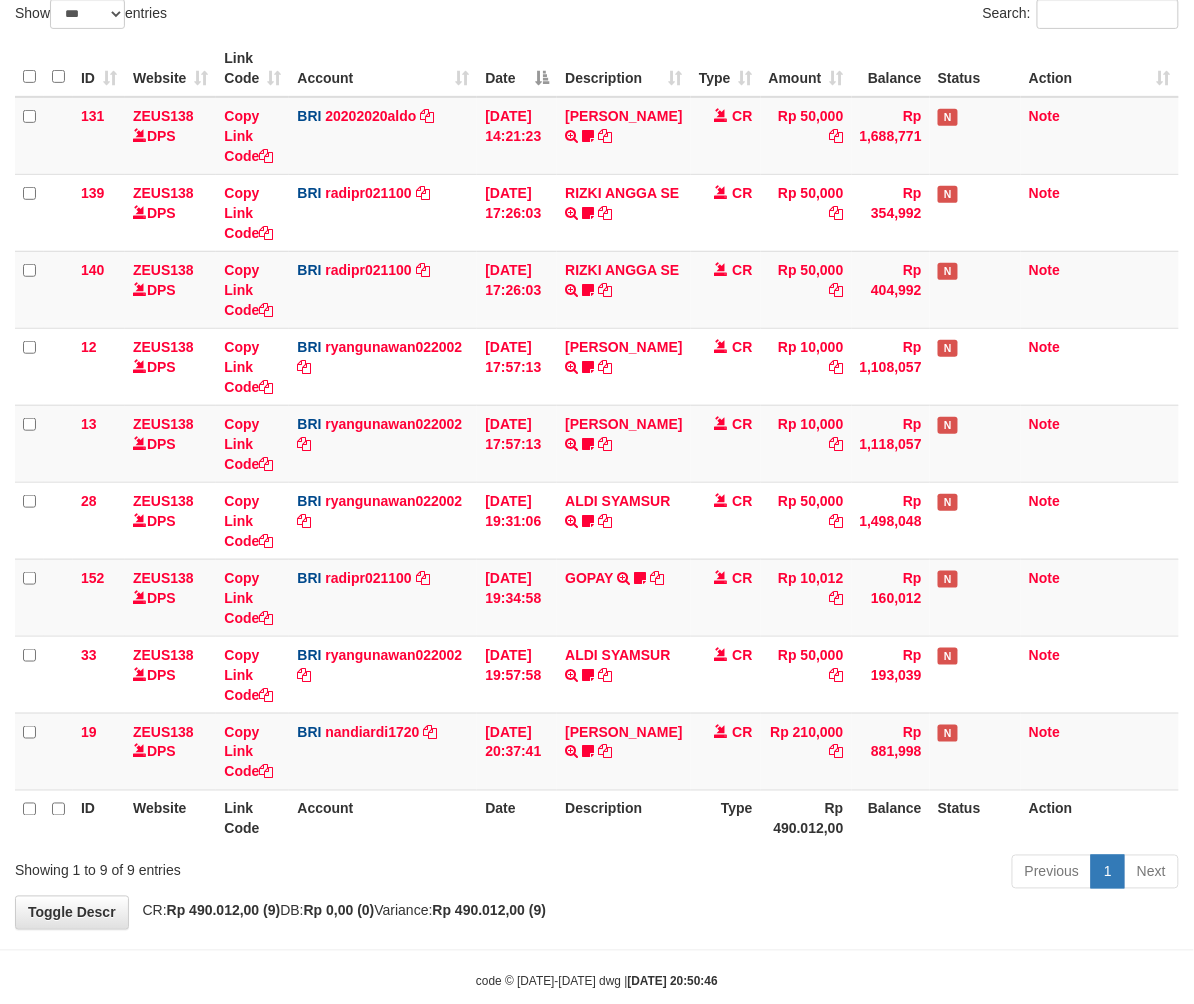 click on "Account" at bounding box center (383, 818) 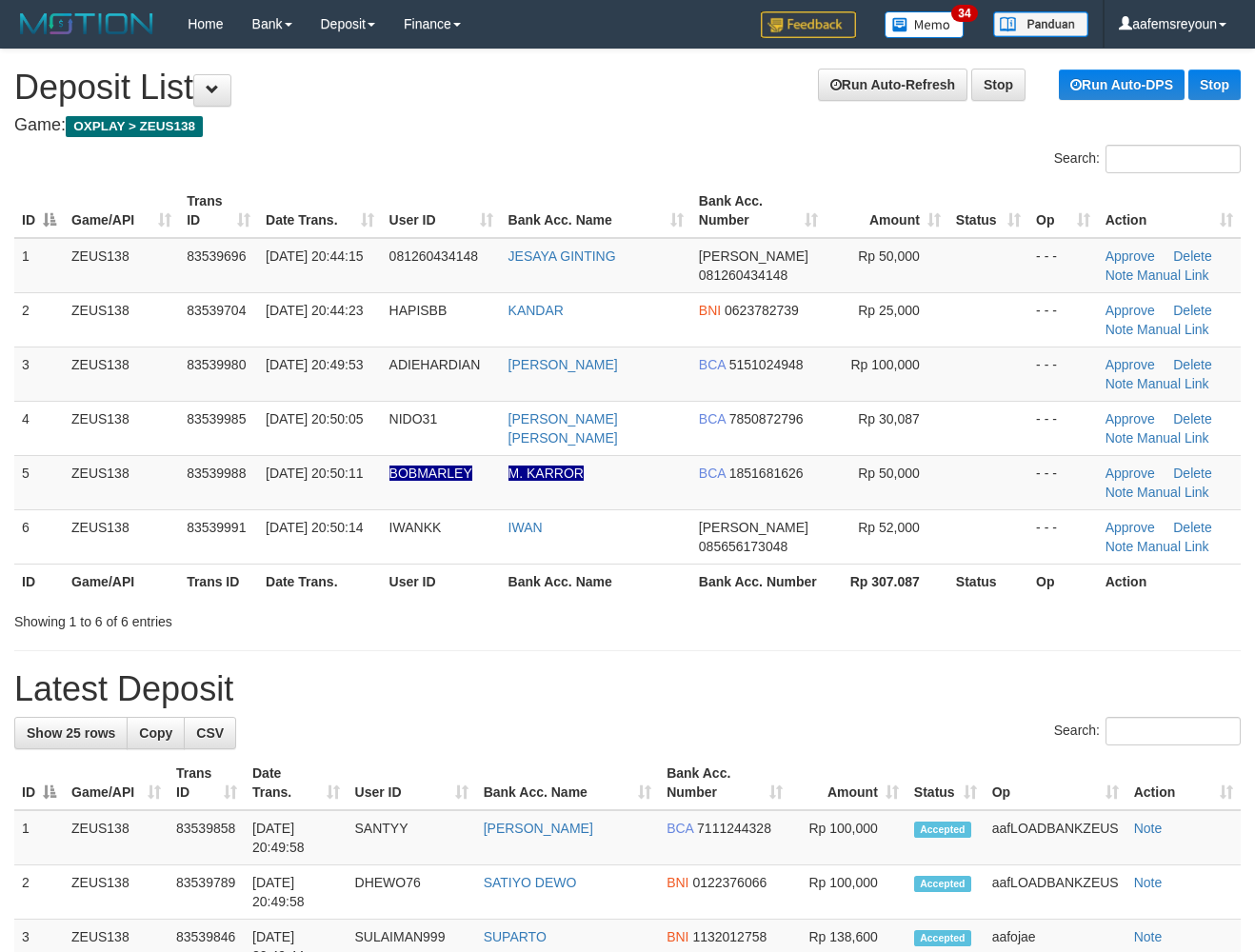 scroll, scrollTop: 0, scrollLeft: 0, axis: both 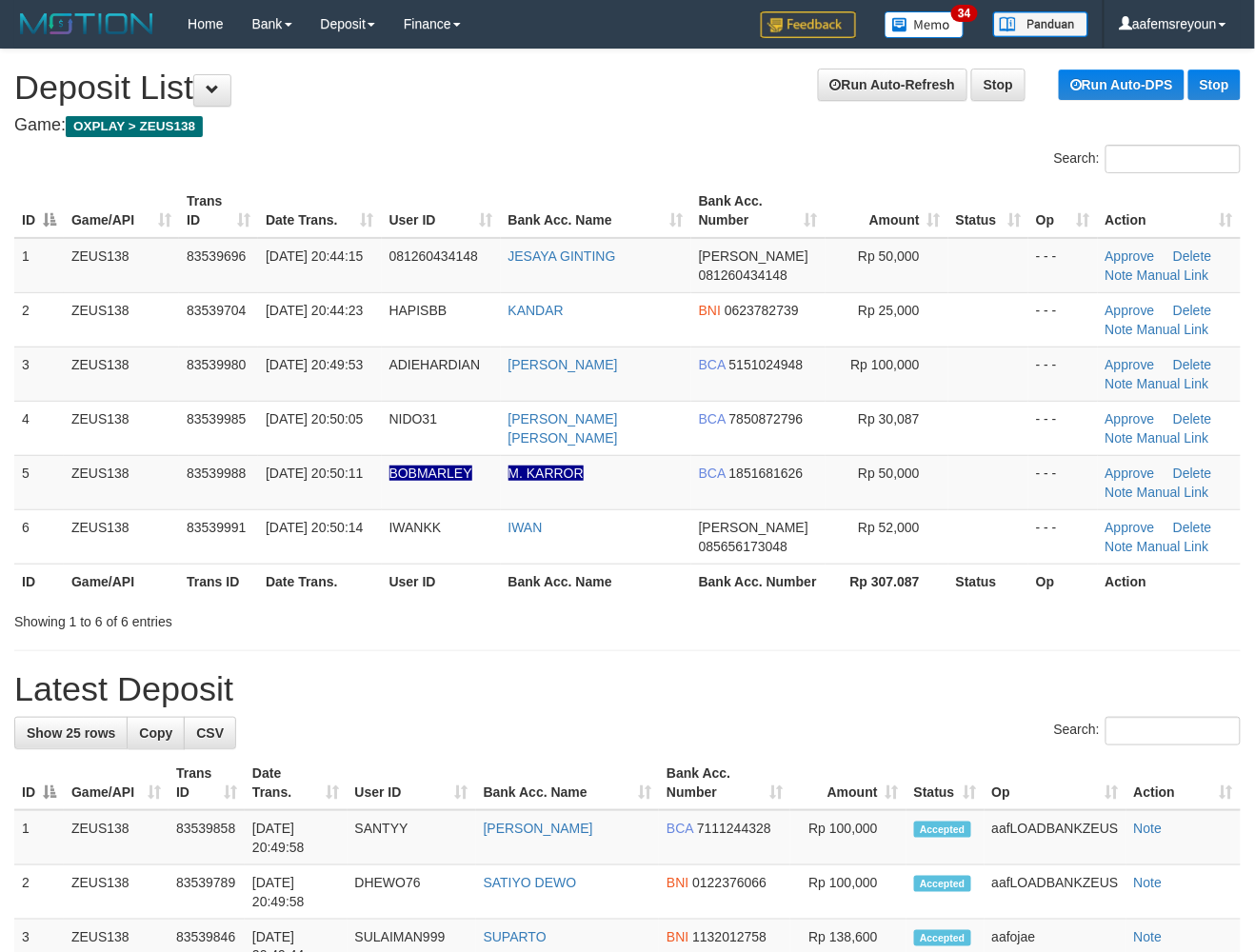 click on "**********" at bounding box center (628, 1172) 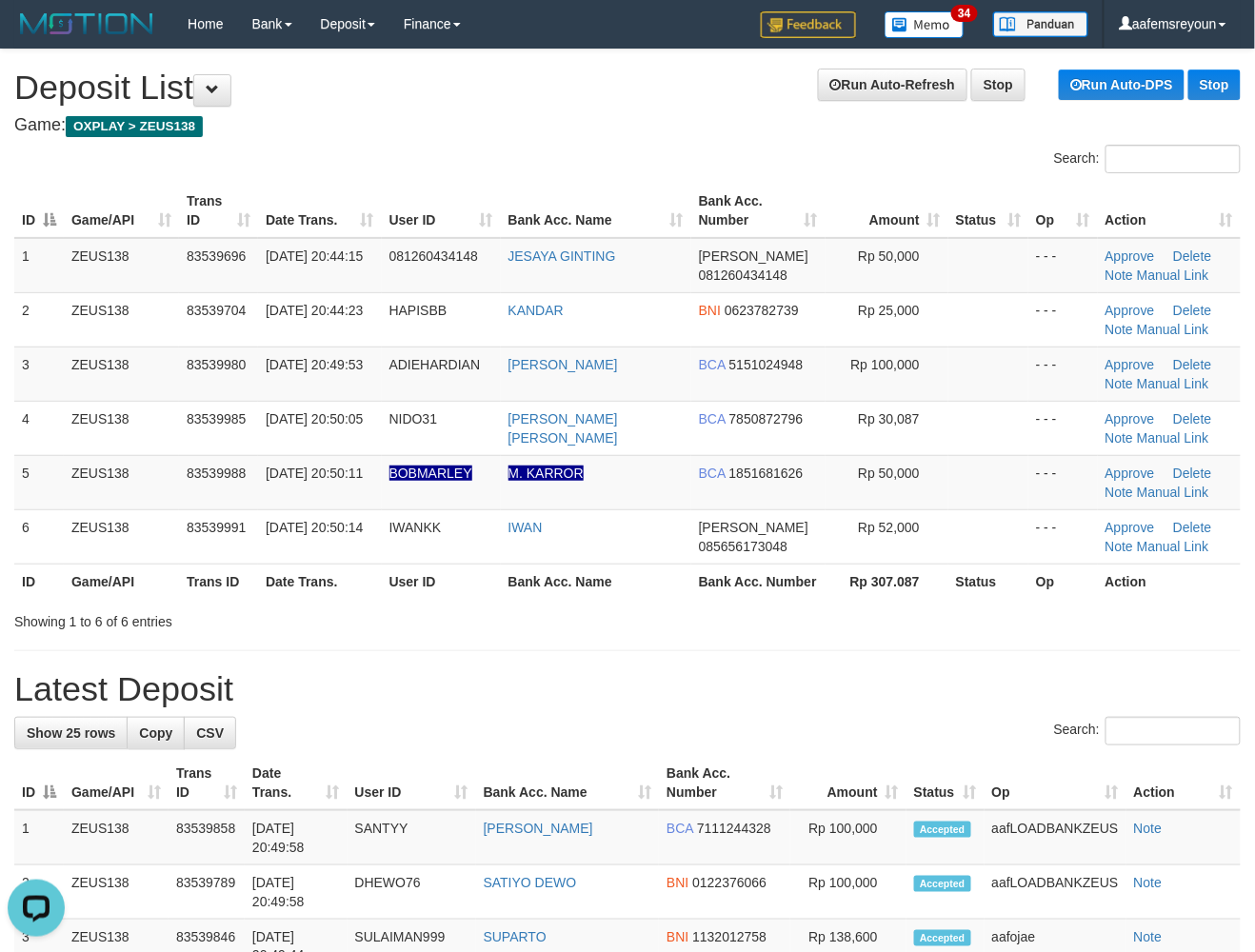 scroll, scrollTop: 0, scrollLeft: 0, axis: both 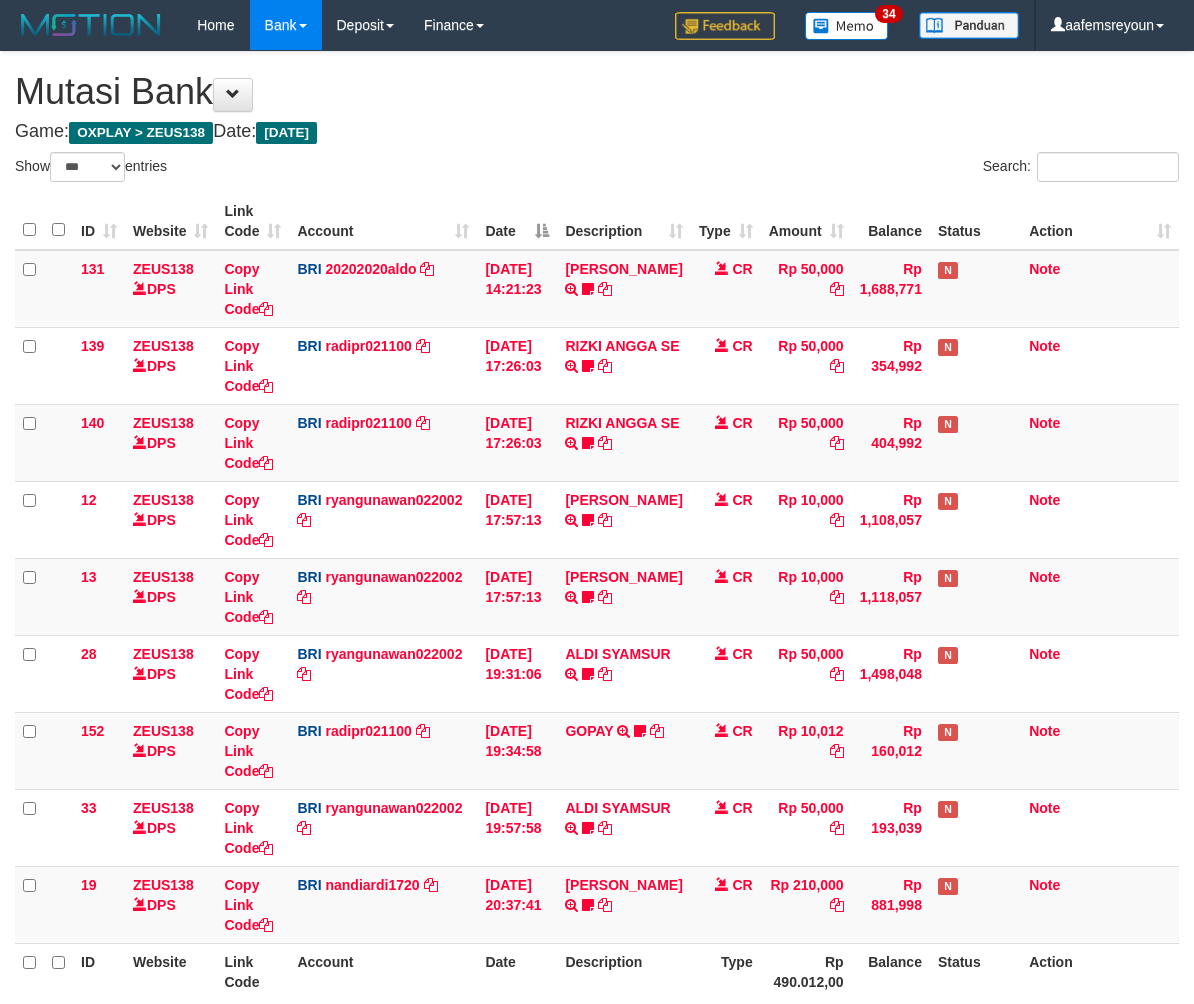 select on "***" 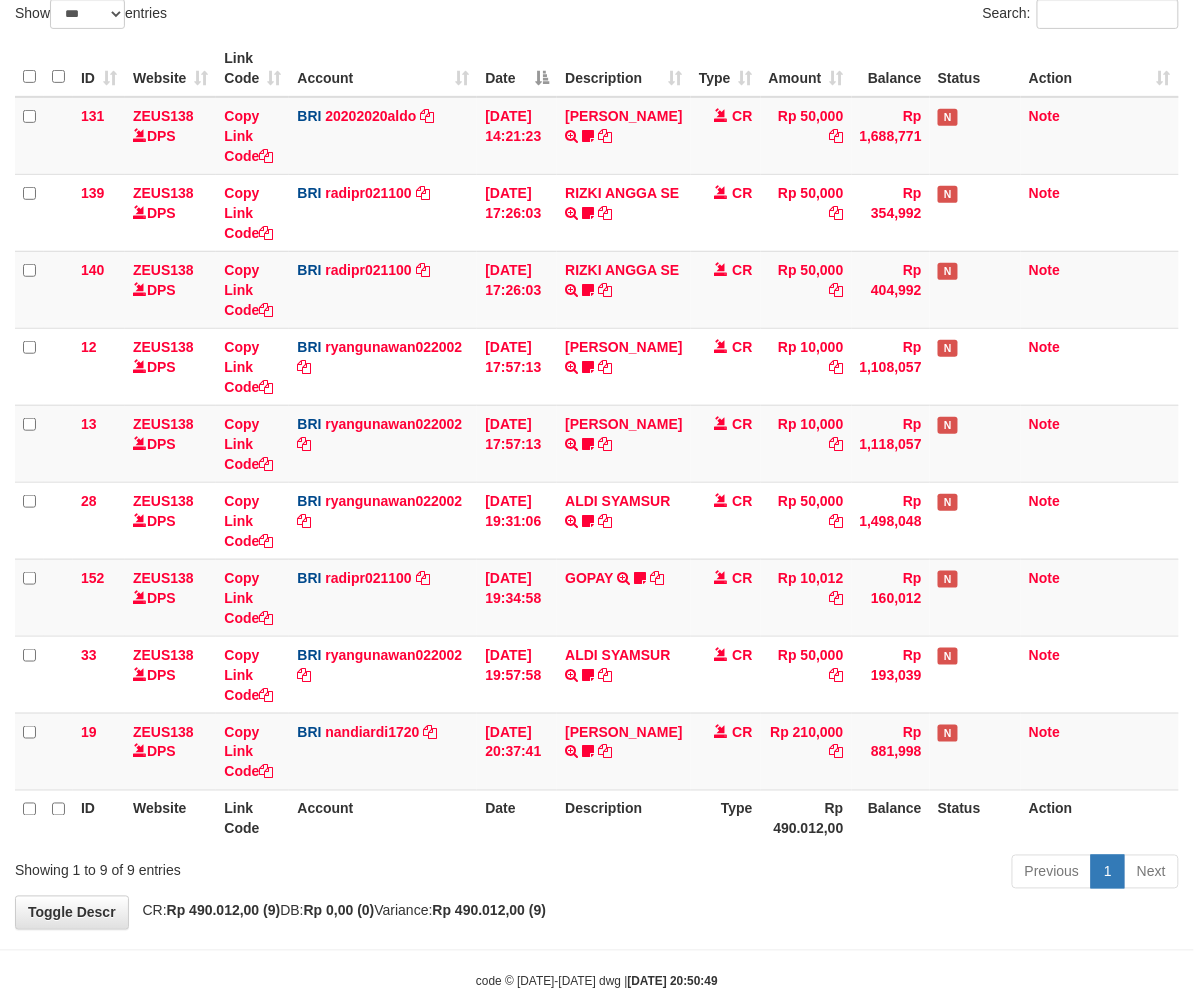 drag, startPoint x: 633, startPoint y: 868, endPoint x: 649, endPoint y: 870, distance: 16.124516 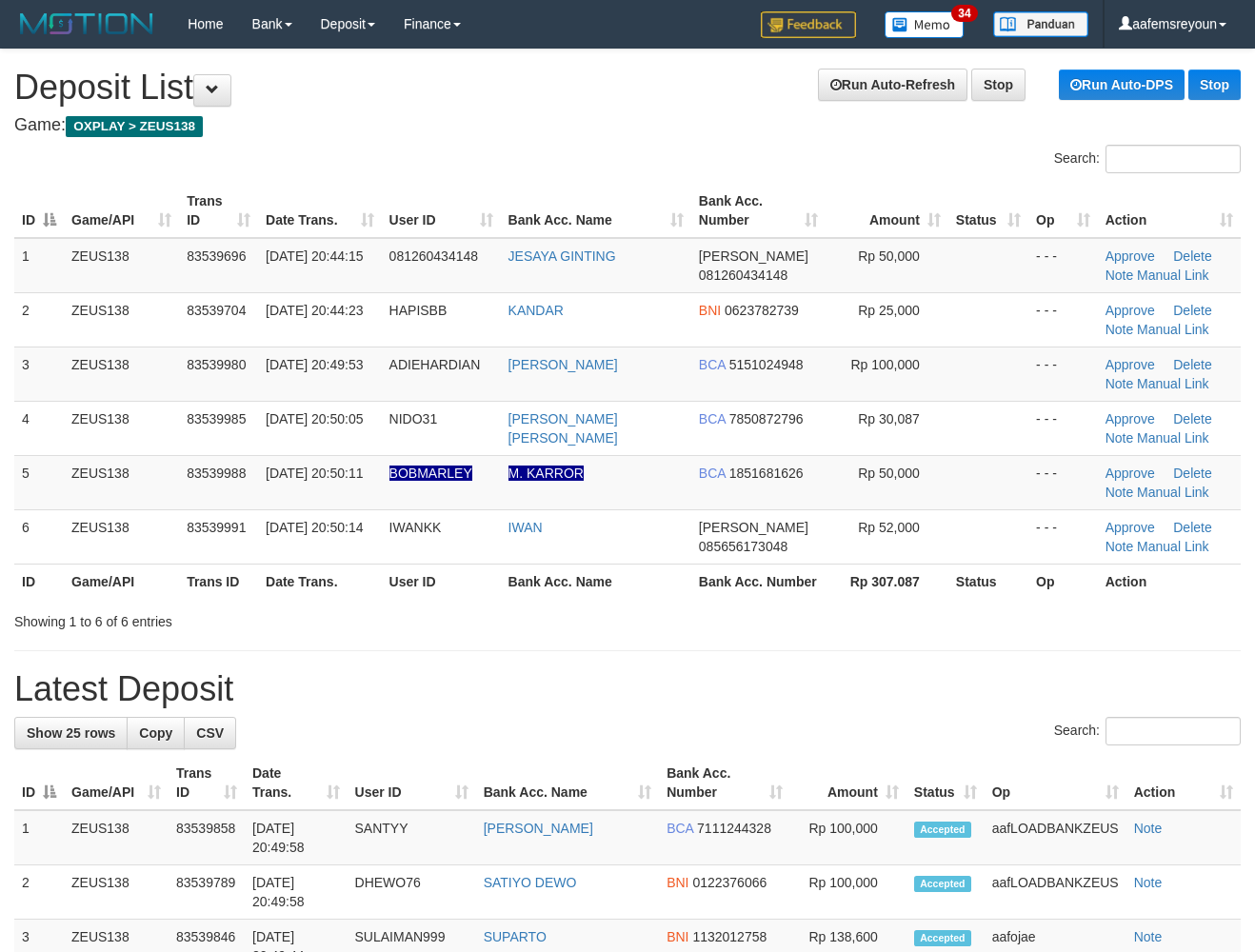 scroll, scrollTop: 0, scrollLeft: 0, axis: both 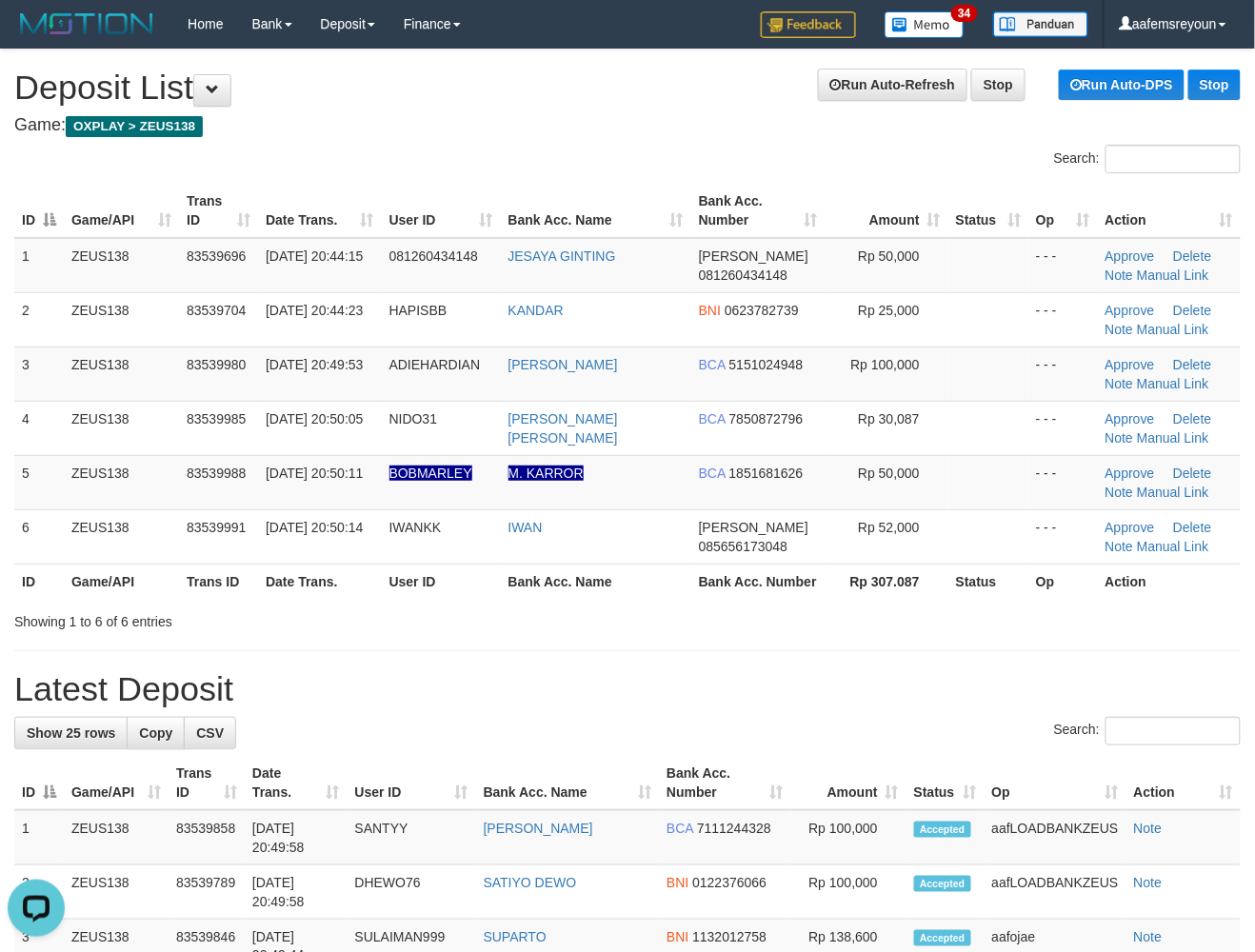 drag, startPoint x: 1164, startPoint y: 588, endPoint x: 1209, endPoint y: 599, distance: 46.32494 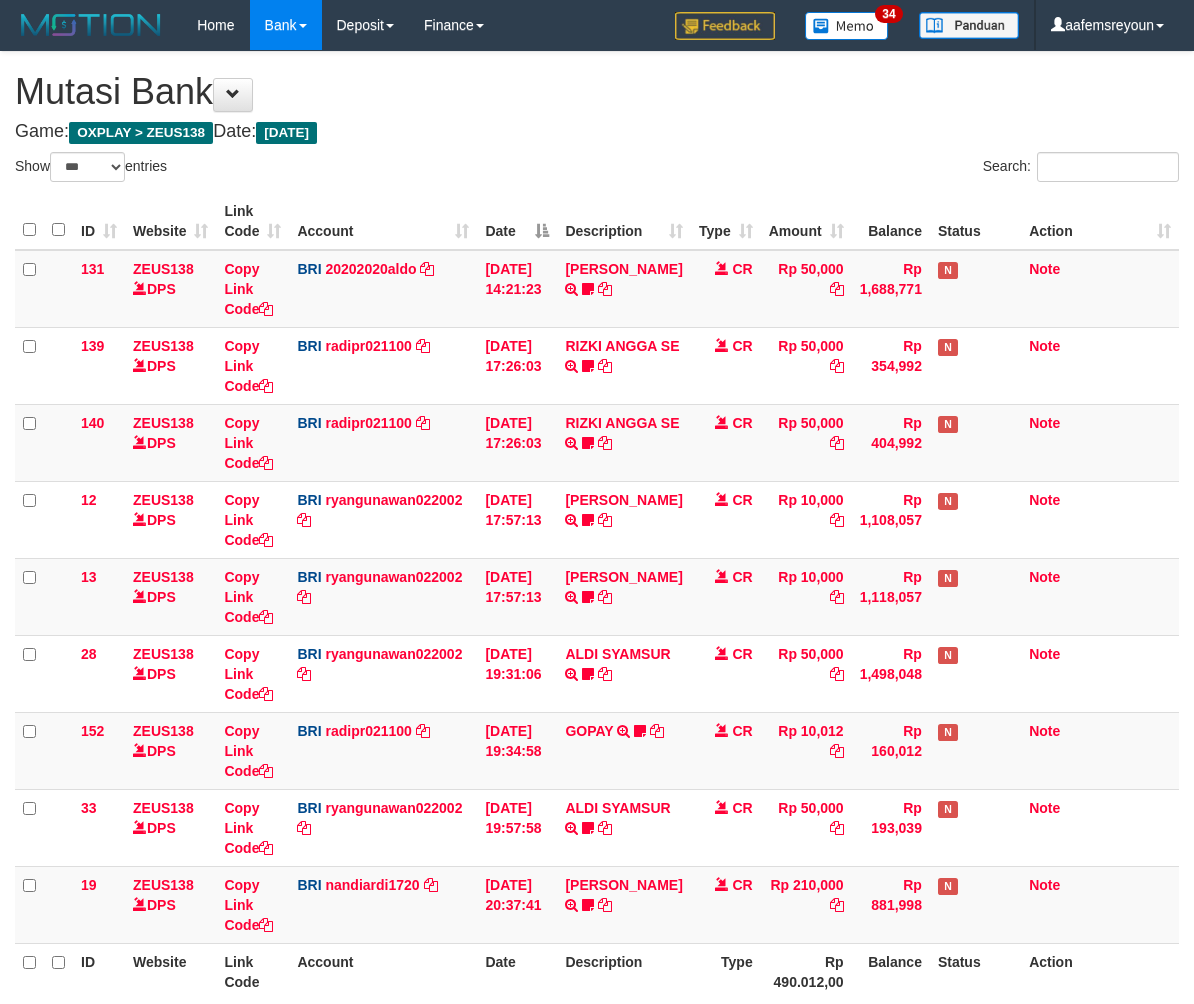select on "***" 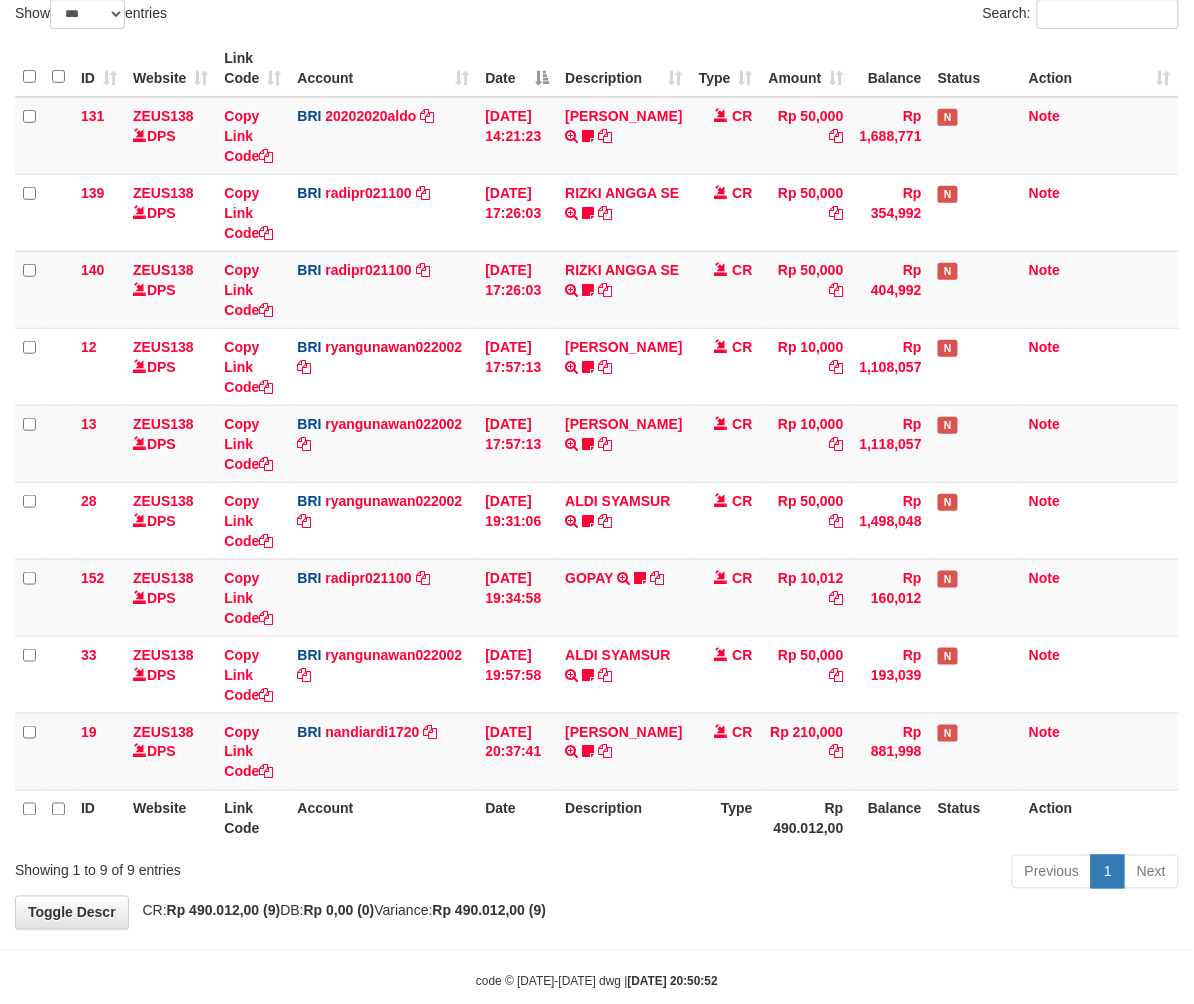 click on "Type" at bounding box center [726, 818] 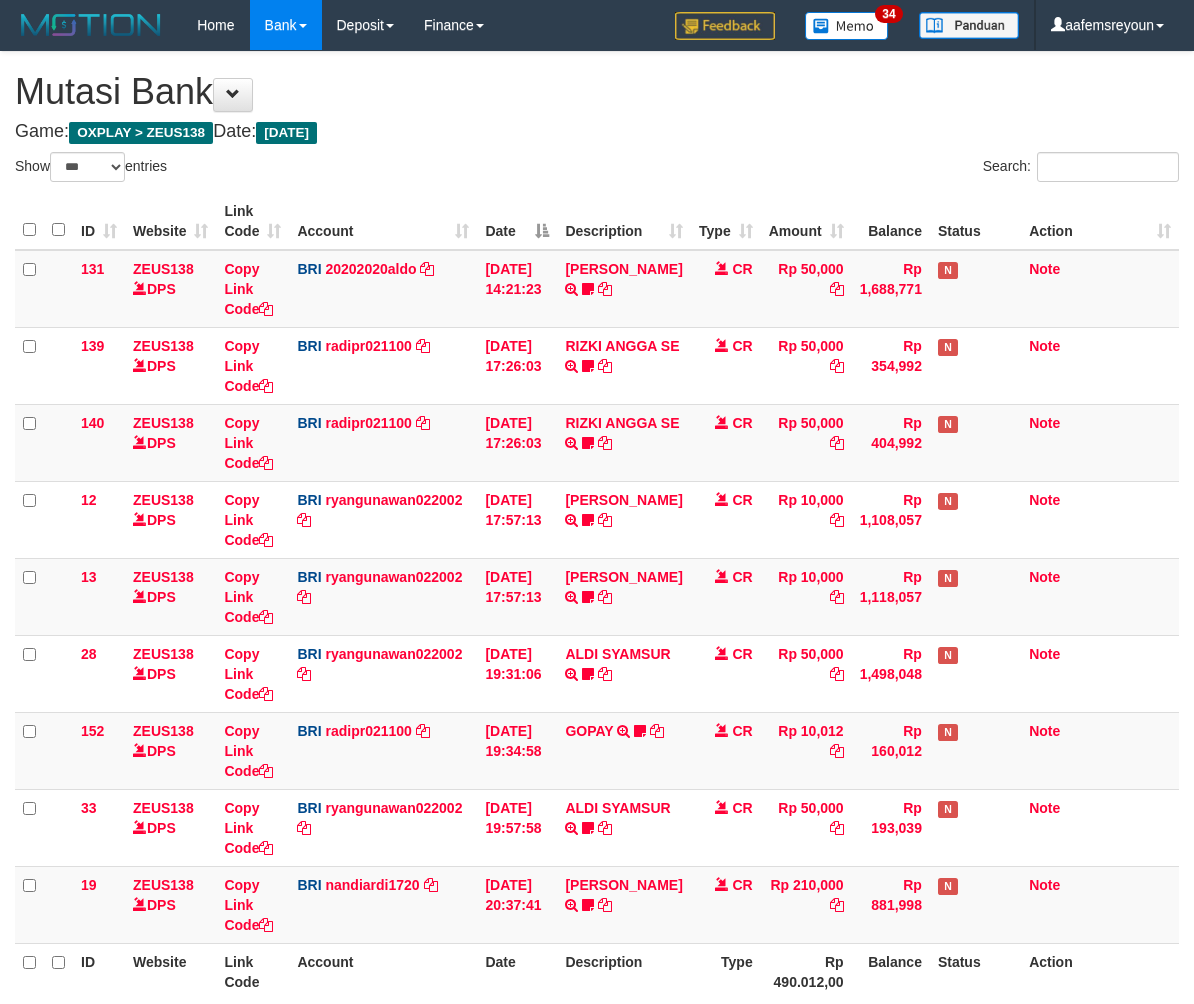 select on "***" 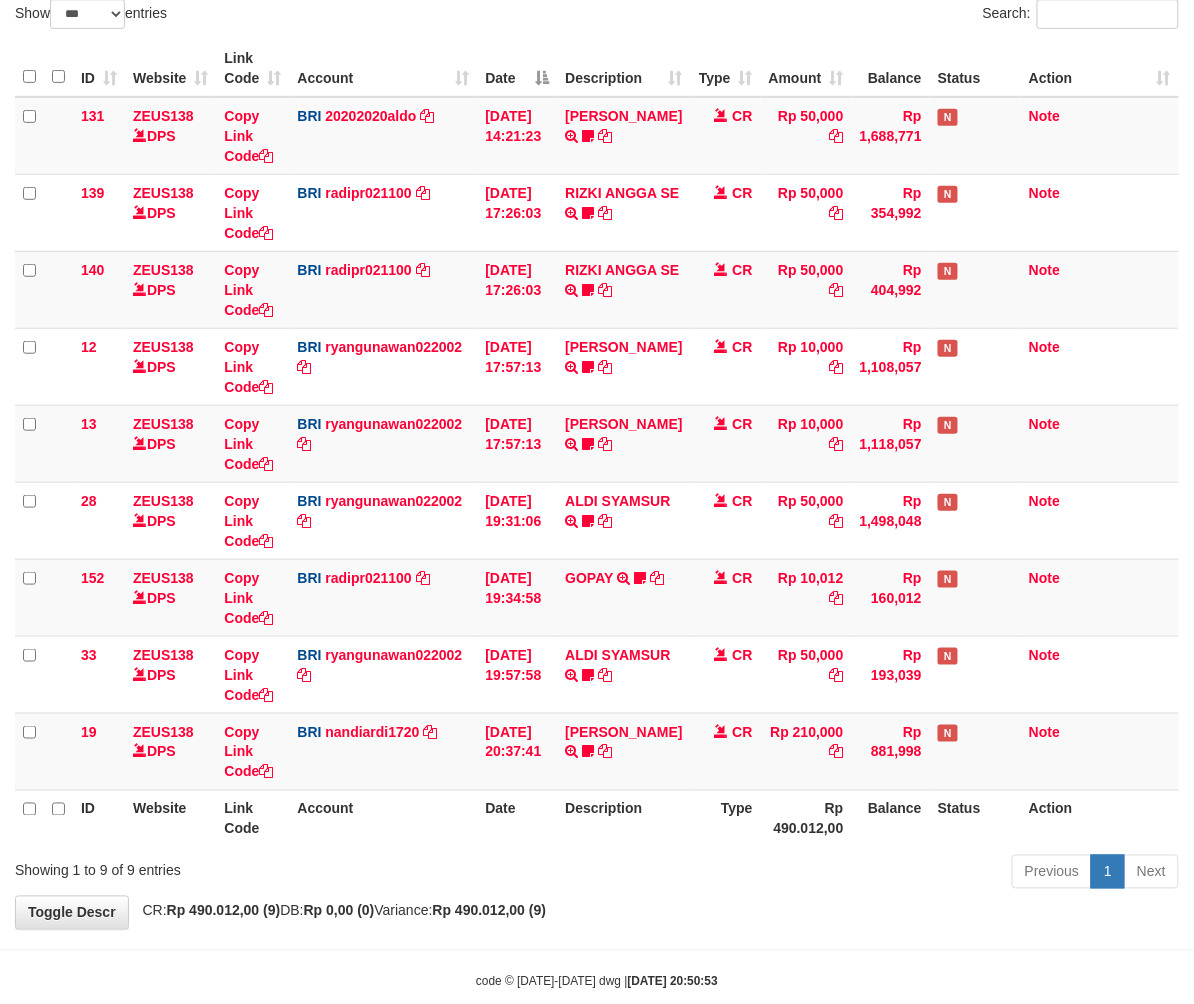 scroll, scrollTop: 194, scrollLeft: 0, axis: vertical 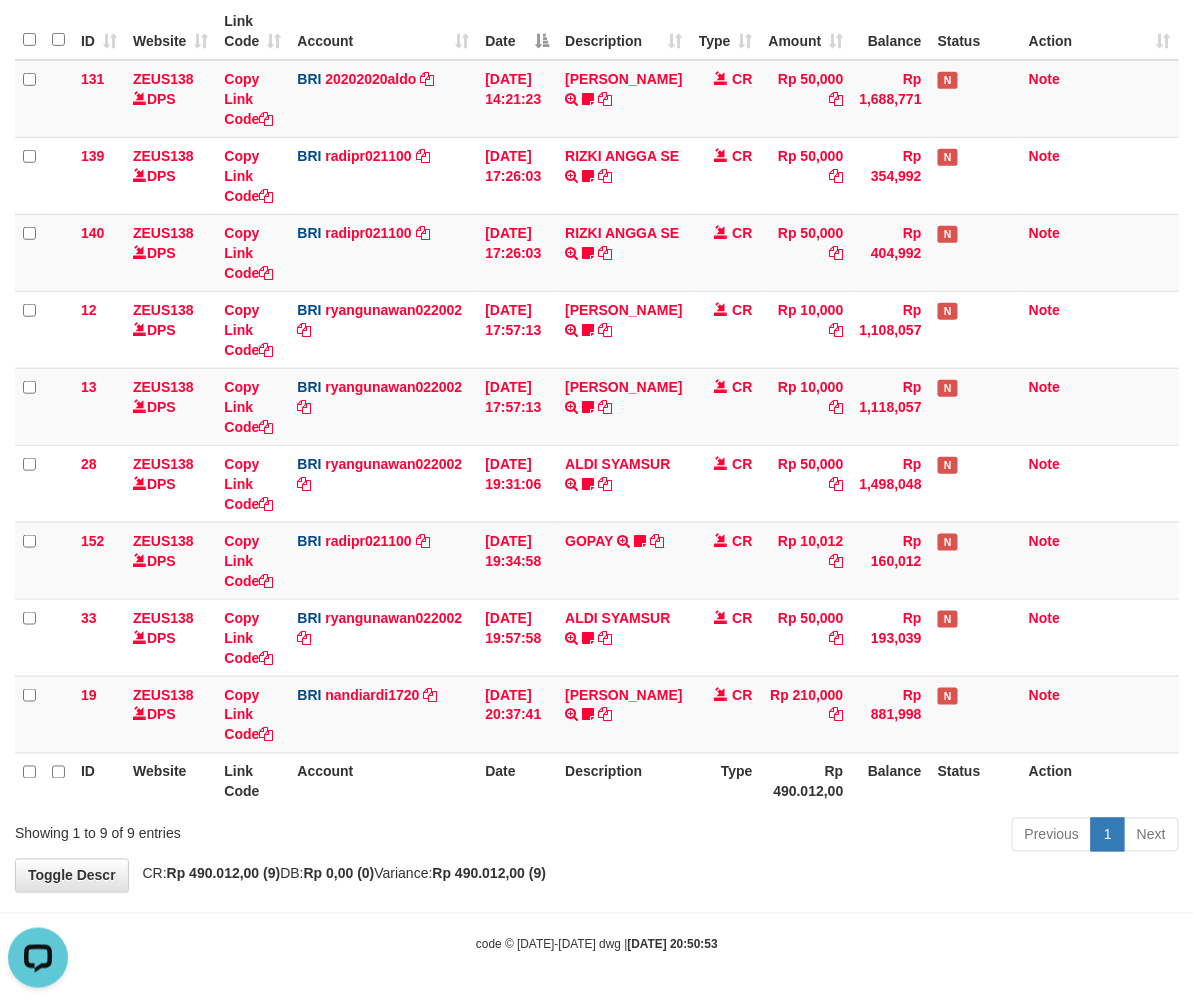 click on "ID Website Link Code Account Date Description Type Amount Balance Status Action
131
ZEUS138    DPS
Copy Link Code
BRI
20202020aldo
DPS
REVALDO SAGITA
mutasi_20250713_3778 | 131
mutasi_20250713_3778 | 131
13/07/2025 14:21:23
DANA HERISUPRAPTO            TRANSFER NBMB DANA HERISUPRAPTO TO REVALDO SAGITA    Herisuprapto
CR
Rp 50,000
Rp 1,688,771
N
Note
139
ZEUS138    DPS
Copy Link Code
BRI
radipr021100" at bounding box center [597, 406] 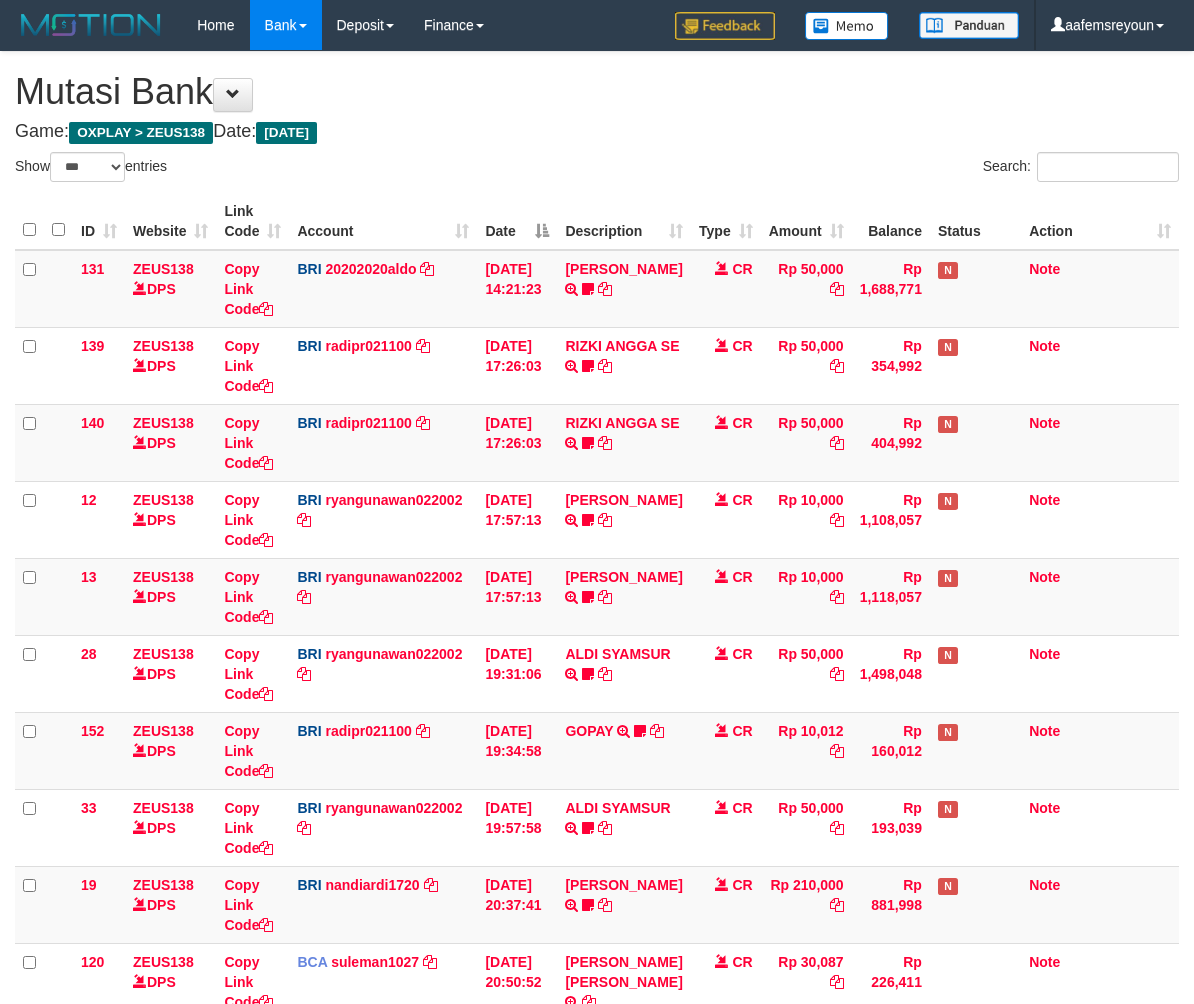 select on "***" 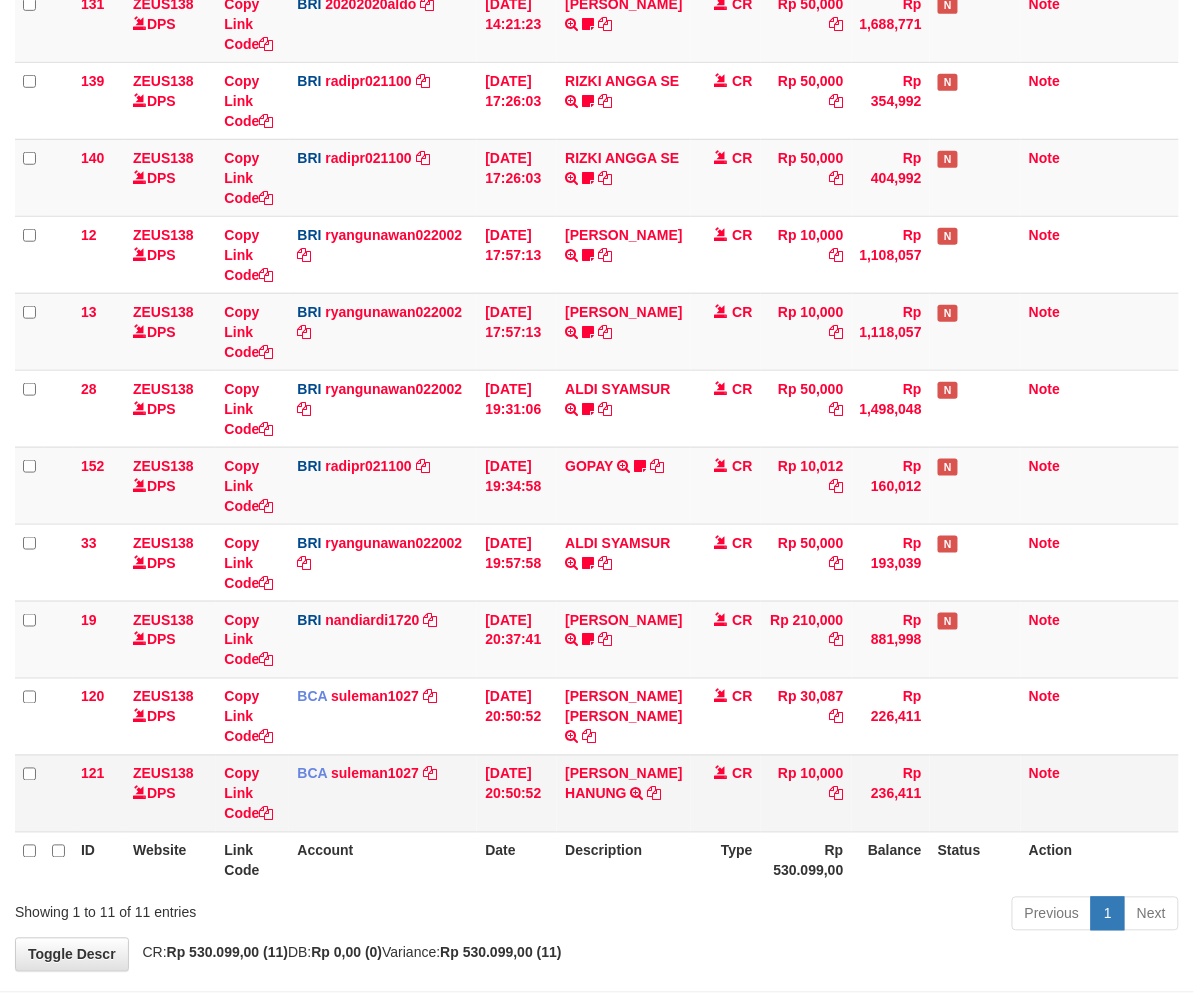 scroll, scrollTop: 349, scrollLeft: 0, axis: vertical 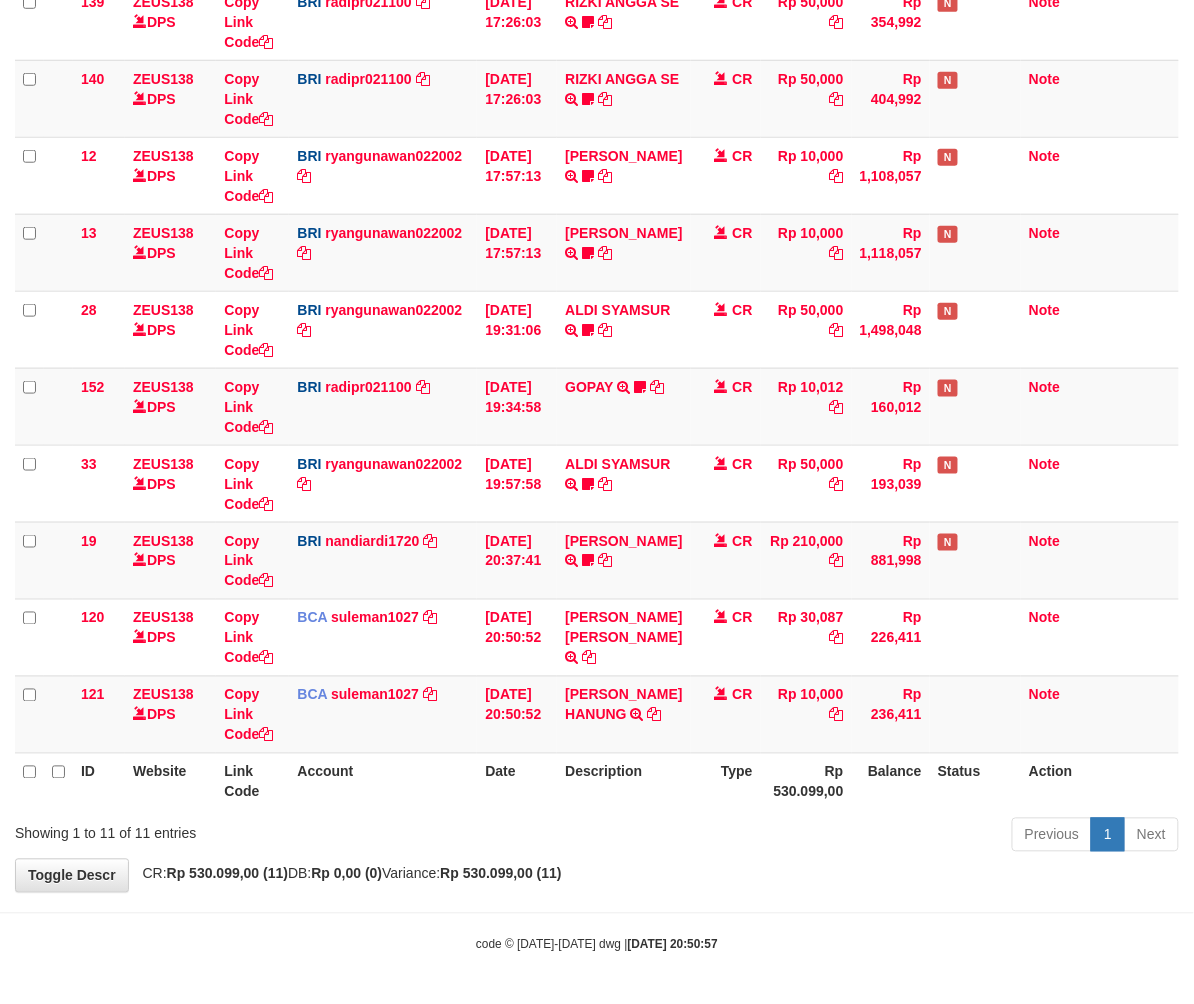 drag, startPoint x: 580, startPoint y: 758, endPoint x: 1190, endPoint y: 728, distance: 610.73724 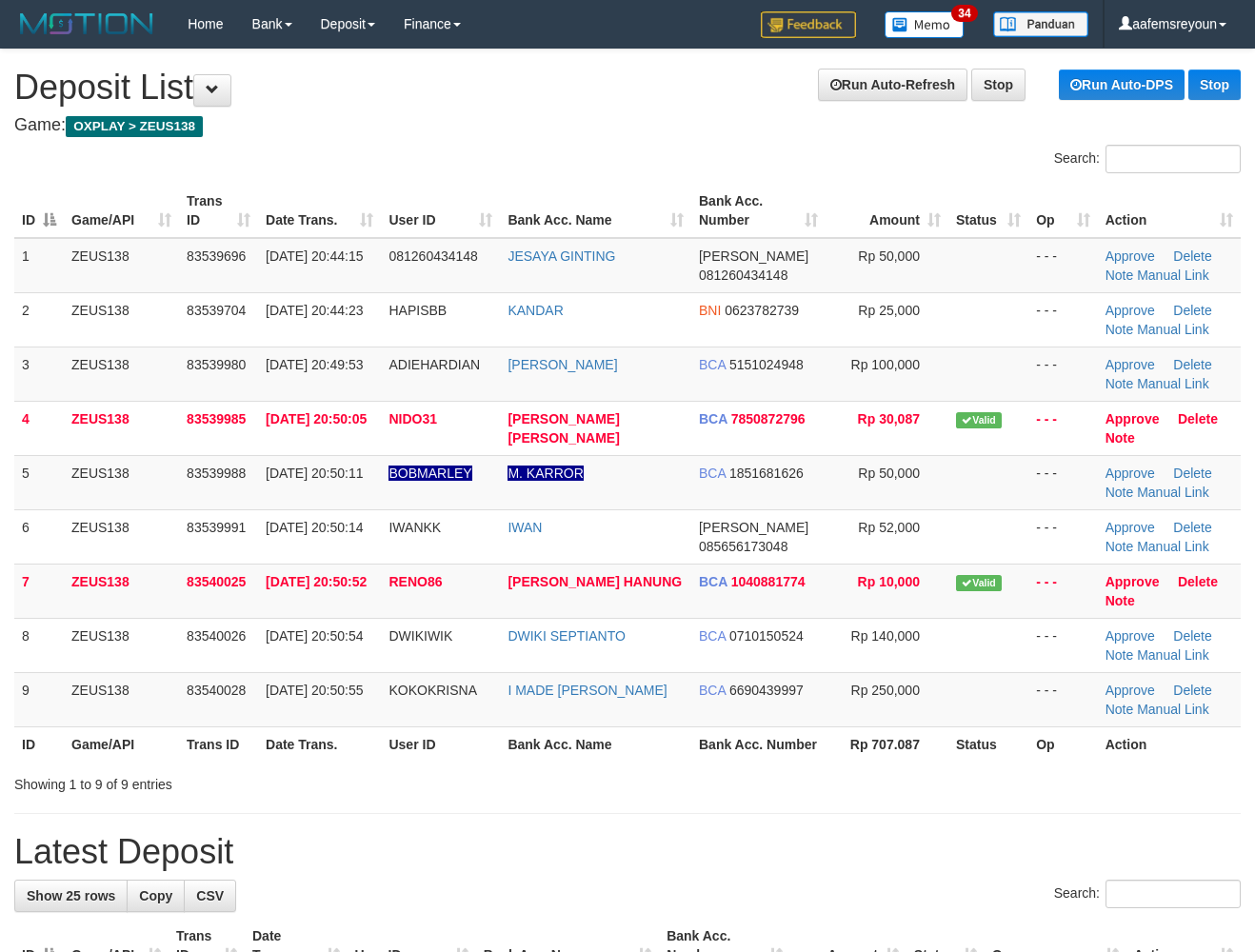 scroll, scrollTop: 0, scrollLeft: 0, axis: both 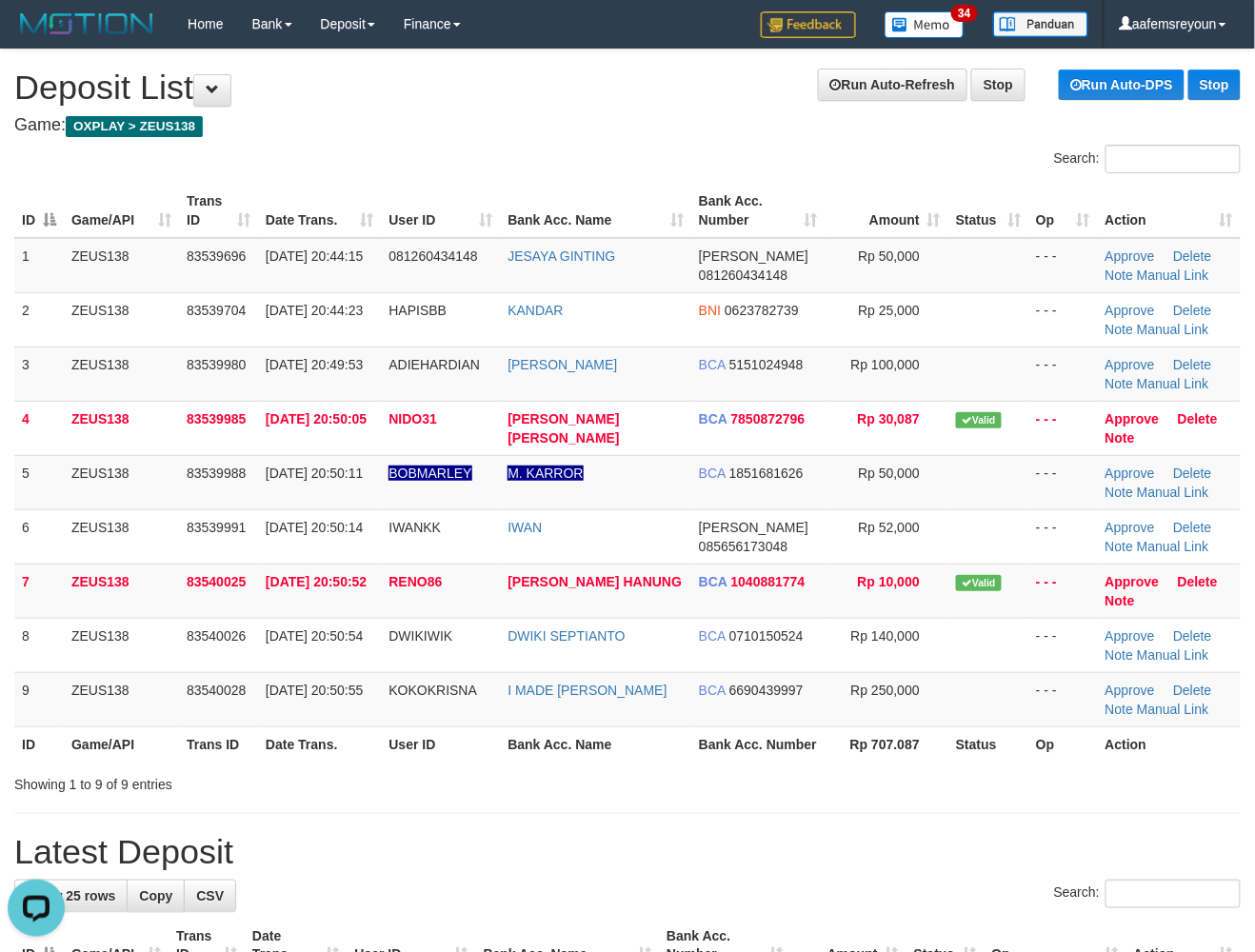 drag, startPoint x: 811, startPoint y: 773, endPoint x: 877, endPoint y: 783, distance: 66.75328 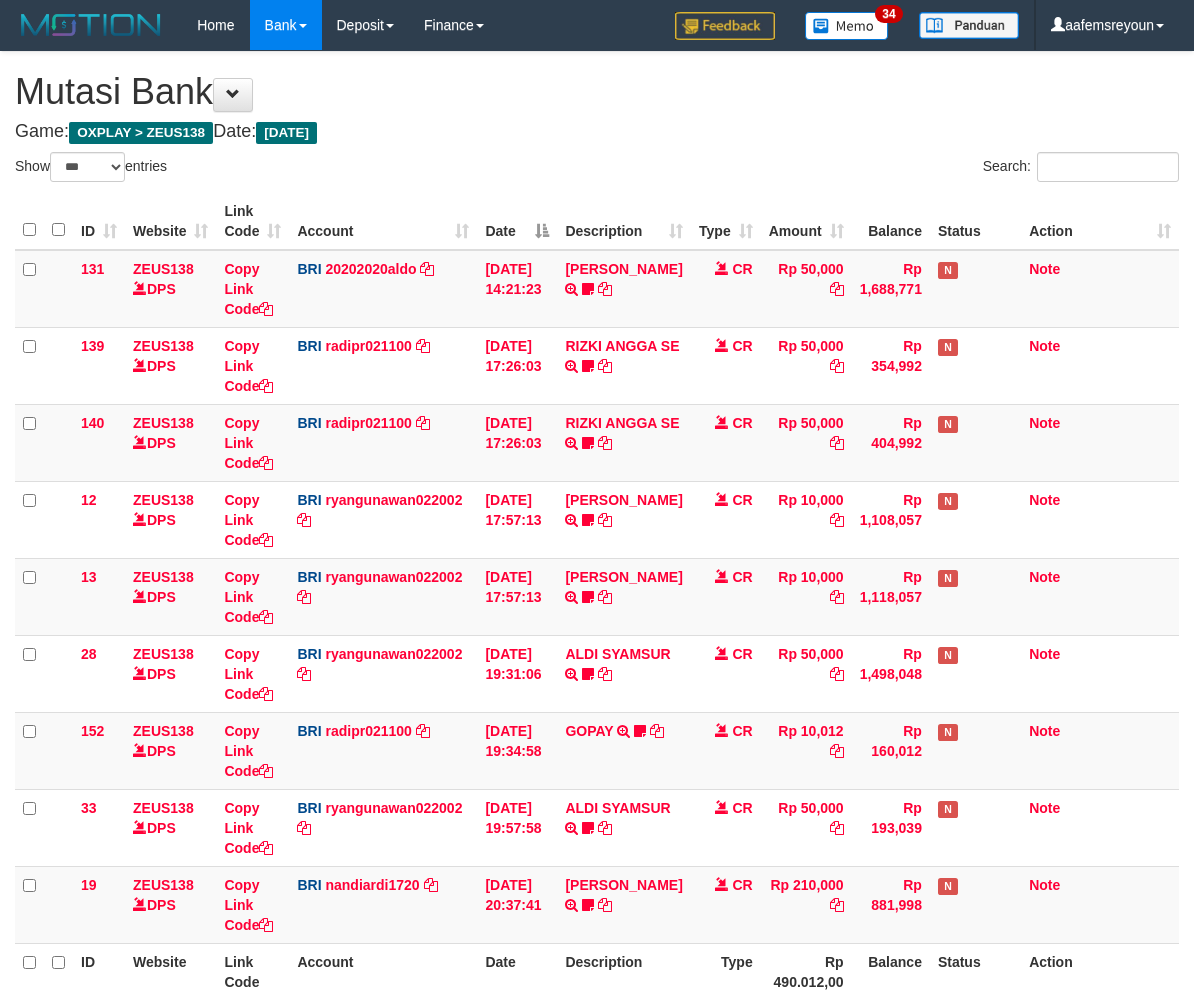 select on "***" 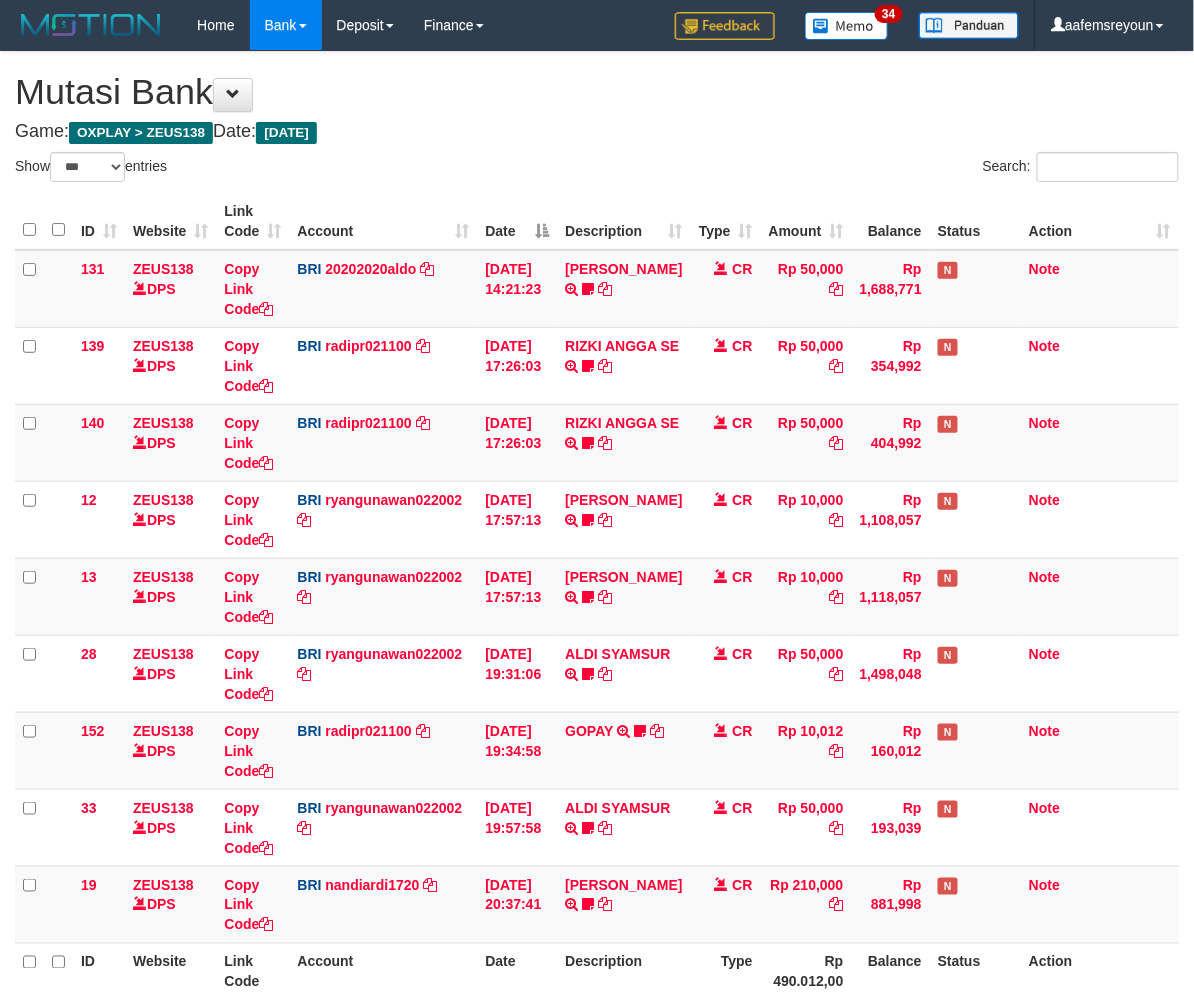 scroll, scrollTop: 194, scrollLeft: 0, axis: vertical 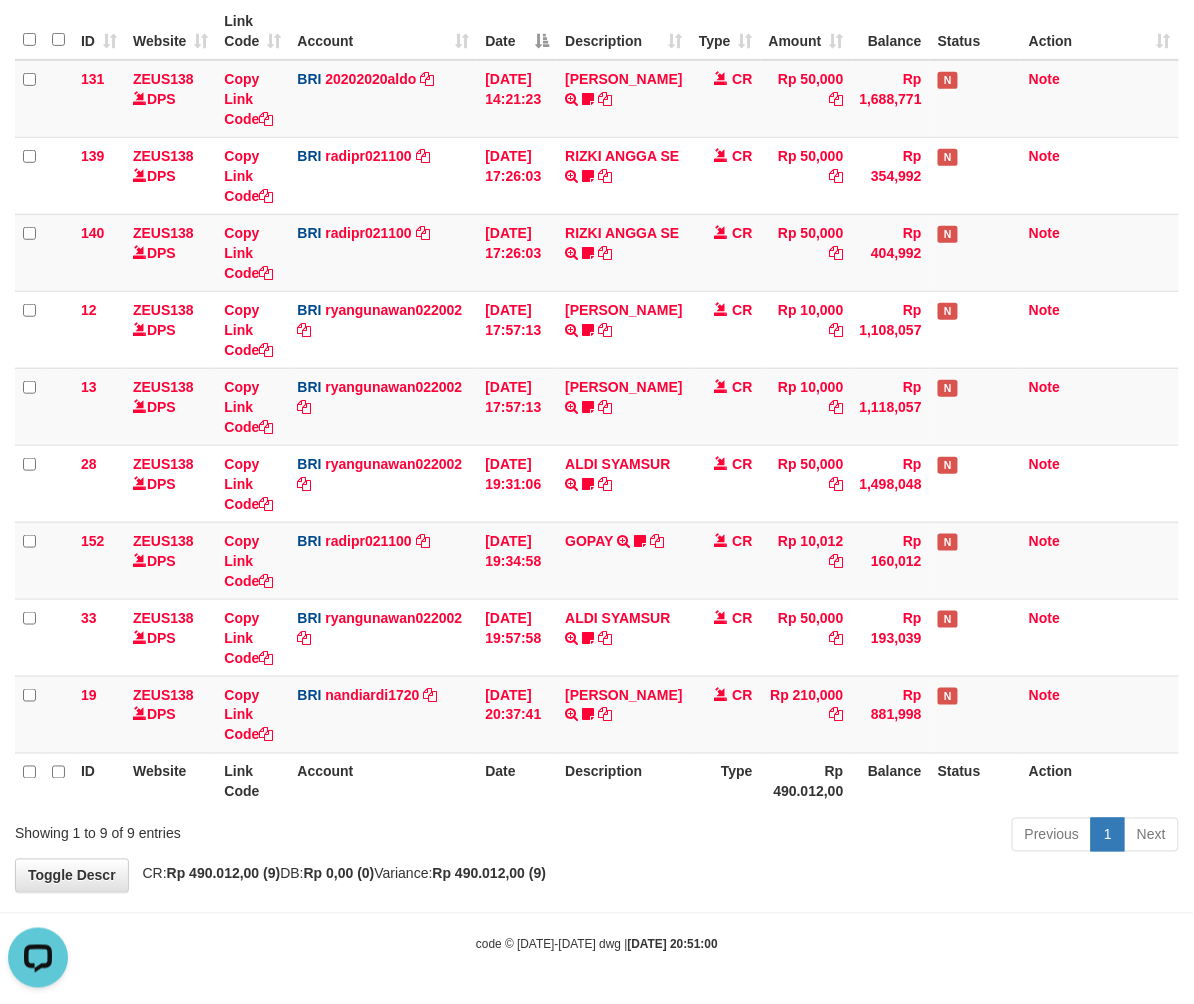 drag, startPoint x: 534, startPoint y: 814, endPoint x: 474, endPoint y: 813, distance: 60.00833 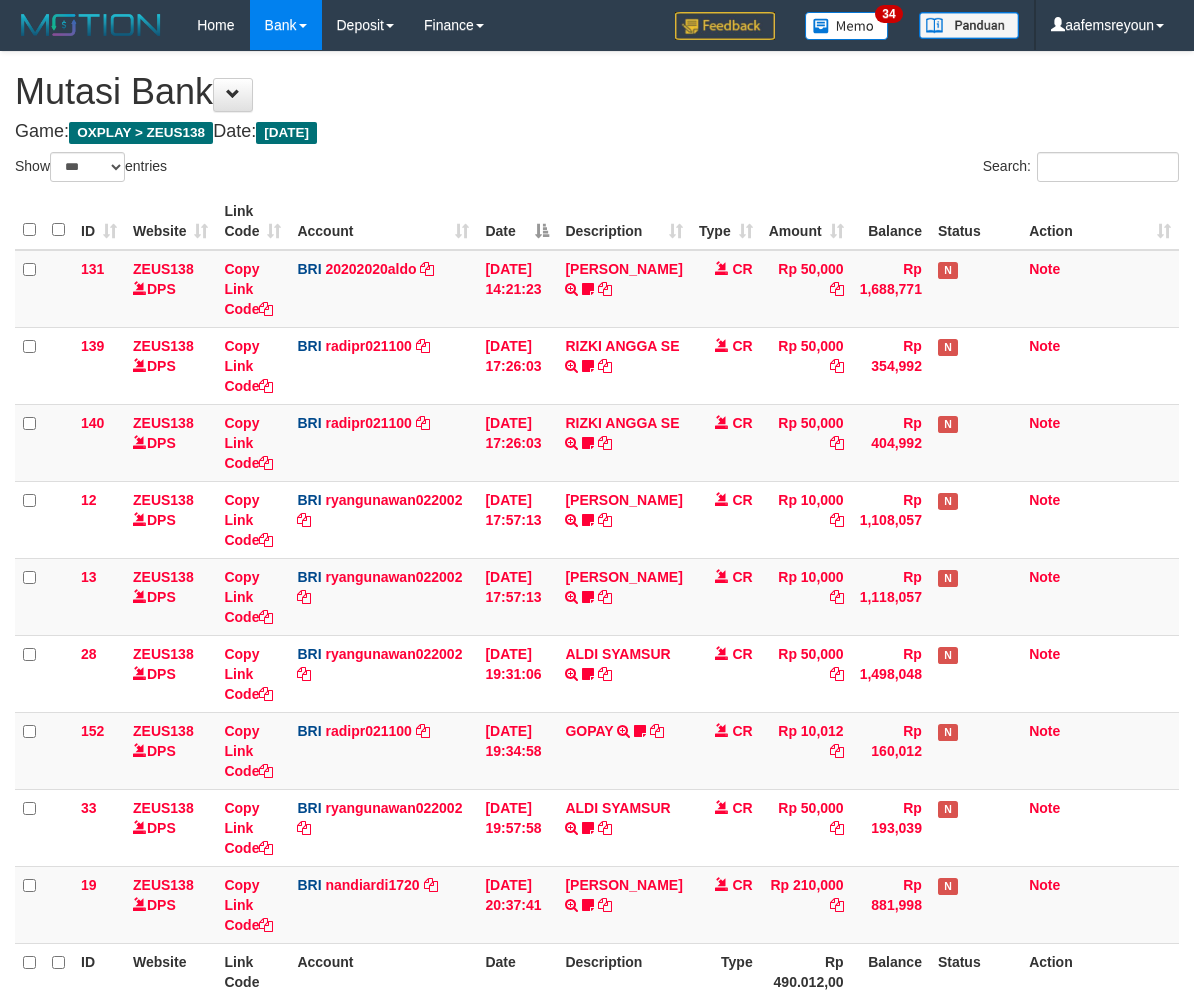 select on "***" 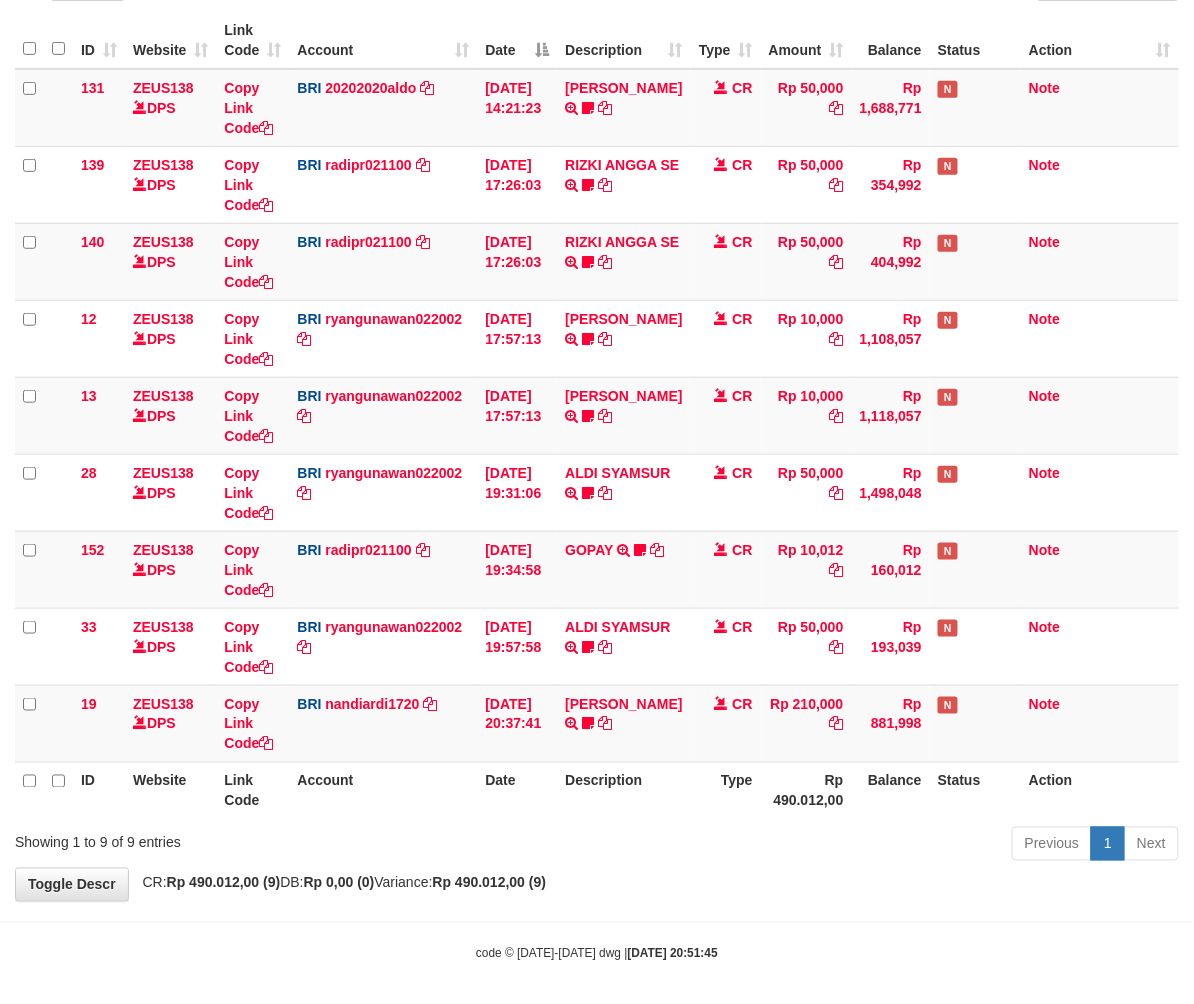 scroll, scrollTop: 194, scrollLeft: 0, axis: vertical 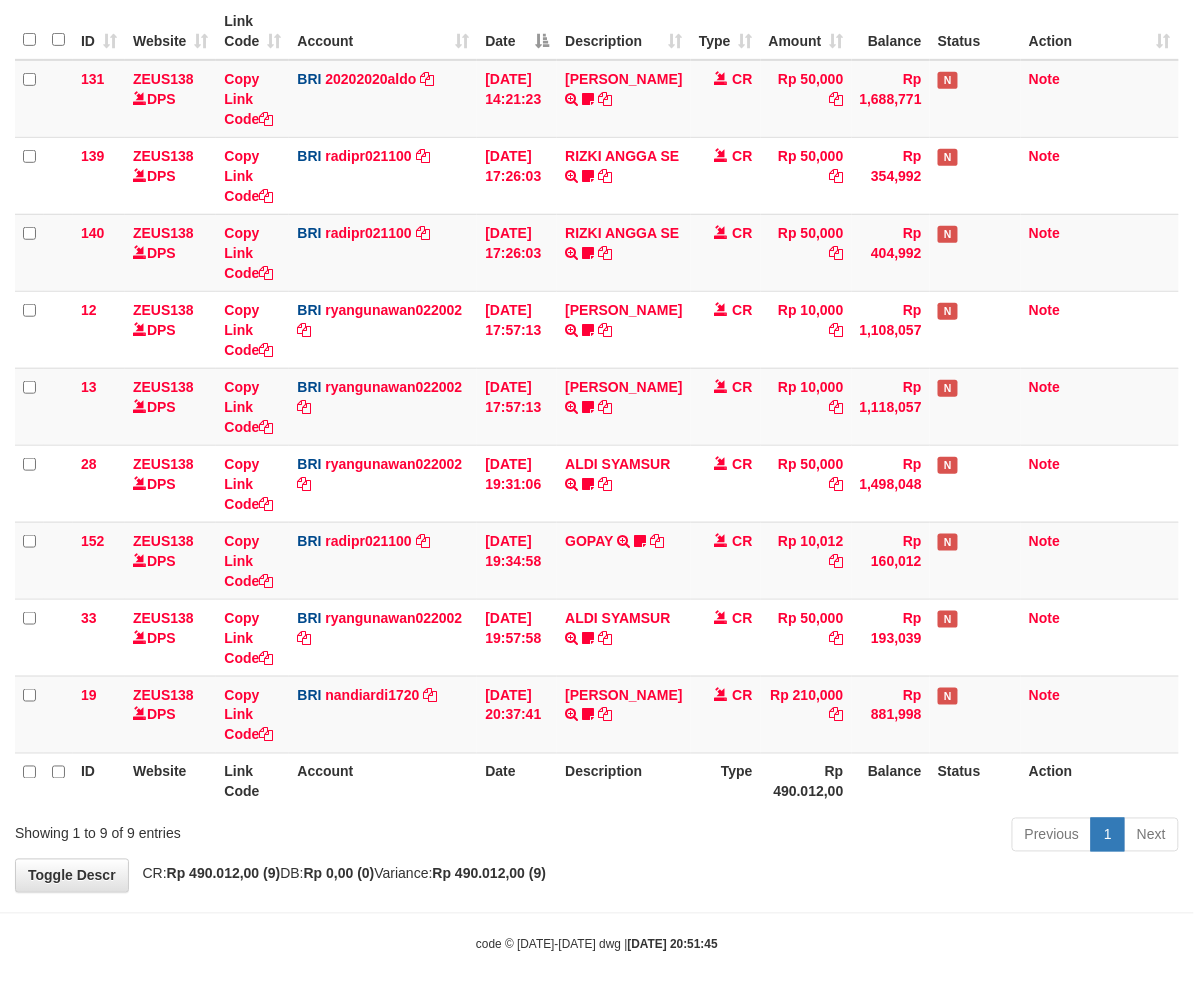 click on "Previous 1 Next" at bounding box center (846, 837) 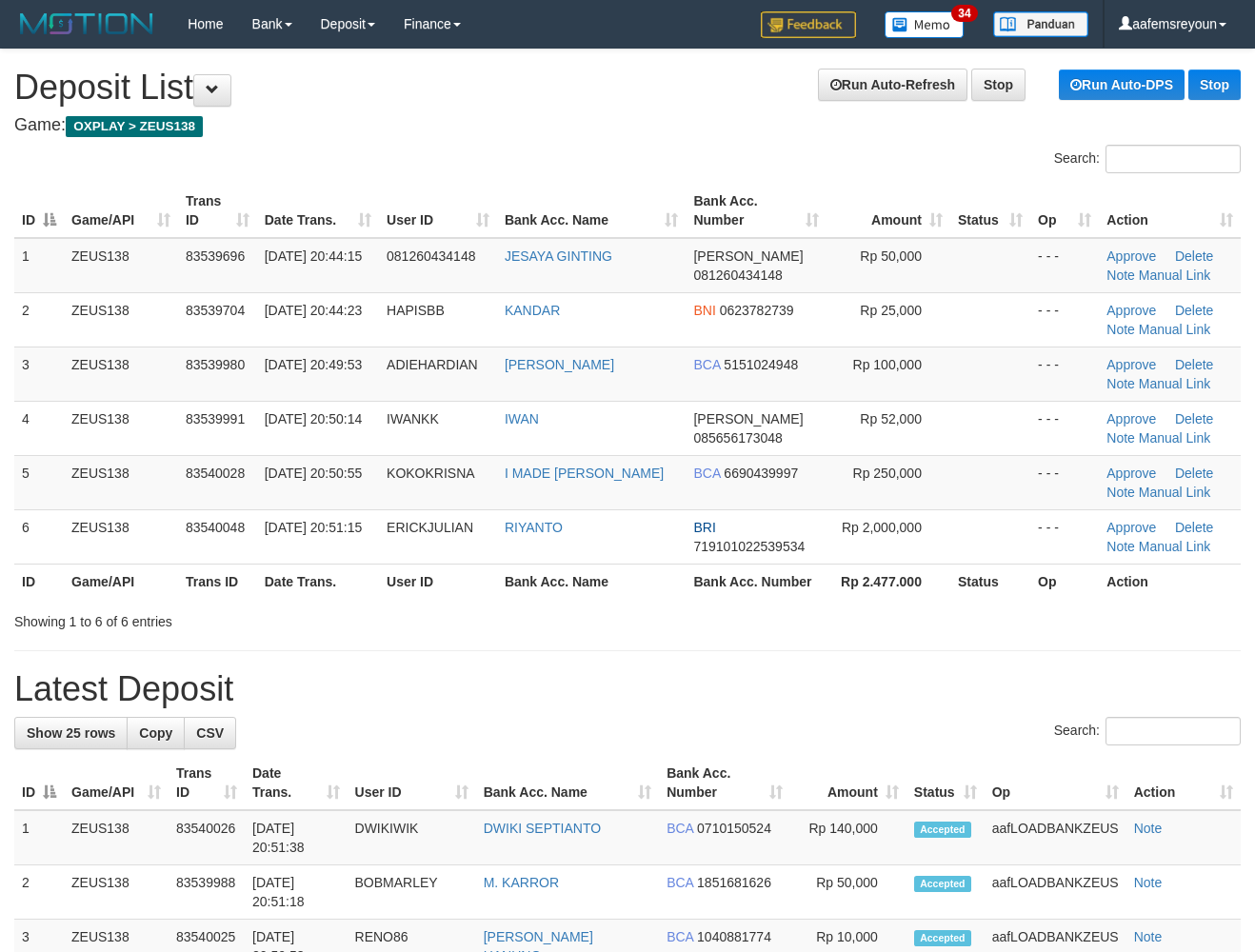 scroll, scrollTop: 0, scrollLeft: 0, axis: both 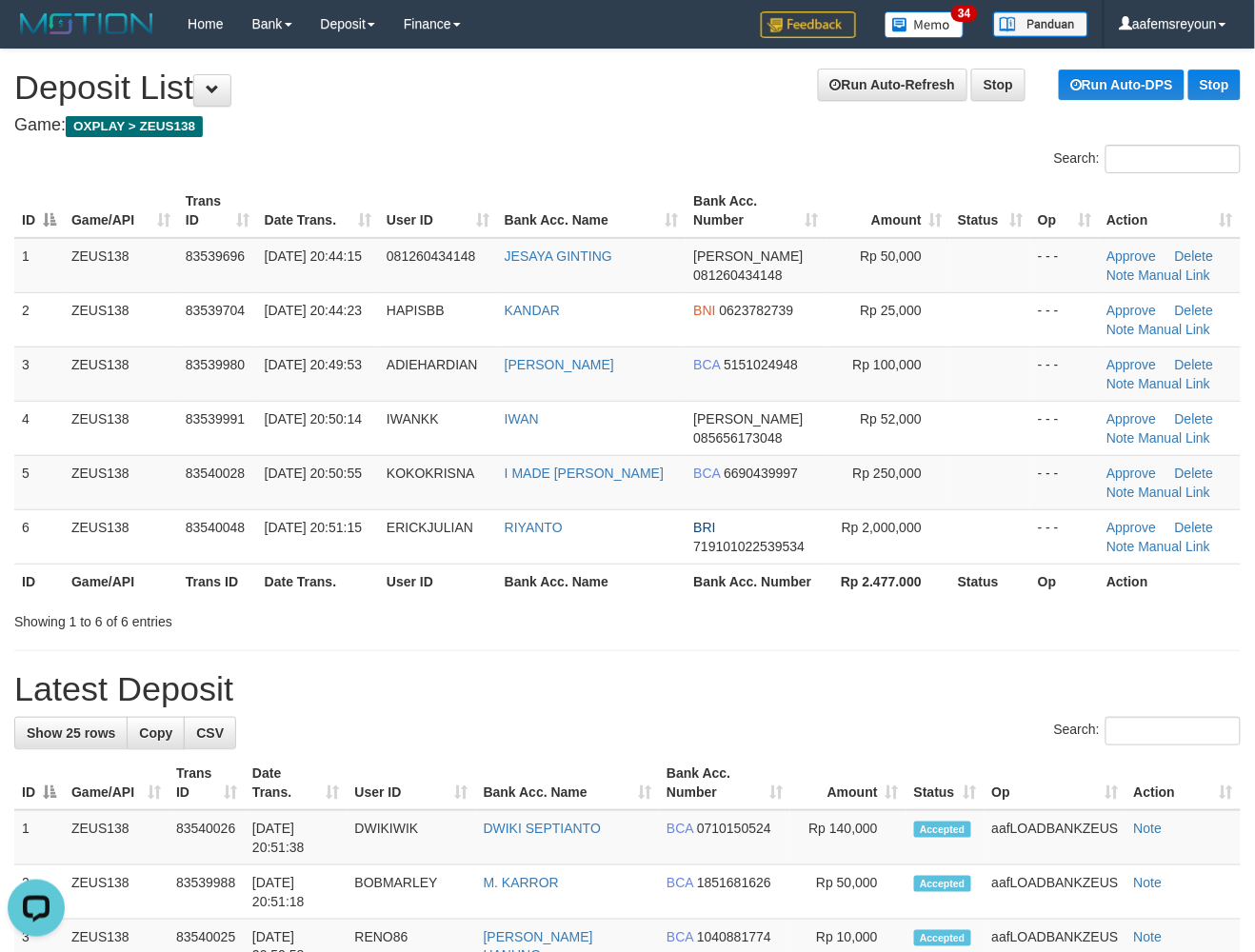 click at bounding box center [628, 650] 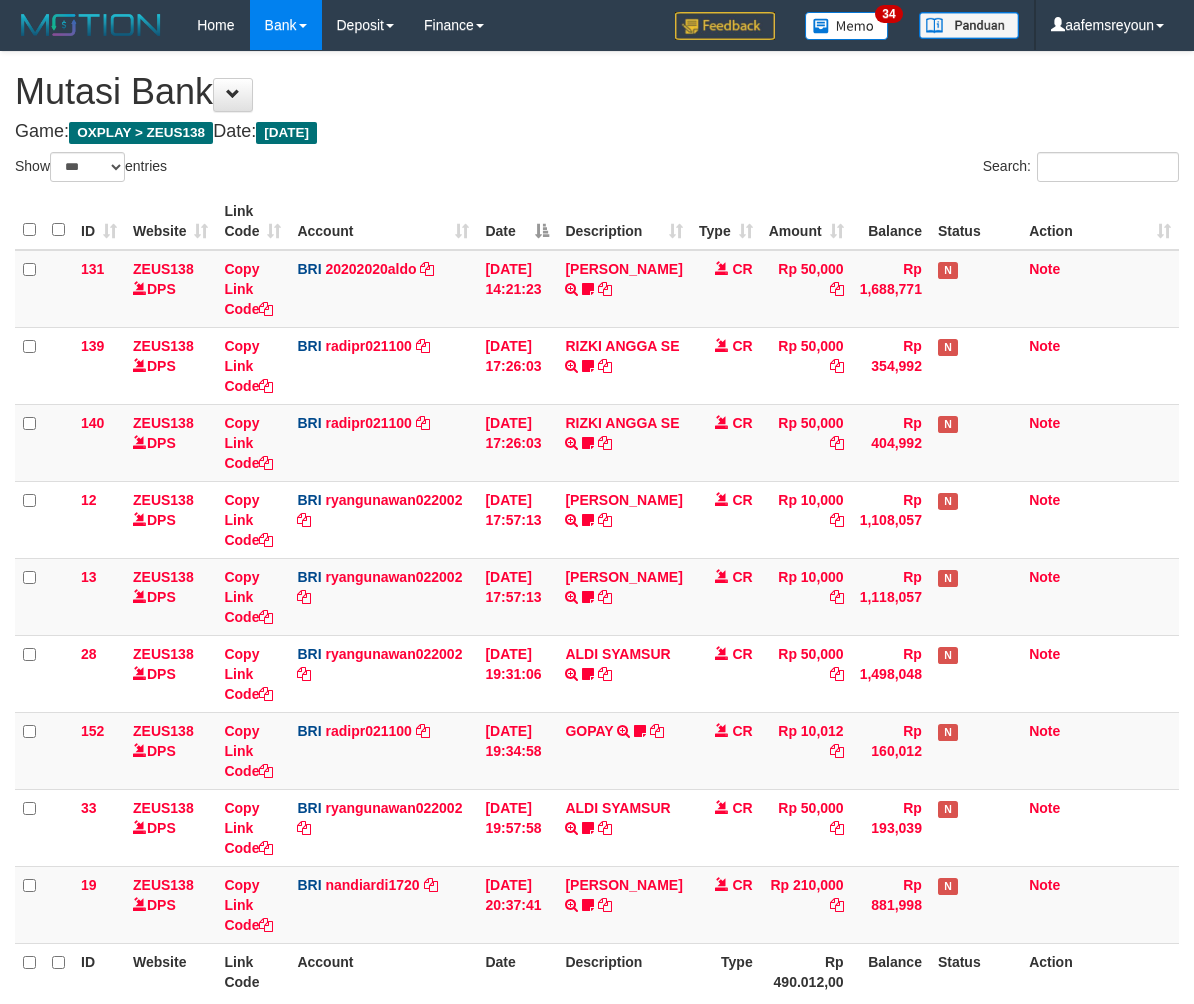 select on "***" 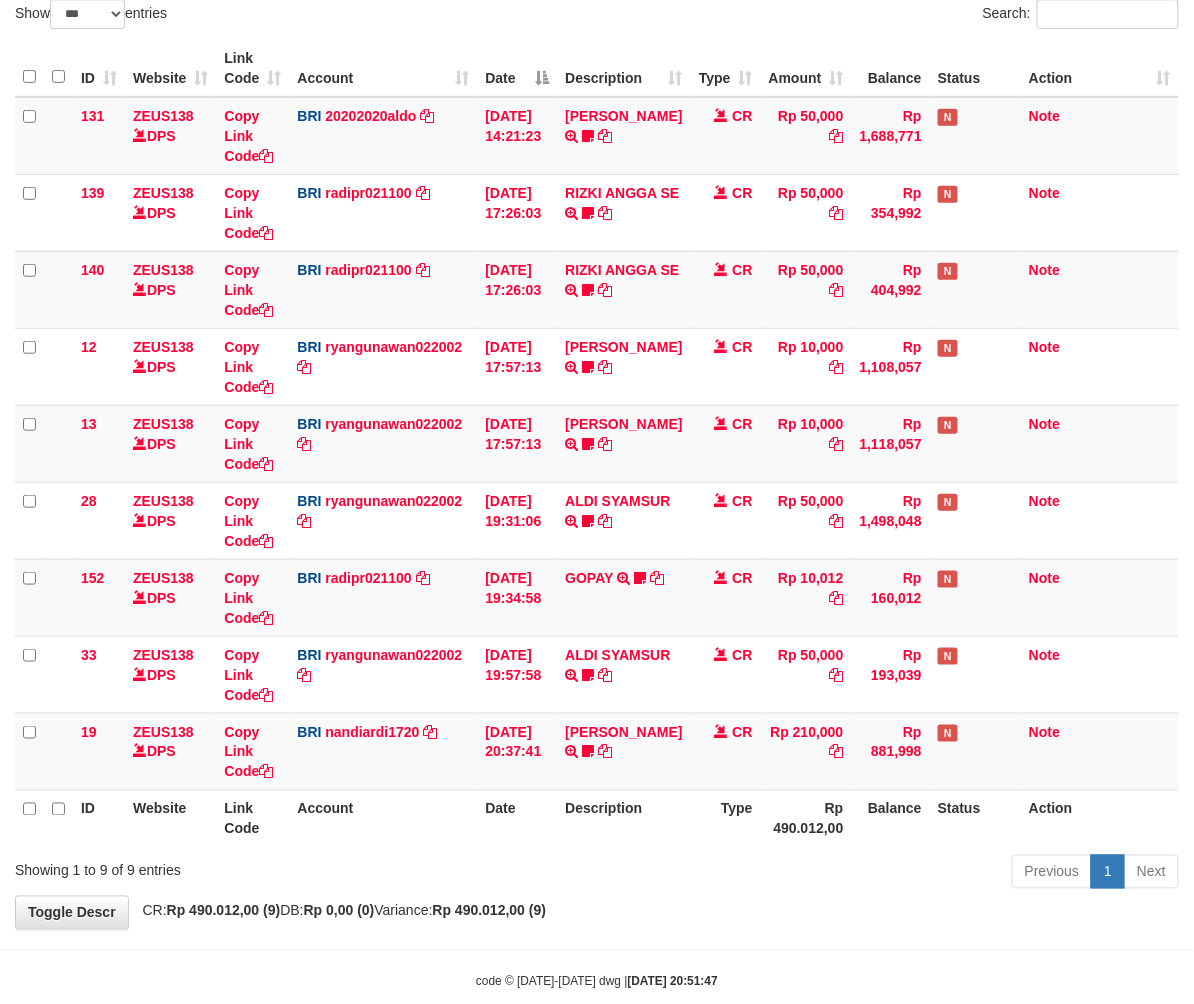 scroll, scrollTop: 194, scrollLeft: 0, axis: vertical 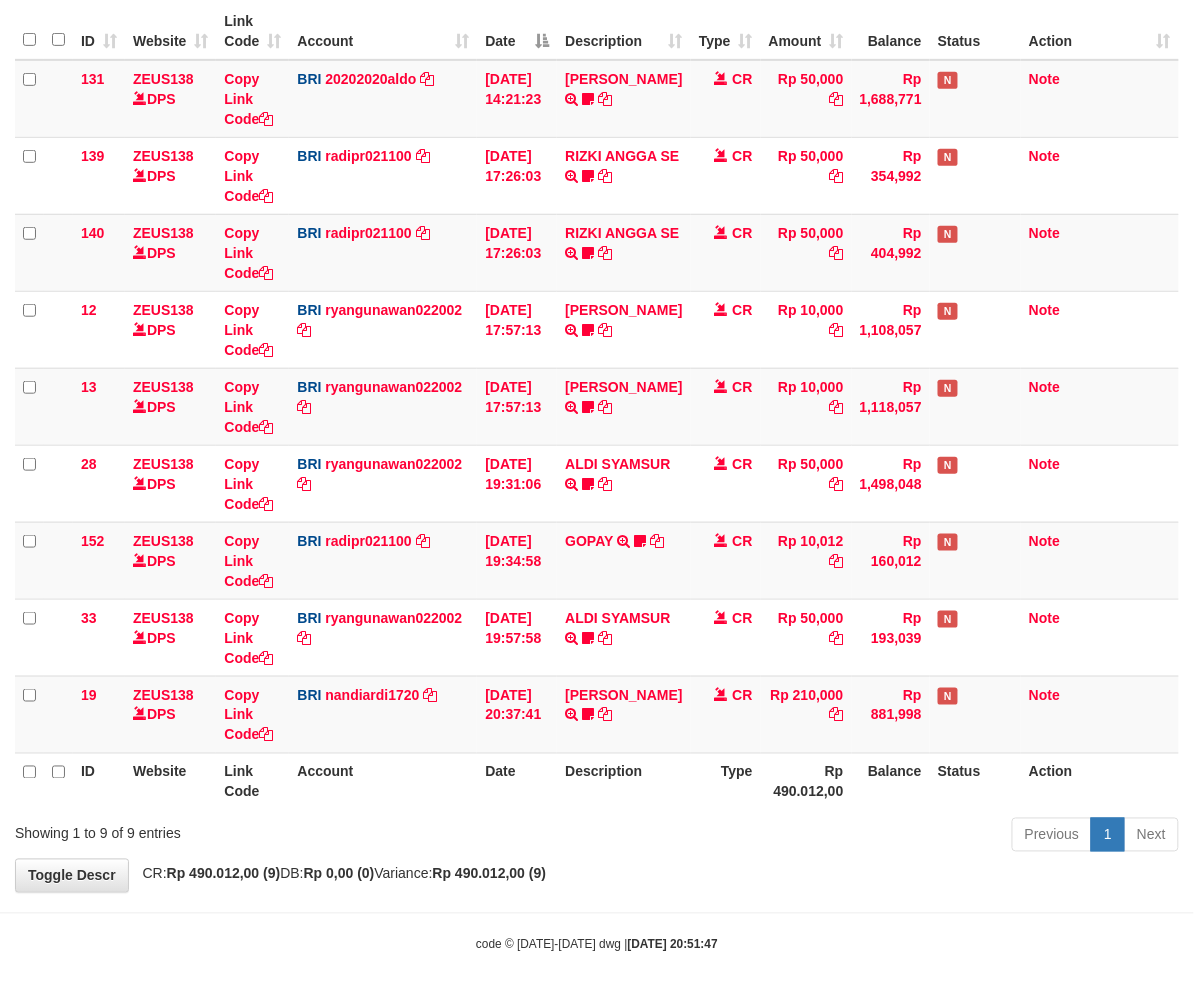 click on "Showing 1 to 9 of 9 entries Previous 1 Next" at bounding box center [597, 837] 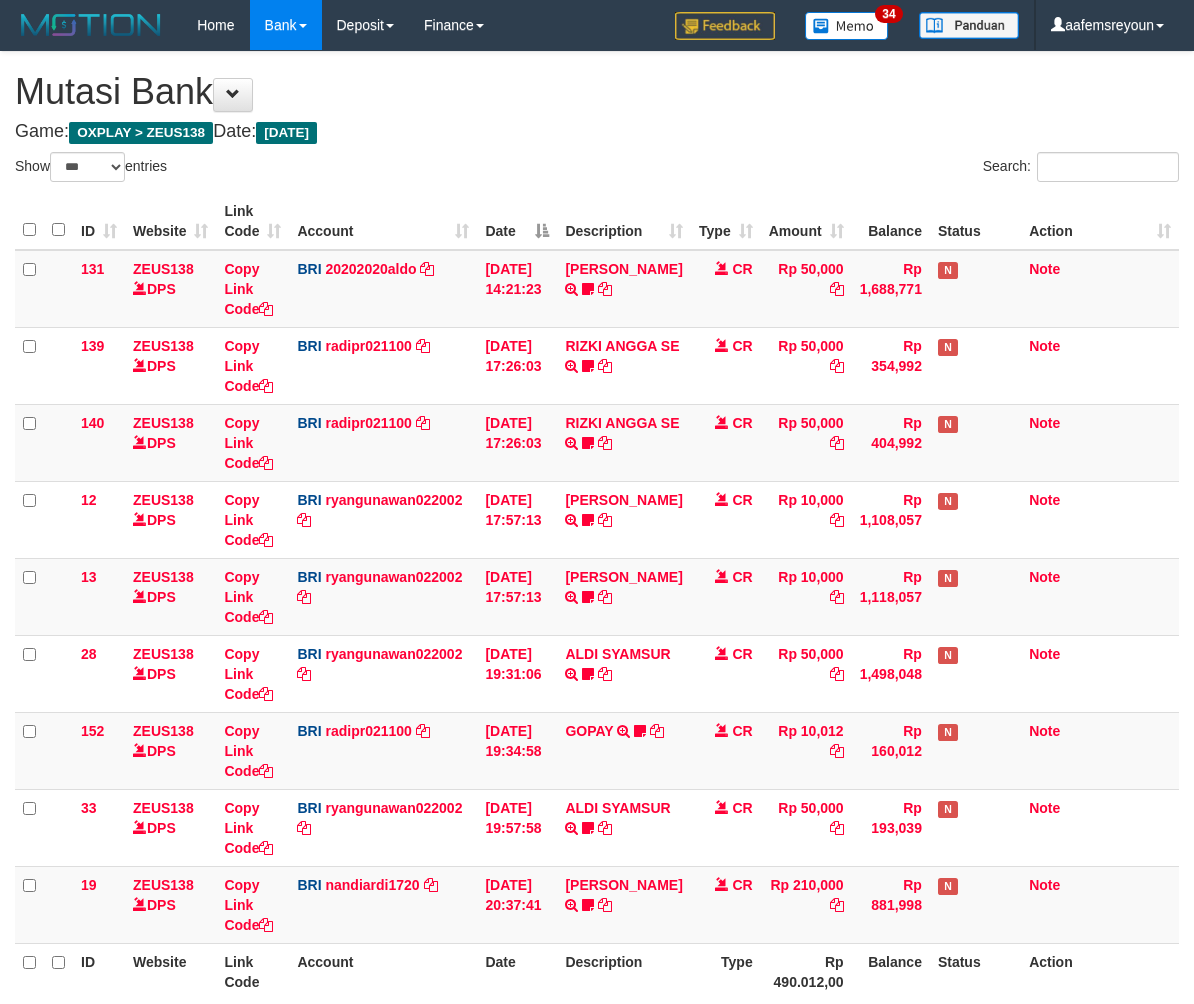 select on "***" 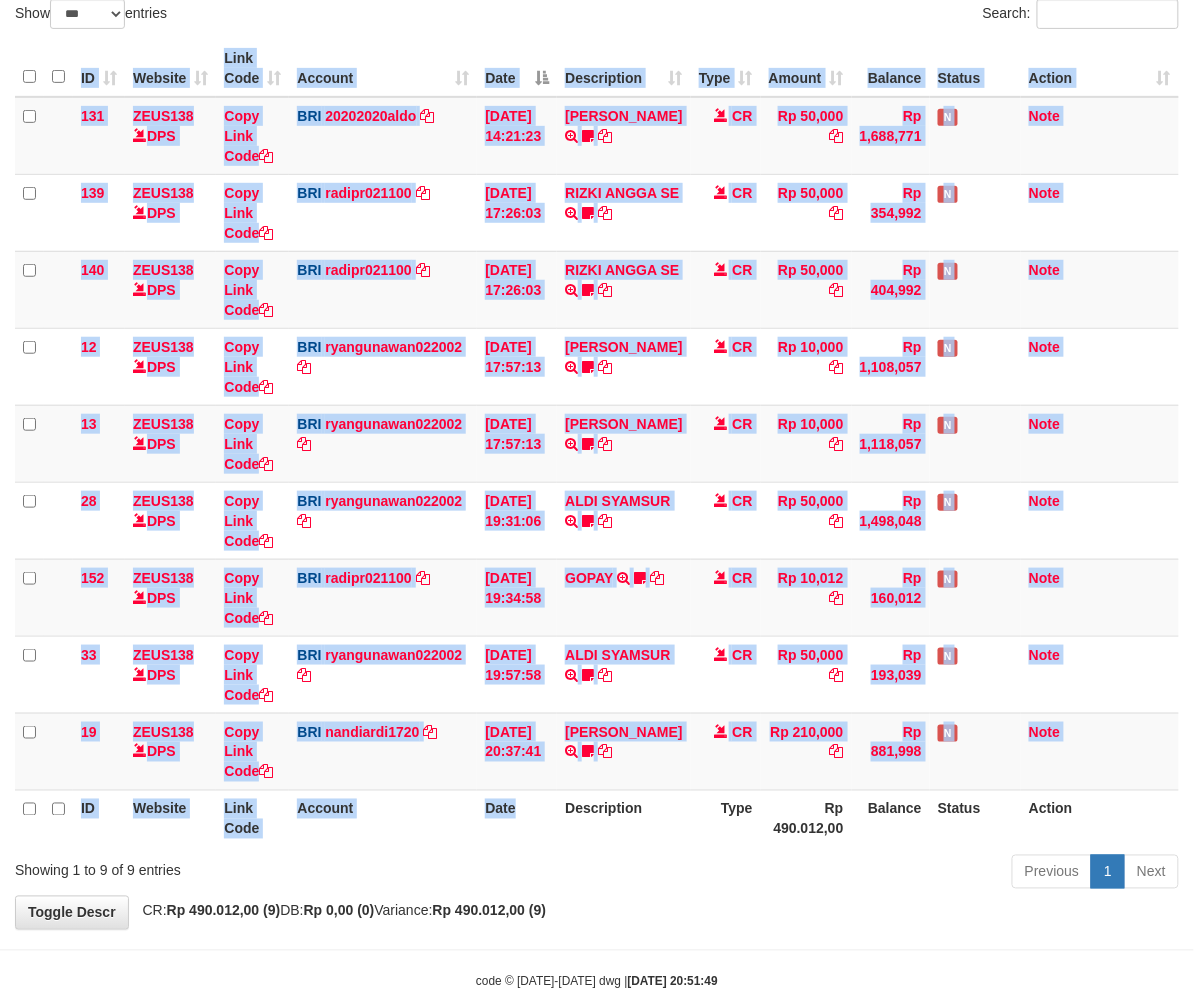 click on "ID Website Link Code Account Date Description Type Amount Balance Status Action
131
ZEUS138    DPS
Copy Link Code
BRI
20202020aldo
DPS
REVALDO SAGITA
mutasi_20250713_3778 | 131
mutasi_20250713_3778 | 131
13/07/2025 14:21:23
DANA HERISUPRAPTO            TRANSFER NBMB DANA HERISUPRAPTO TO REVALDO SAGITA    Herisuprapto
CR
Rp 50,000
Rp 1,688,771
N
Note
139
ZEUS138    DPS
Copy Link Code
BRI
radipr021100" at bounding box center [597, 443] 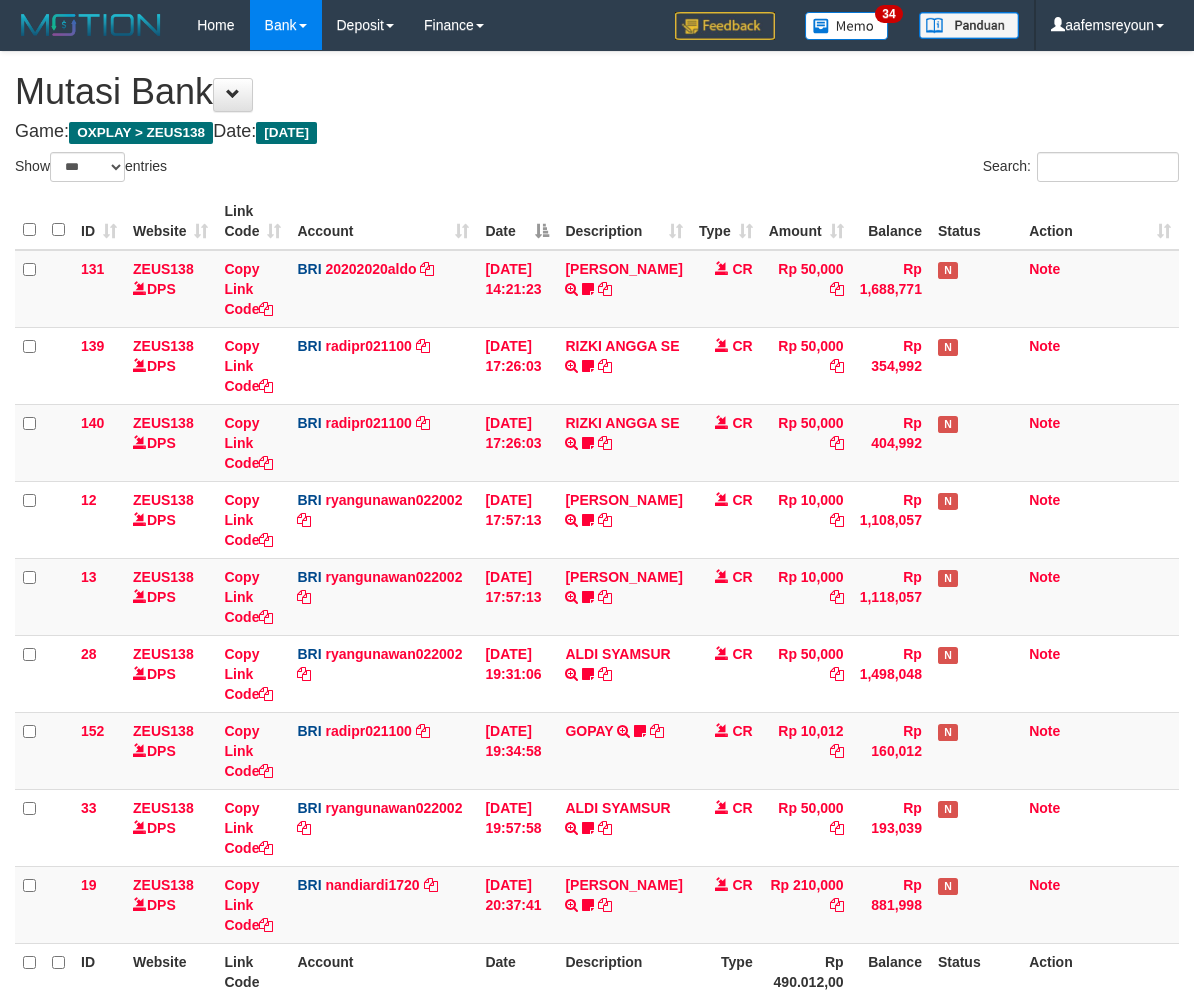 select on "***" 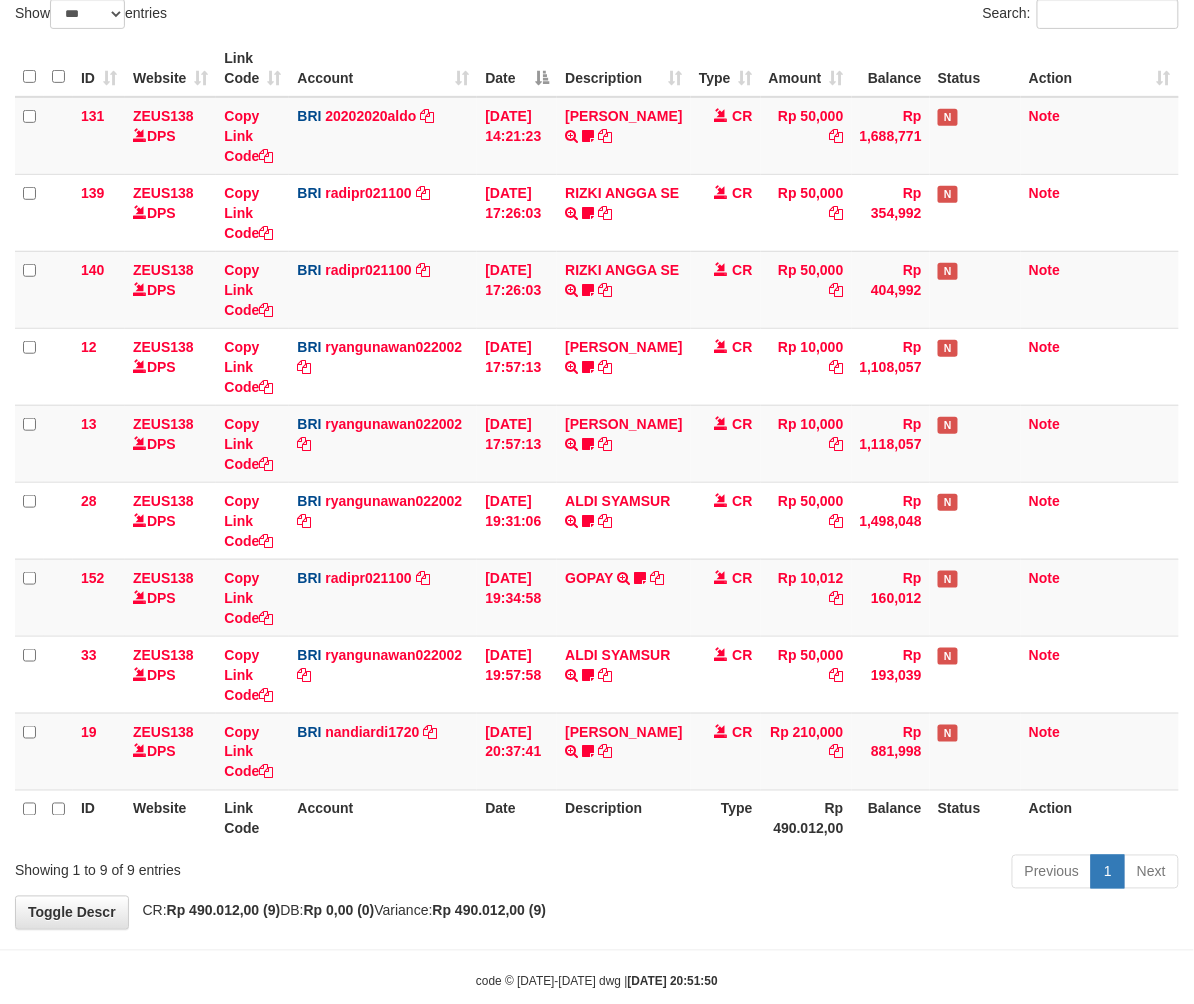 scroll, scrollTop: 194, scrollLeft: 0, axis: vertical 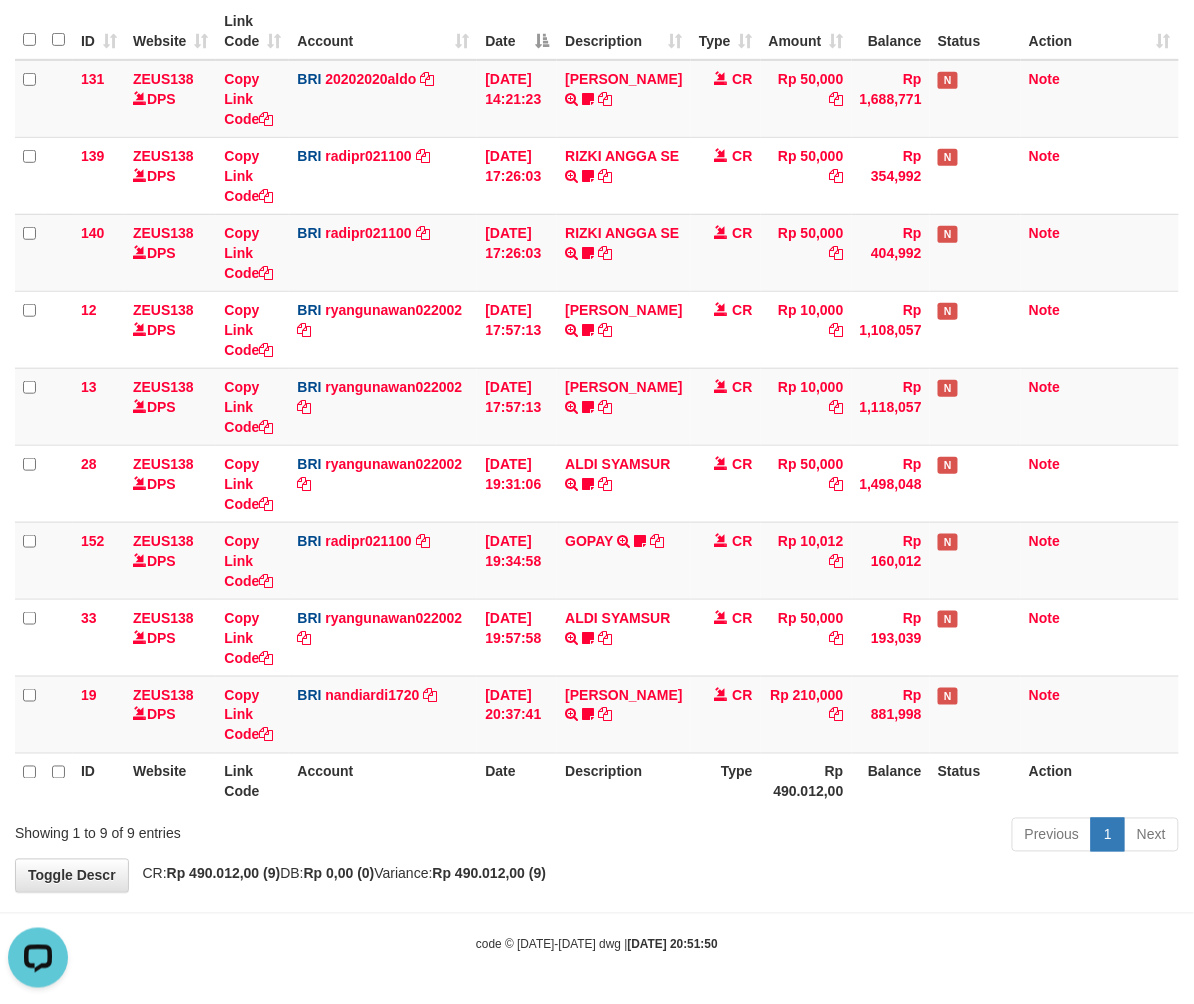click on "Toggle navigation
Home
Bank
Account List
Mutasi Bank
Search
Sync
Note Mutasi
Deposit
DPS Fetch
DPS List
History
Note DPS
Finance
Financial Data
aafemsreyoun
My Profile
Log Out" at bounding box center [597, 407] 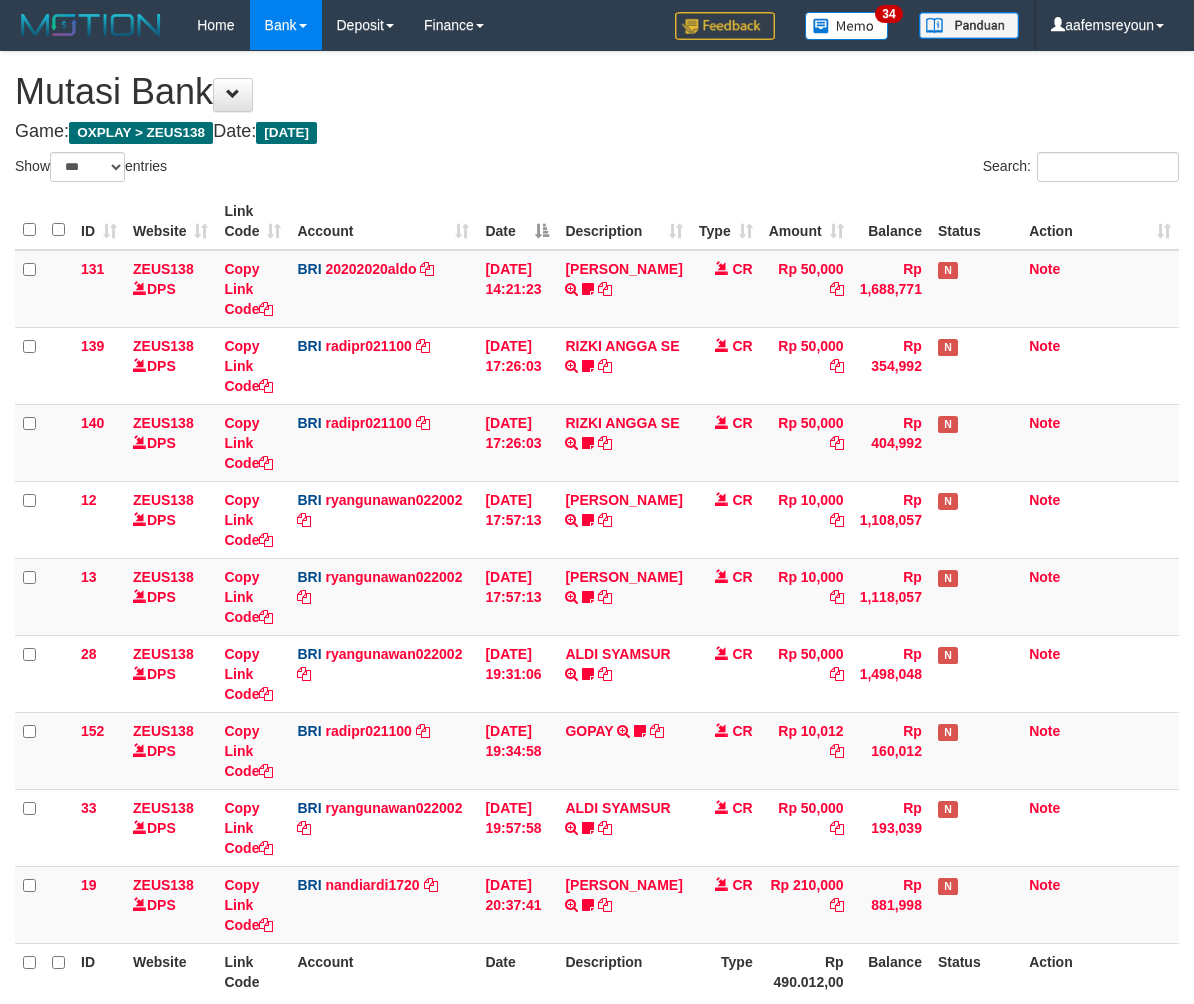 select on "***" 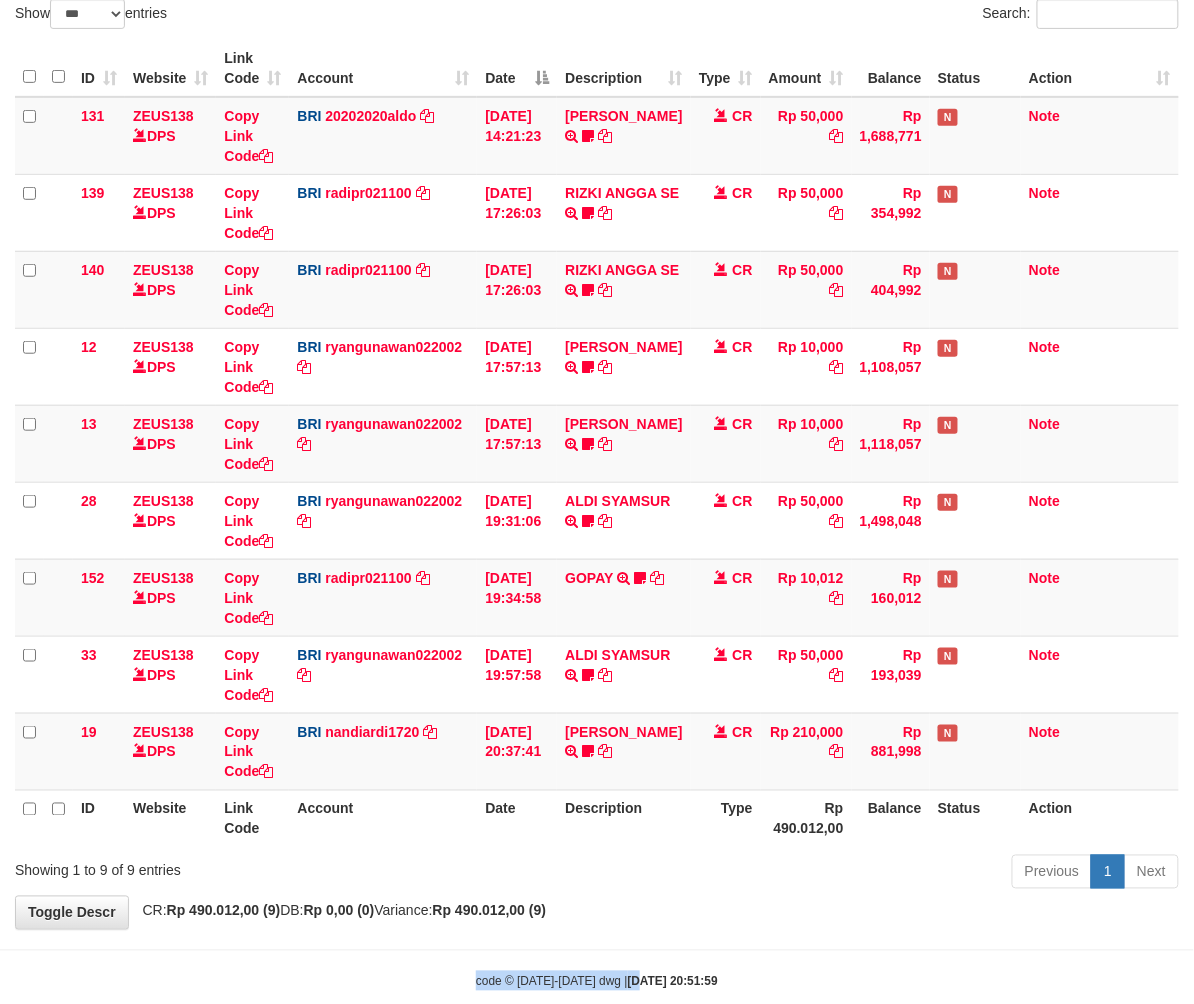 drag, startPoint x: 609, startPoint y: 953, endPoint x: 621, endPoint y: 956, distance: 12.369317 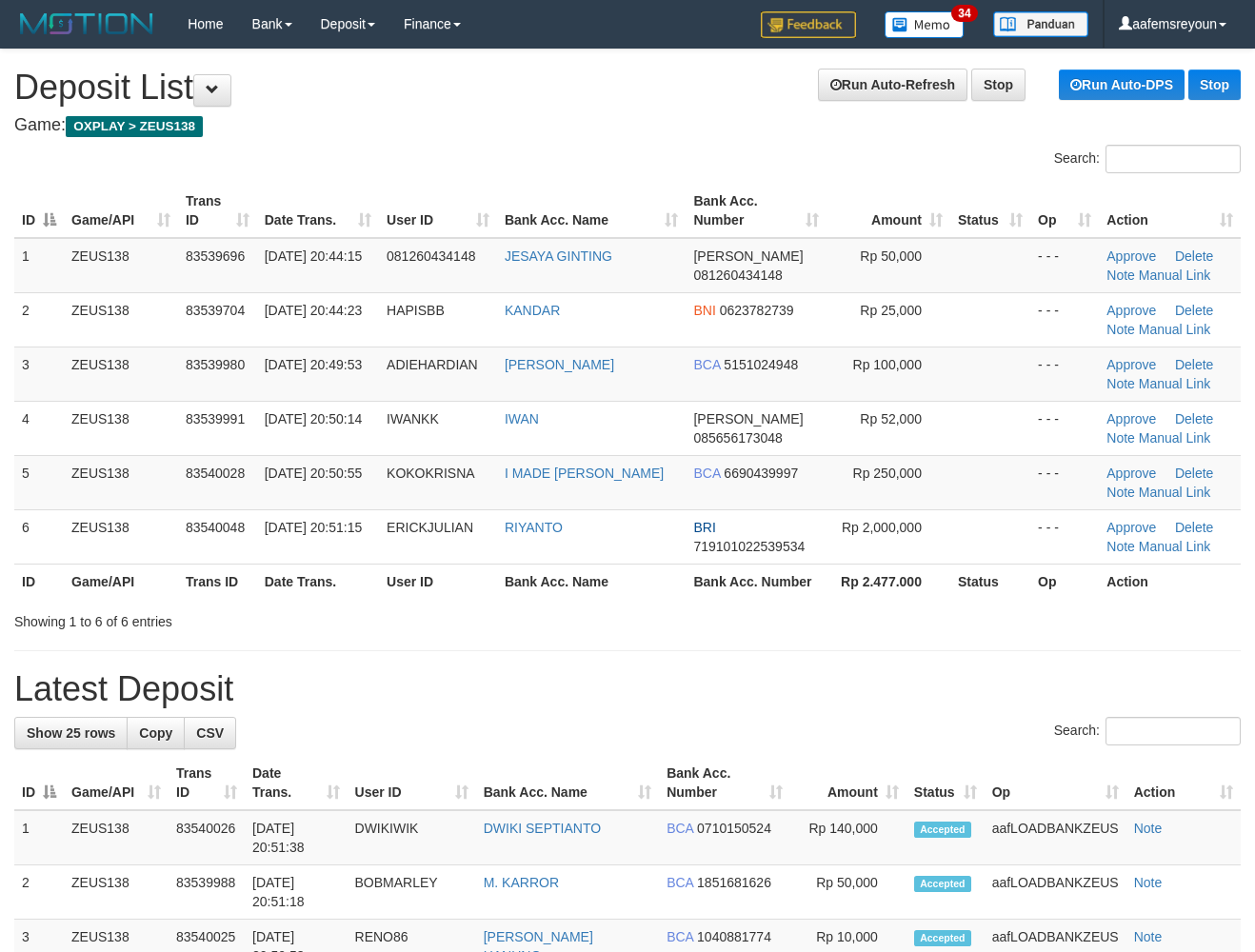 scroll, scrollTop: 0, scrollLeft: 0, axis: both 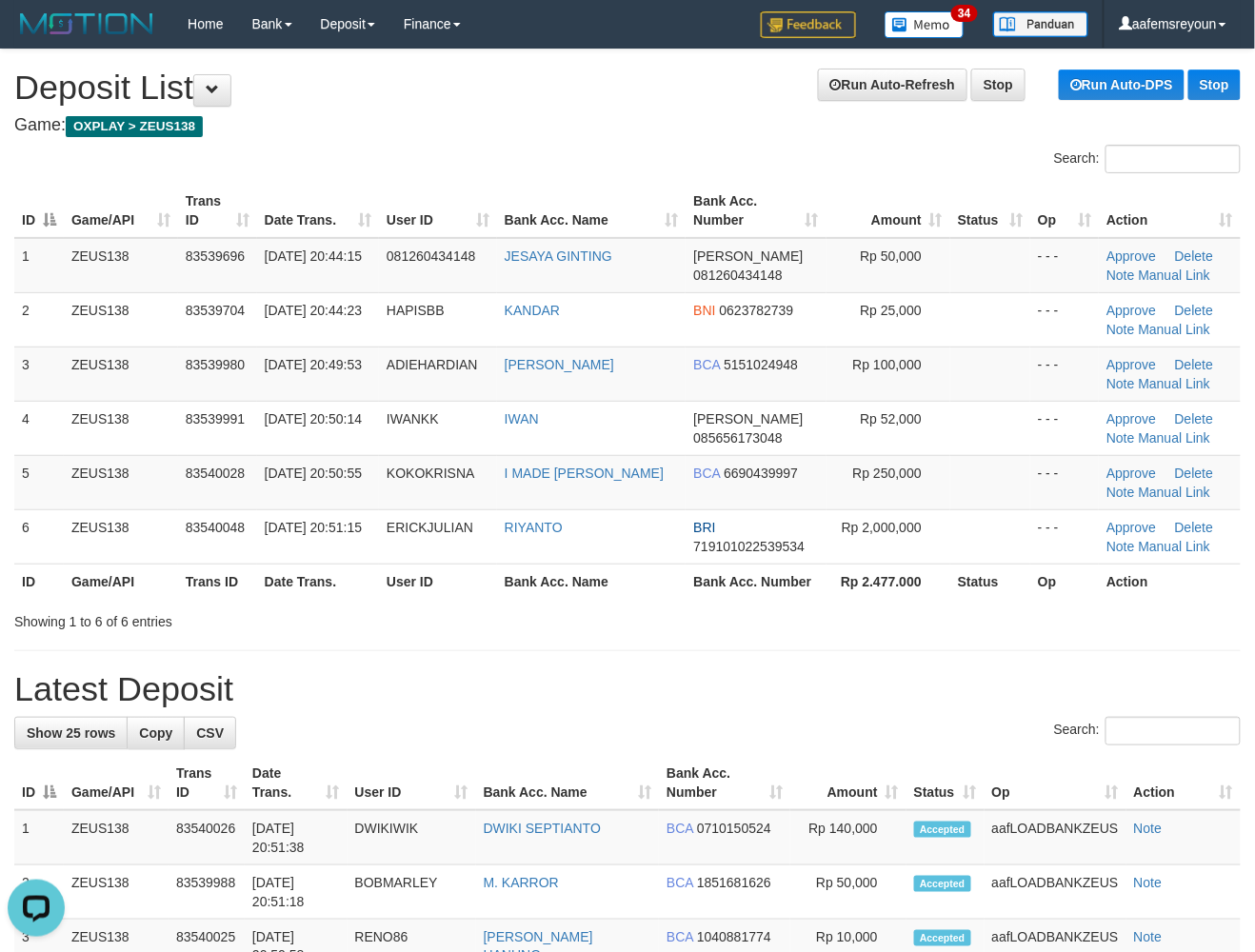drag, startPoint x: 812, startPoint y: 588, endPoint x: 823, endPoint y: 594, distance: 12.529964 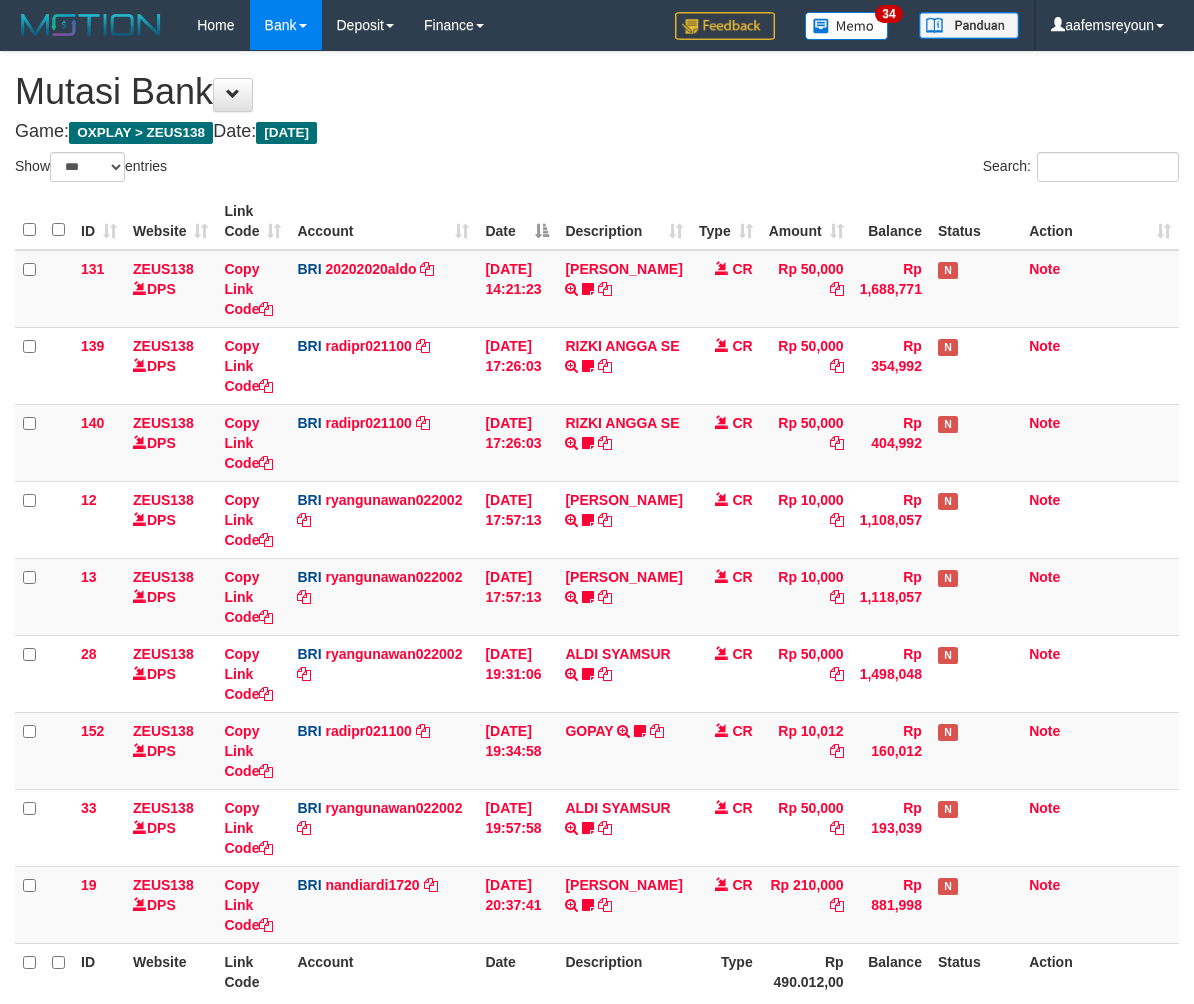 select on "***" 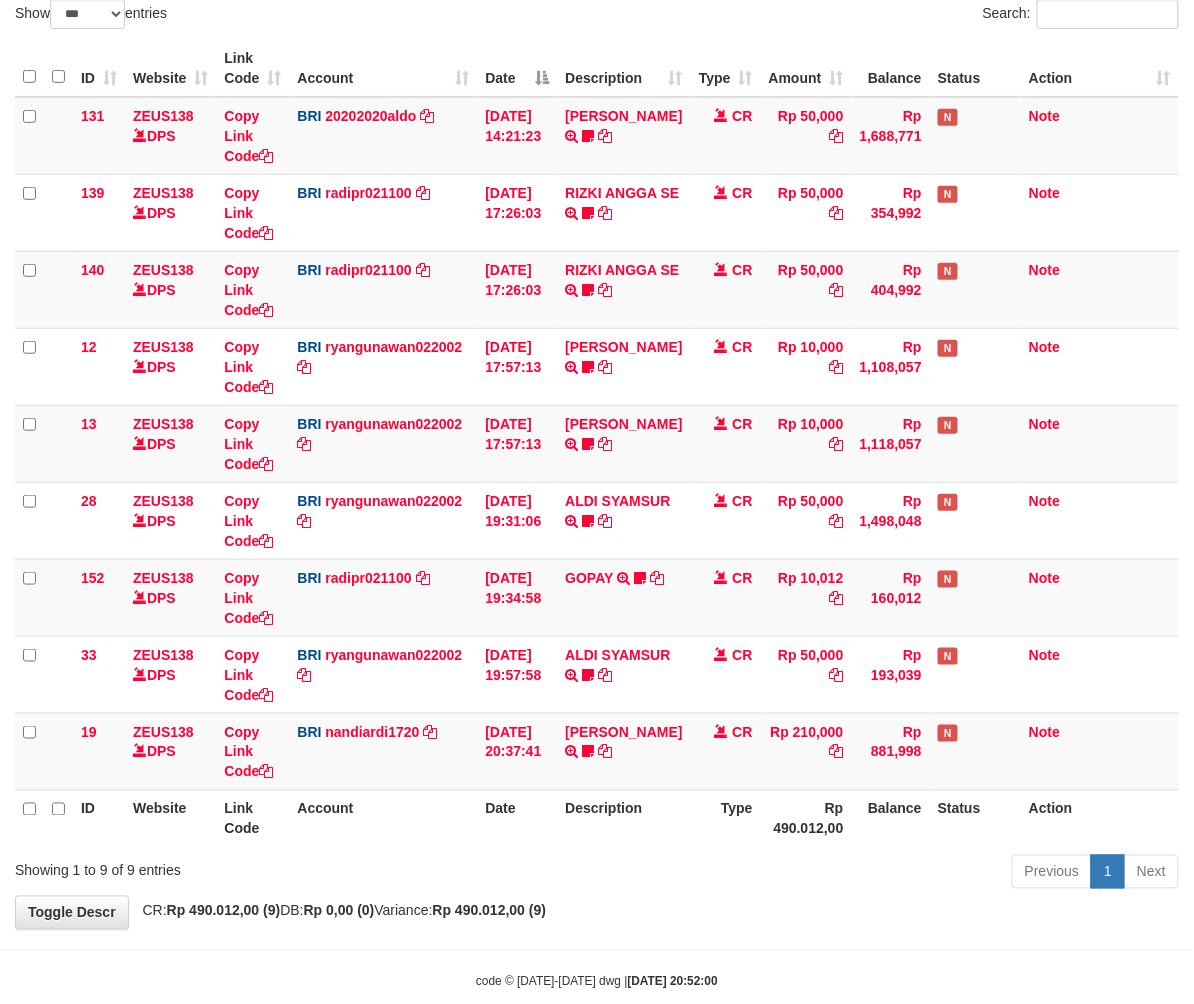 scroll, scrollTop: 194, scrollLeft: 0, axis: vertical 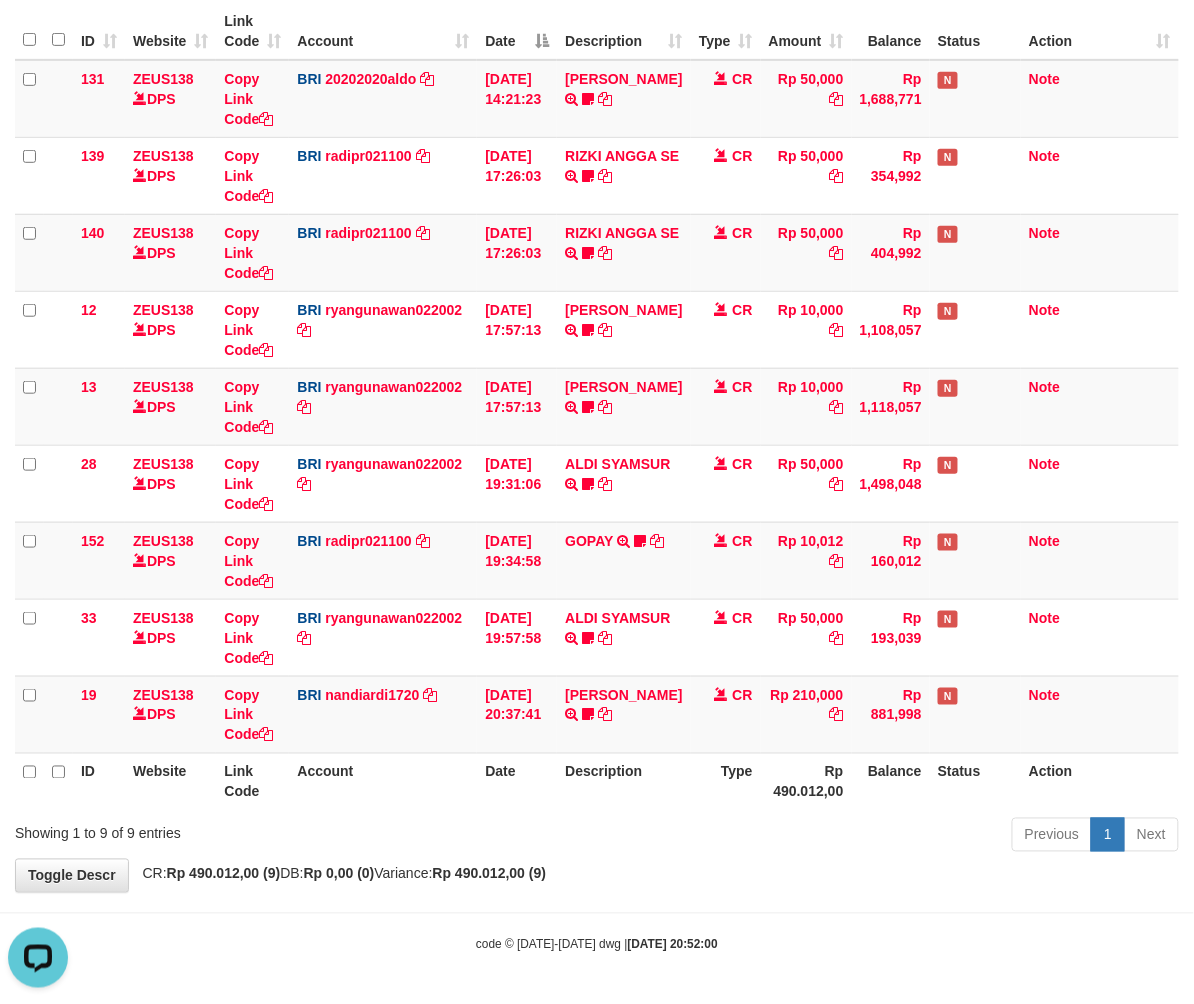 drag, startPoint x: 296, startPoint y: 822, endPoint x: 274, endPoint y: 797, distance: 33.30165 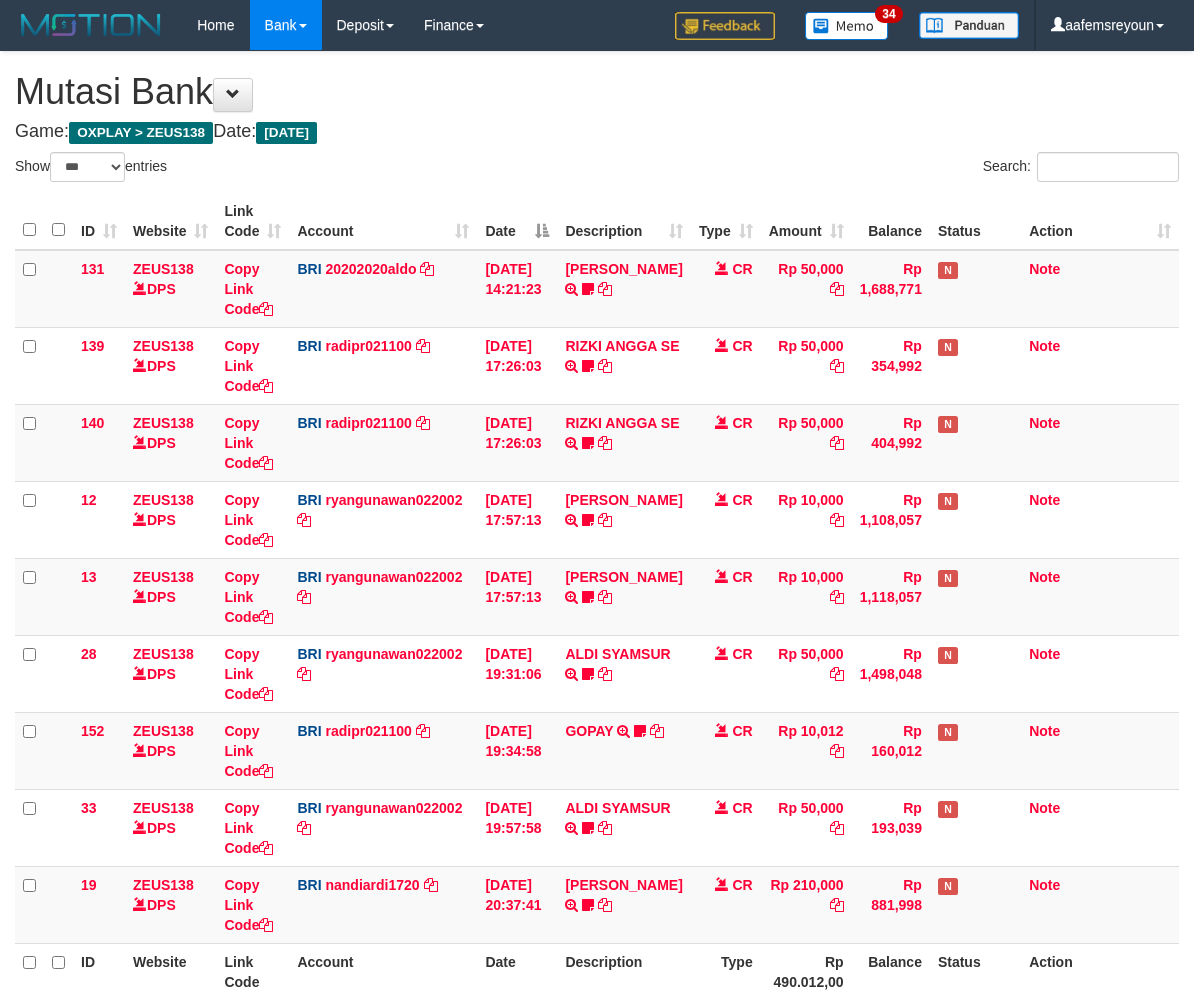 select on "***" 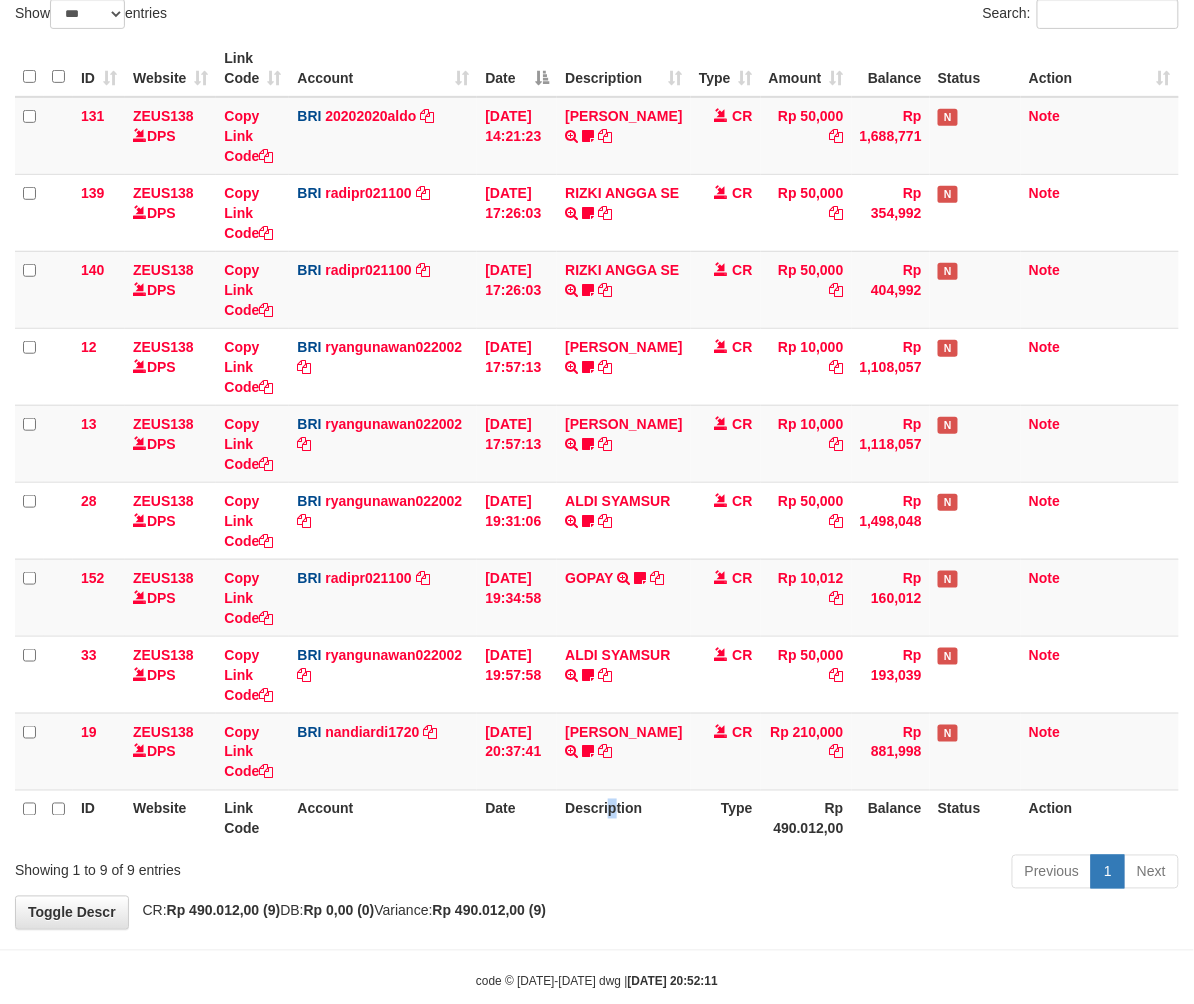 click on "Description" at bounding box center (623, 818) 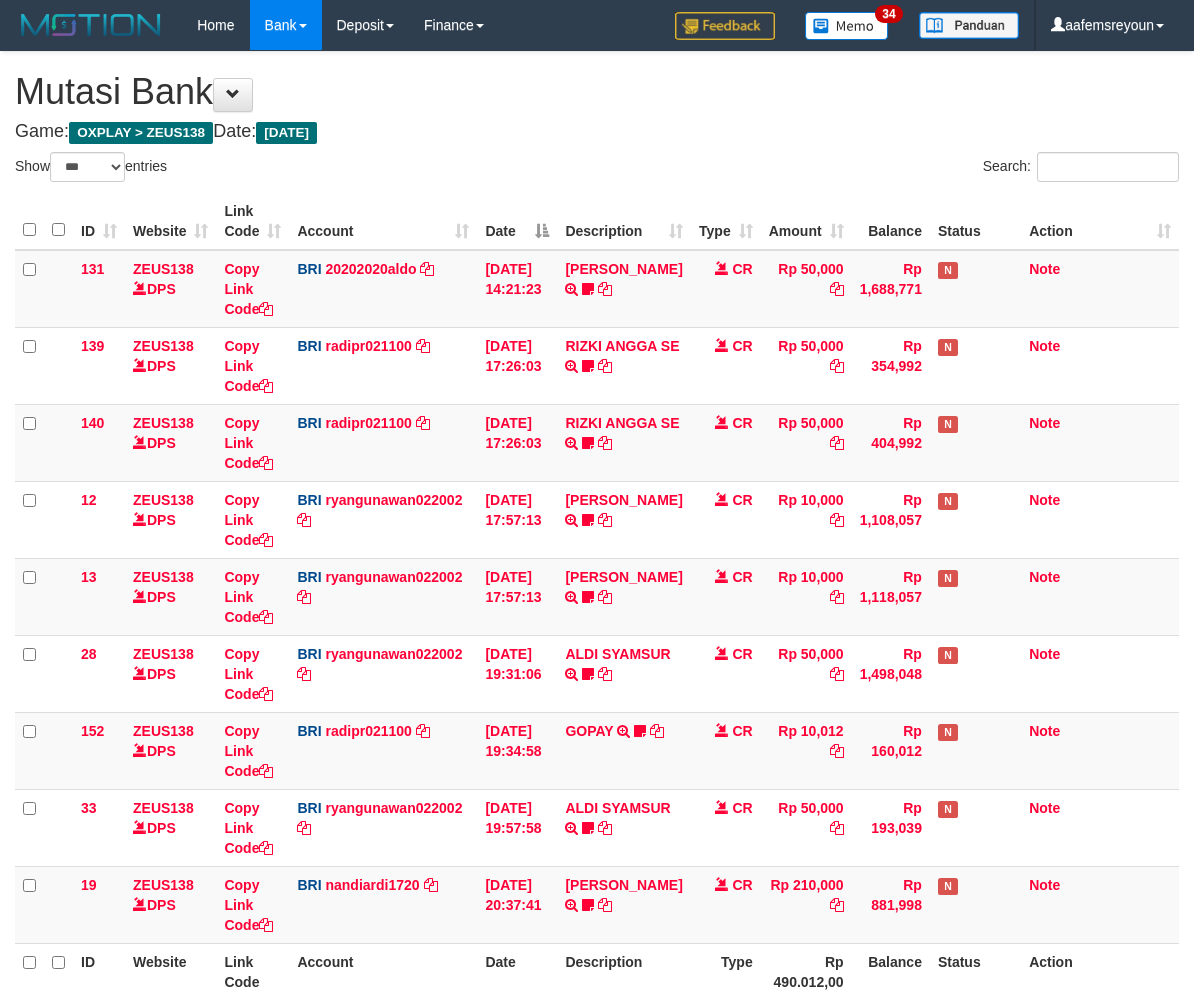 select on "***" 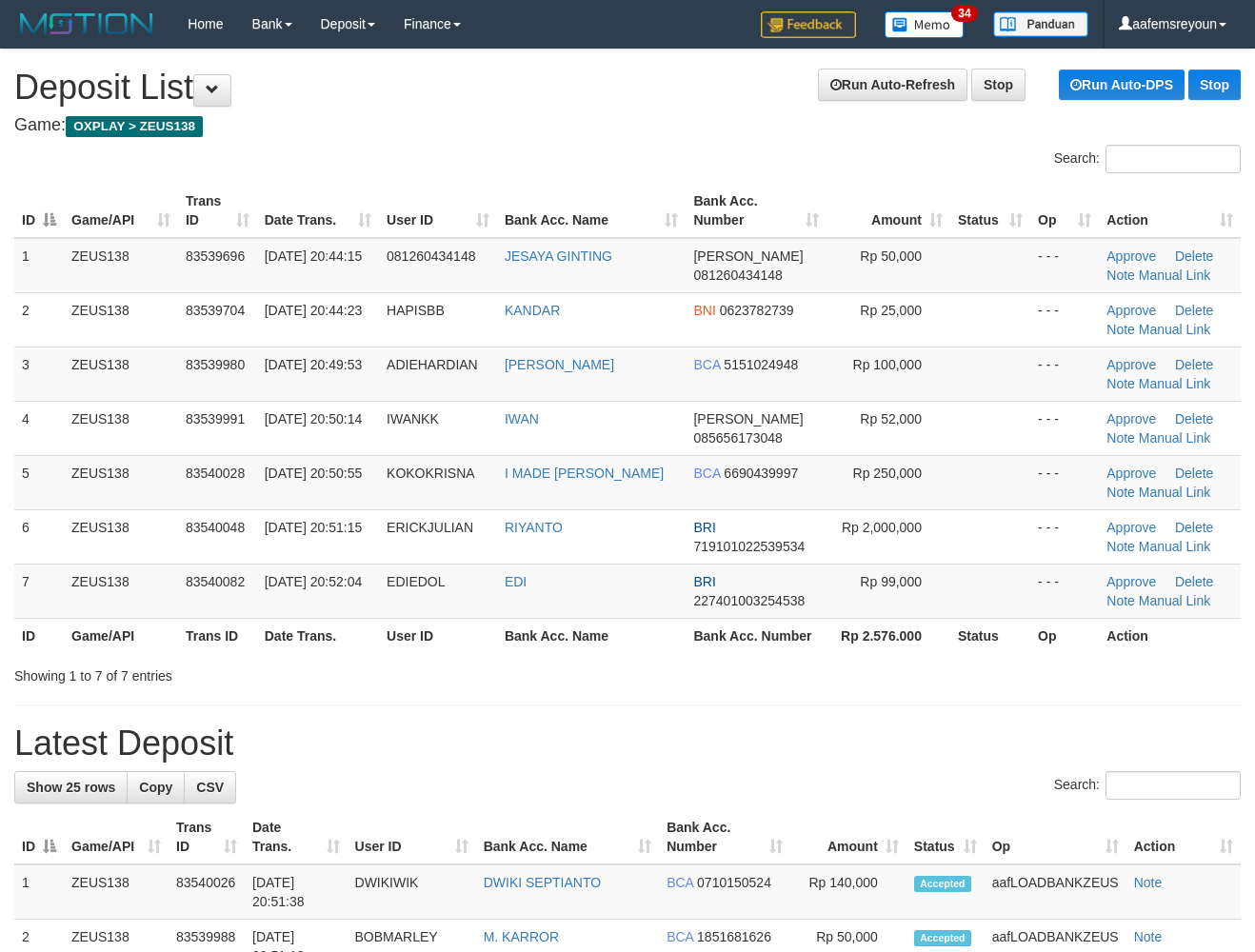 scroll, scrollTop: 0, scrollLeft: 0, axis: both 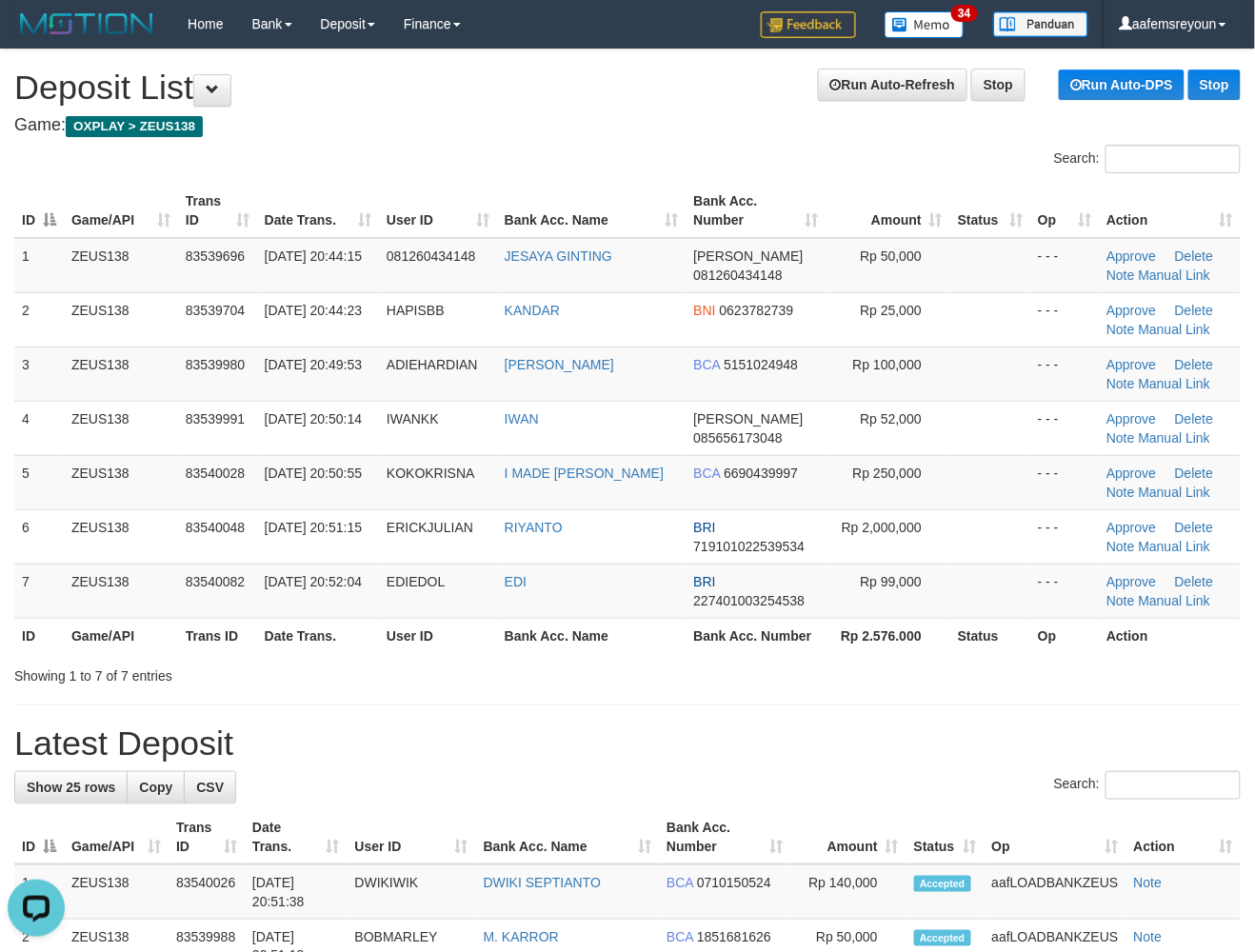 drag, startPoint x: 910, startPoint y: 771, endPoint x: 1121, endPoint y: 792, distance: 212.04245 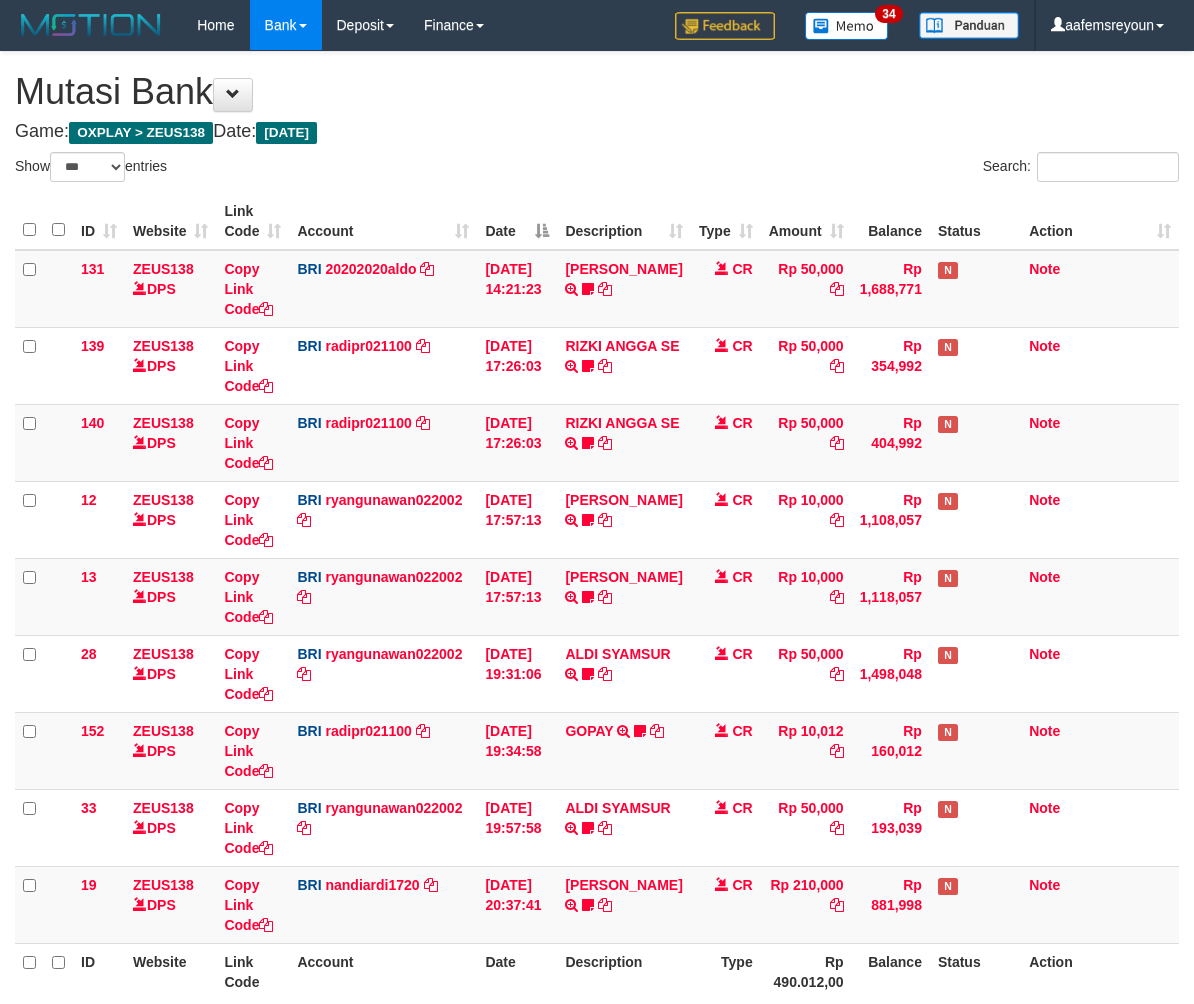 select on "***" 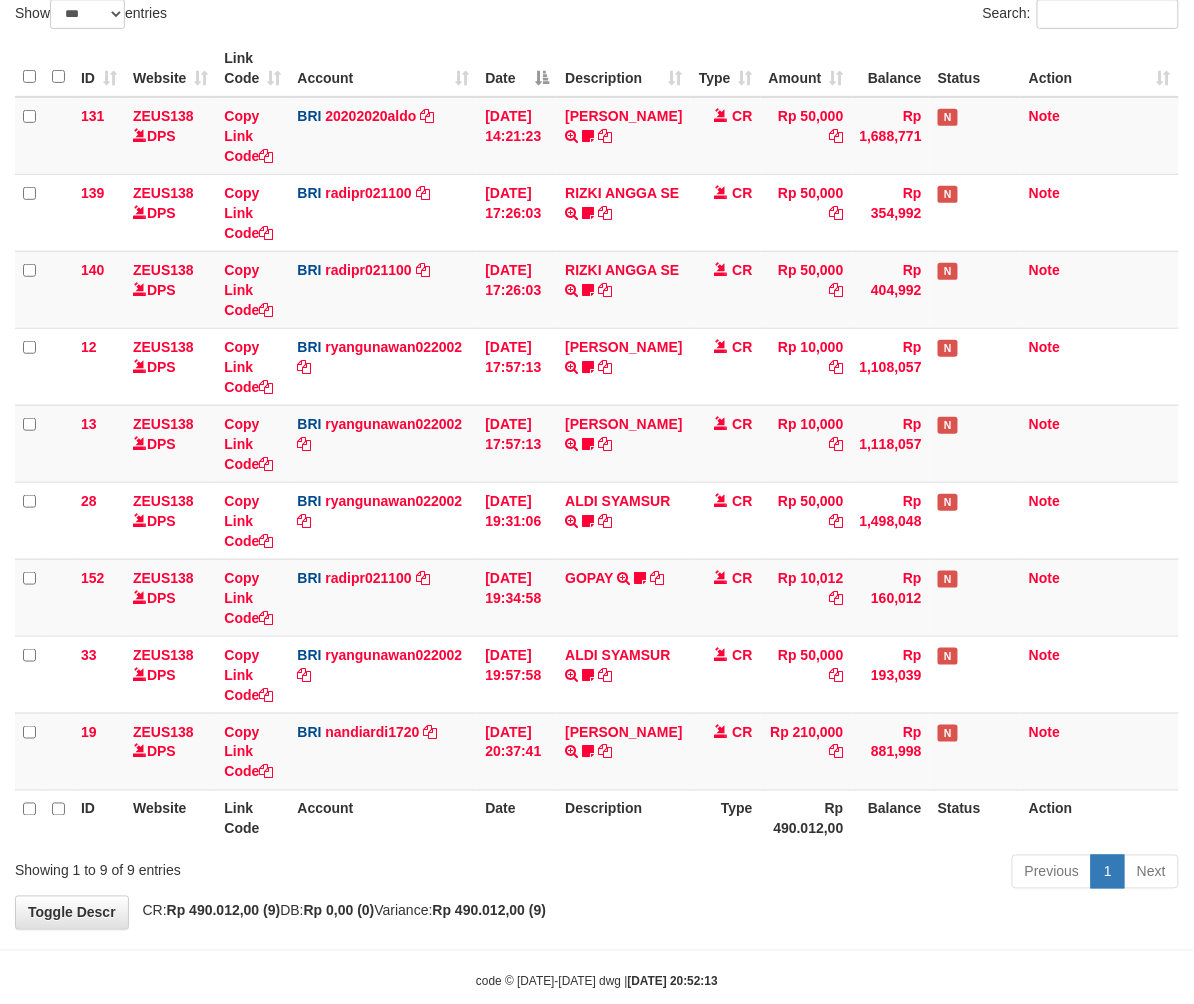 scroll, scrollTop: 194, scrollLeft: 0, axis: vertical 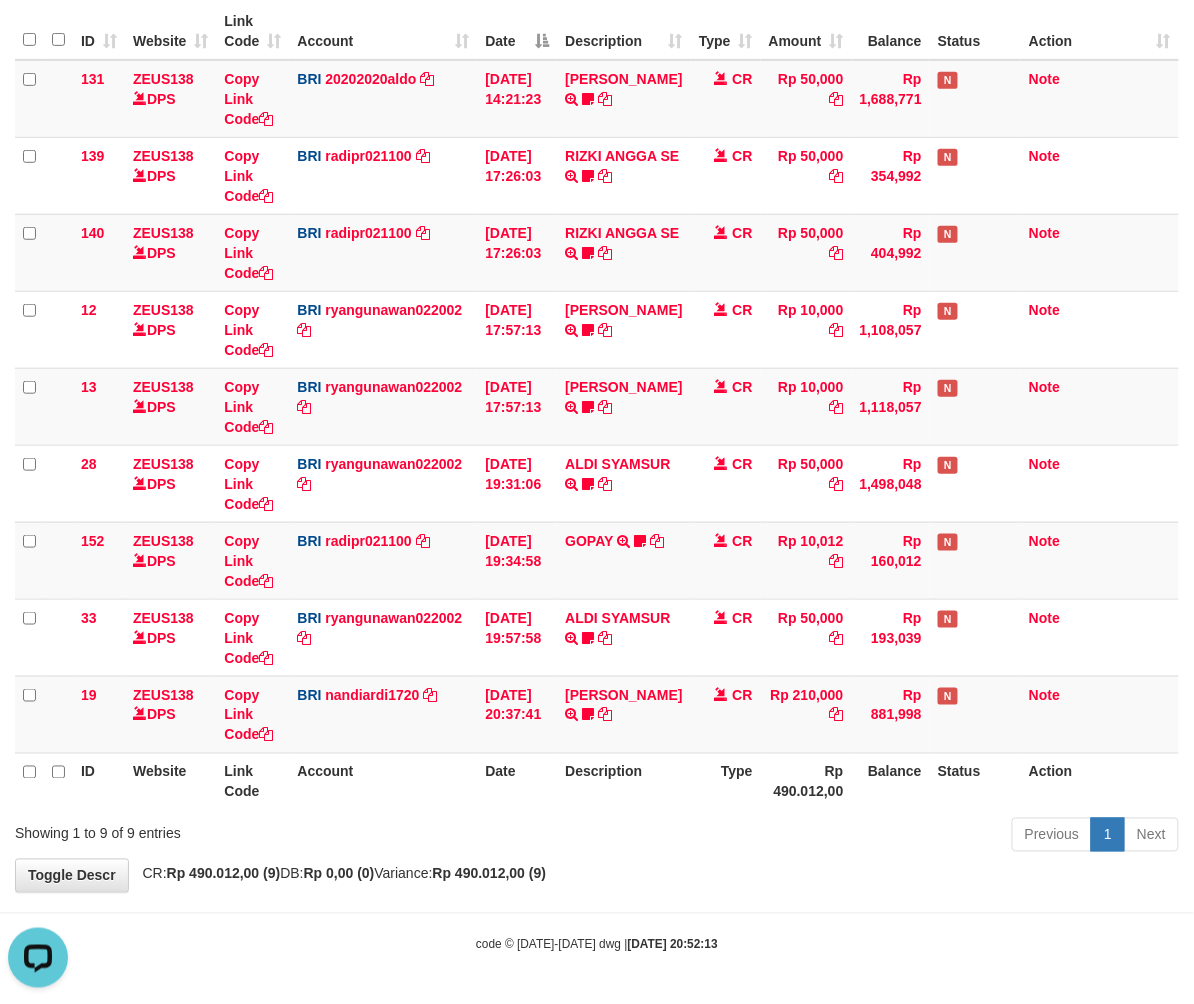 drag, startPoint x: 233, startPoint y: 830, endPoint x: 244, endPoint y: 830, distance: 11 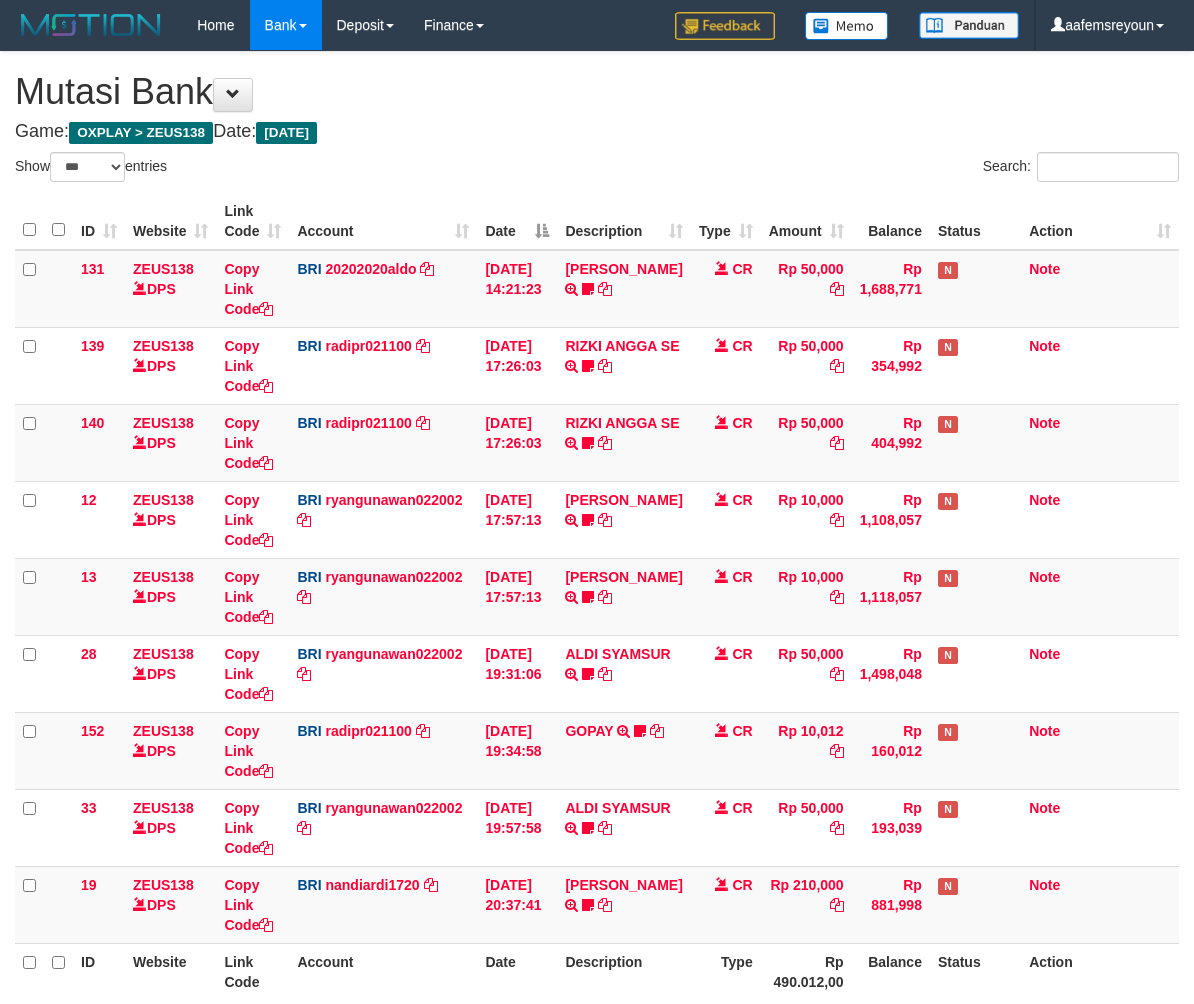 select on "***" 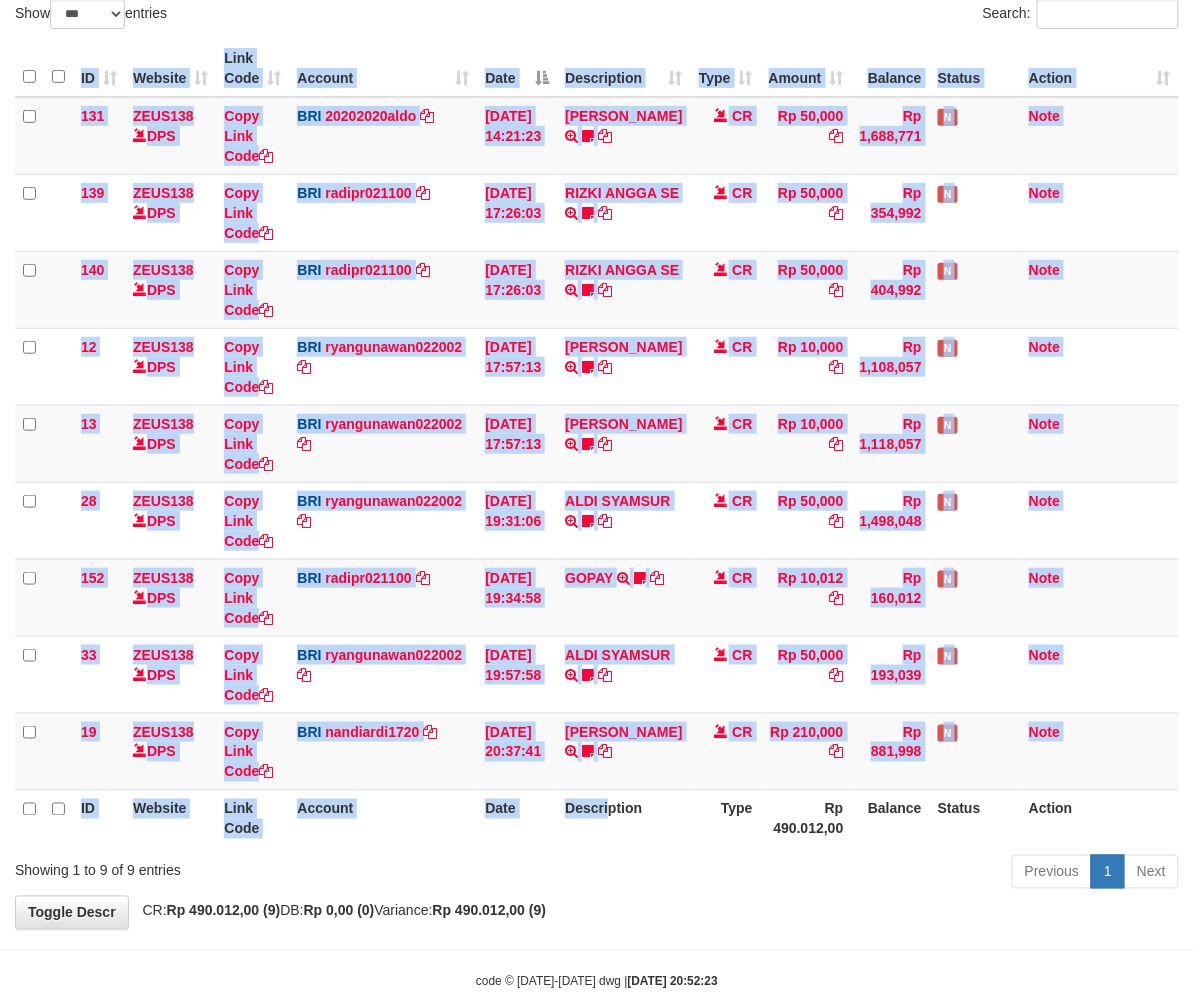 drag, startPoint x: 606, startPoint y: 852, endPoint x: 616, endPoint y: 848, distance: 10.770329 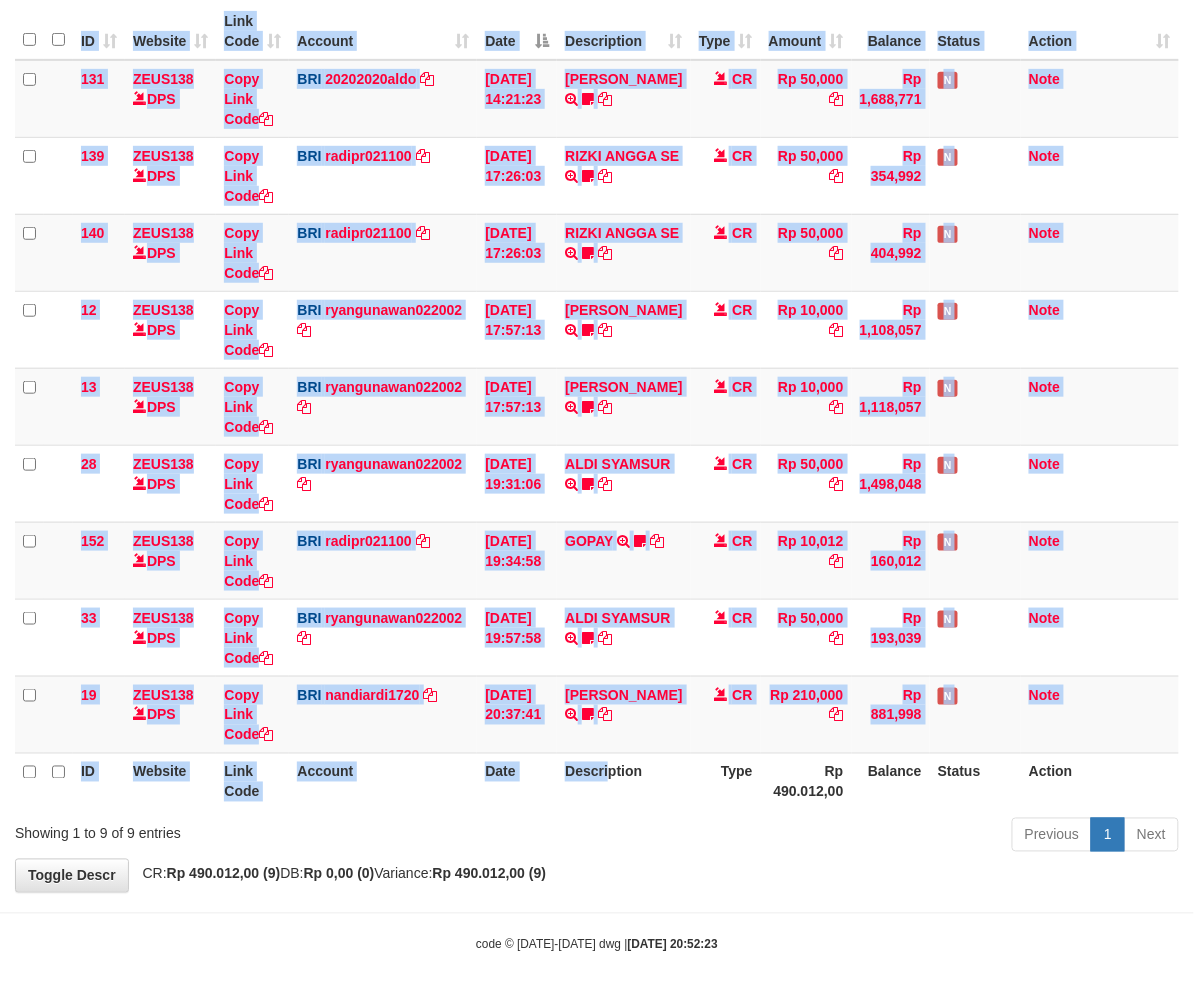 click on "Previous 1 Next" at bounding box center (846, 837) 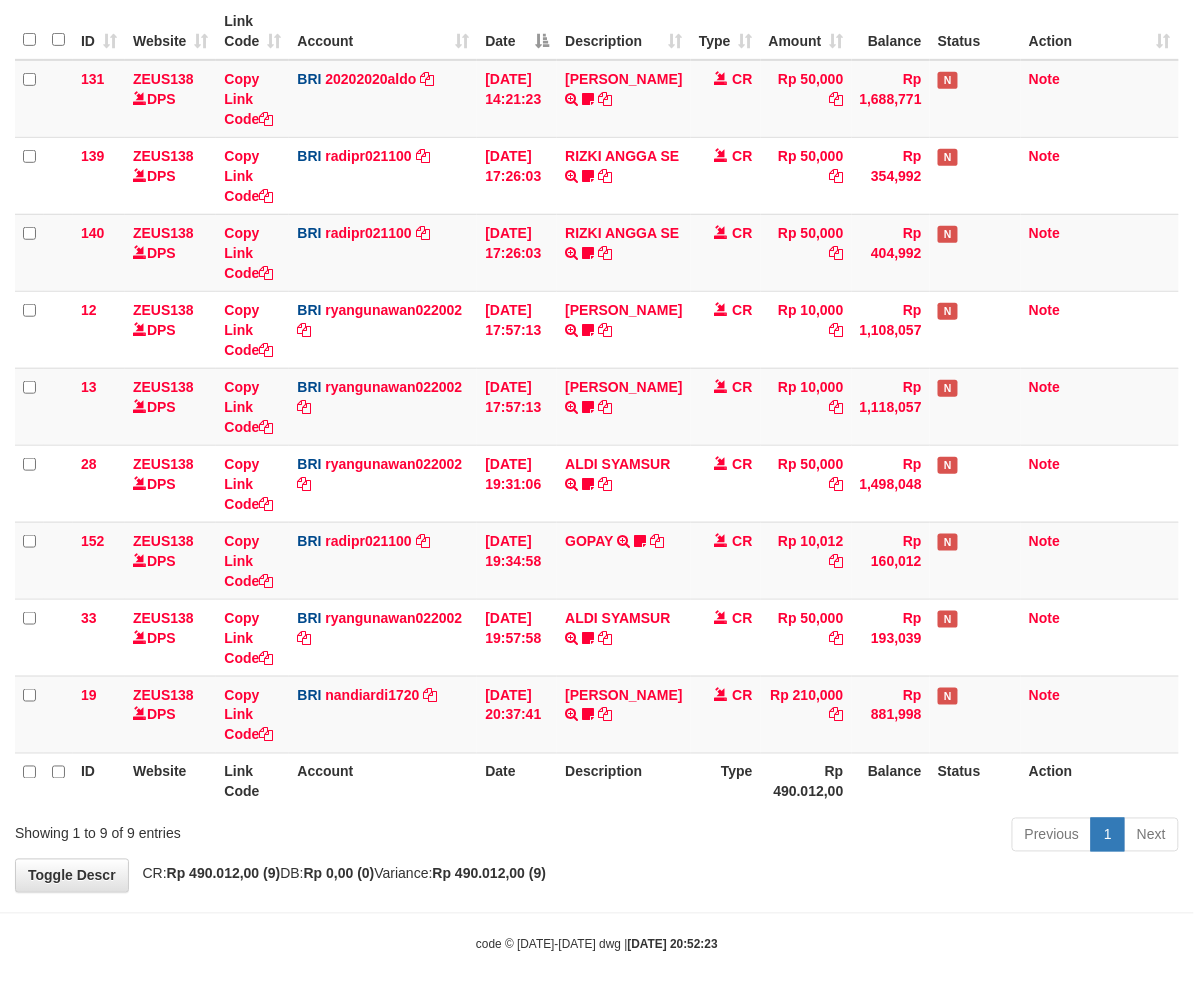 drag, startPoint x: 609, startPoint y: 840, endPoint x: 604, endPoint y: 829, distance: 12.083046 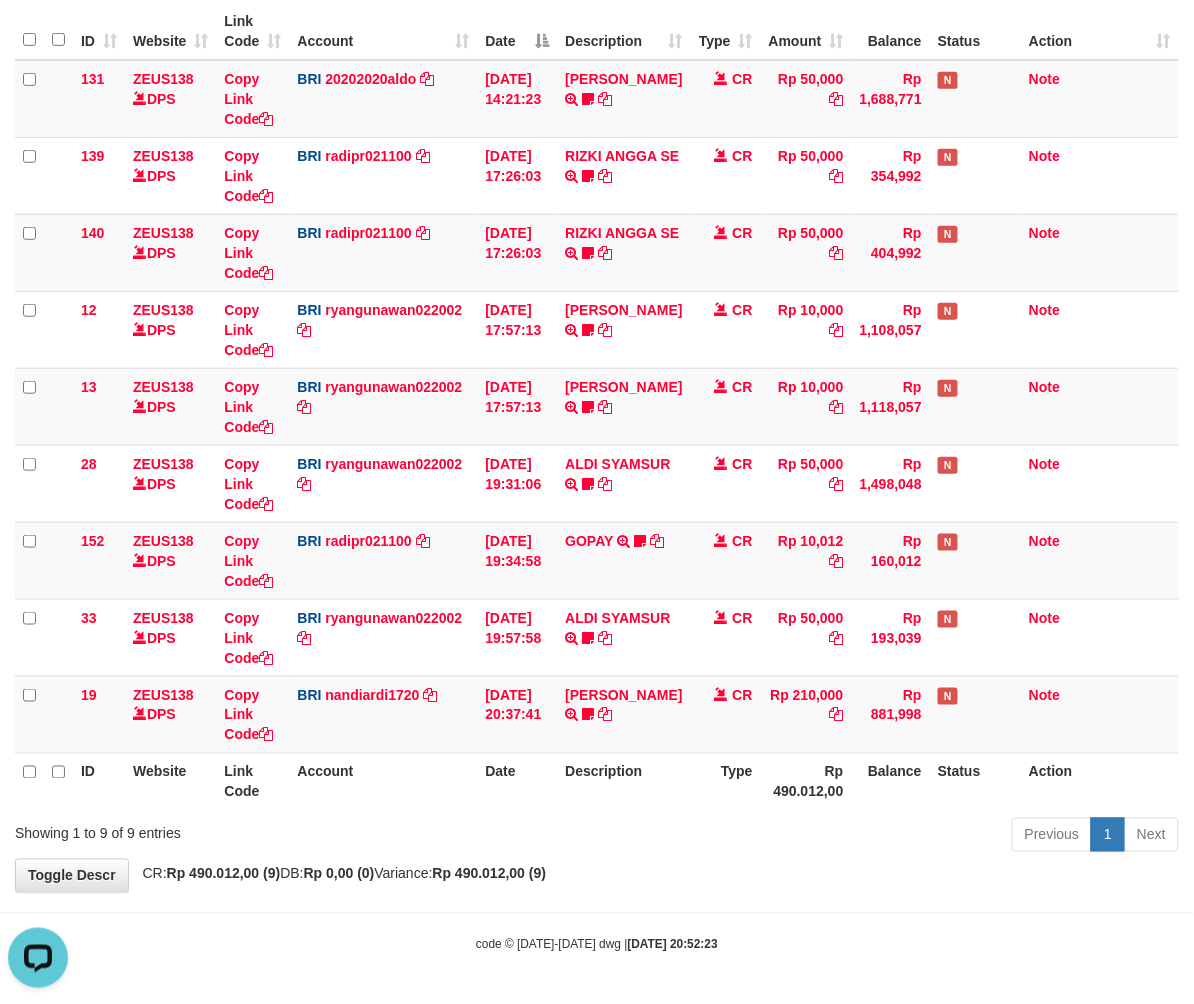 scroll, scrollTop: 0, scrollLeft: 0, axis: both 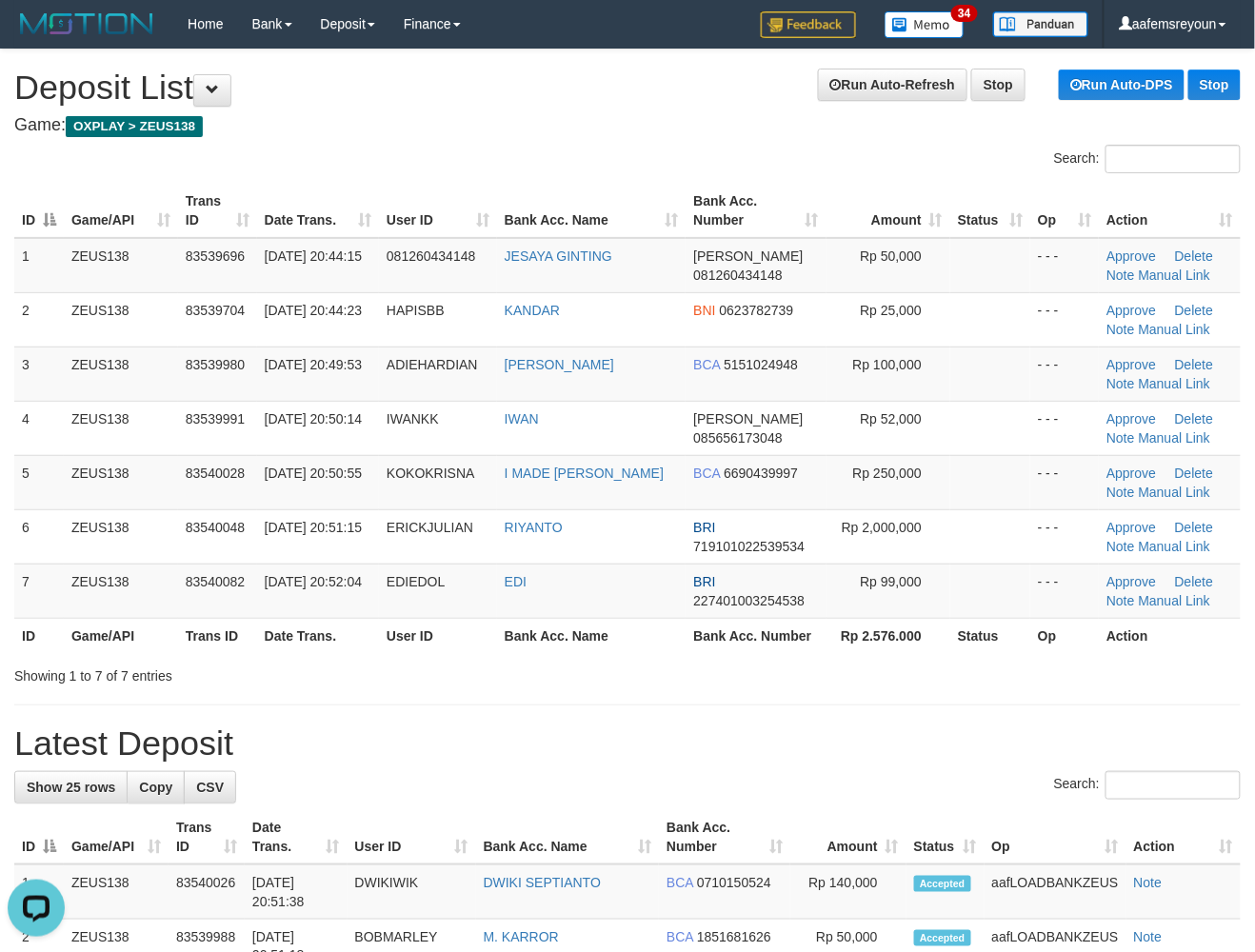 drag, startPoint x: 1057, startPoint y: 626, endPoint x: 1066, endPoint y: 629, distance: 9.486833 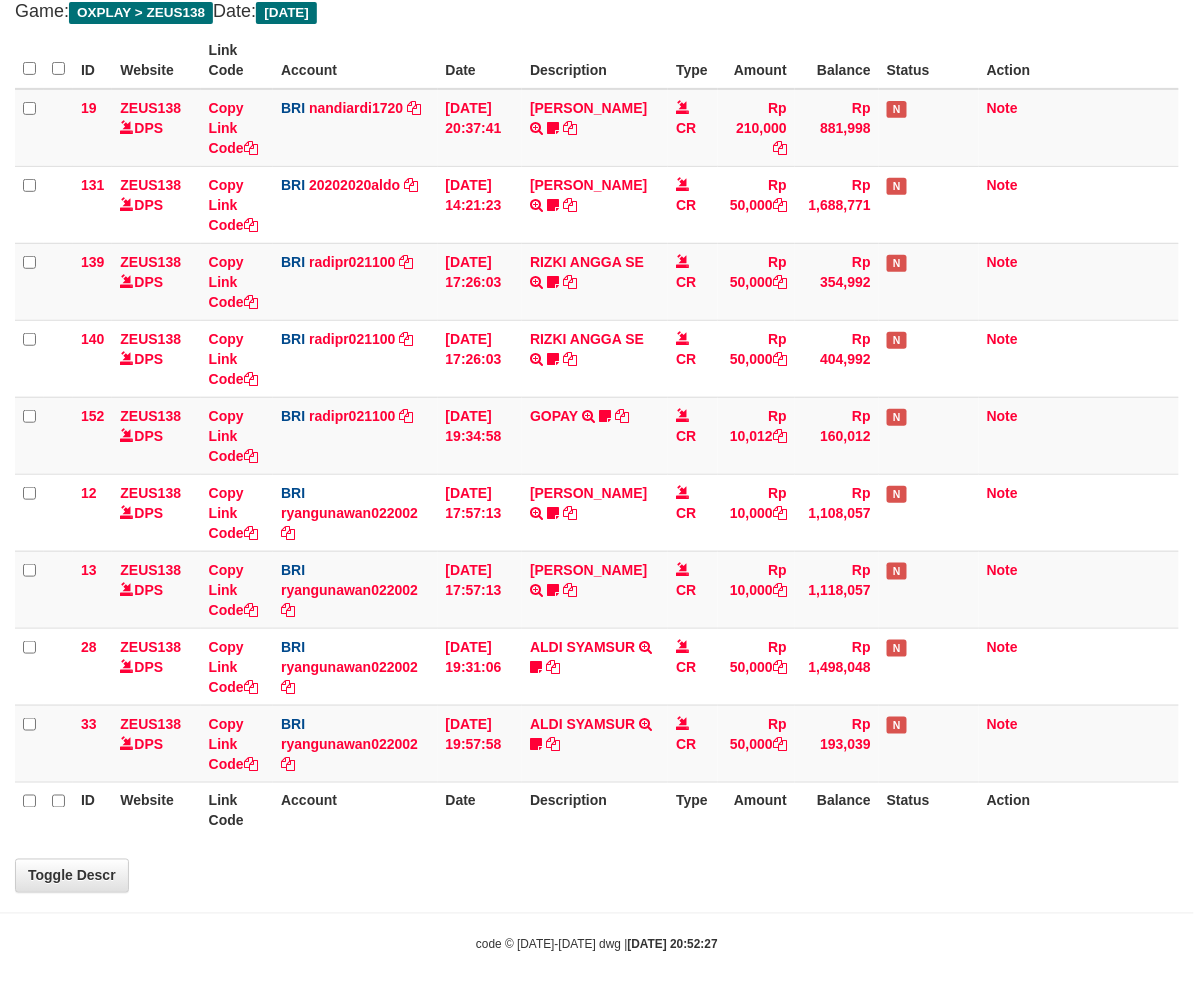 select on "***" 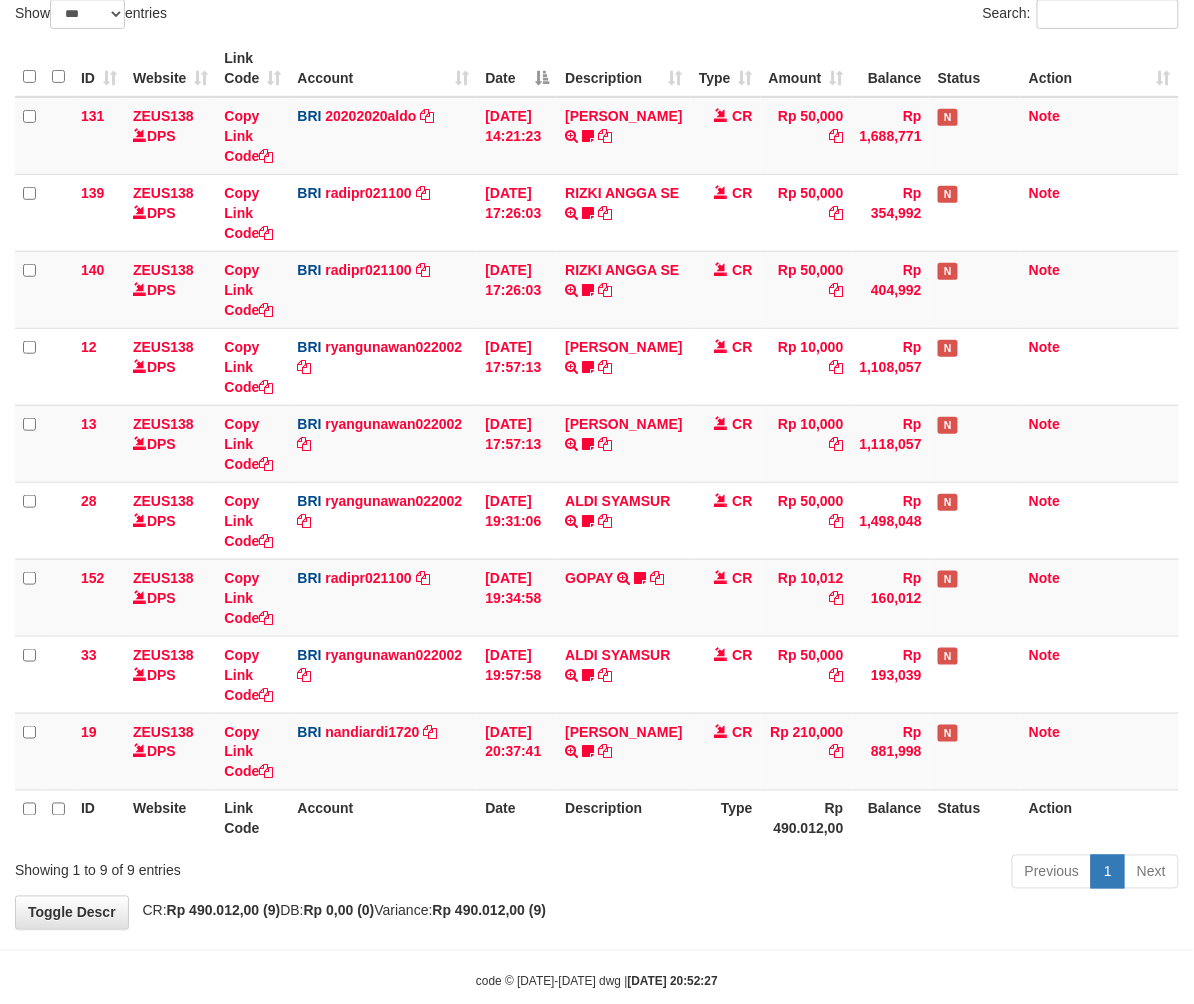 scroll, scrollTop: 194, scrollLeft: 0, axis: vertical 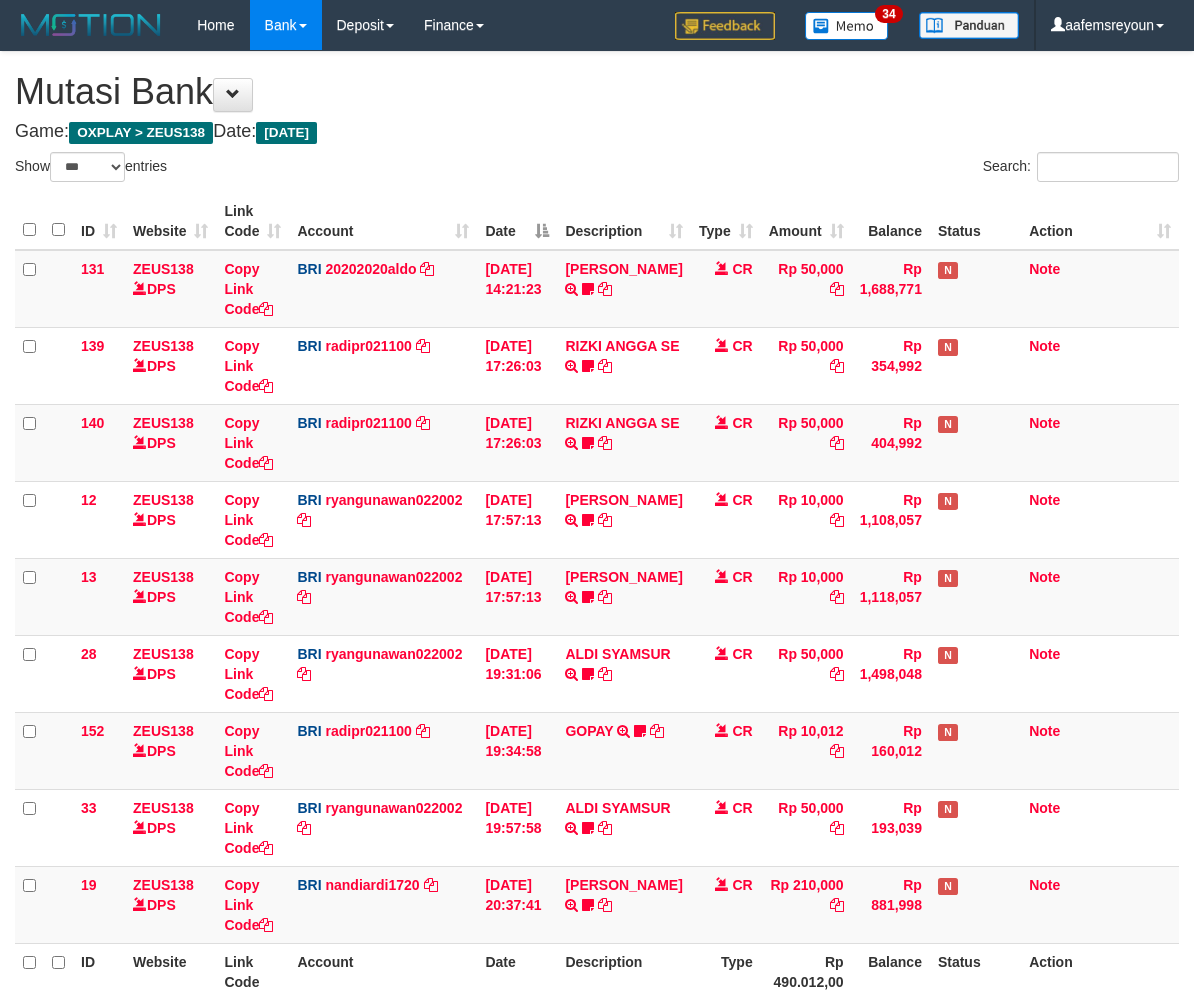 select on "***" 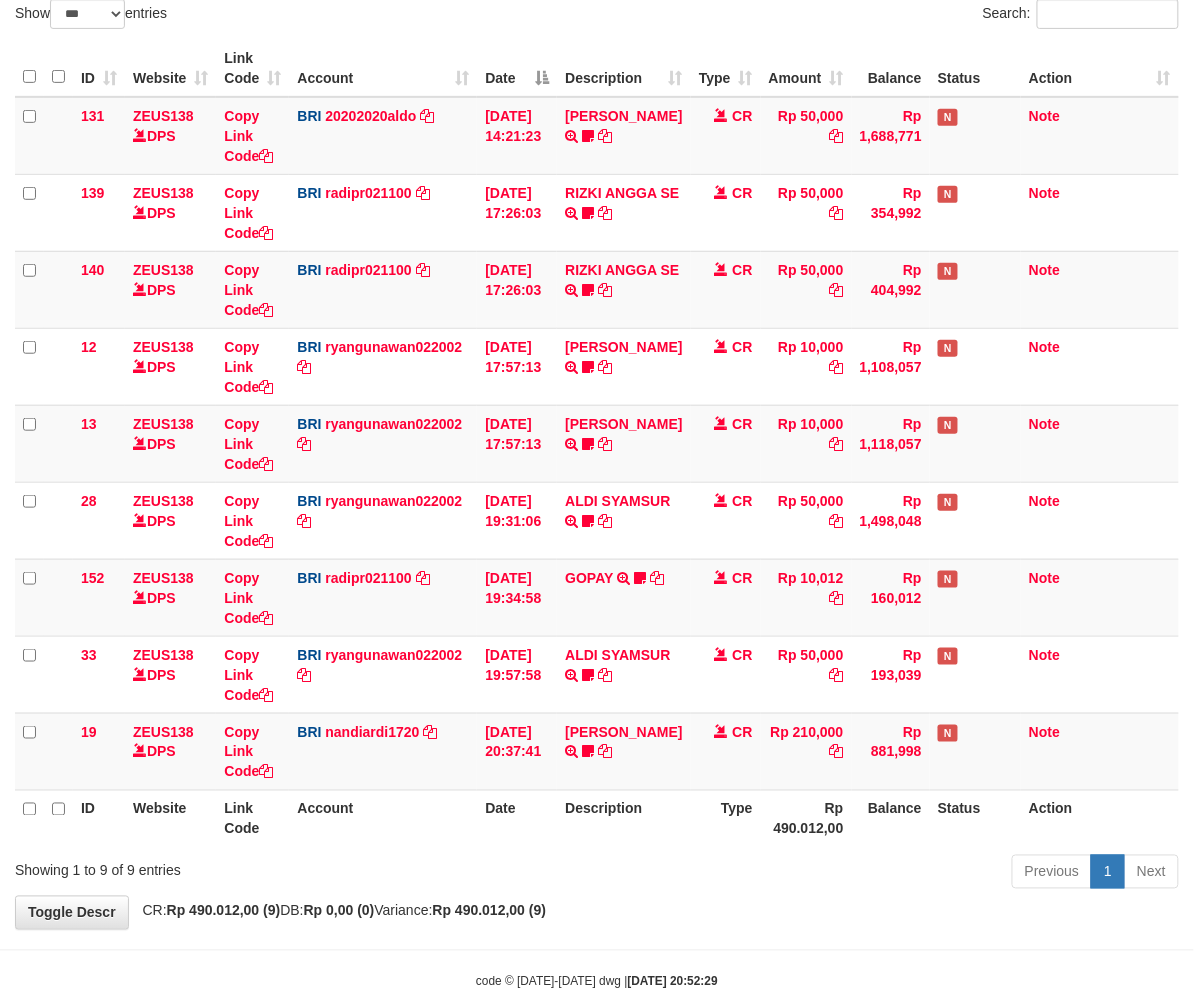 drag, startPoint x: 464, startPoint y: 964, endPoint x: 702, endPoint y: 946, distance: 238.6797 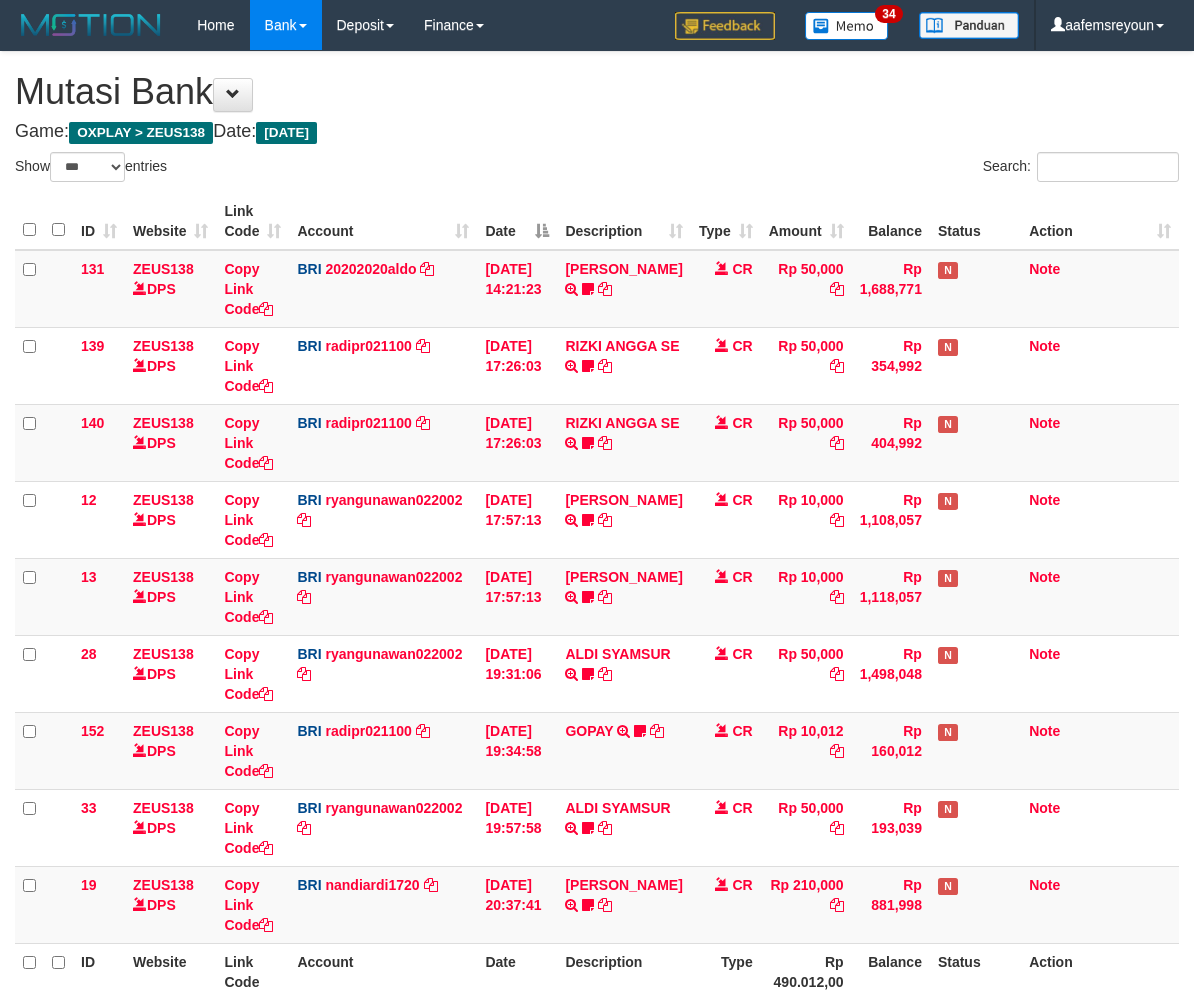 select on "***" 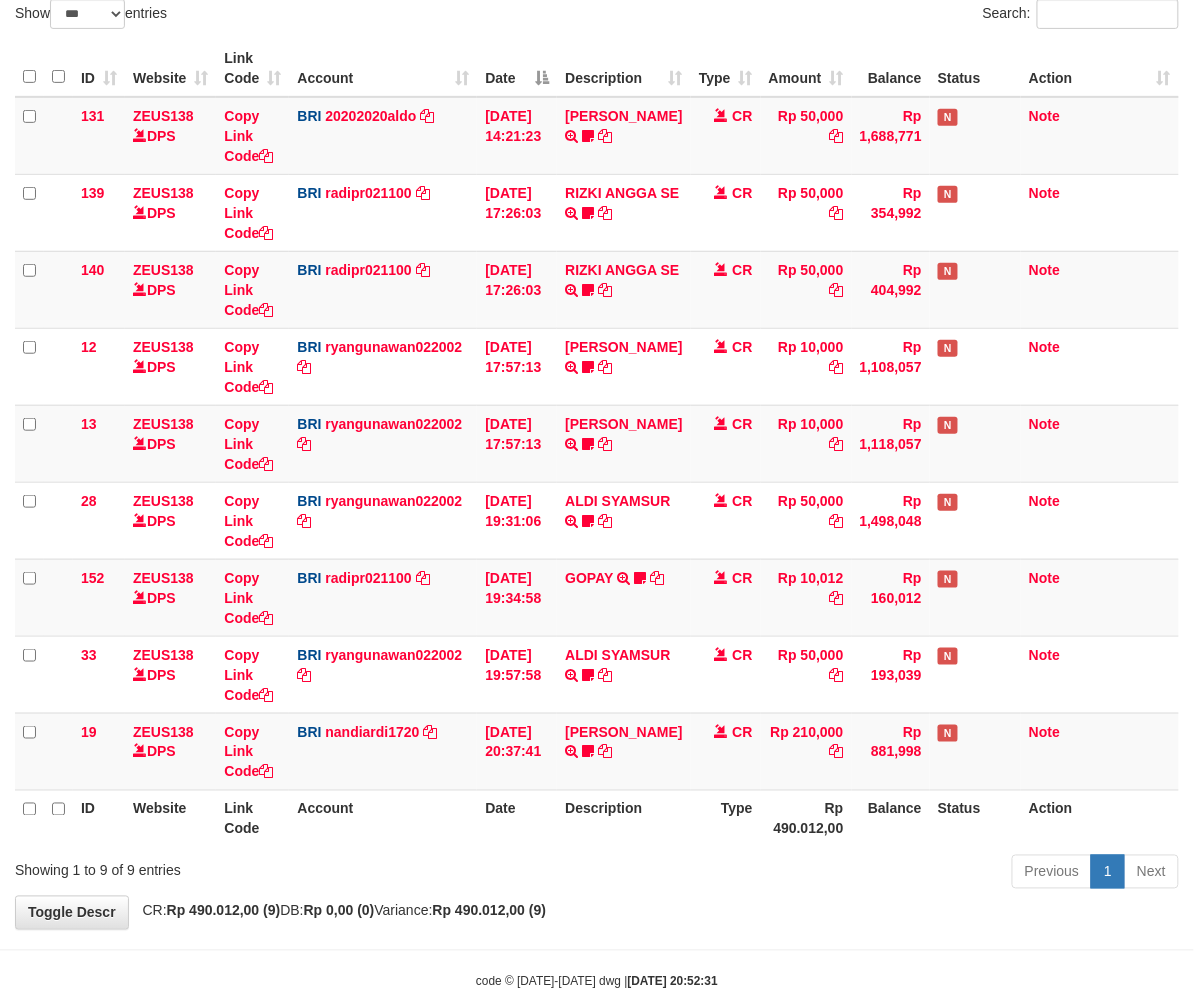 scroll, scrollTop: 194, scrollLeft: 0, axis: vertical 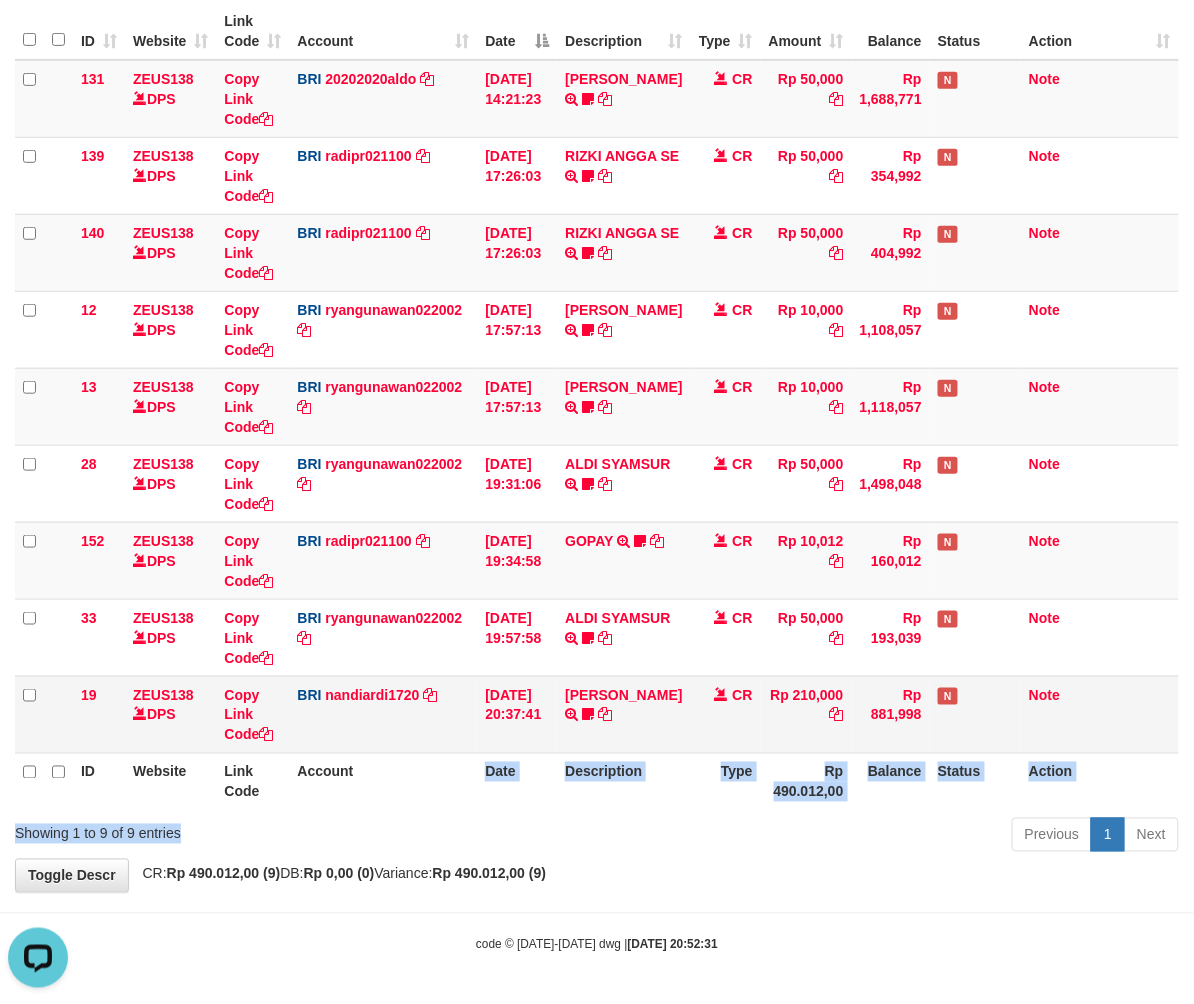 drag, startPoint x: 389, startPoint y: 817, endPoint x: 297, endPoint y: 749, distance: 114.402794 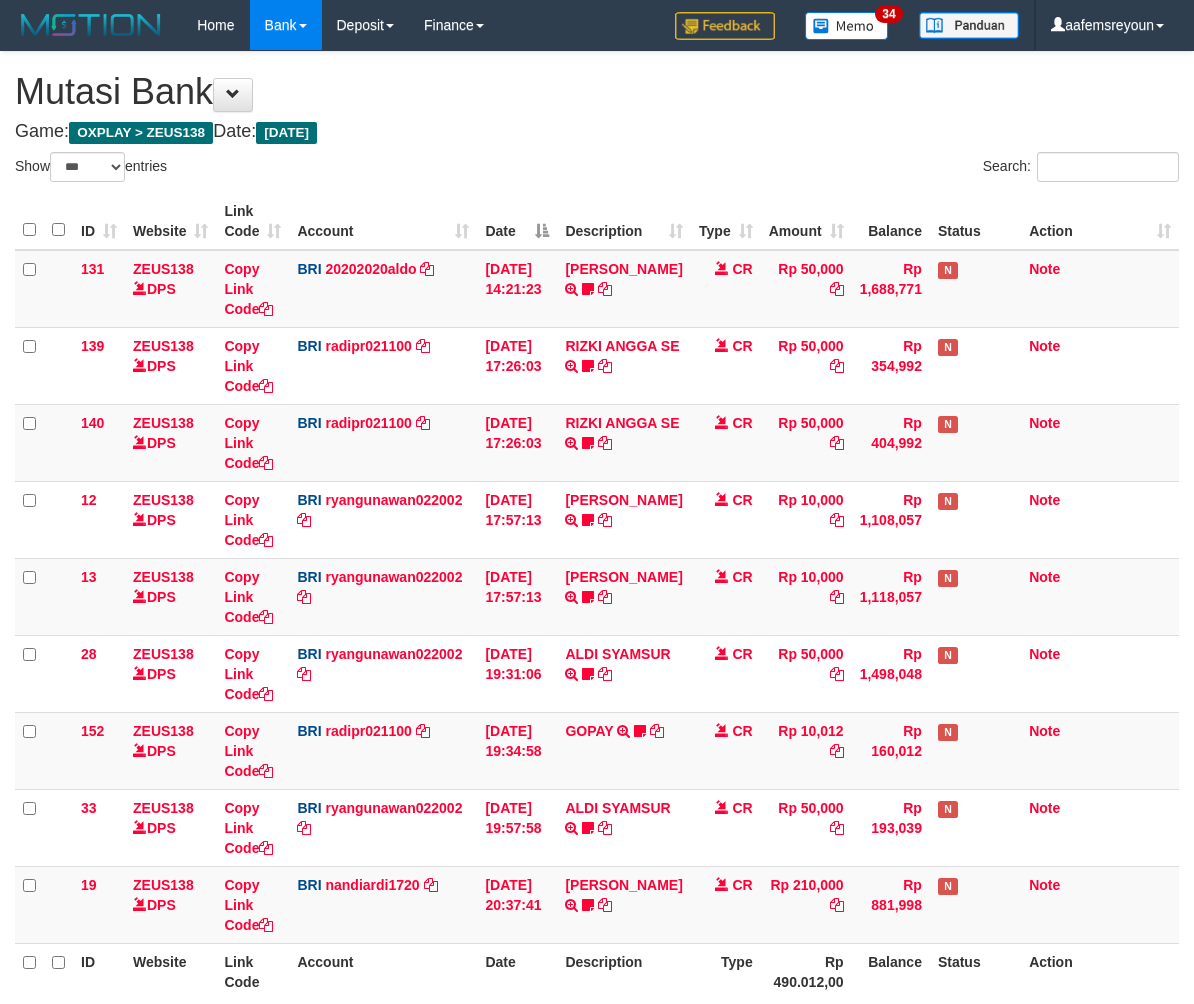 select on "***" 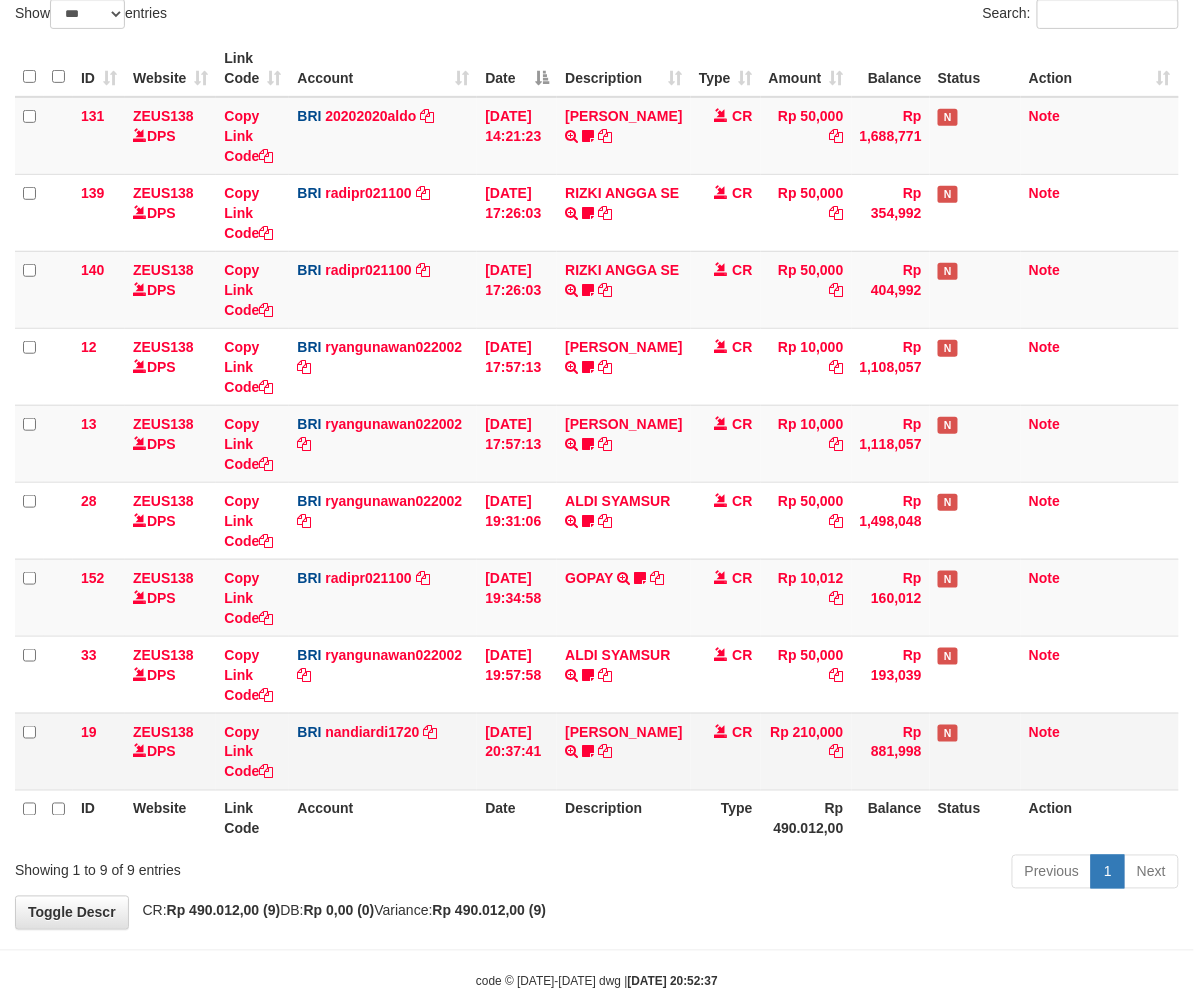 click on "[DATE] 20:37:41" at bounding box center (517, 751) 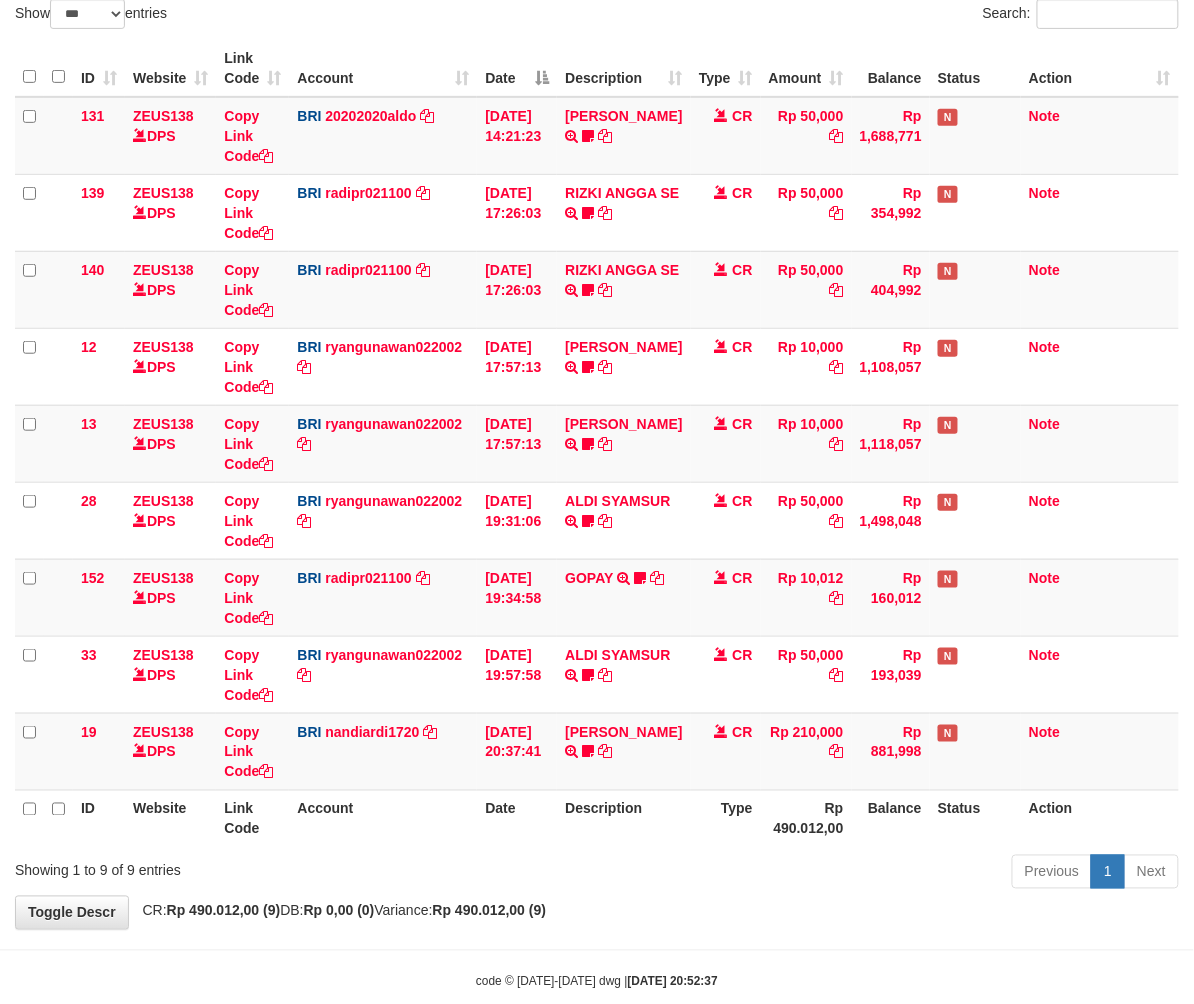 scroll, scrollTop: 194, scrollLeft: 0, axis: vertical 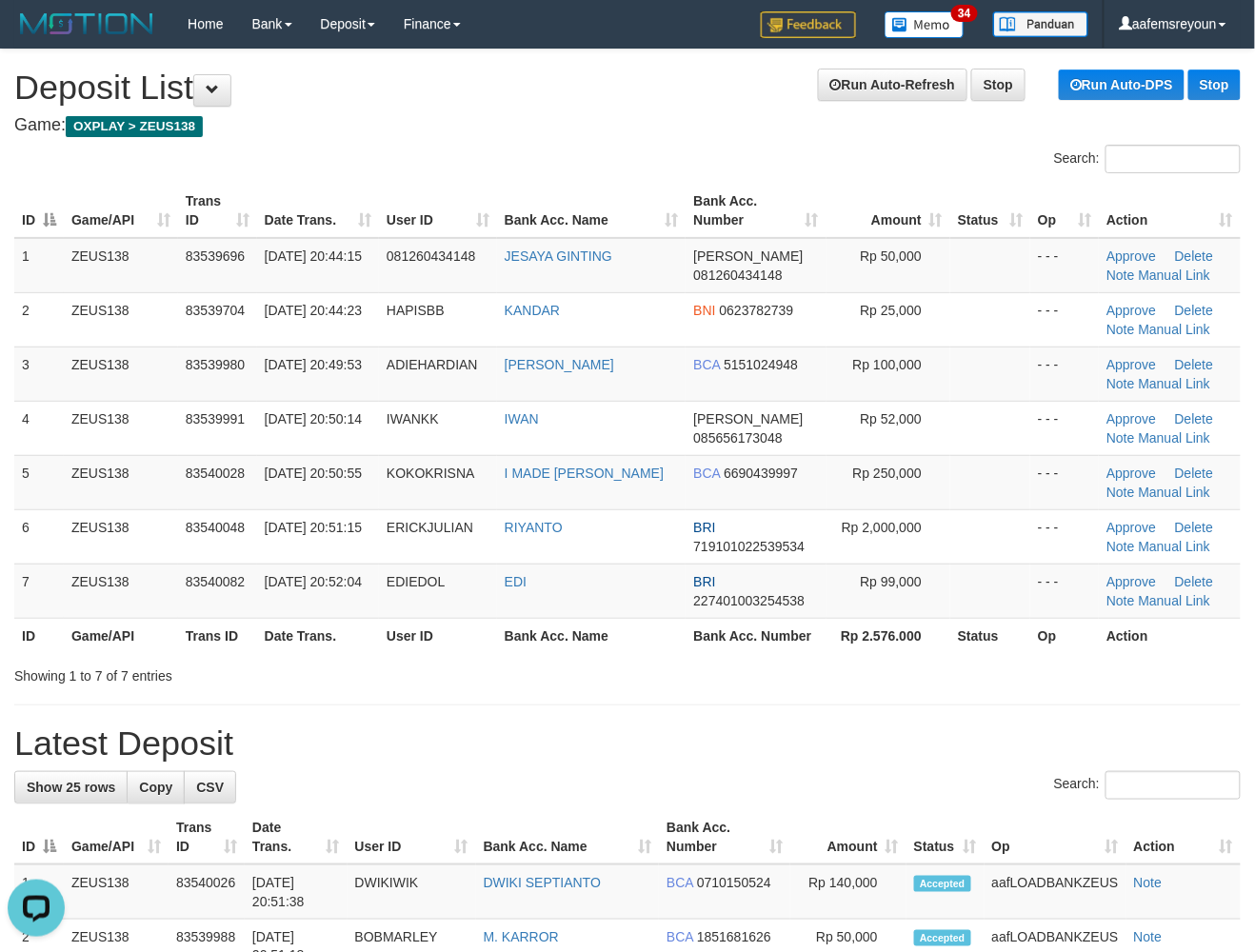 click on "Latest Deposit" at bounding box center (628, 744) 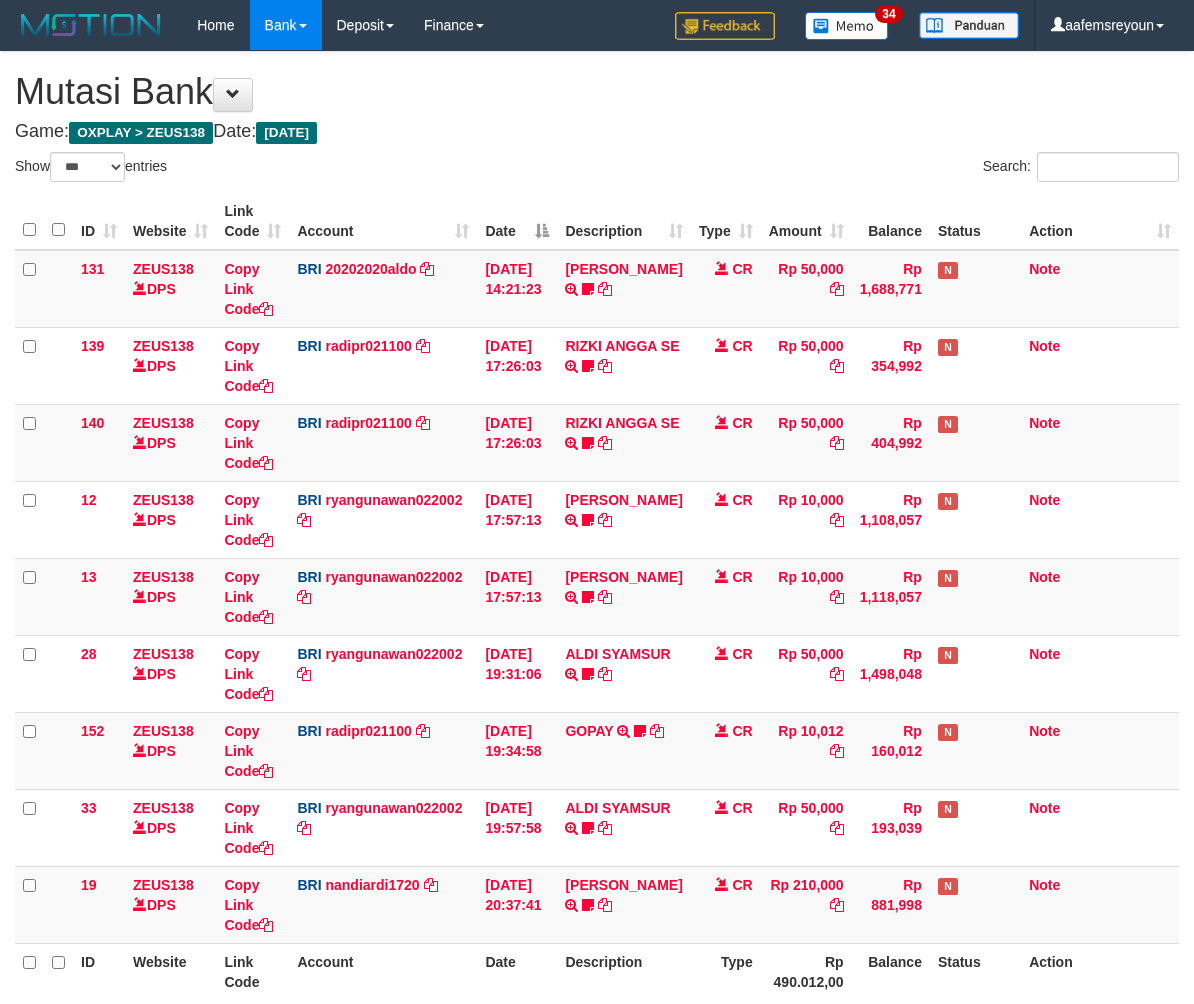 select on "***" 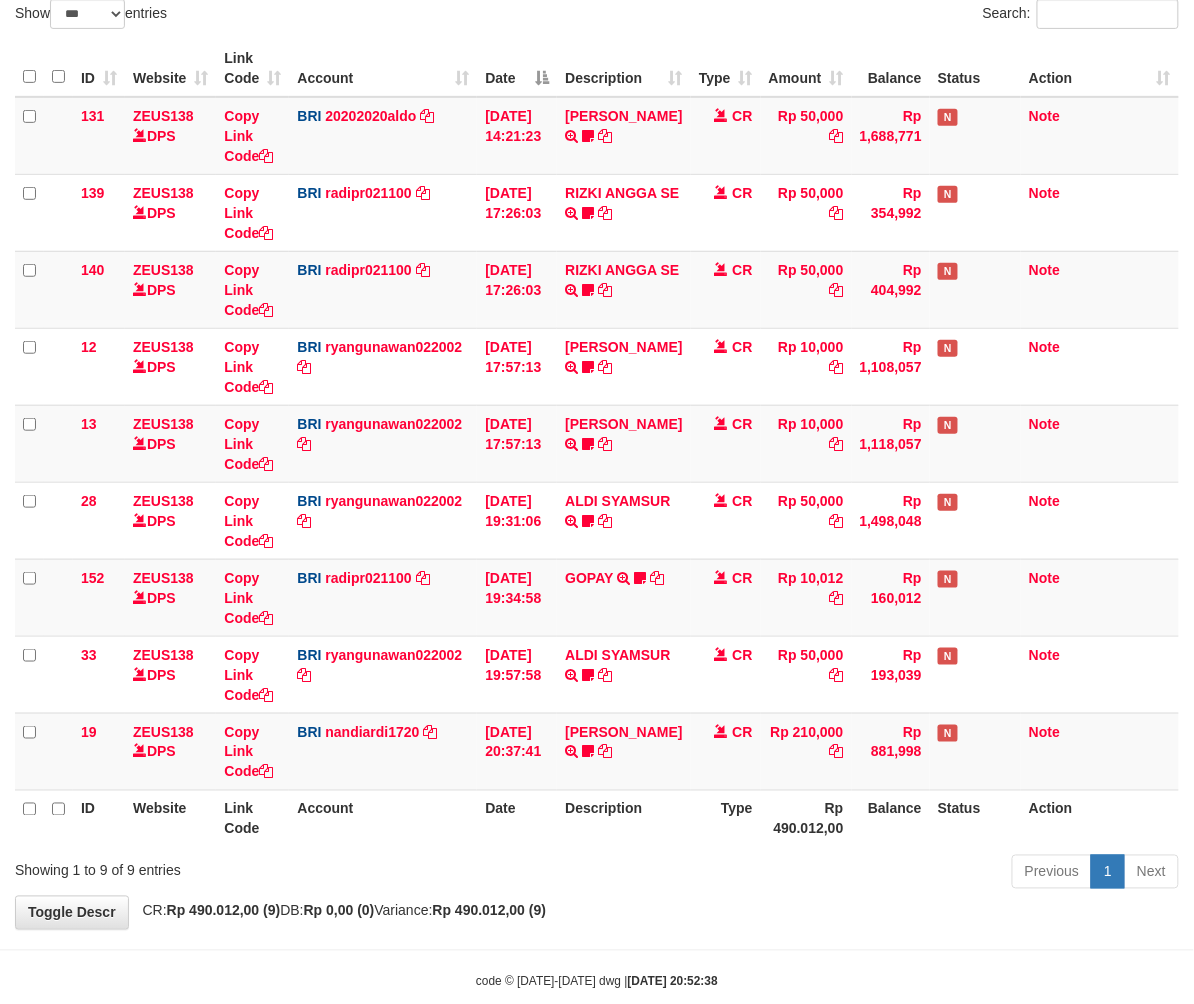 click on "Previous 1 Next" at bounding box center [846, 874] 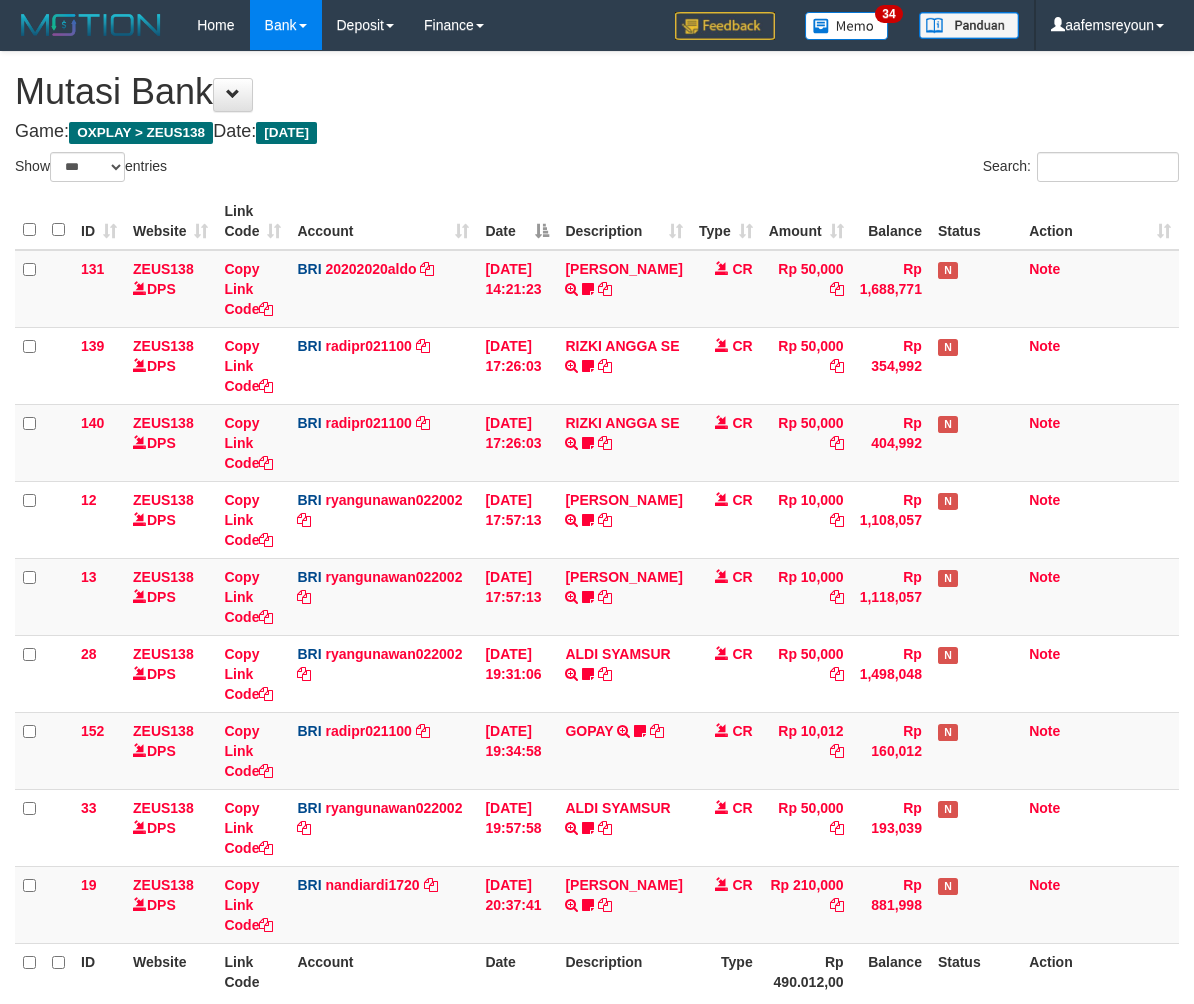 select on "***" 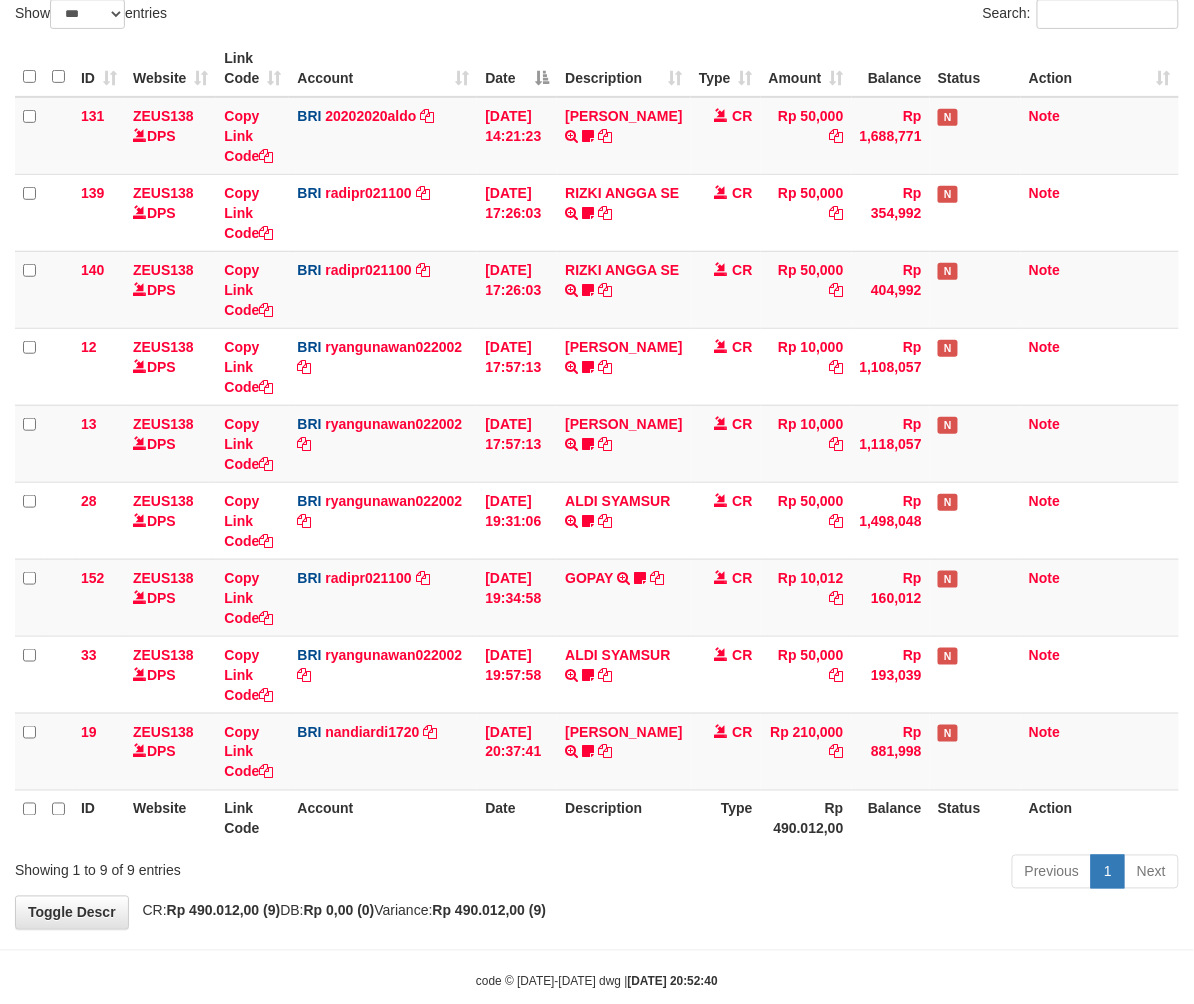 click on "Previous 1 Next" at bounding box center [846, 874] 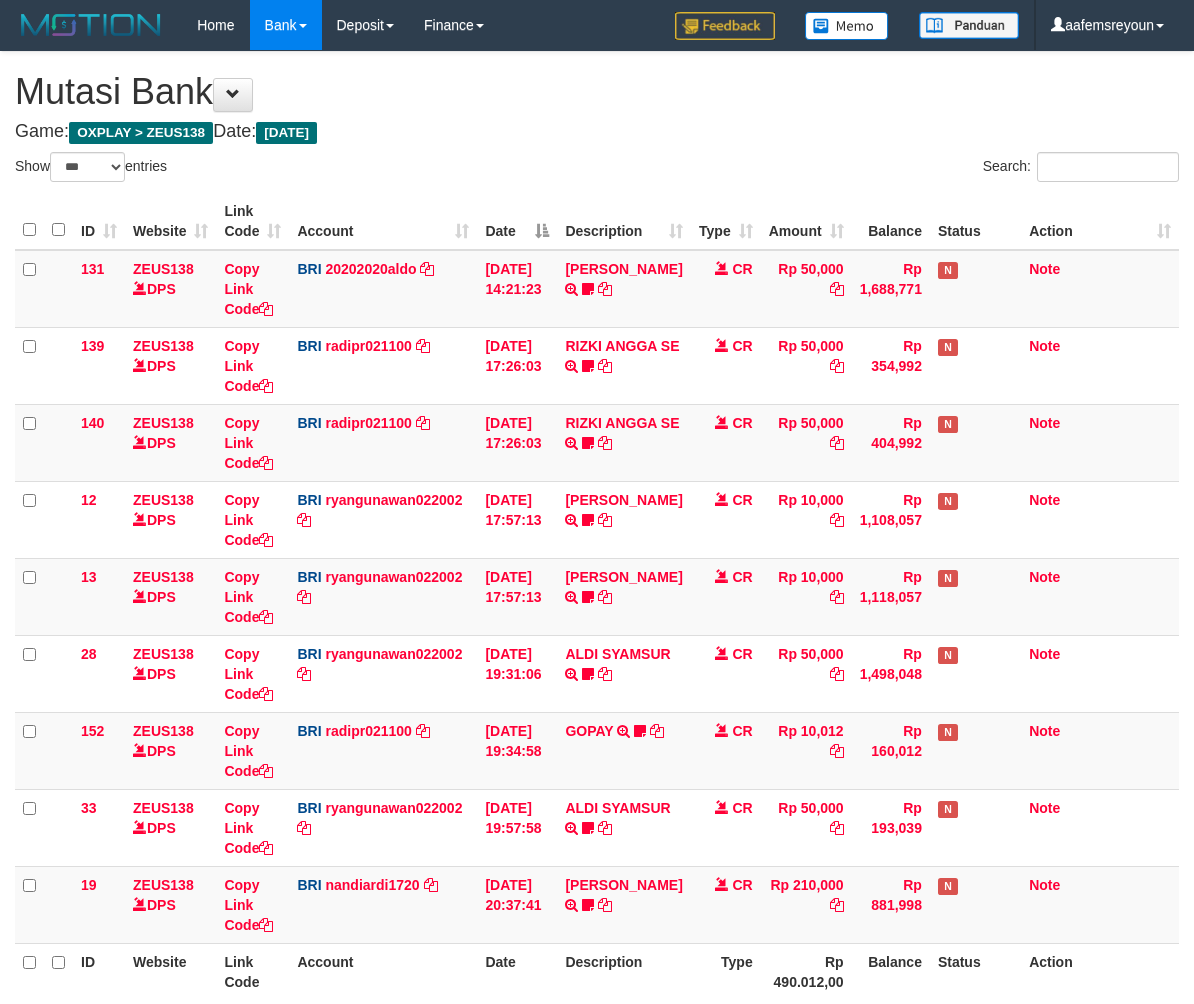 select on "***" 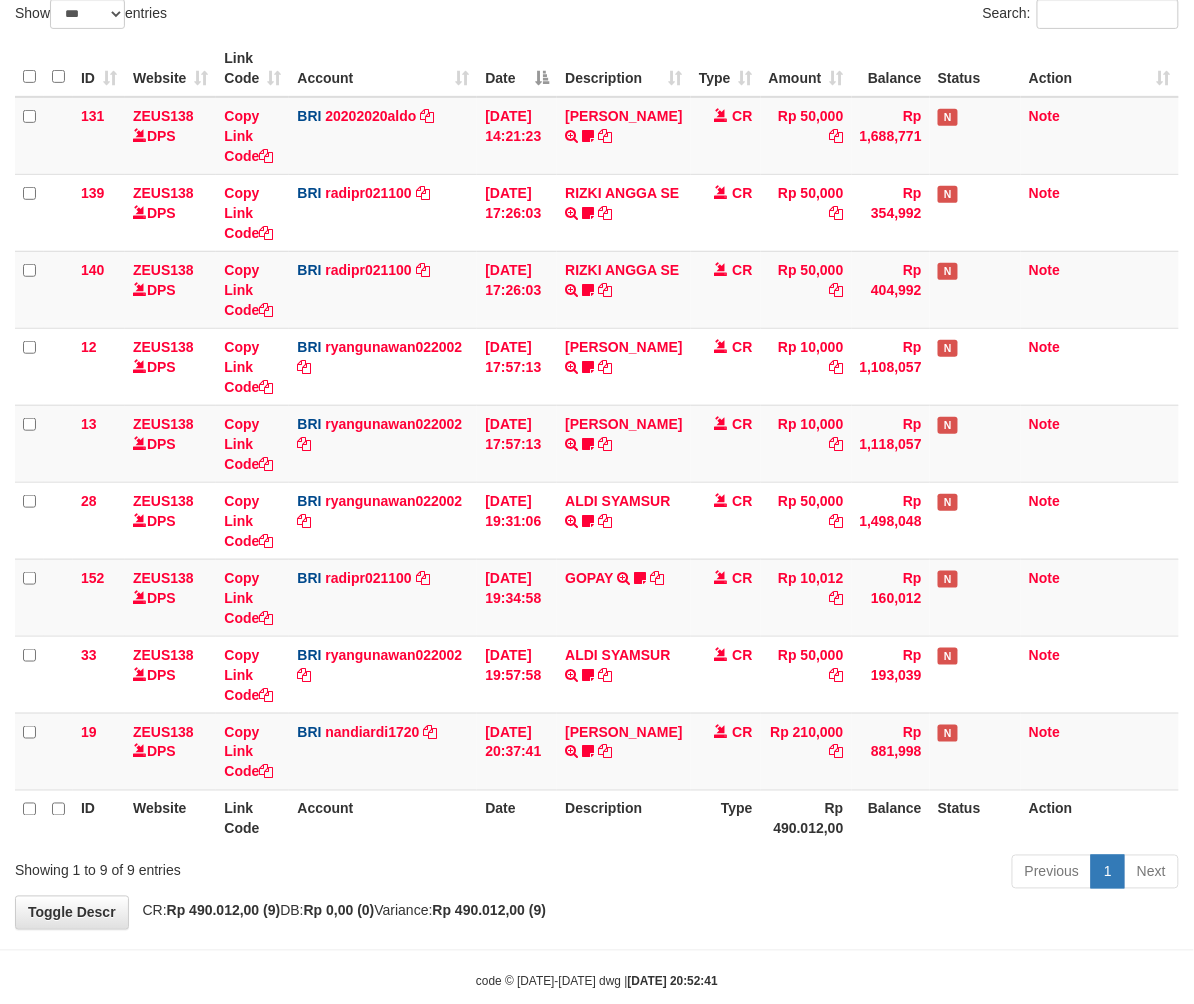 scroll, scrollTop: 194, scrollLeft: 0, axis: vertical 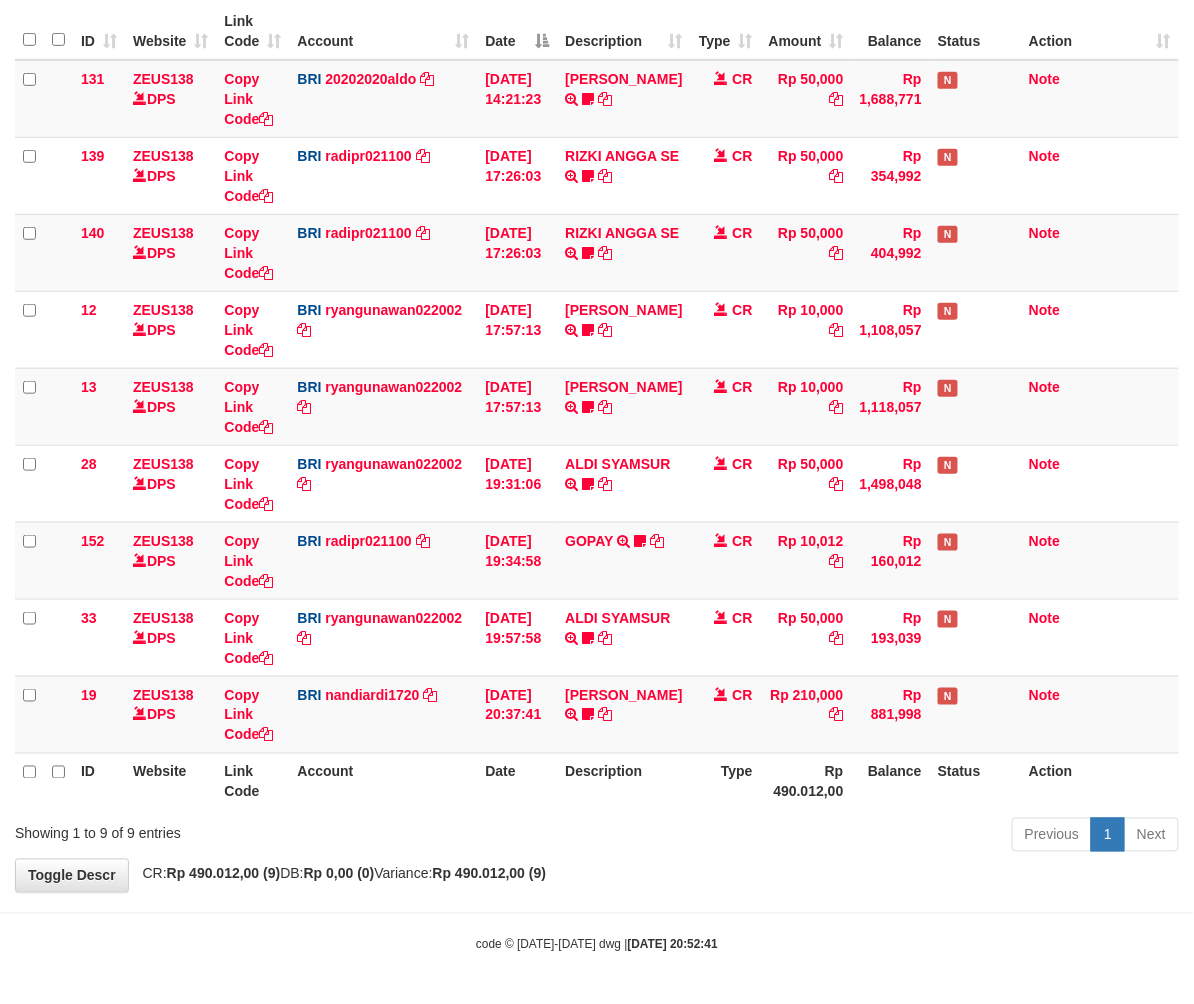 click at bounding box center [597, 913] 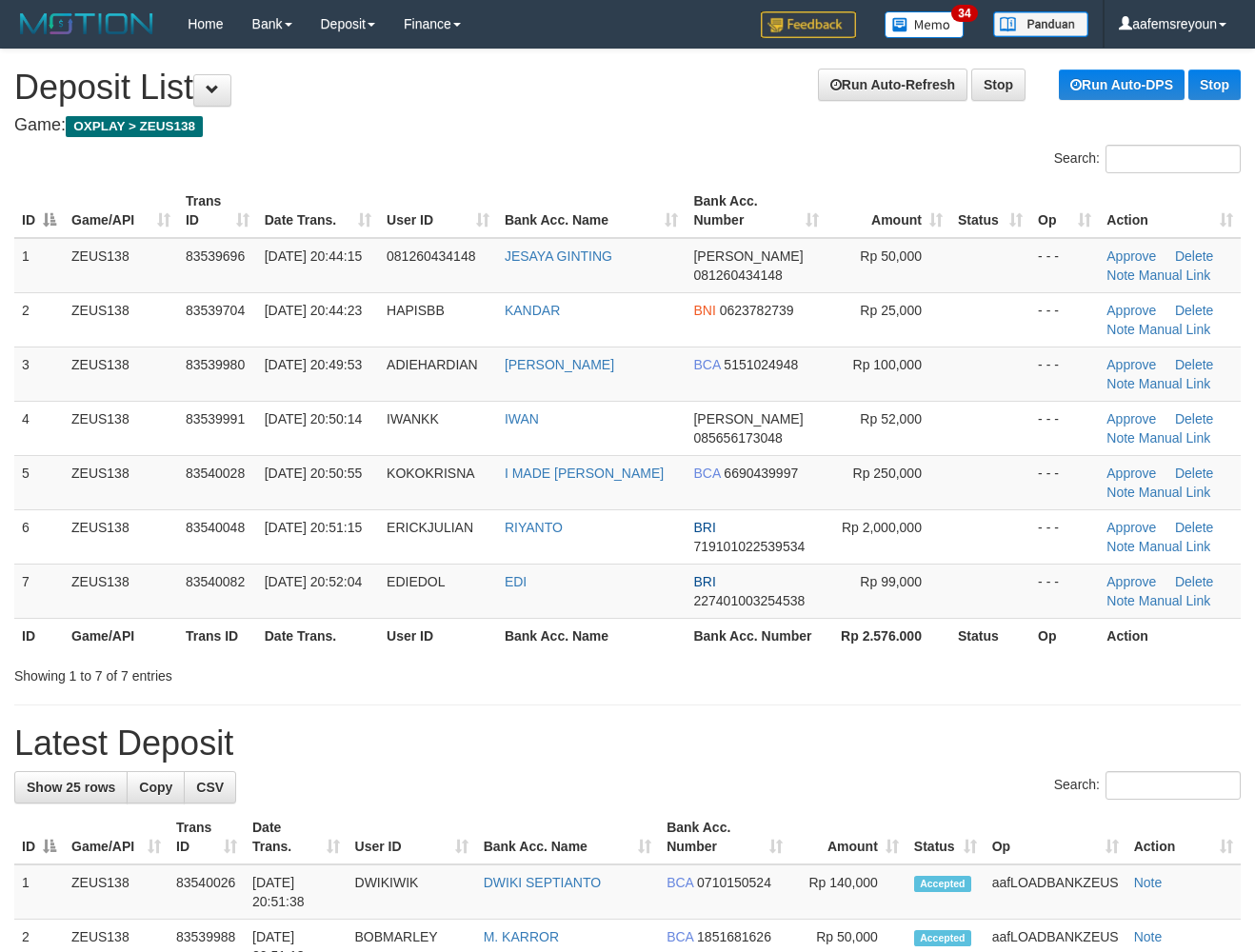 scroll, scrollTop: 0, scrollLeft: 0, axis: both 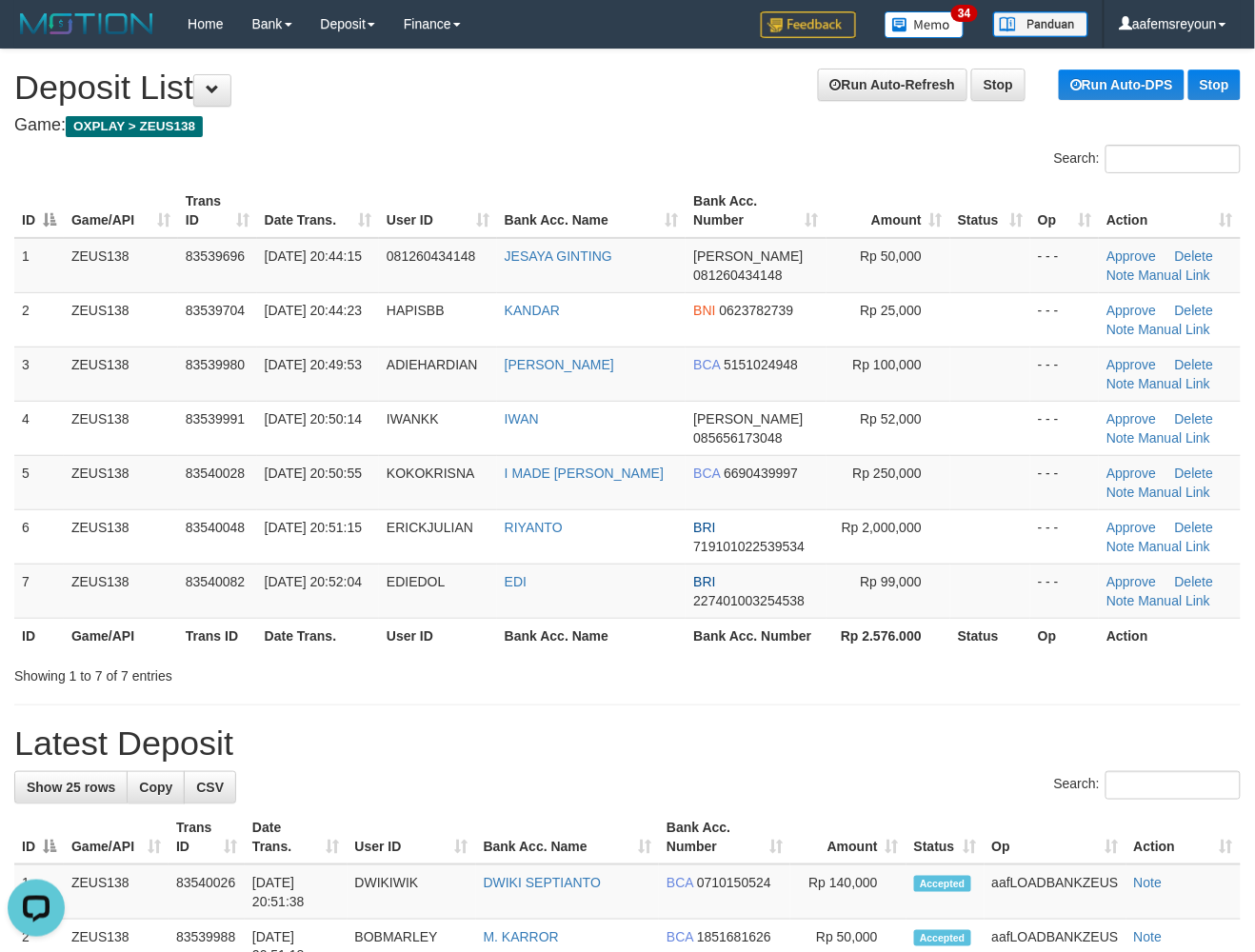click on "**********" at bounding box center [628, 1199] 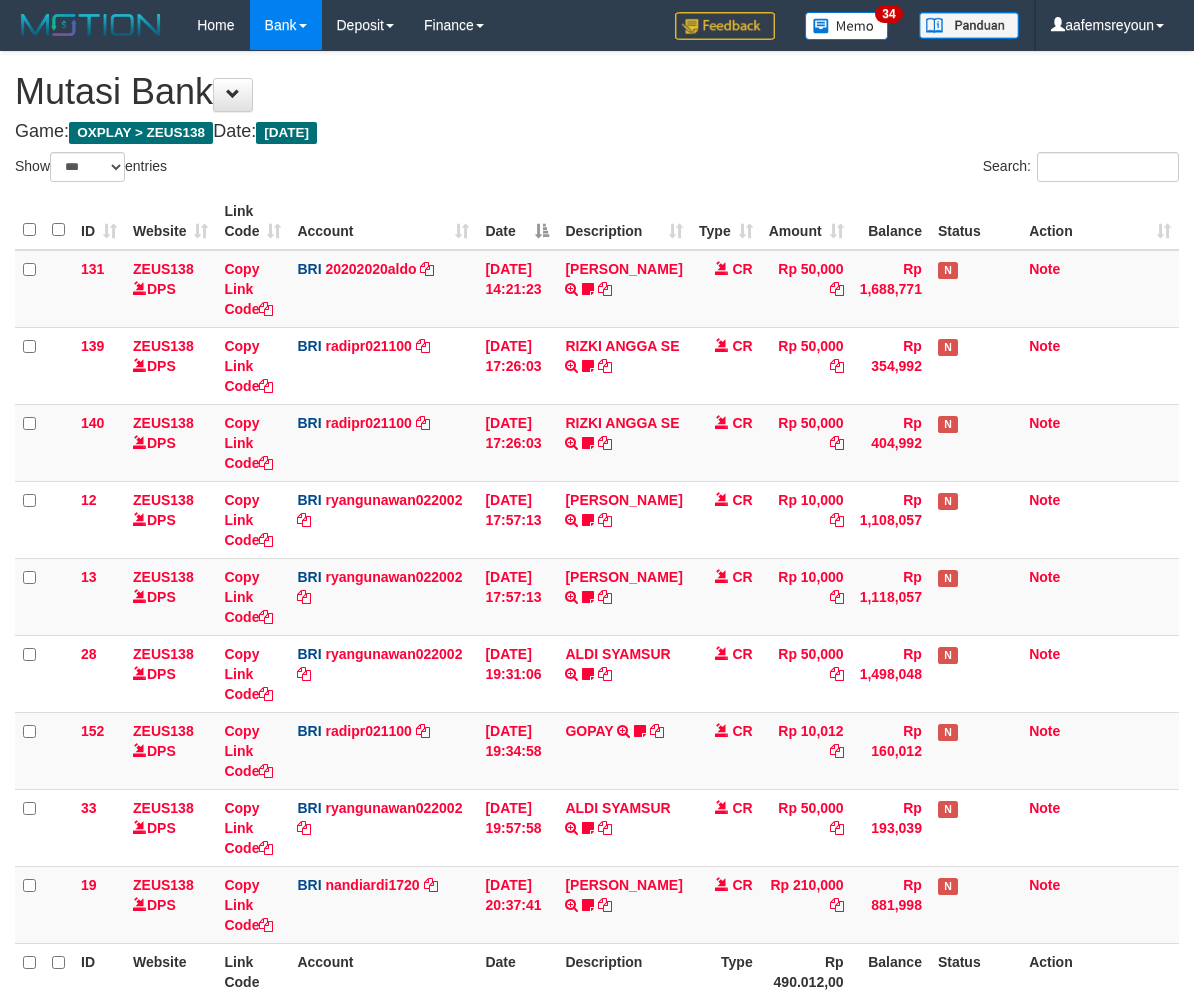 select on "***" 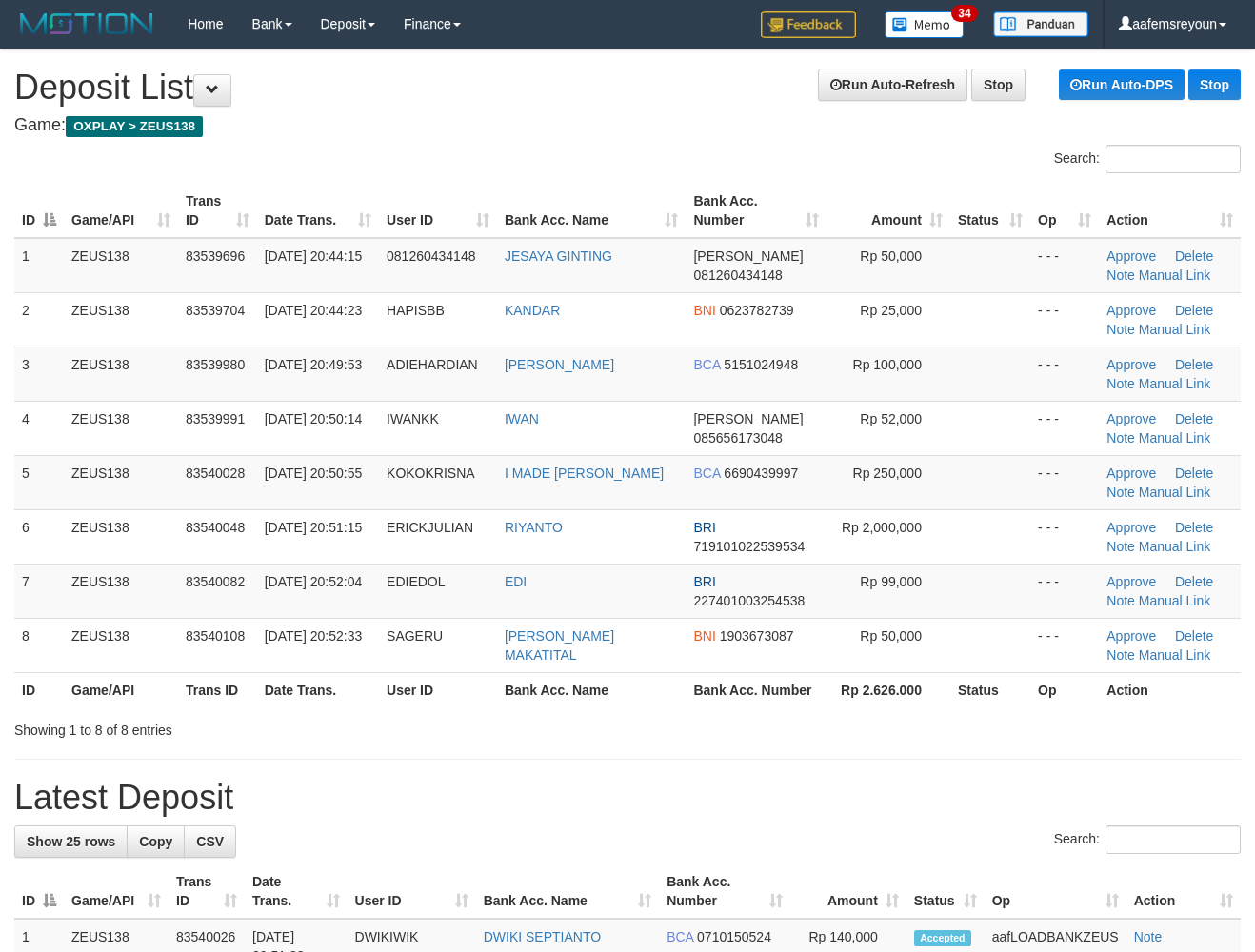 scroll, scrollTop: 0, scrollLeft: 0, axis: both 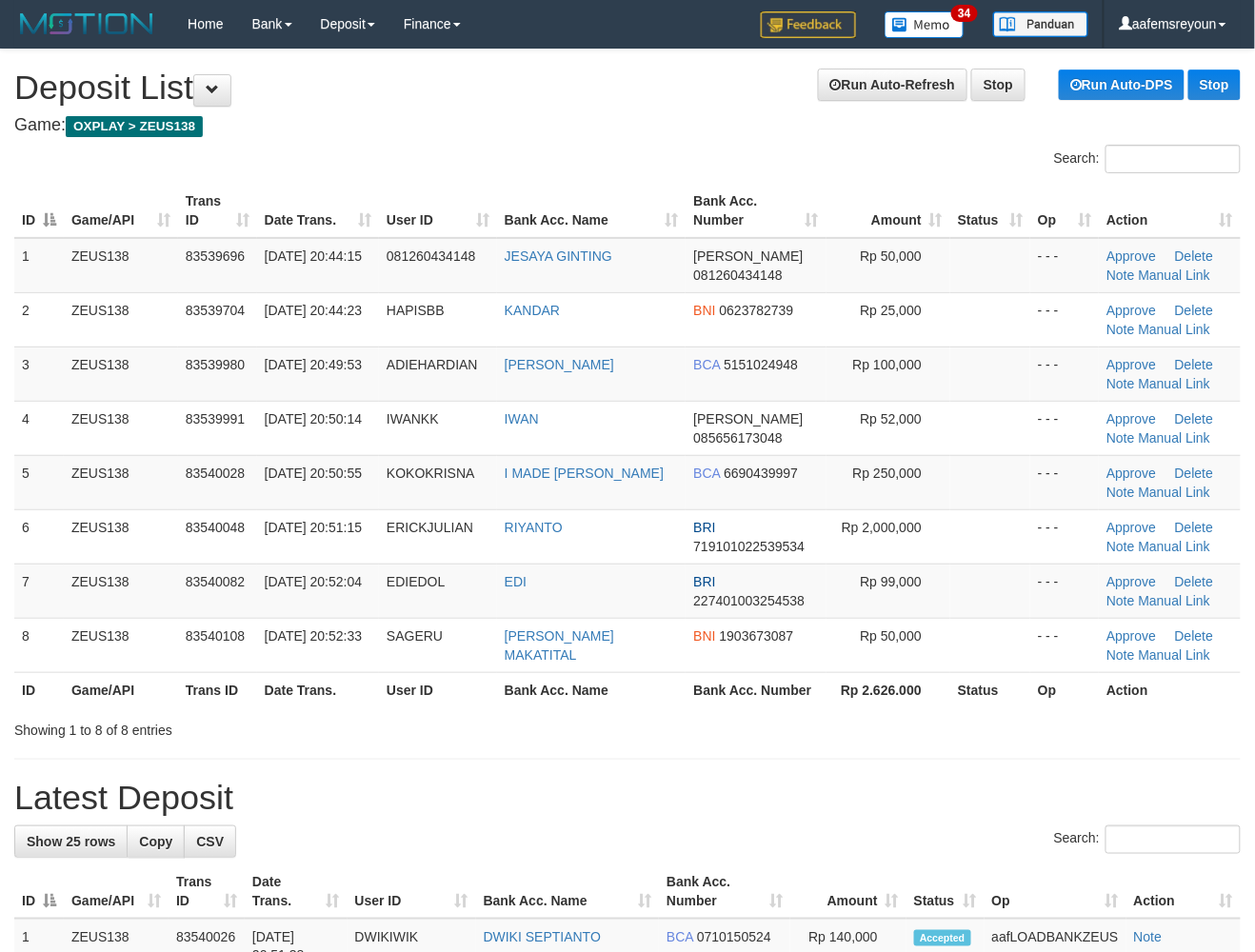 click on "**********" at bounding box center [628, 1226] 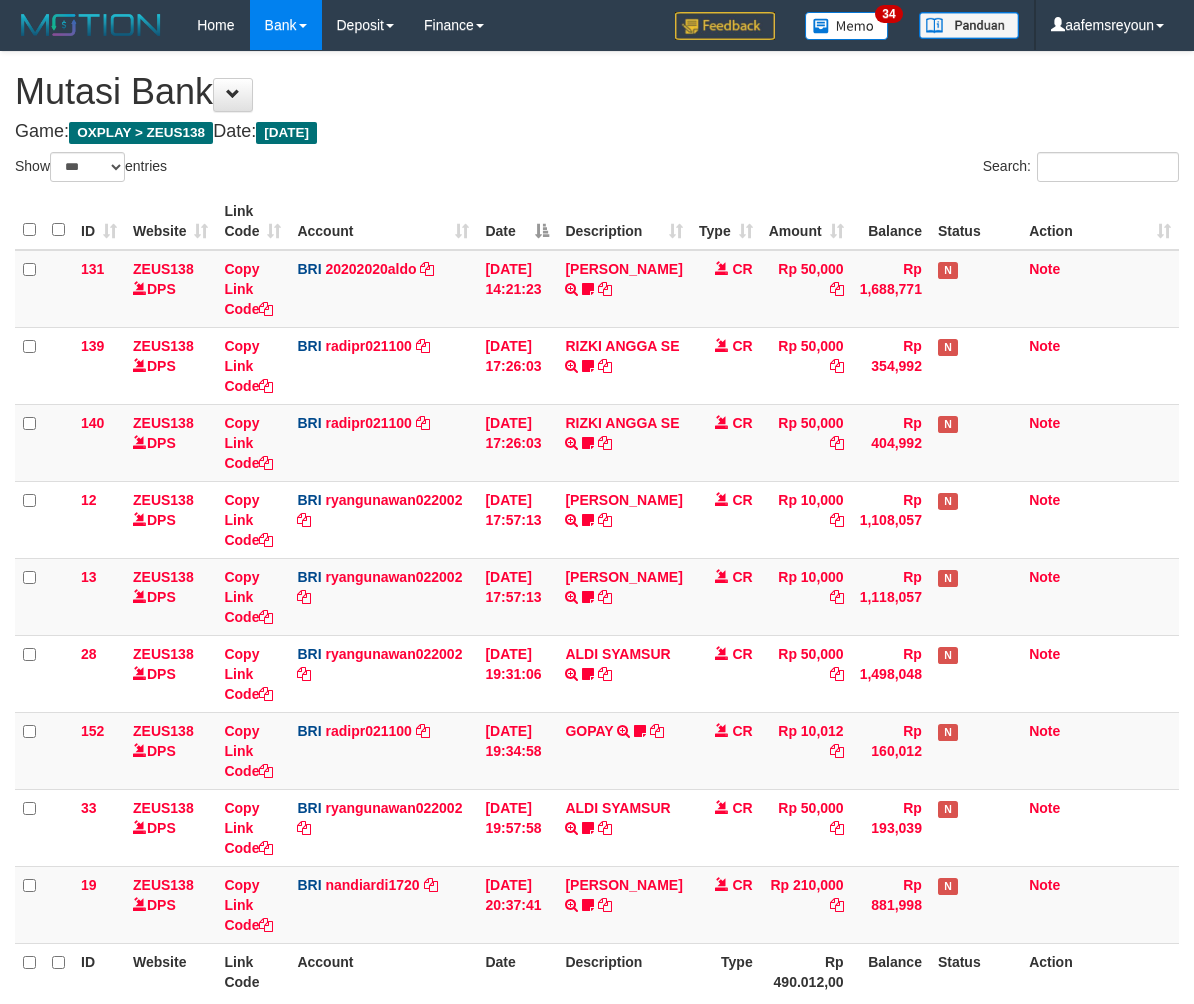 select on "***" 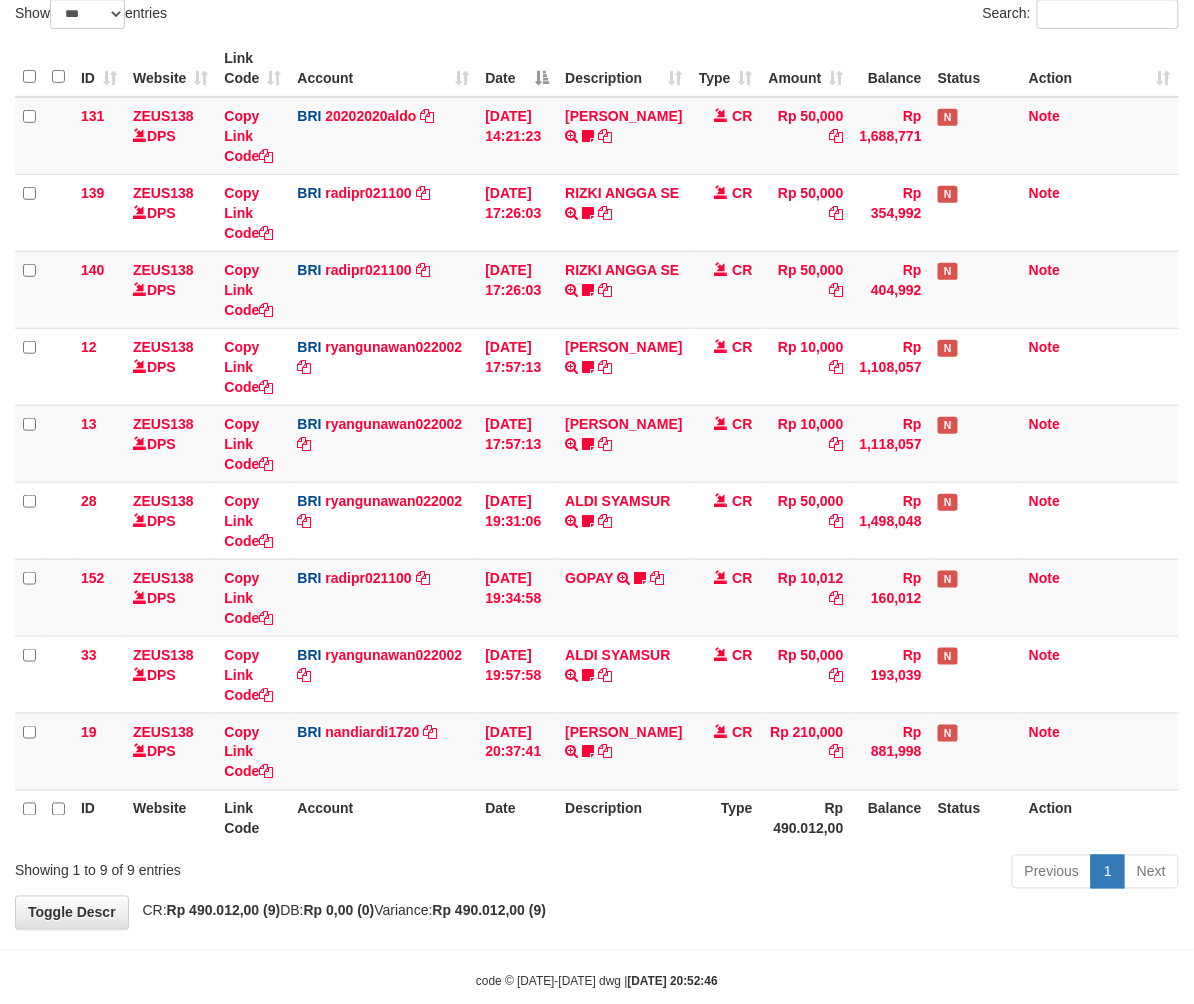 scroll, scrollTop: 194, scrollLeft: 0, axis: vertical 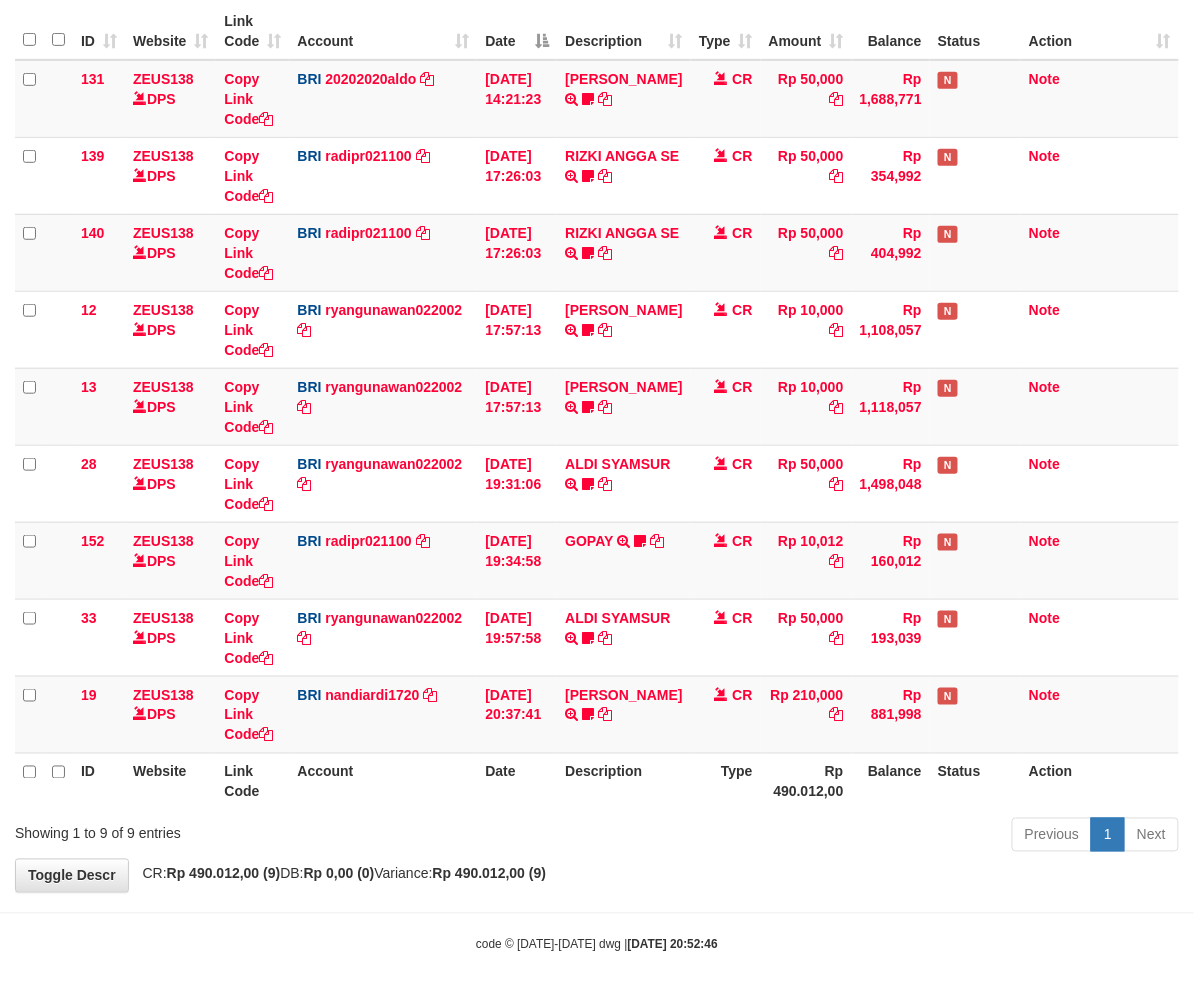 click on "Toggle navigation
Home
Bank
Account List
Mutasi Bank
Search
Sync
Note Mutasi
Deposit
DPS Fetch
DPS List
History
Note DPS
Finance
Financial Data
aafemsreyoun
My Profile
Log Out" at bounding box center [597, 407] 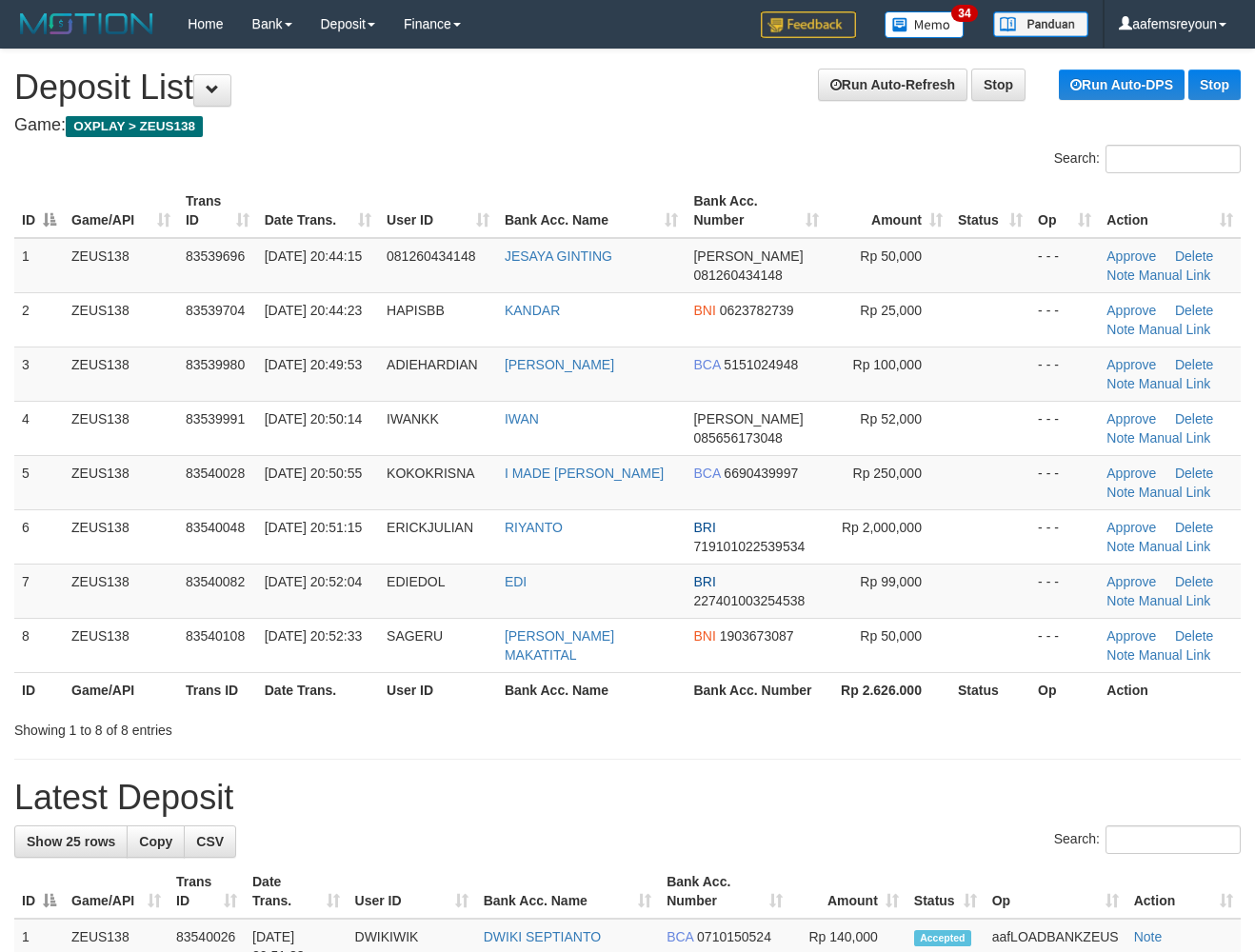 scroll, scrollTop: 0, scrollLeft: 0, axis: both 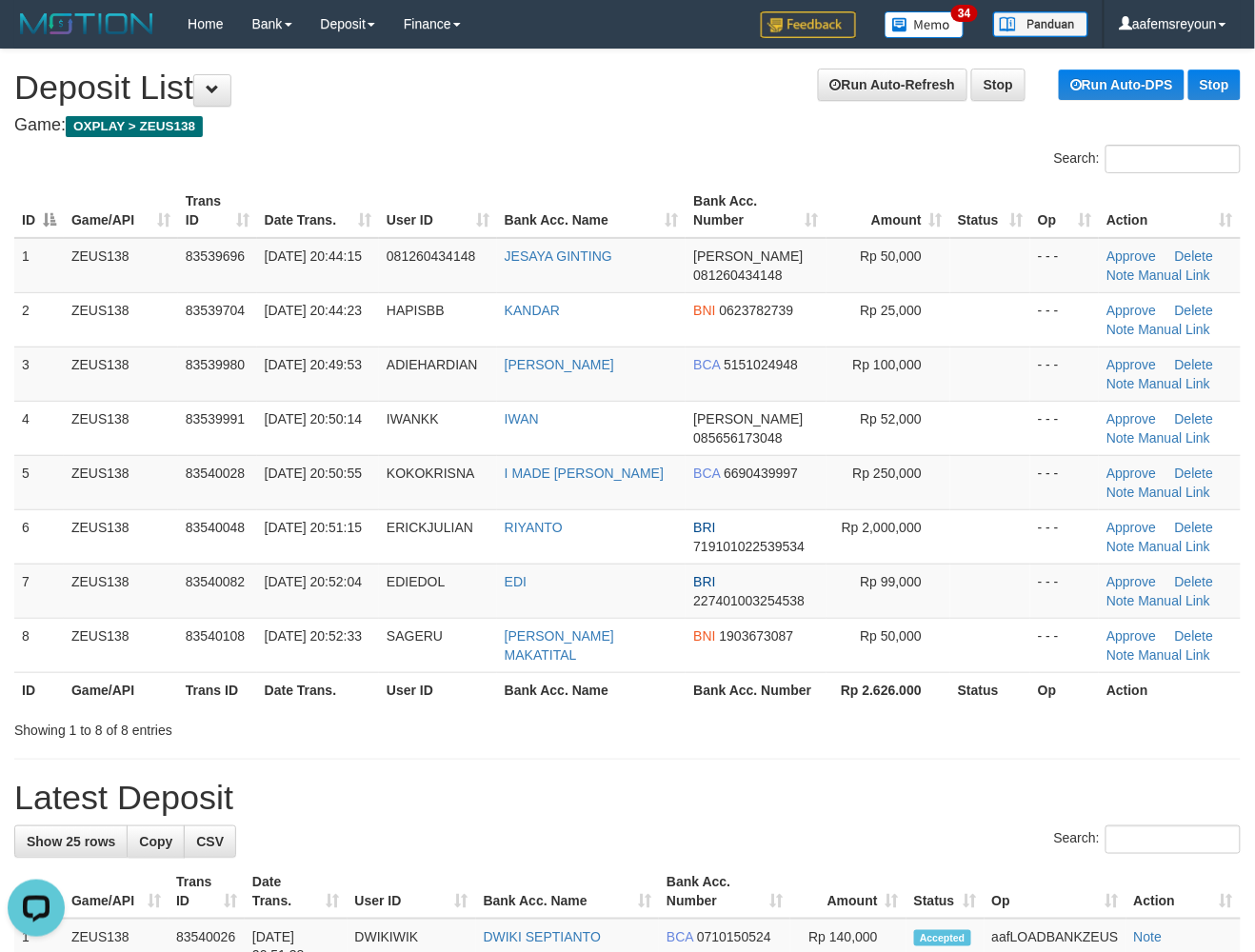 drag, startPoint x: 911, startPoint y: 754, endPoint x: 1269, endPoint y: 824, distance: 364.77939 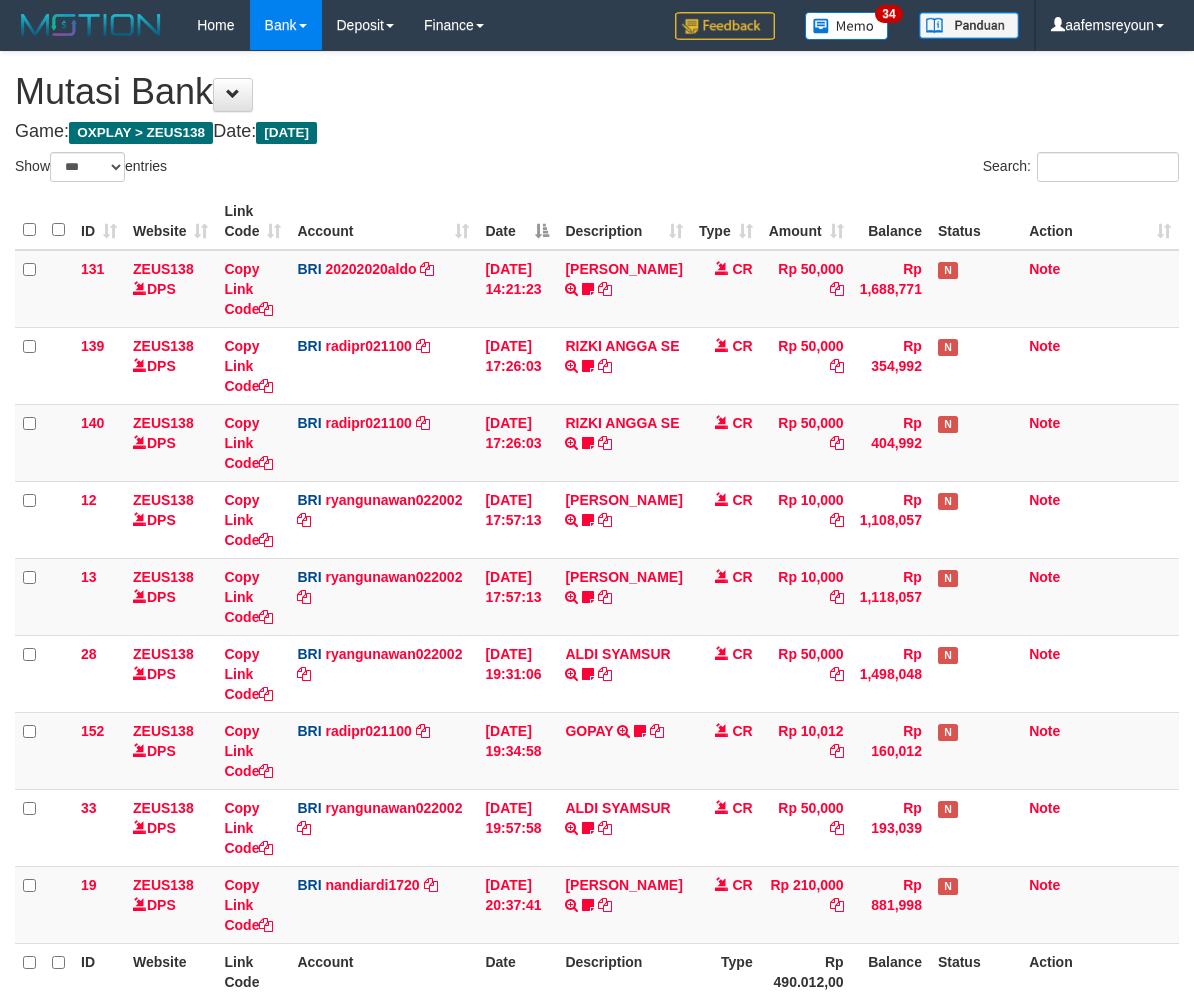 select on "***" 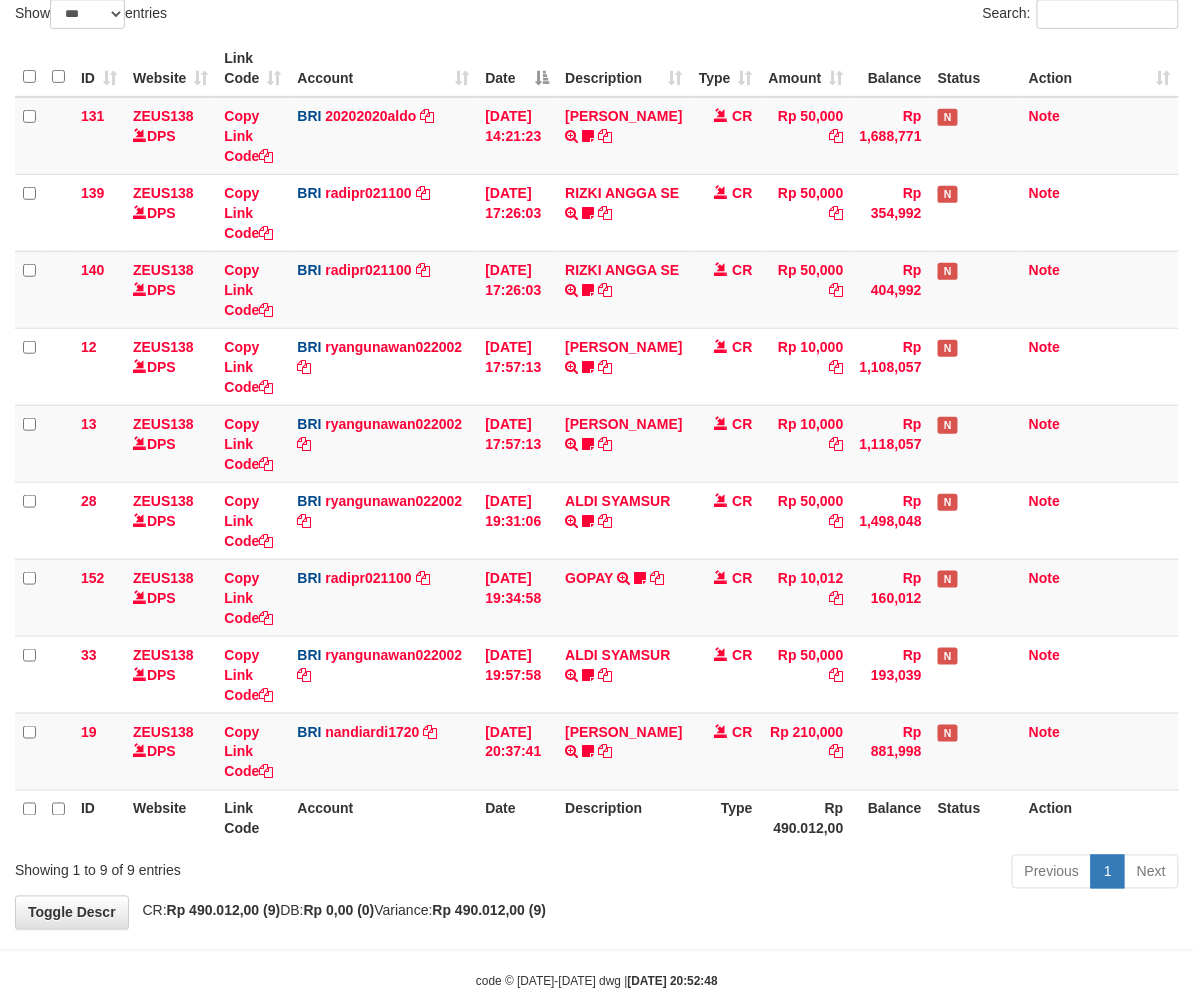 scroll, scrollTop: 194, scrollLeft: 0, axis: vertical 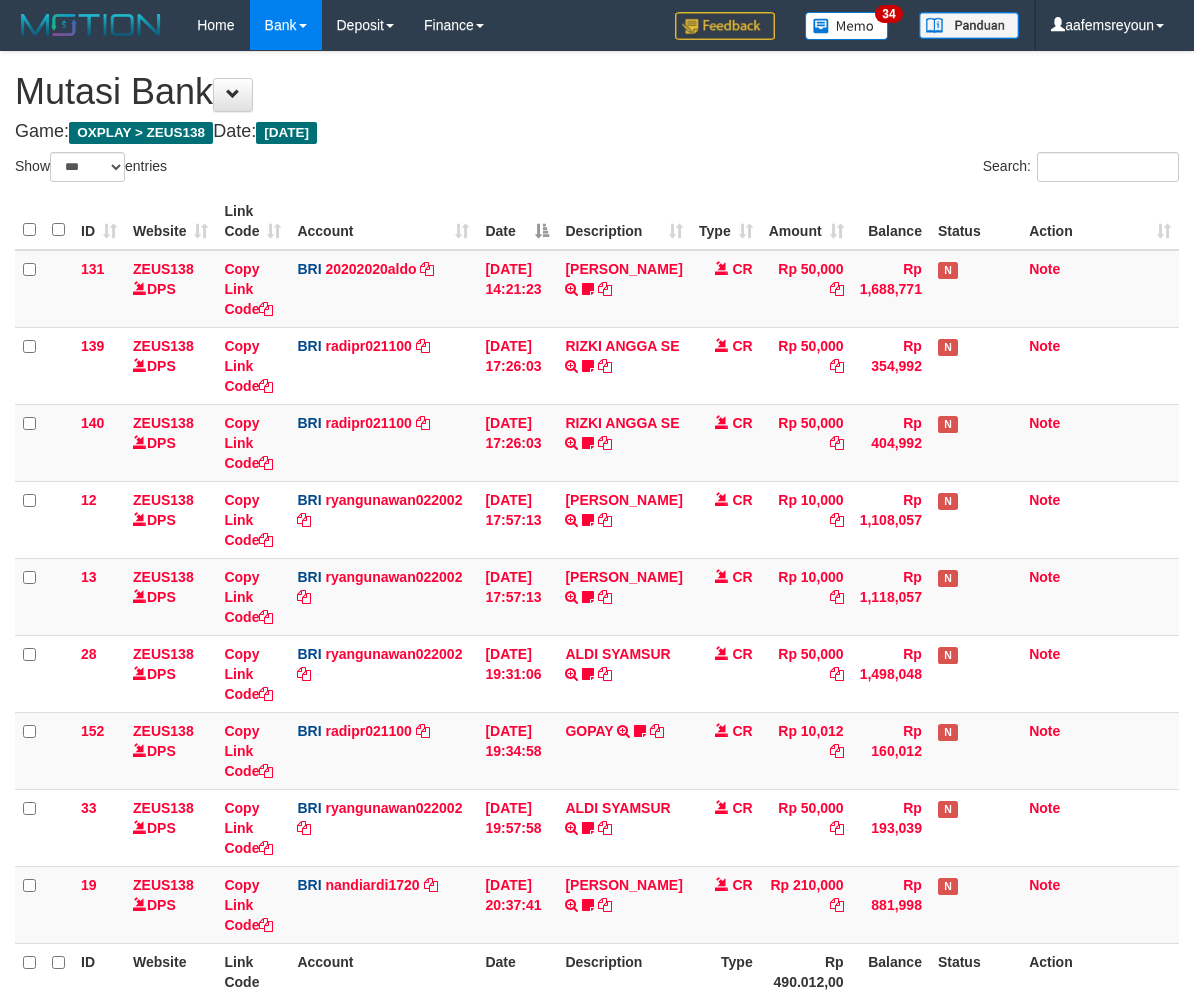 select on "***" 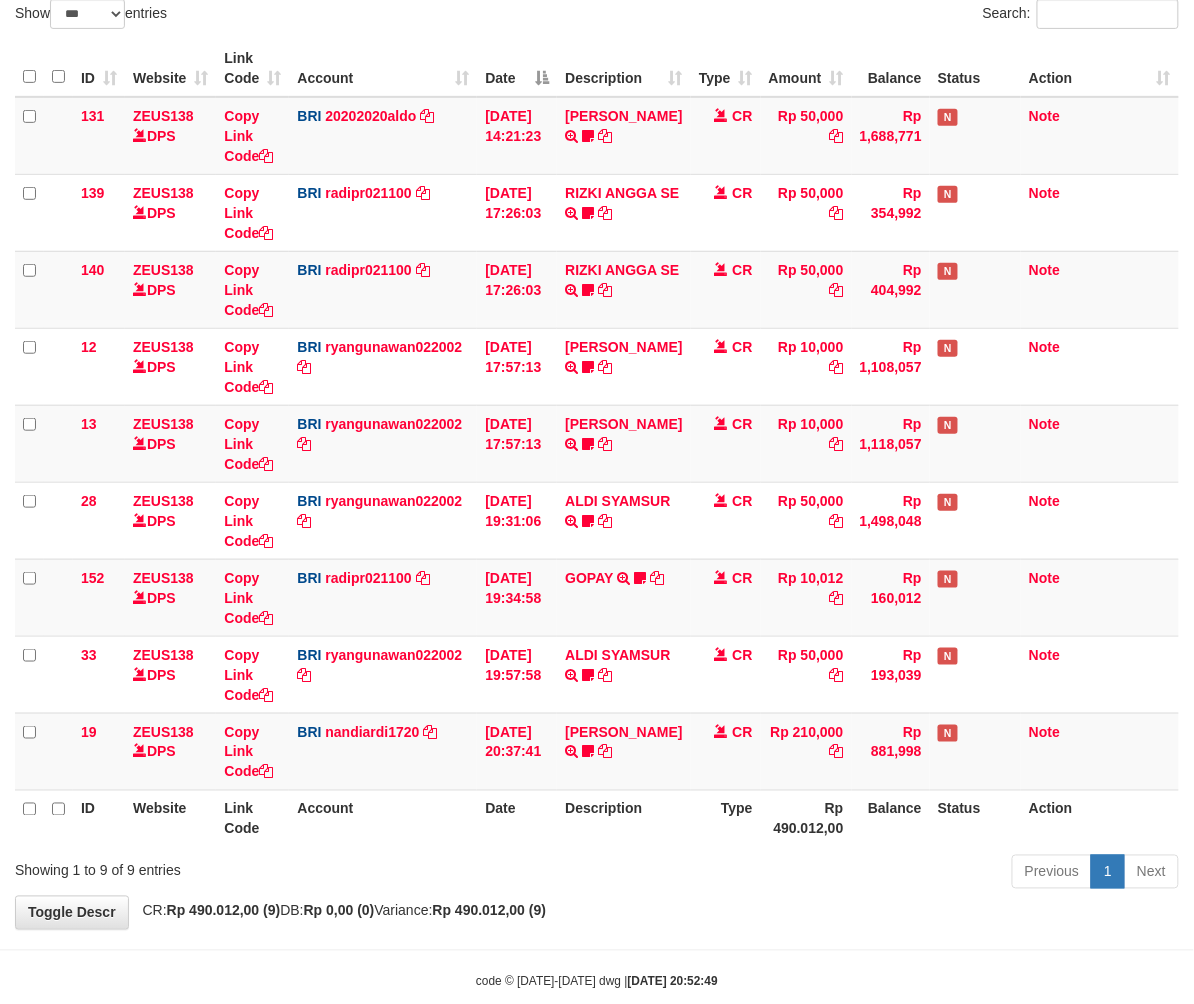 scroll, scrollTop: 194, scrollLeft: 0, axis: vertical 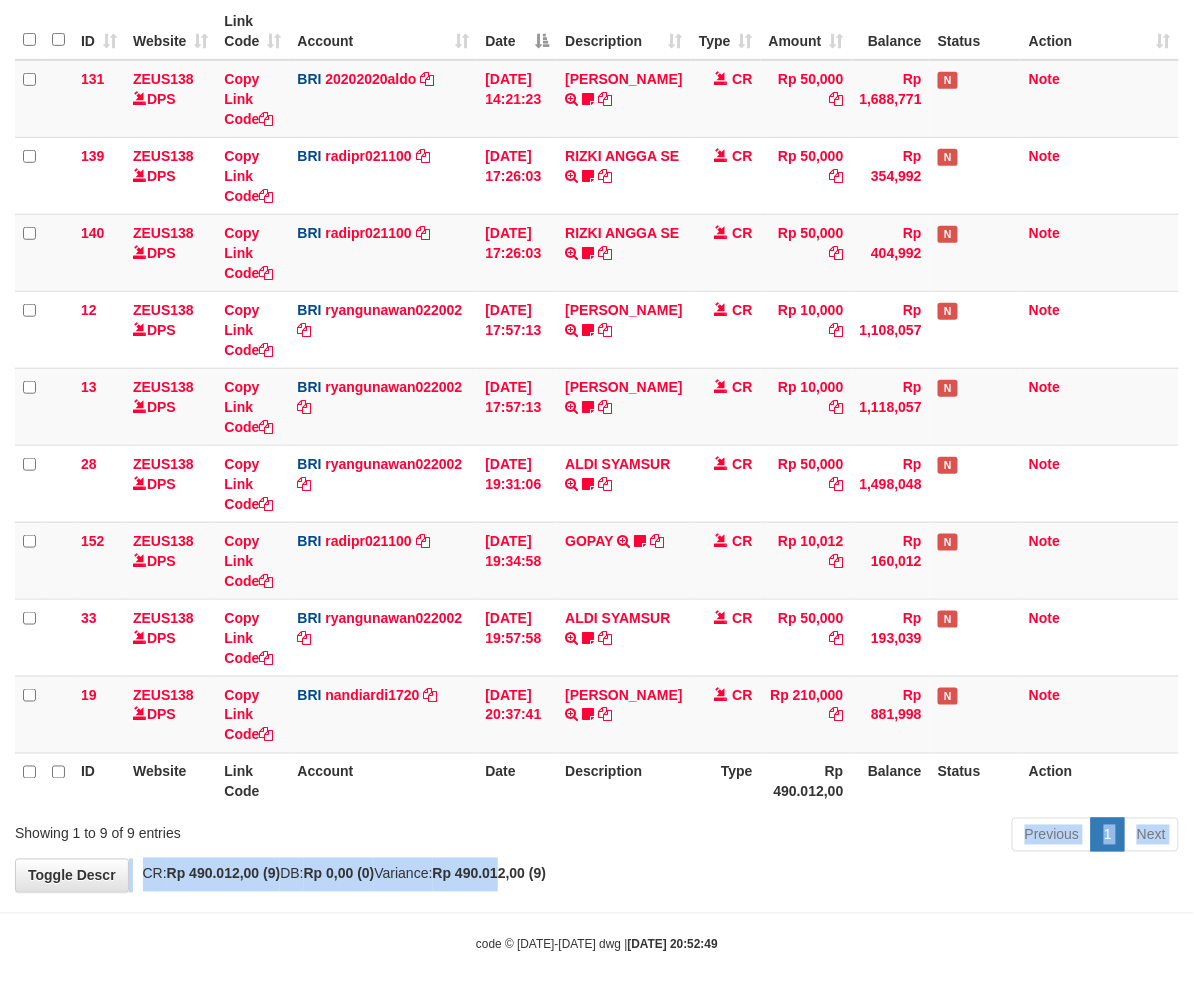 drag, startPoint x: 560, startPoint y: 853, endPoint x: 589, endPoint y: 850, distance: 29.15476 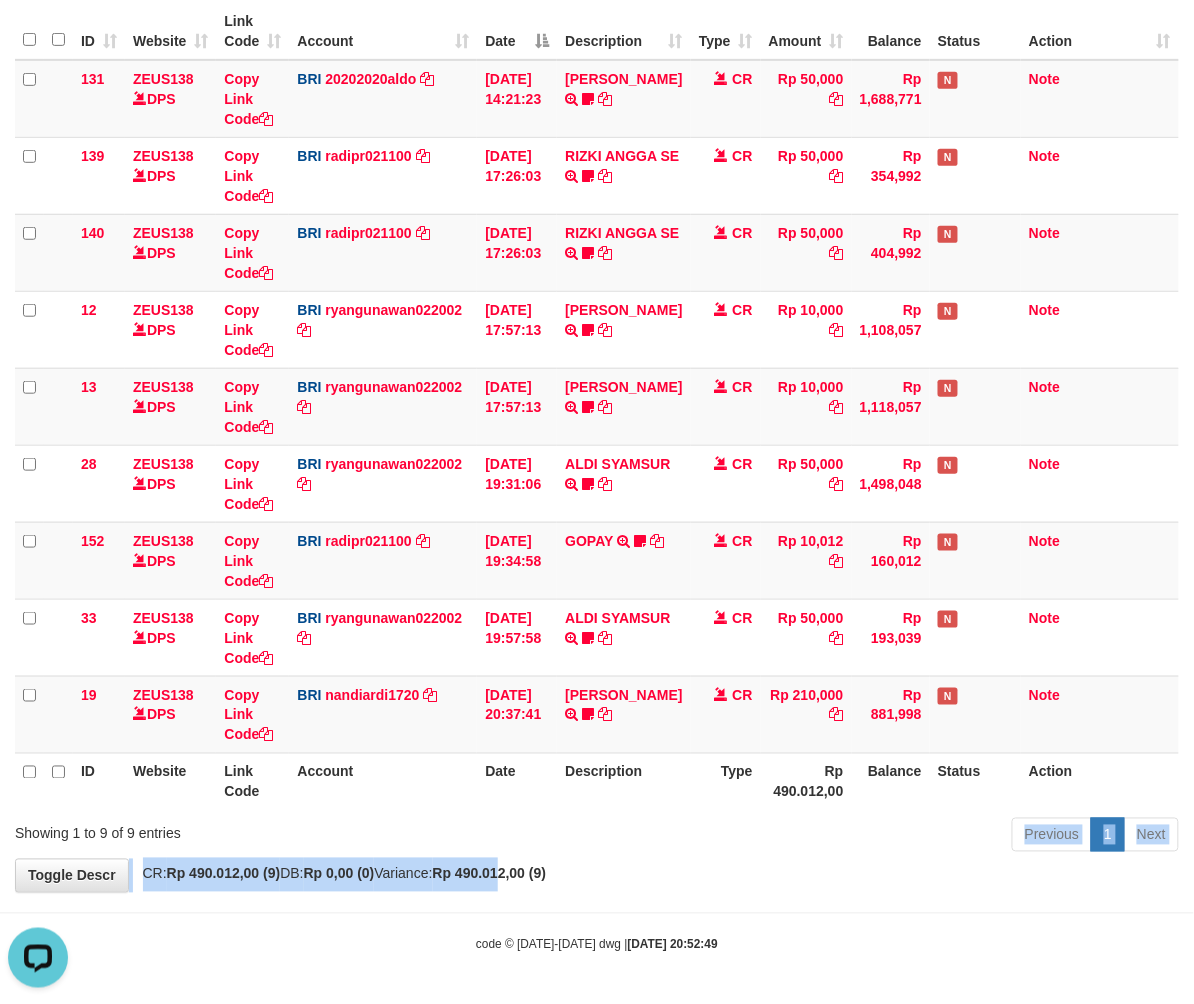 scroll, scrollTop: 0, scrollLeft: 0, axis: both 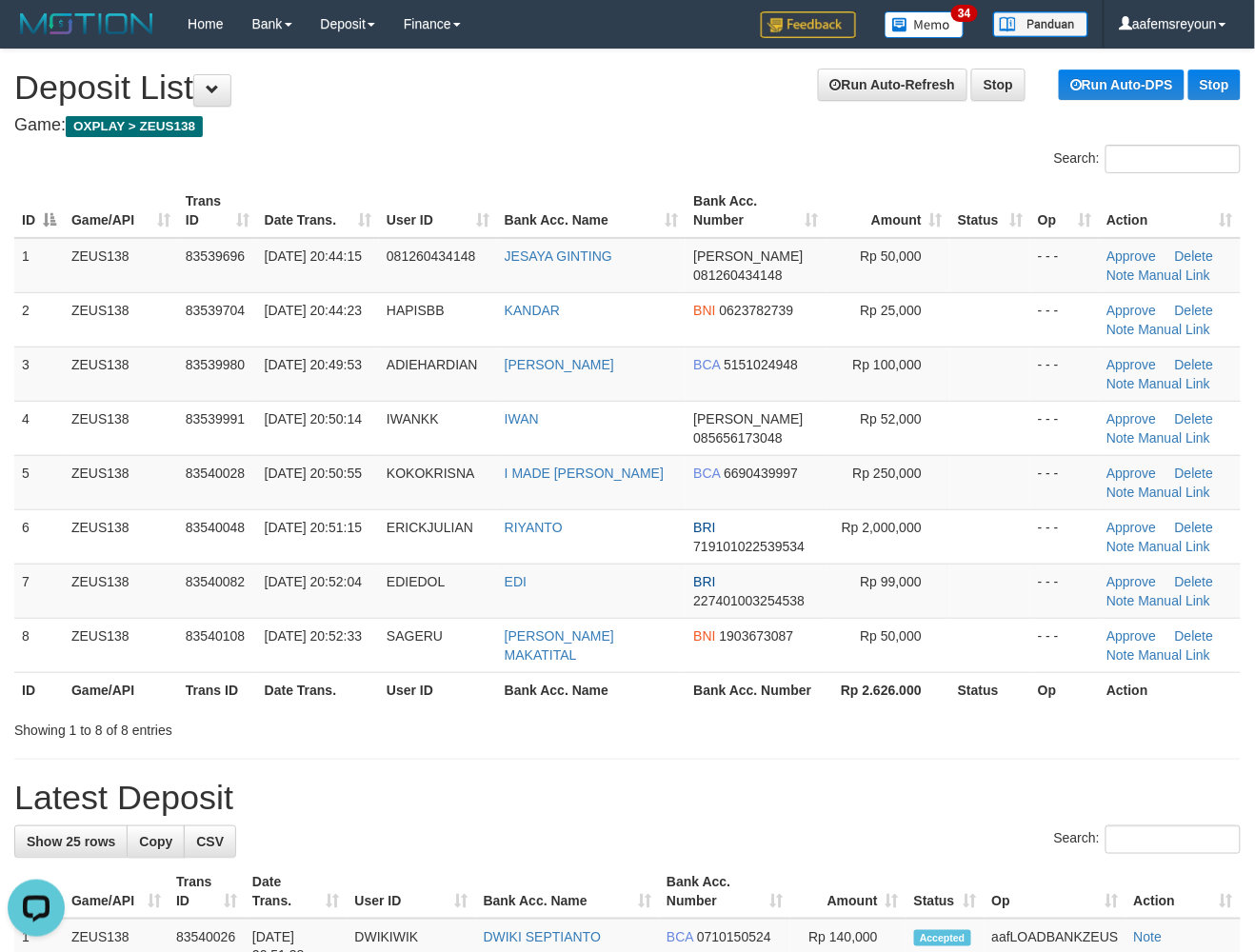 drag, startPoint x: 854, startPoint y: 803, endPoint x: 1268, endPoint y: 840, distance: 415.65009 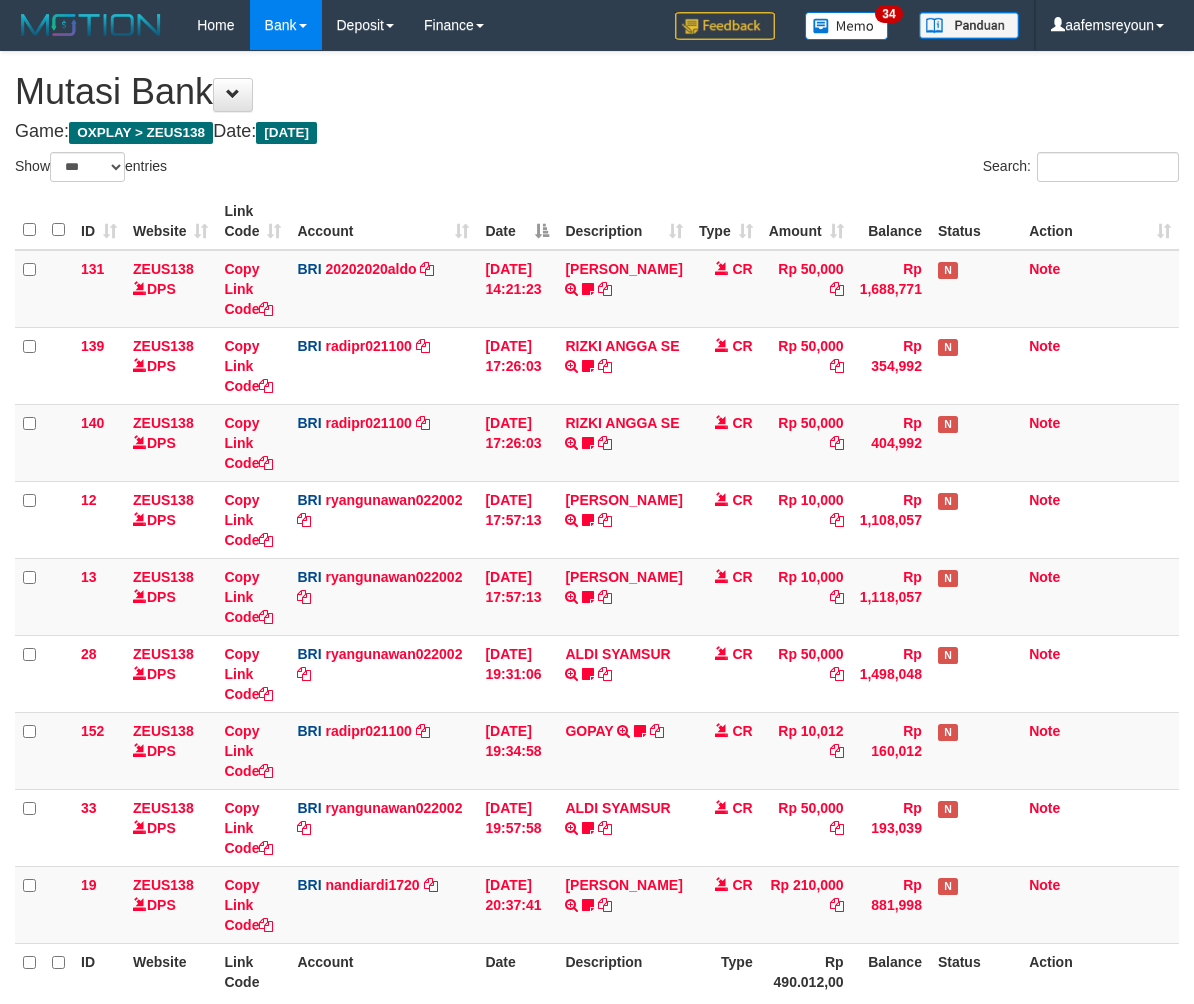 select on "***" 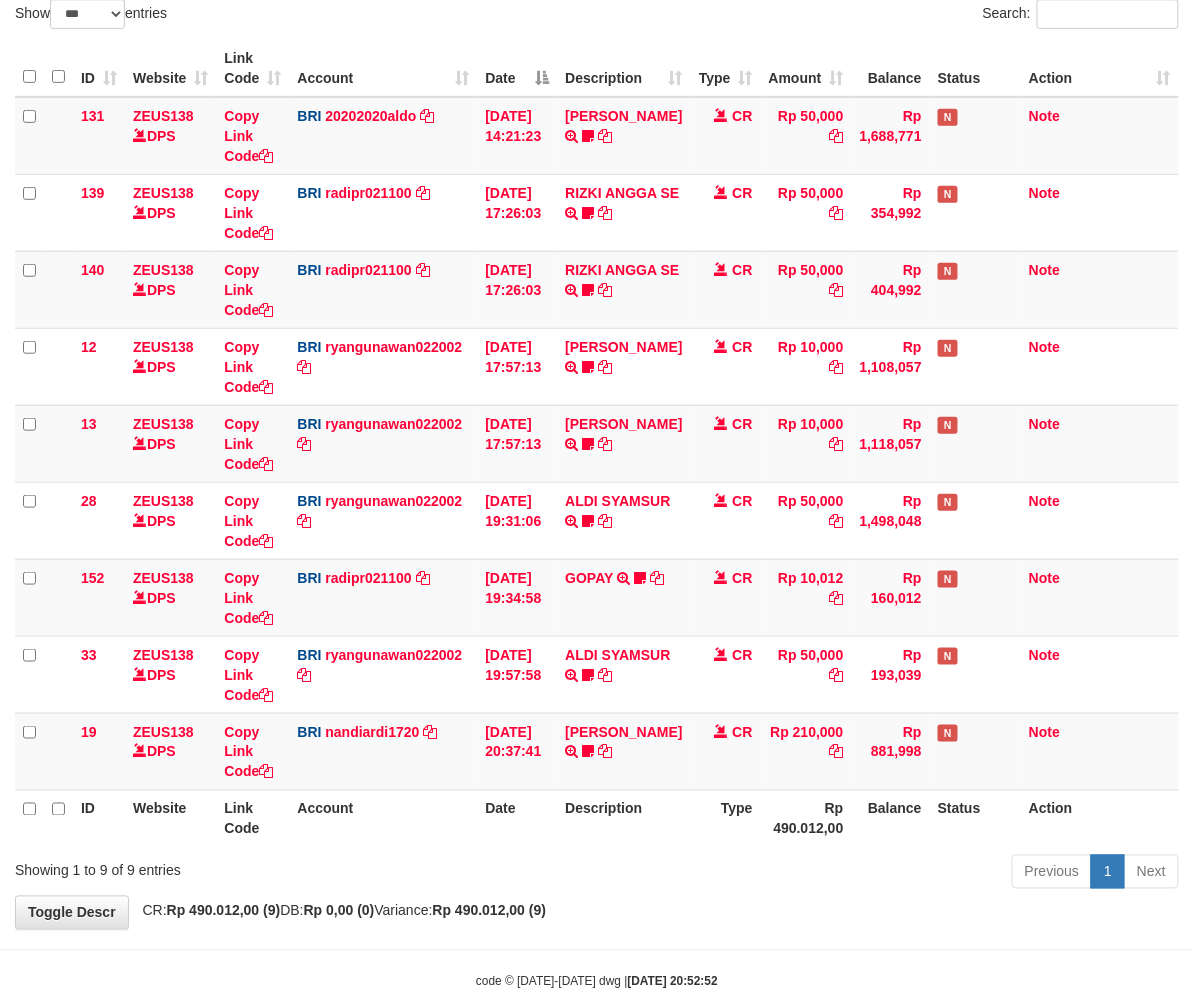 click on "Date" at bounding box center (517, 818) 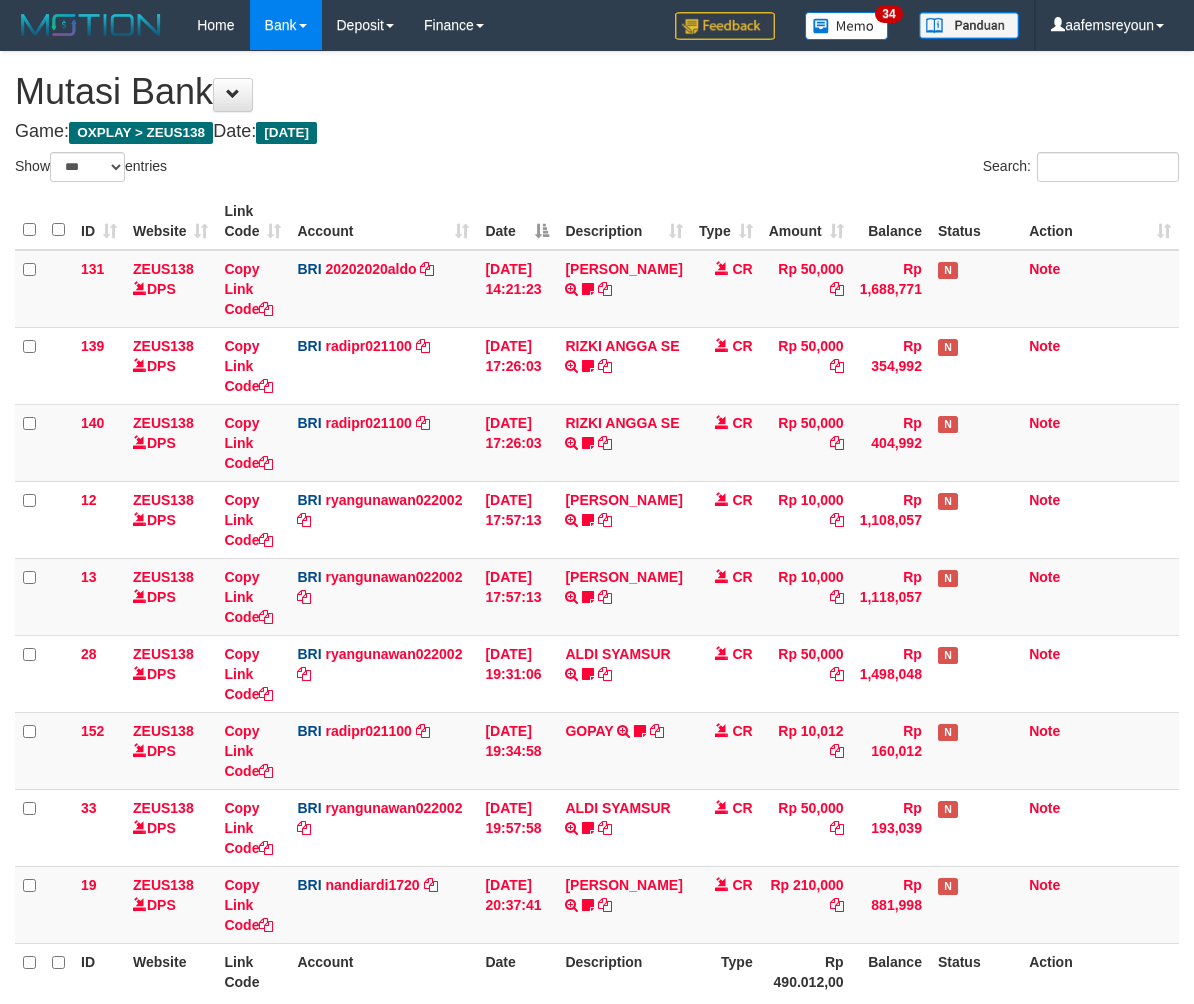 select on "***" 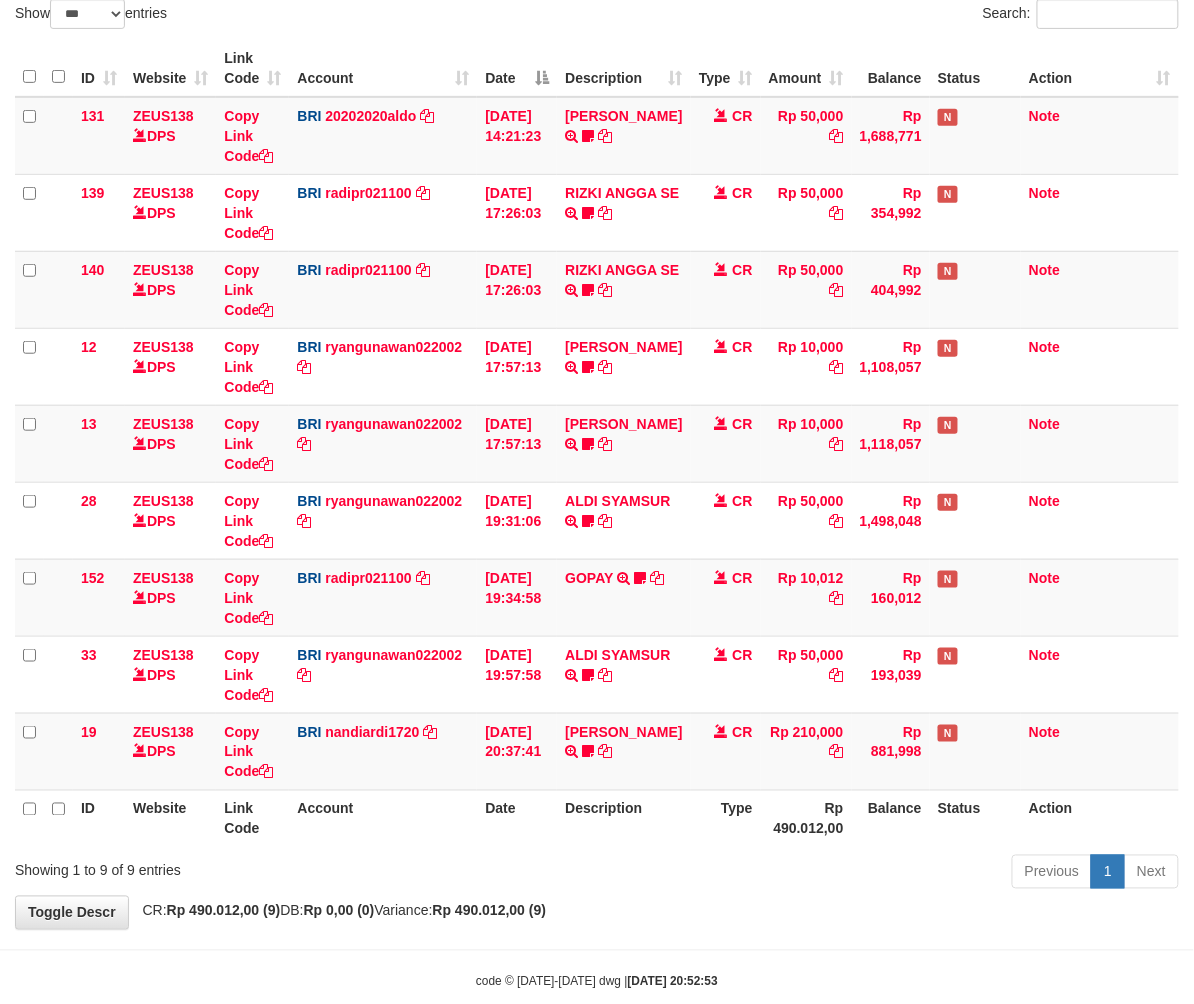 drag, startPoint x: 525, startPoint y: 881, endPoint x: 453, endPoint y: 873, distance: 72.443085 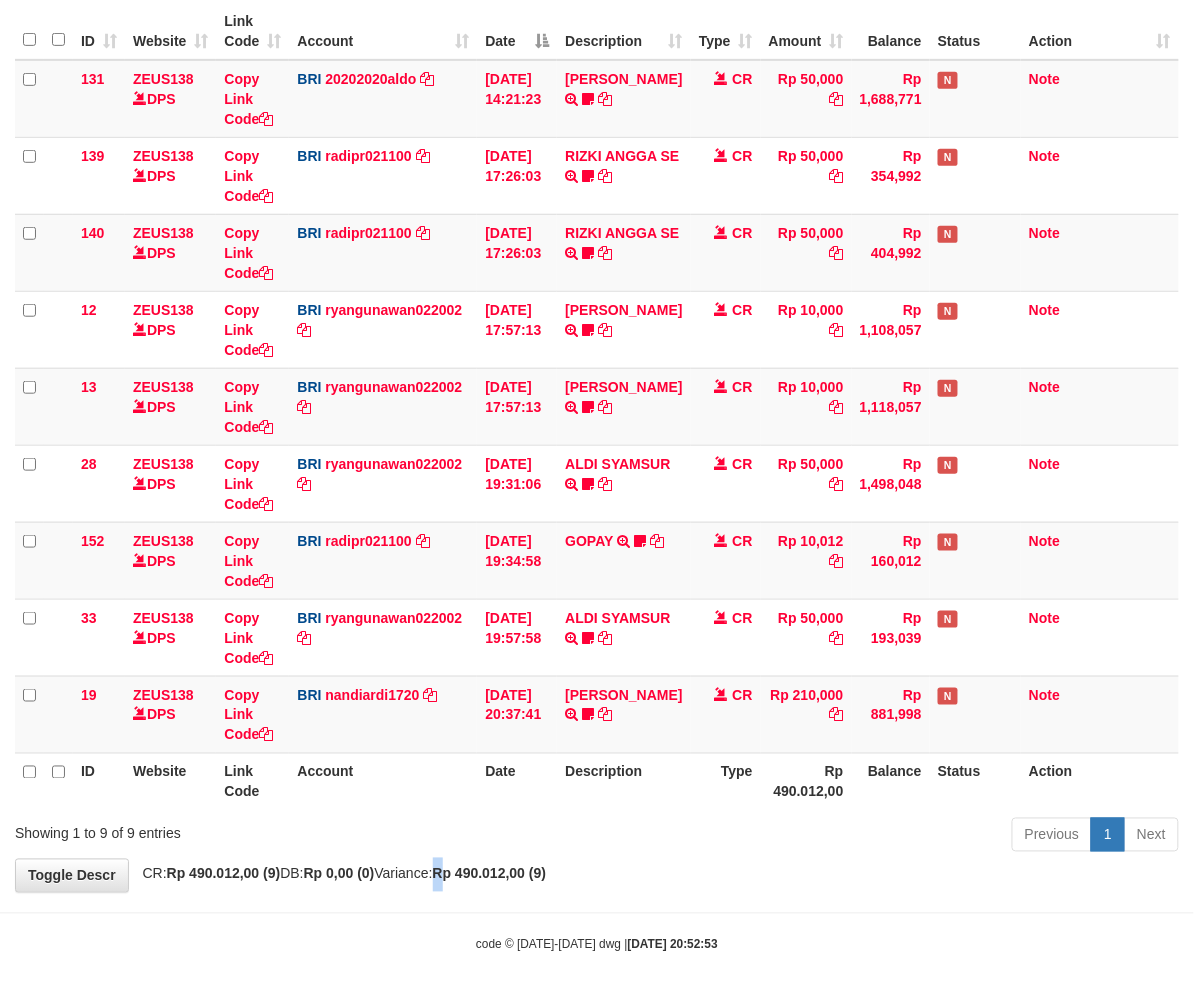 click on "**********" at bounding box center [597, 377] 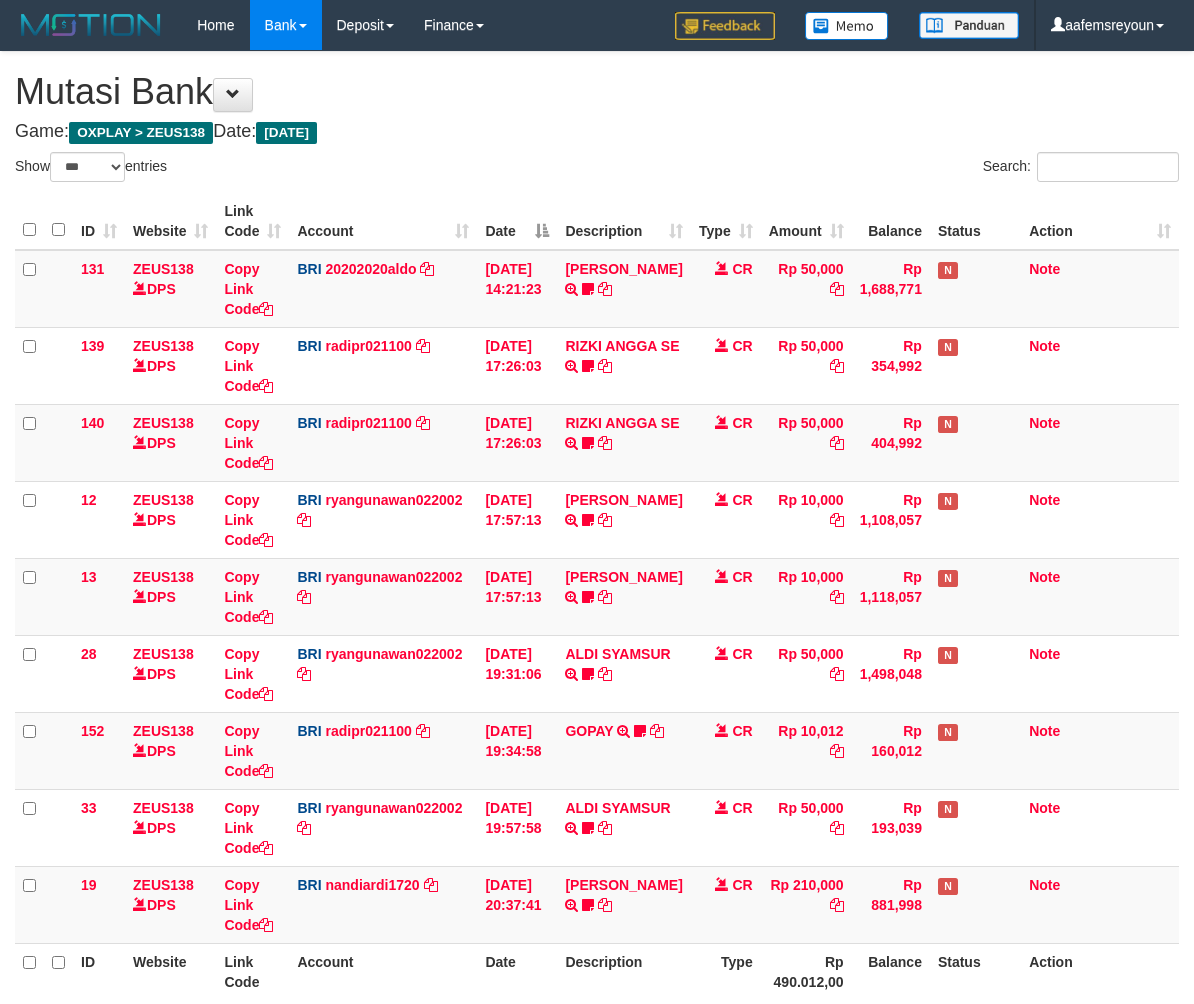 select on "***" 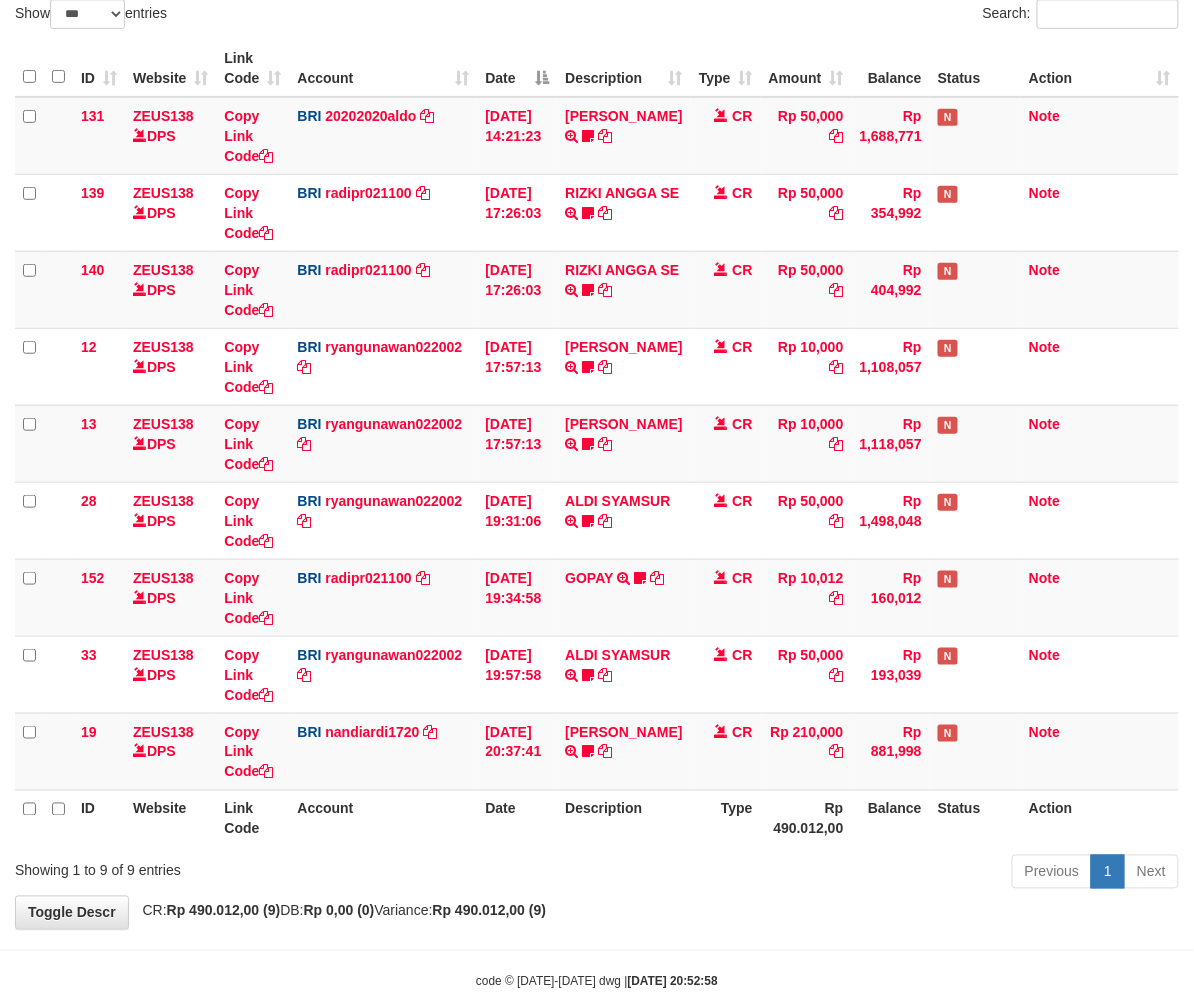 scroll, scrollTop: 194, scrollLeft: 0, axis: vertical 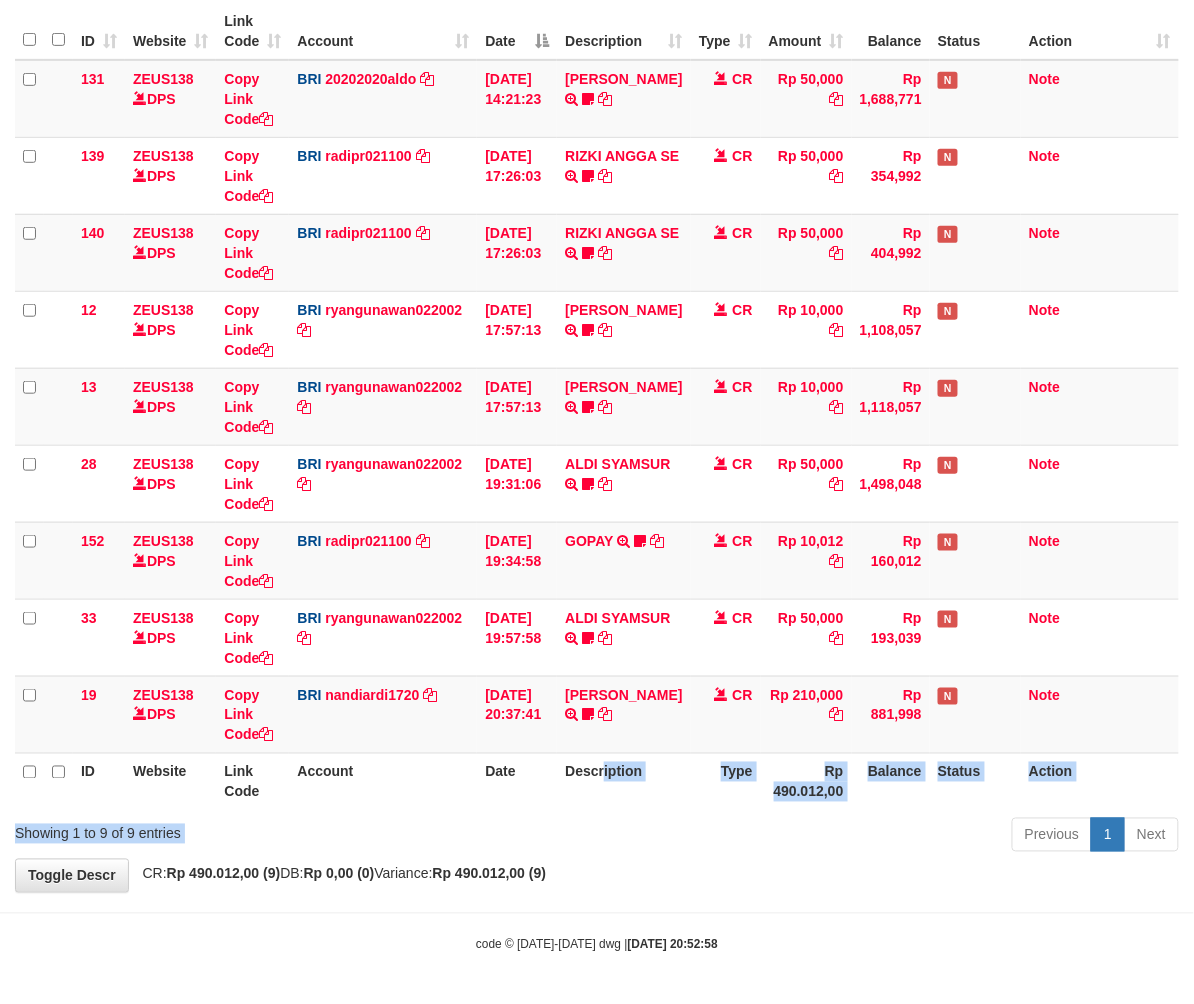 click on "Show  ** ** ** ***  entries Search:
ID Website Link Code Account Date Description Type Amount Balance Status Action
131
ZEUS138    DPS
Copy Link Code
BRI
20202020aldo
DPS
REVALDO SAGITA
mutasi_20250713_3778 | 131
mutasi_20250713_3778 | 131
13/07/2025 14:21:23
DANA HERISUPRAPTO            TRANSFER NBMB DANA HERISUPRAPTO TO REVALDO SAGITA    Herisuprapto
CR
Rp 50,000
Rp 1,688,771
N
Note
139
ZEUS138    DPS
Copy Link Code
BRI" at bounding box center (597, 410) 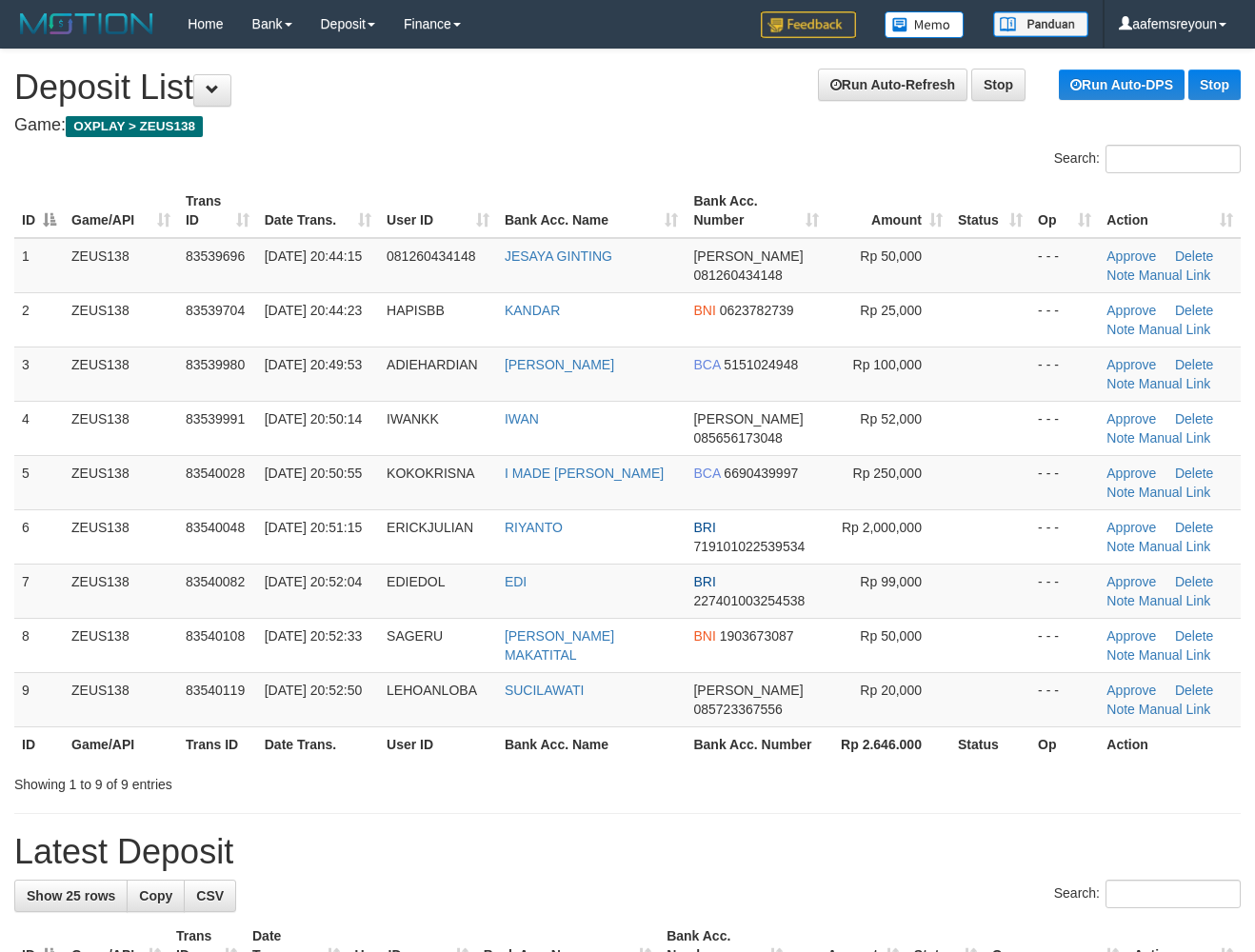 scroll, scrollTop: 0, scrollLeft: 0, axis: both 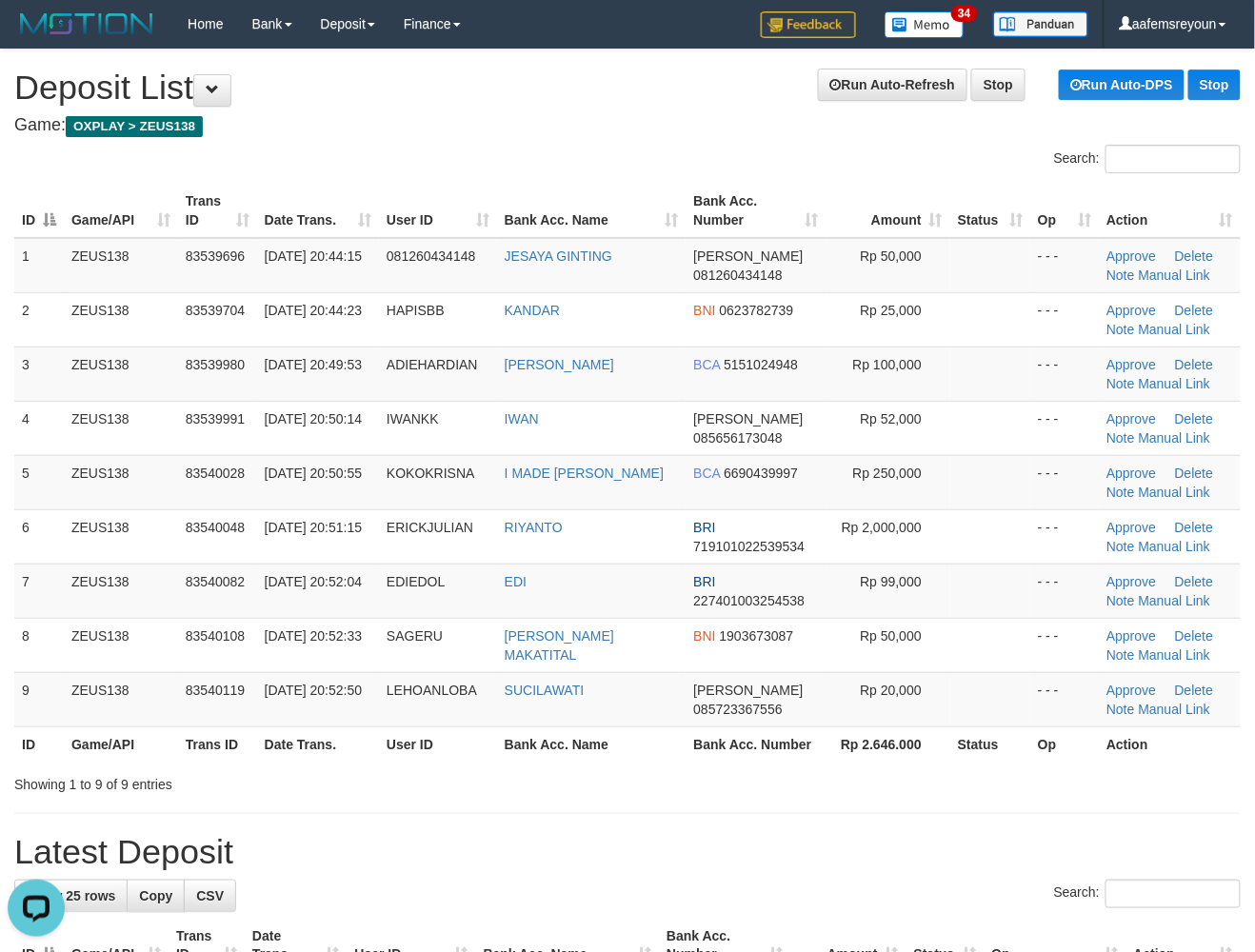 click on "Showing 1 to 9 of 9 entries" at bounding box center (628, 781) 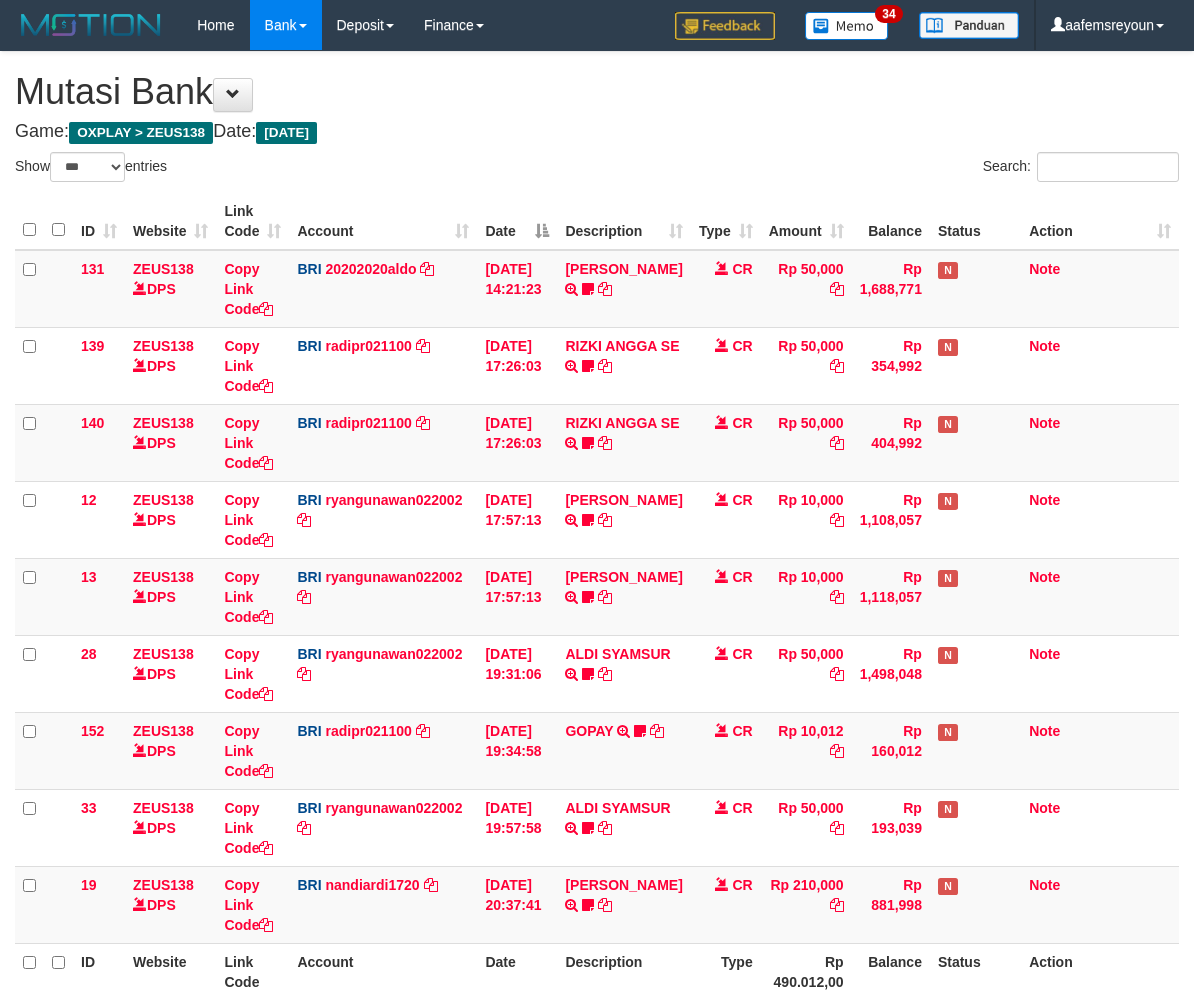 select on "***" 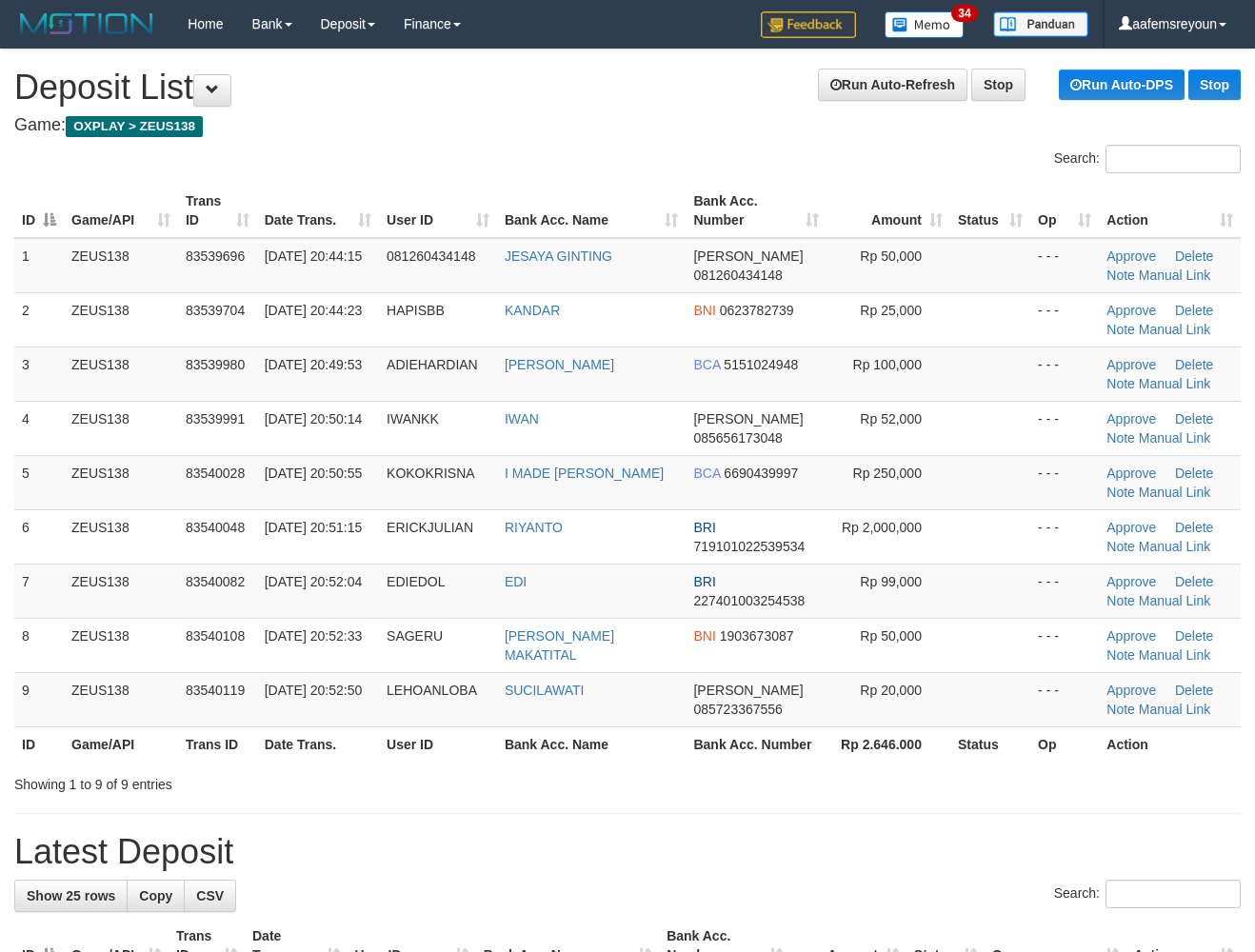 scroll, scrollTop: 0, scrollLeft: 0, axis: both 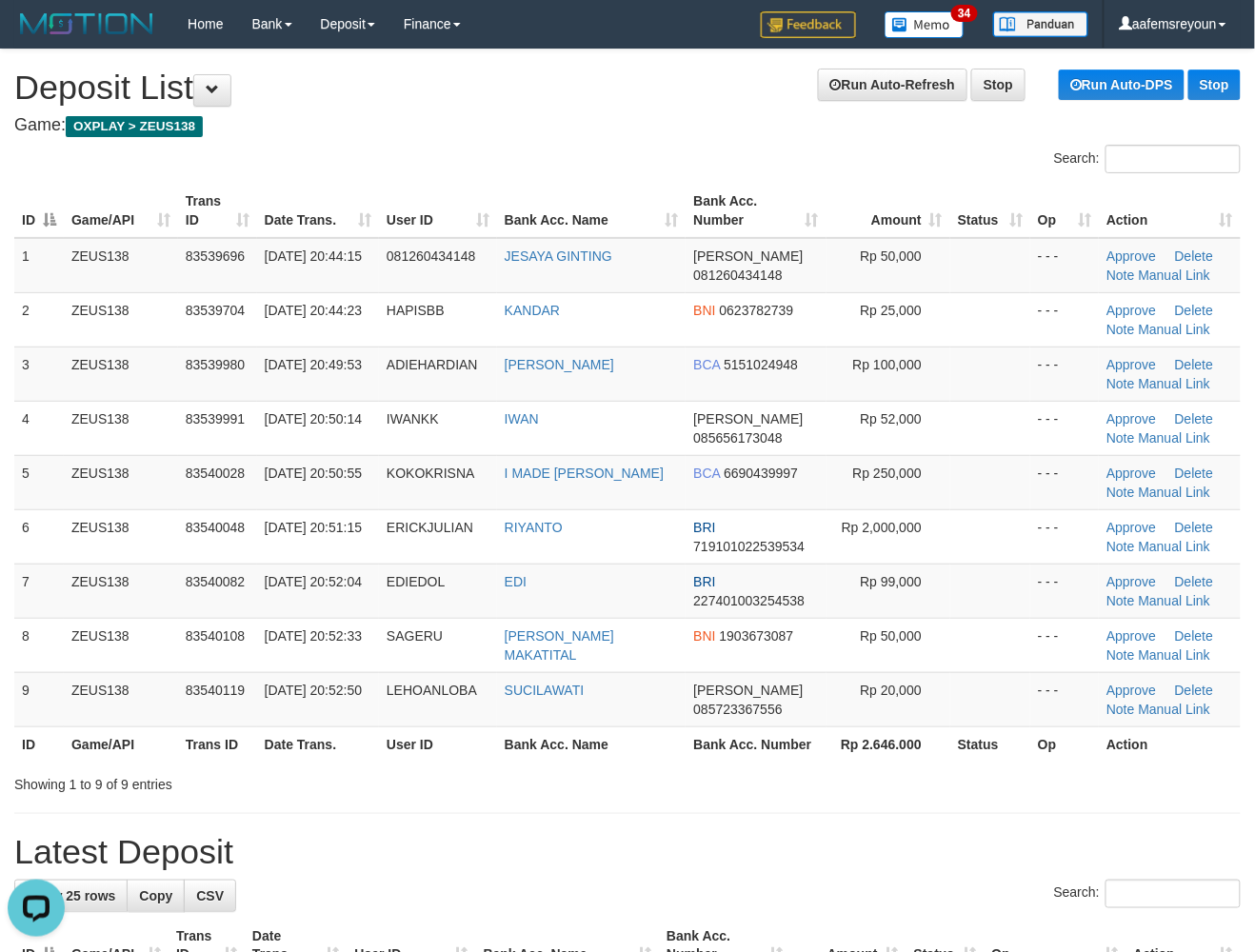 drag, startPoint x: 880, startPoint y: 830, endPoint x: 1273, endPoint y: 823, distance: 393.06234 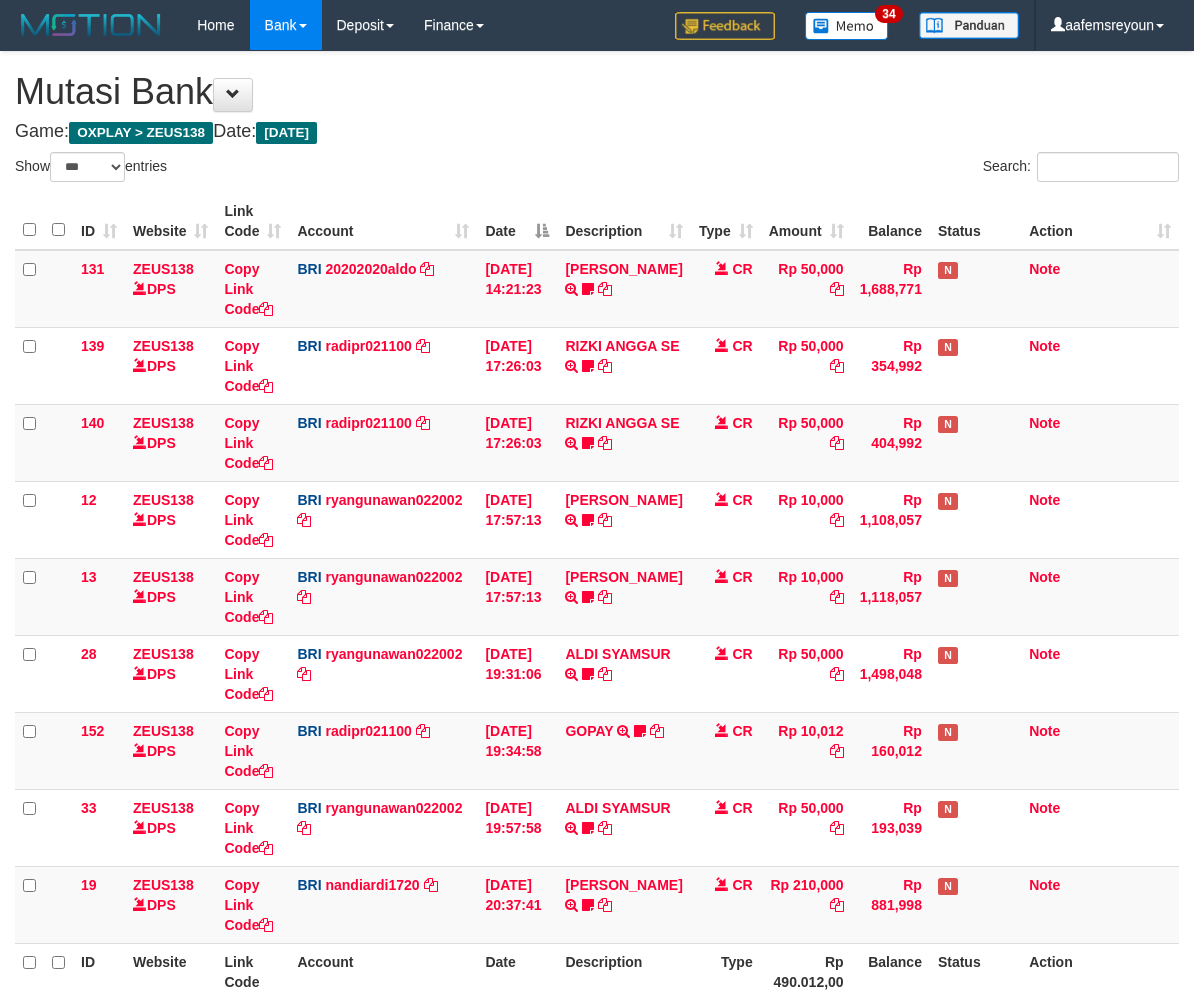 select on "***" 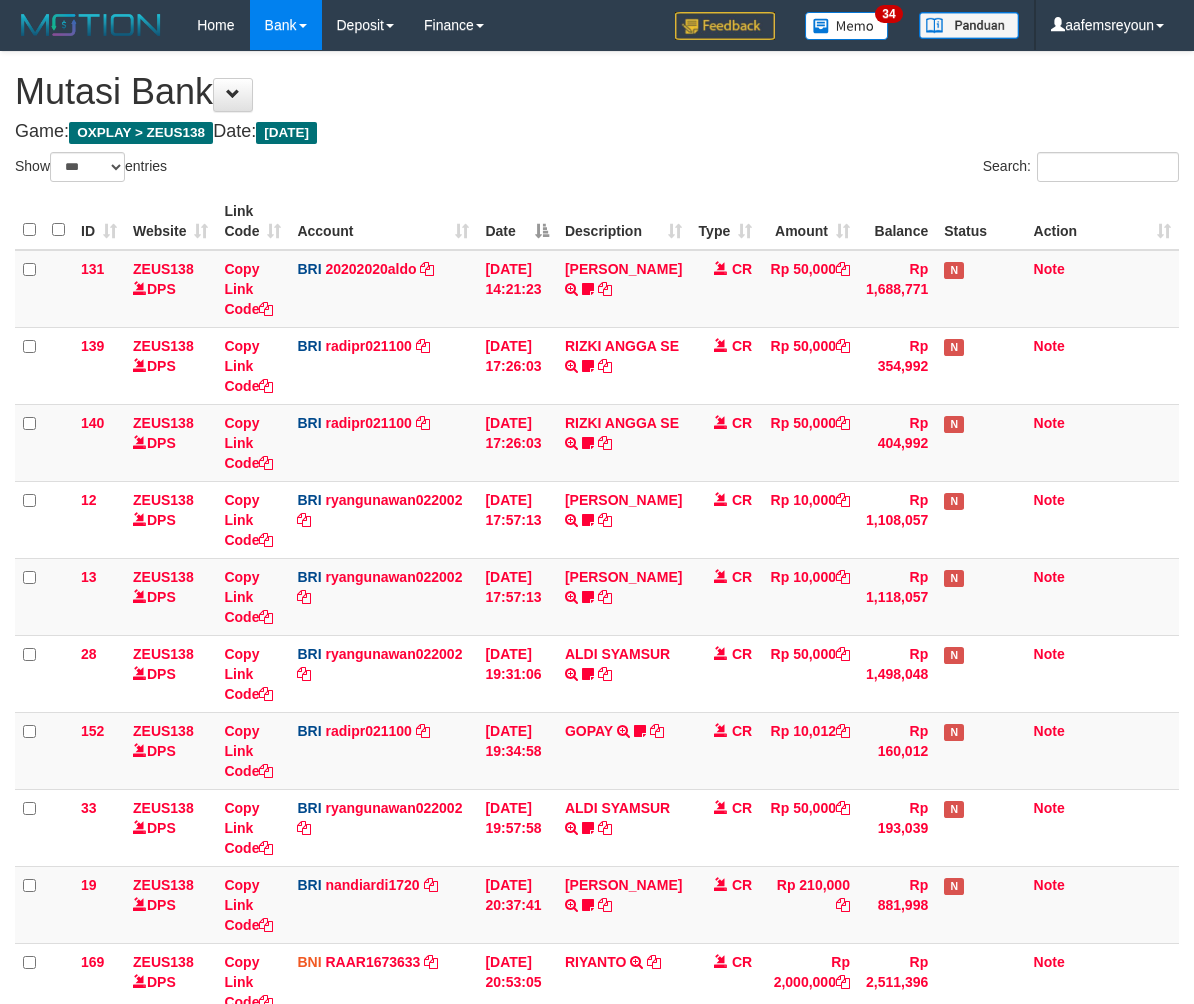 select on "***" 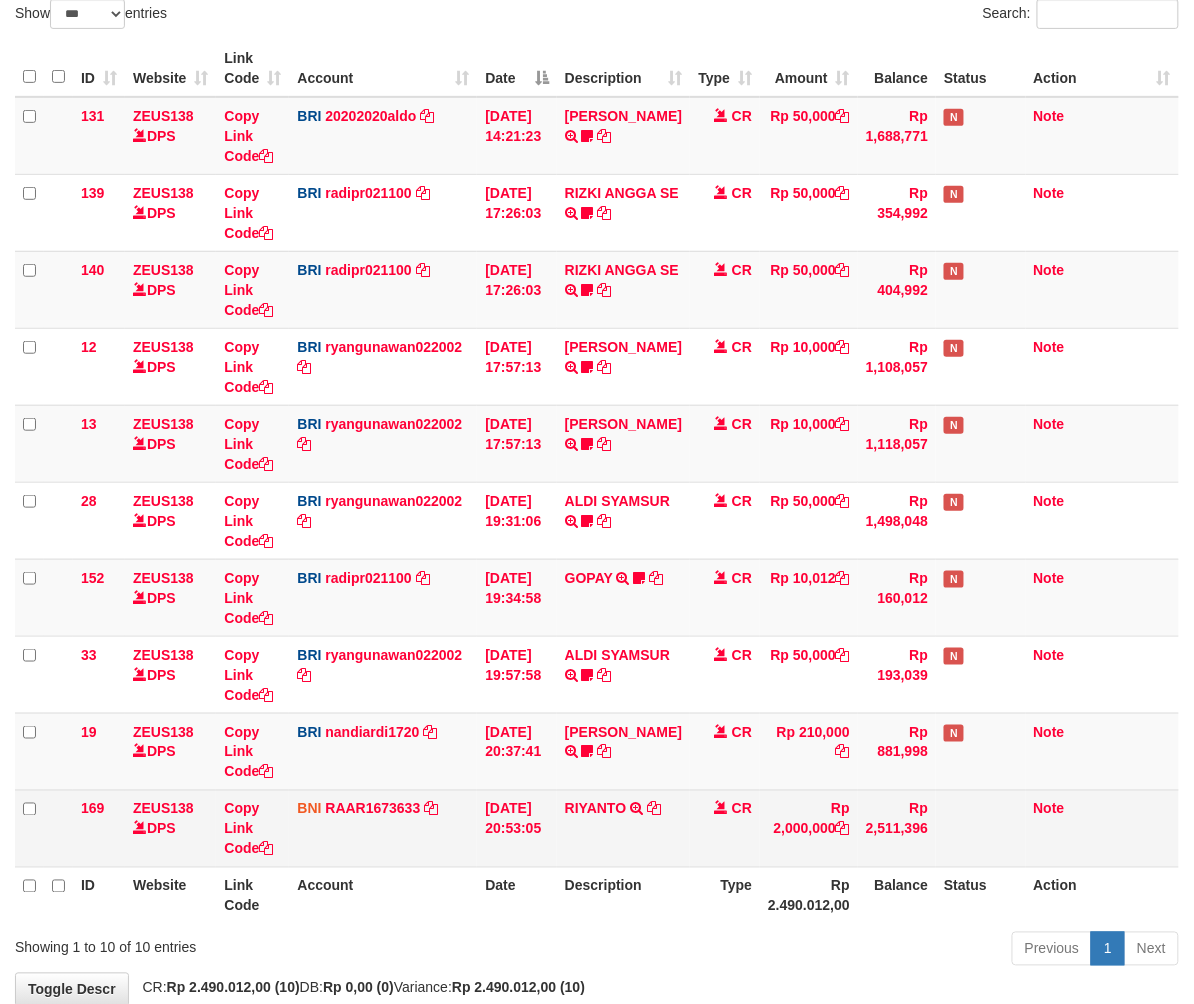 scroll, scrollTop: 194, scrollLeft: 0, axis: vertical 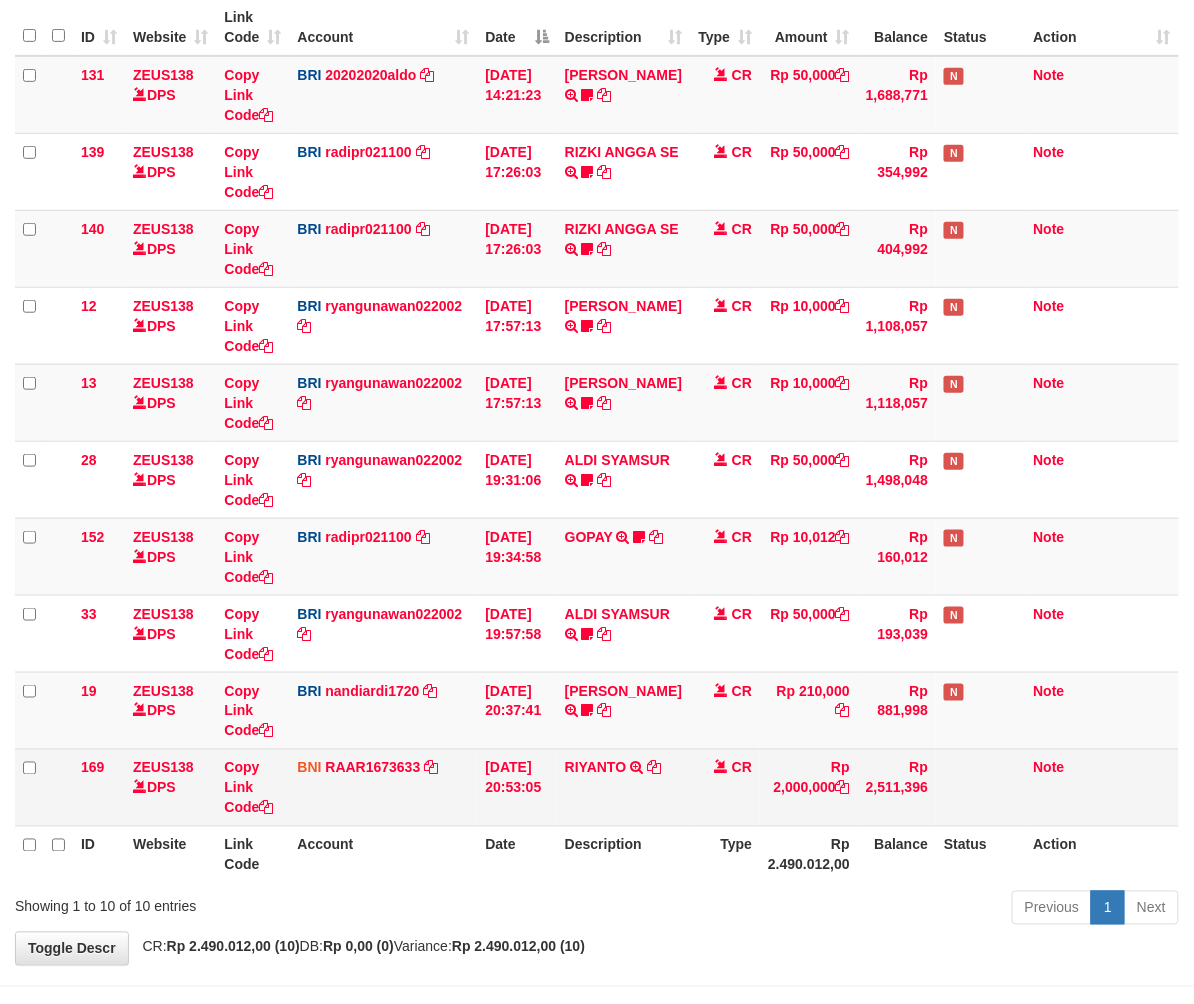 click on "ID Website Link Code Account Date Description Type Amount Balance Status Action
131
ZEUS138    DPS
Copy Link Code
BRI
20202020aldo
DPS
REVALDO SAGITA
mutasi_20250713_3778 | 131
mutasi_20250713_3778 | 131
13/07/2025 14:21:23
DANA HERISUPRAPTO            TRANSFER NBMB DANA HERISUPRAPTO TO REVALDO SAGITA    Herisuprapto
CR
Rp 50,000
Rp 1,688,771
N
Note
139
ZEUS138    DPS
Copy Link Code
BRI
radipr021100" at bounding box center (597, 441) 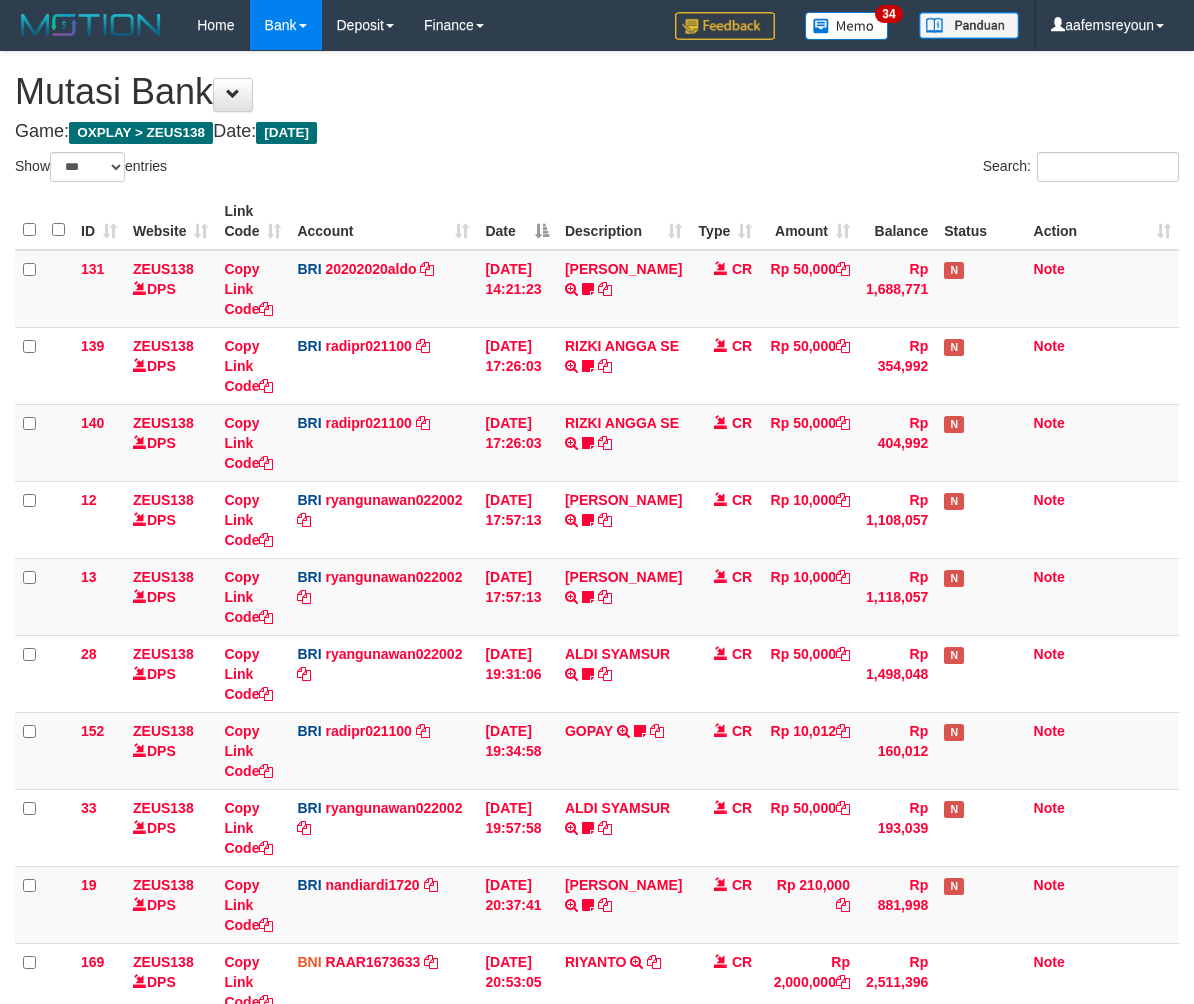 select on "***" 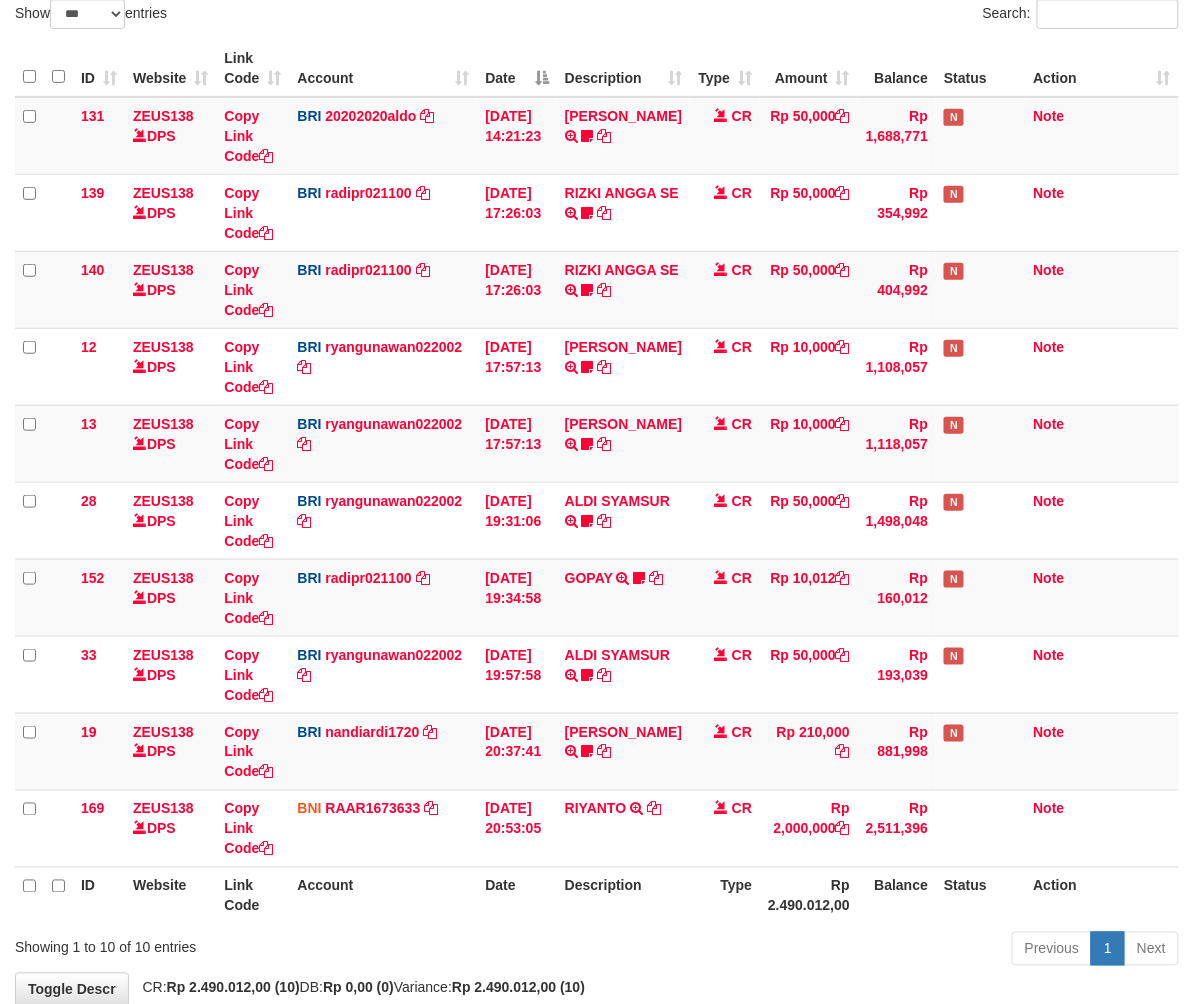 scroll, scrollTop: 194, scrollLeft: 0, axis: vertical 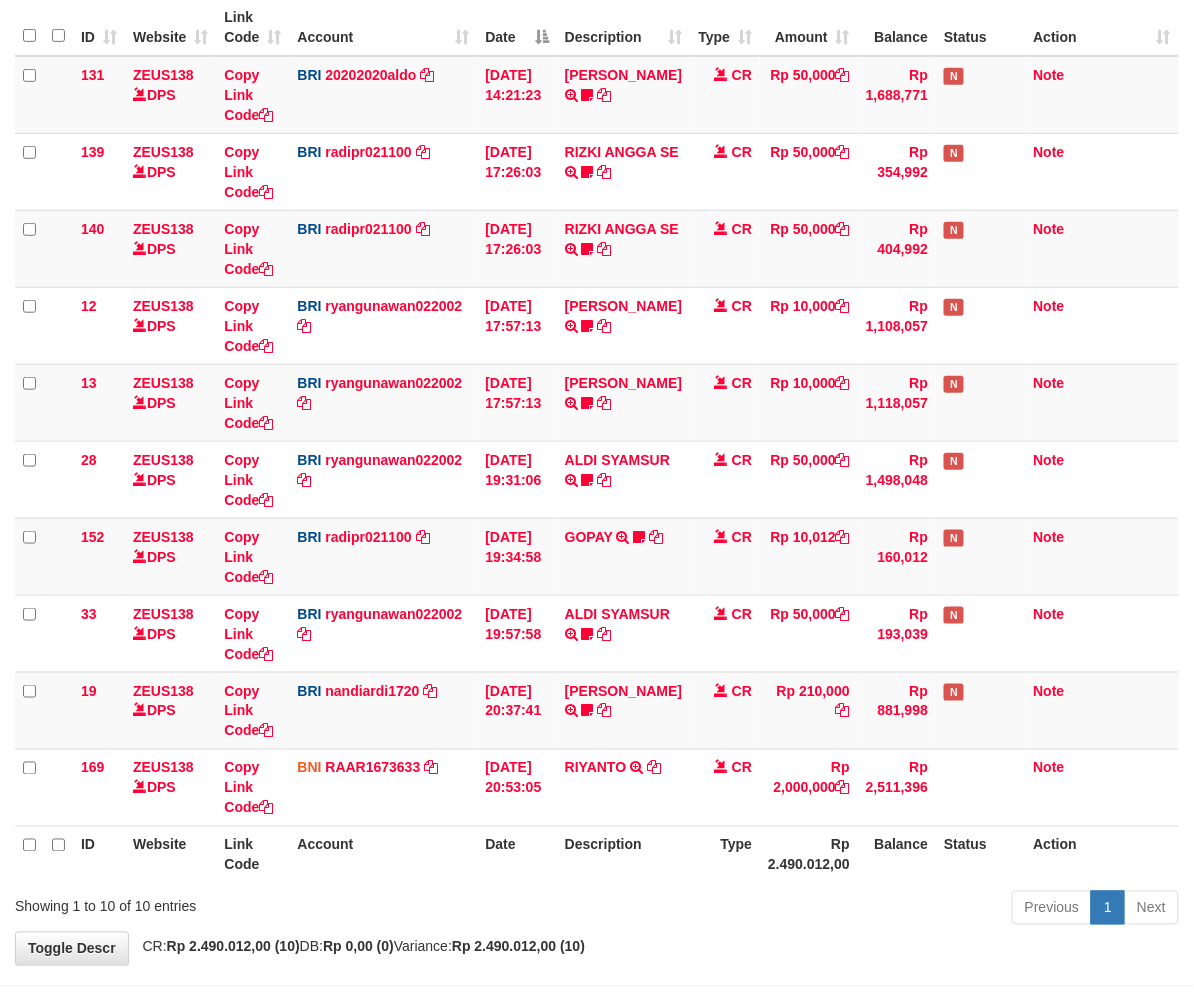 click on "Previous 1 Next" at bounding box center [846, 910] 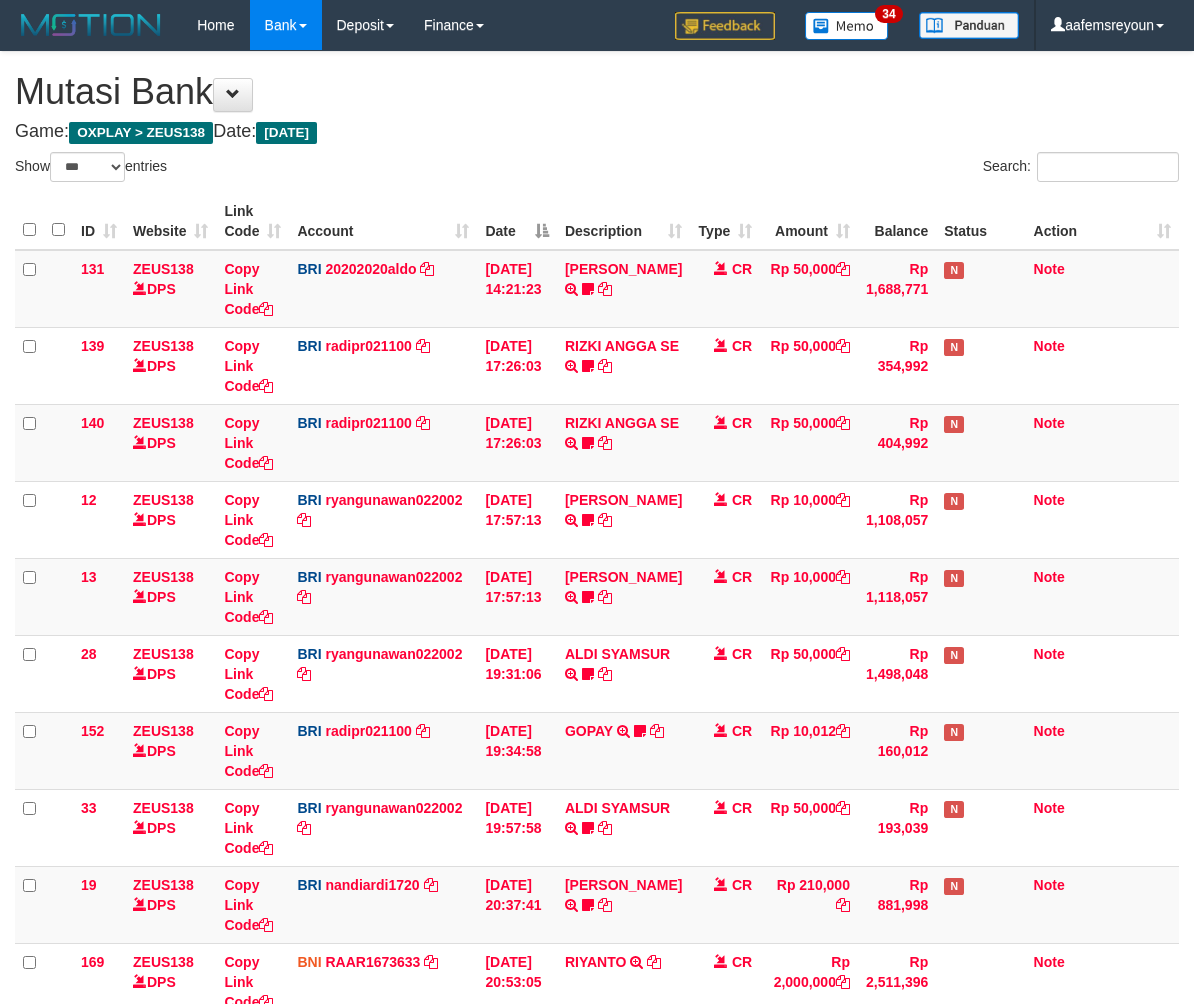 select on "***" 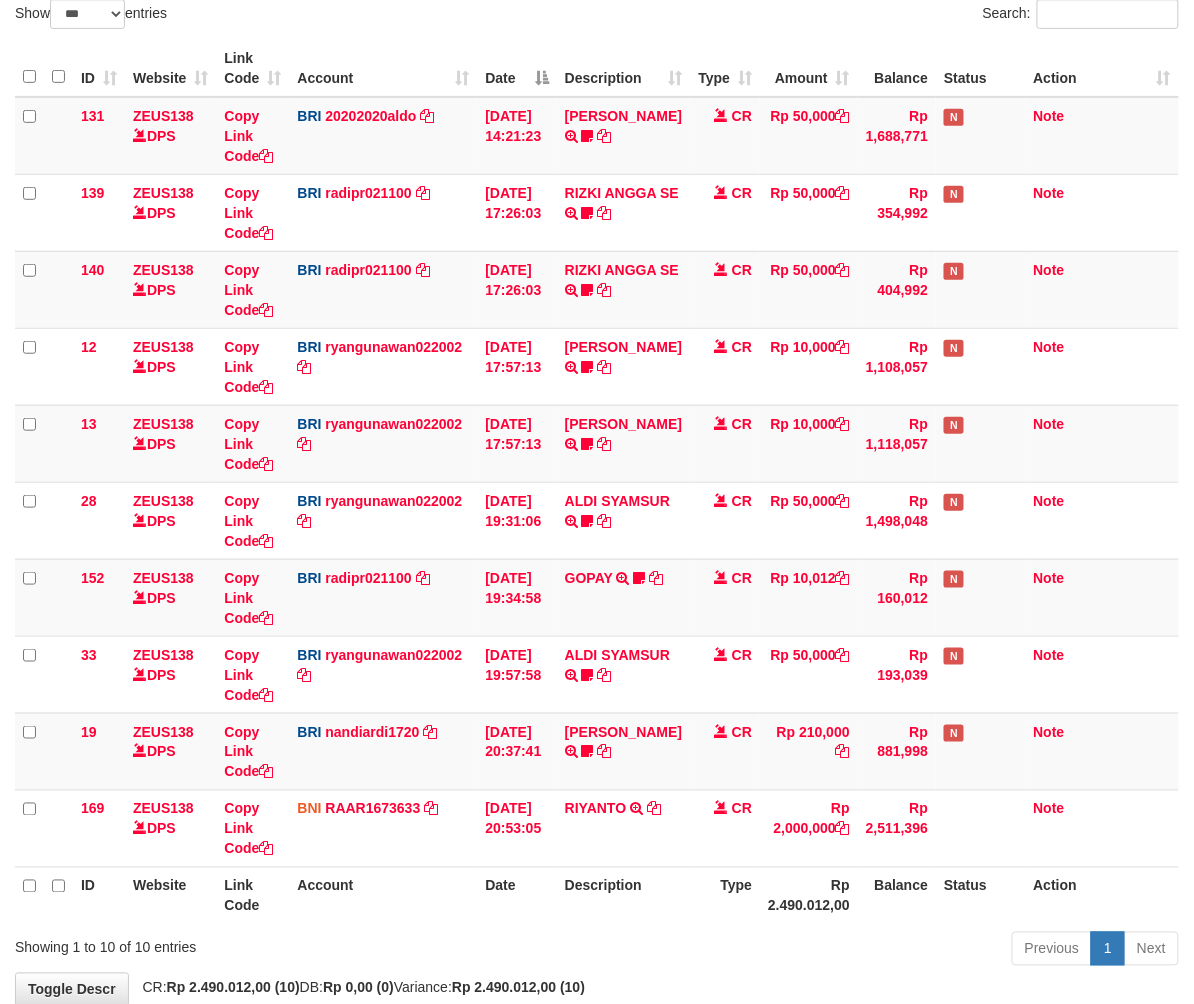 click on "Type" at bounding box center [725, 895] 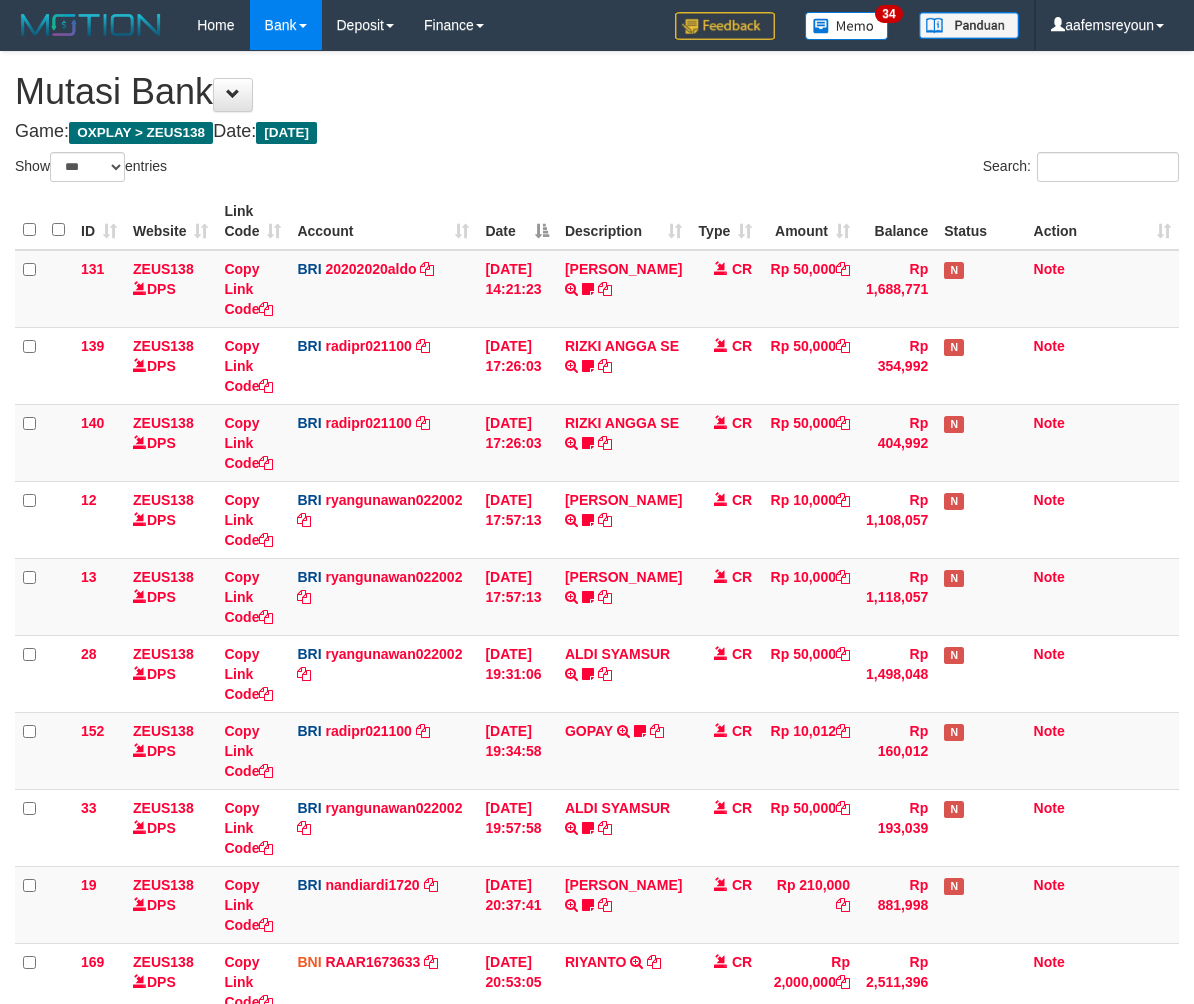 select on "***" 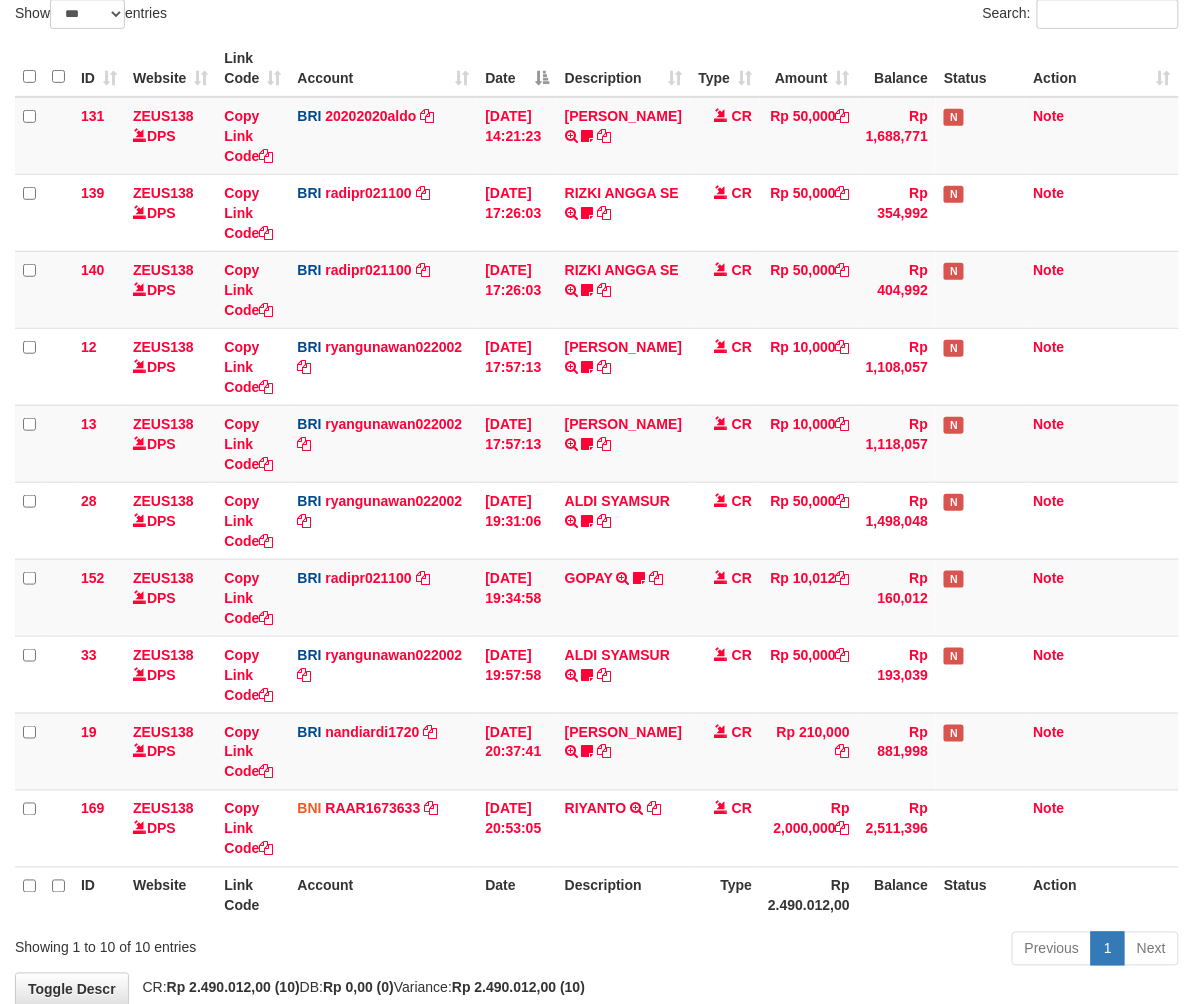 click on "Date" at bounding box center (516, 895) 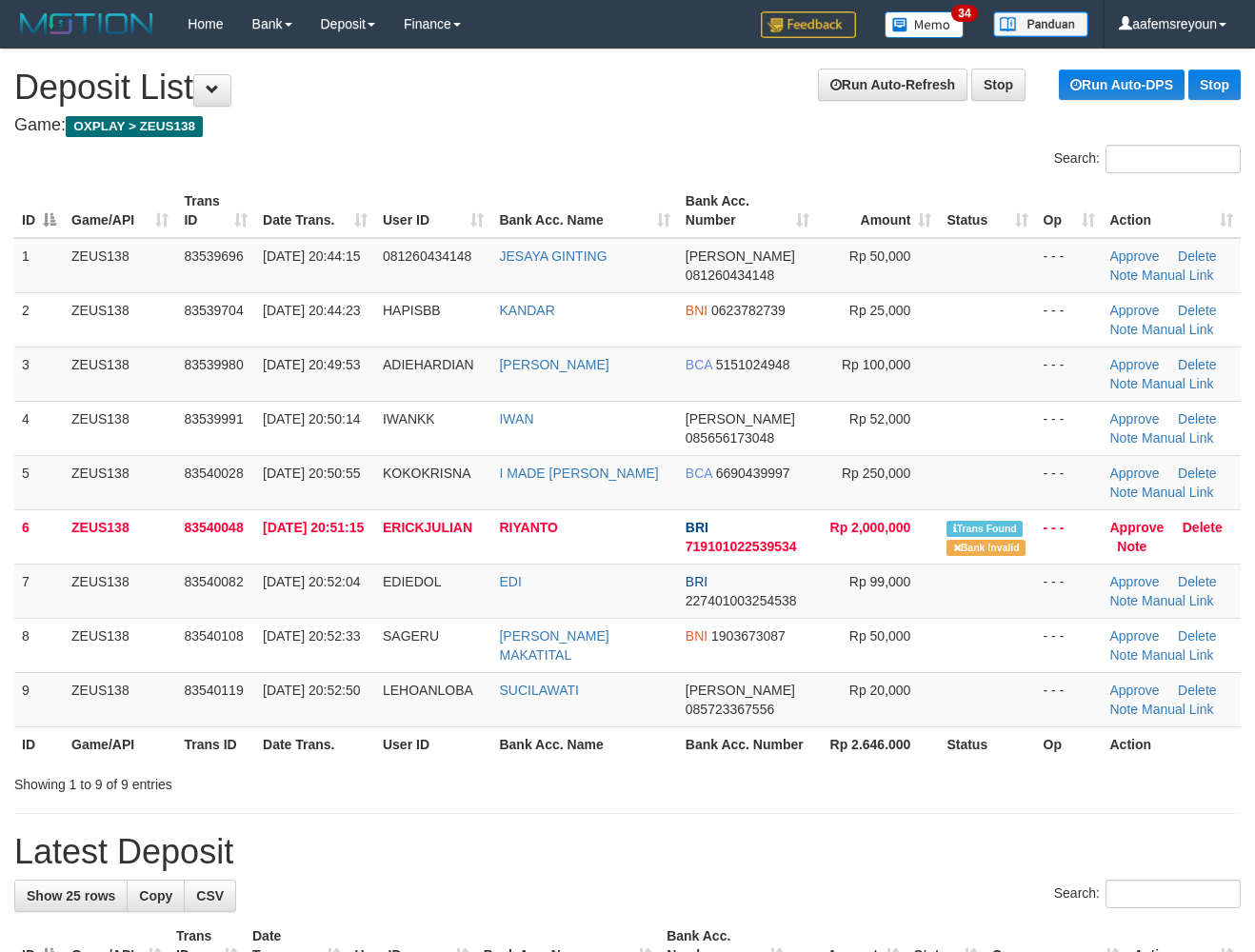 scroll, scrollTop: 0, scrollLeft: 0, axis: both 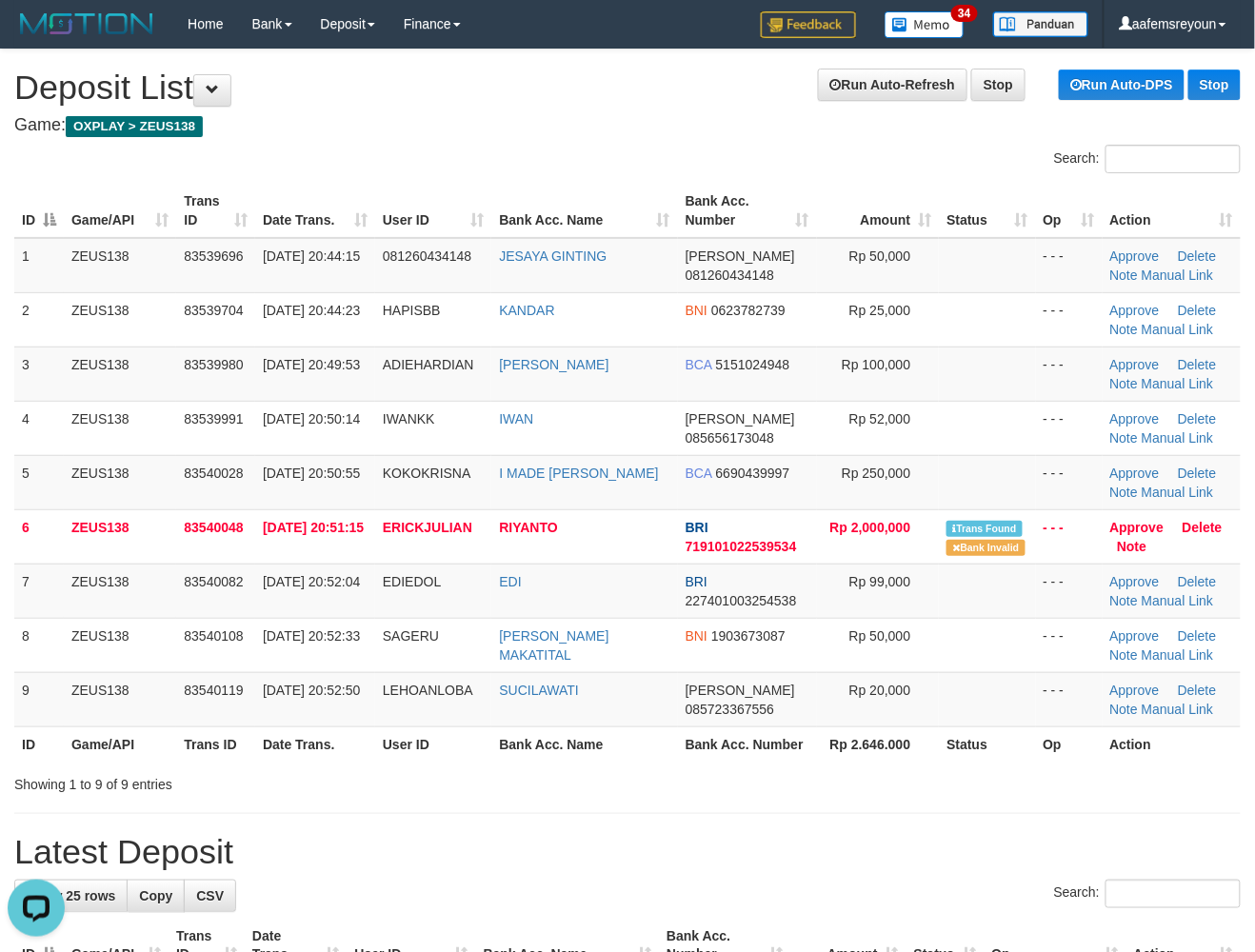 drag, startPoint x: 1021, startPoint y: 832, endPoint x: 1270, endPoint y: 876, distance: 252.8577 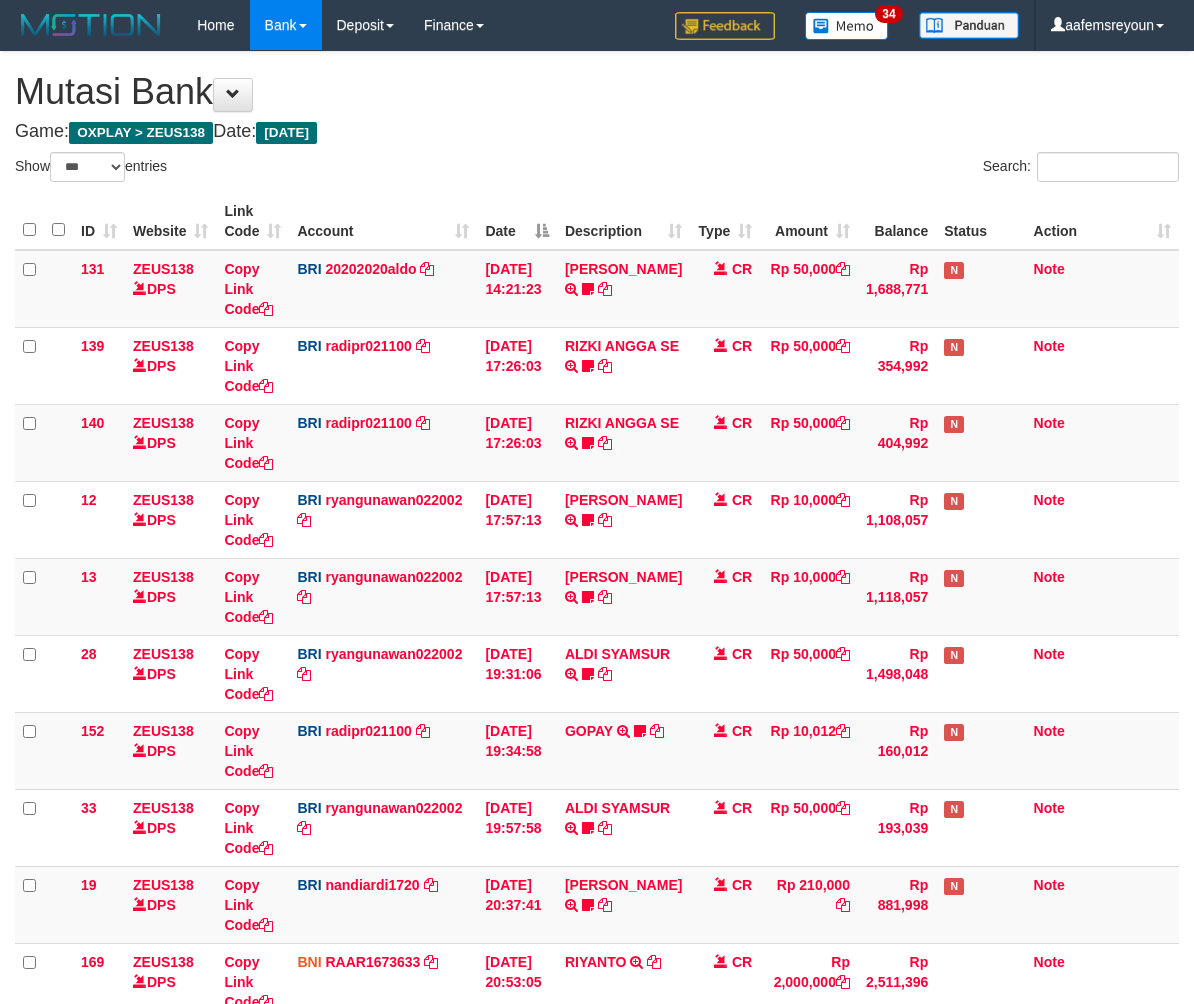 select on "***" 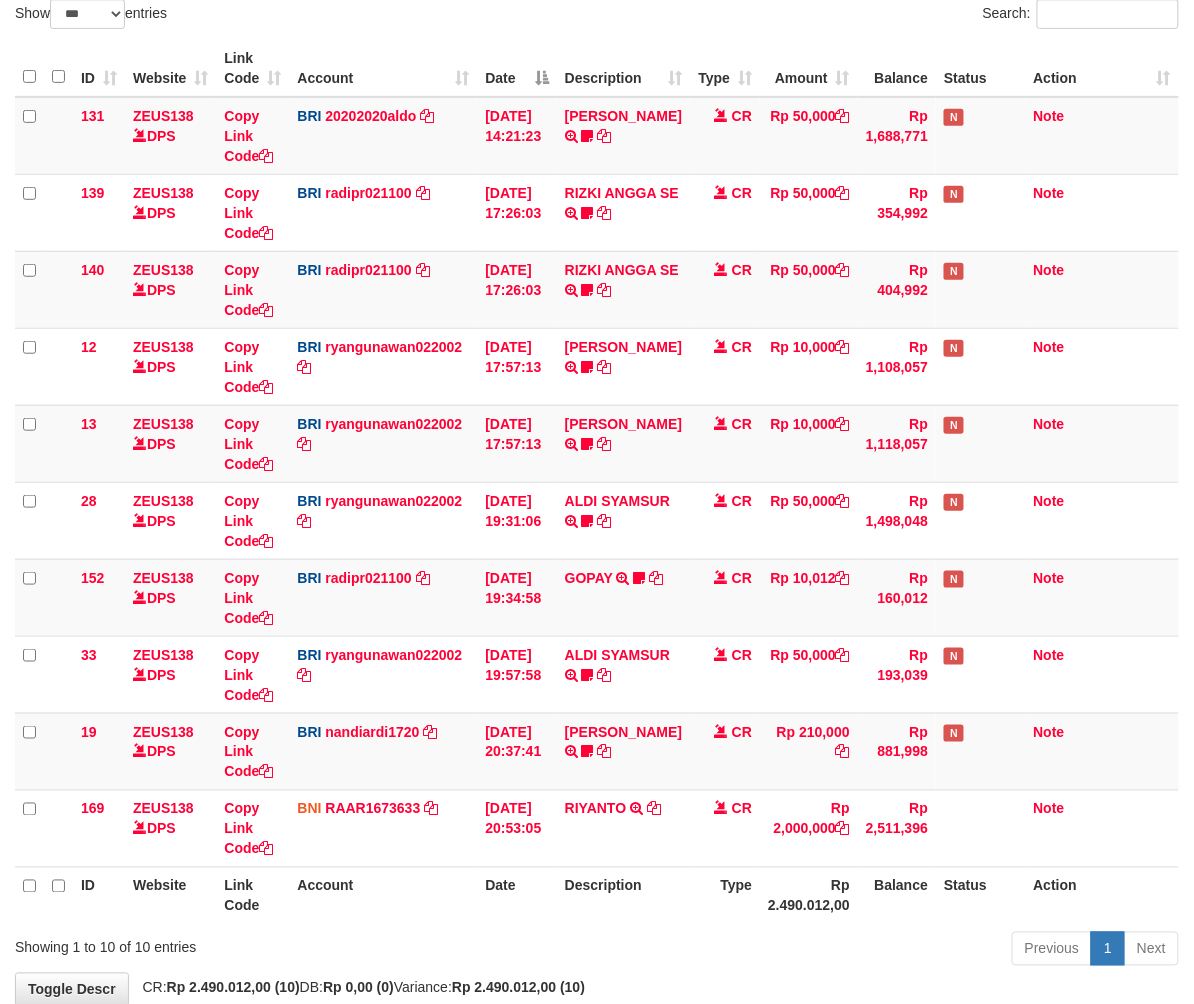 click on "Description" at bounding box center (623, 895) 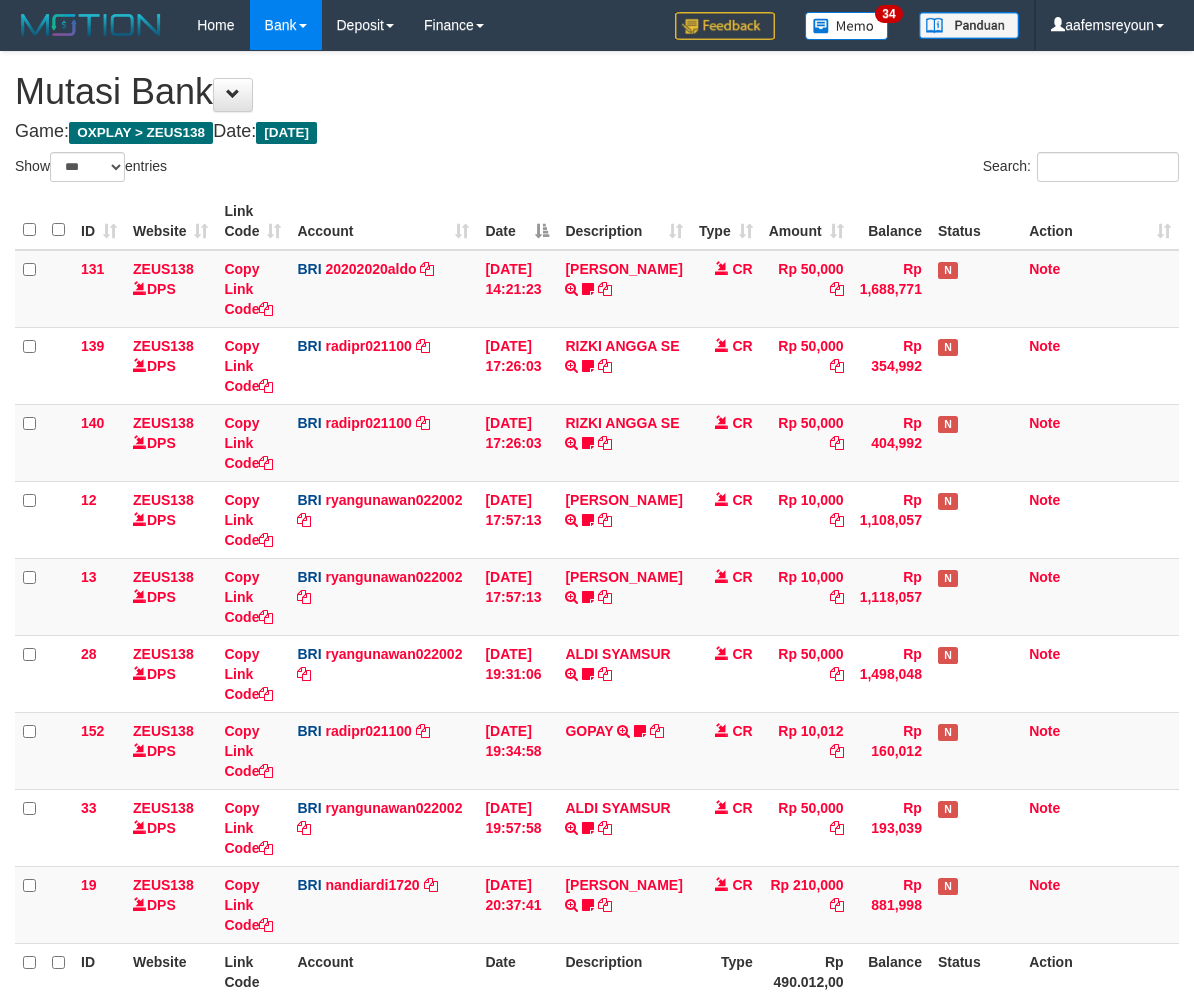 select on "***" 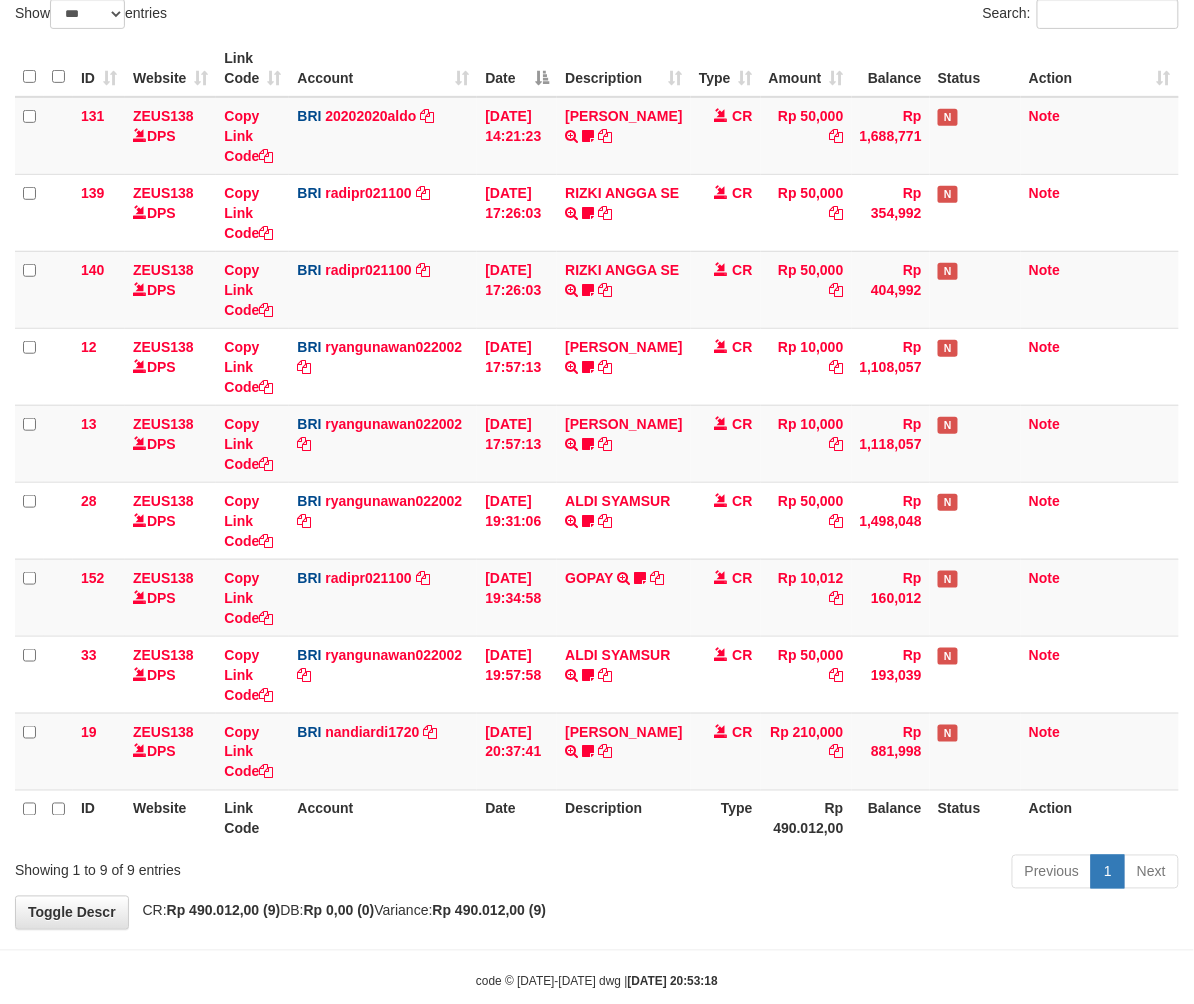 drag, startPoint x: 590, startPoint y: 877, endPoint x: 136, endPoint y: 881, distance: 454.0176 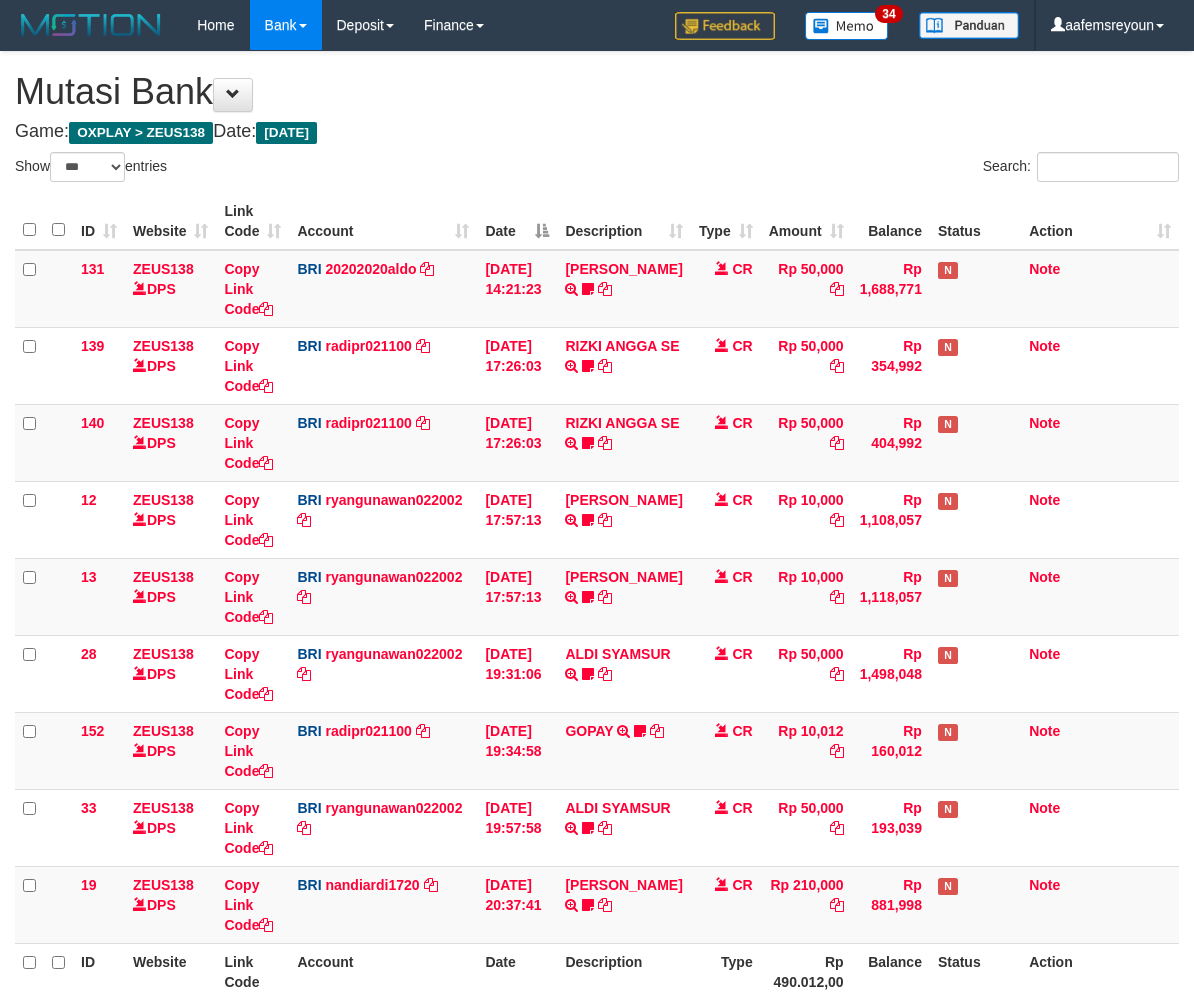 select on "***" 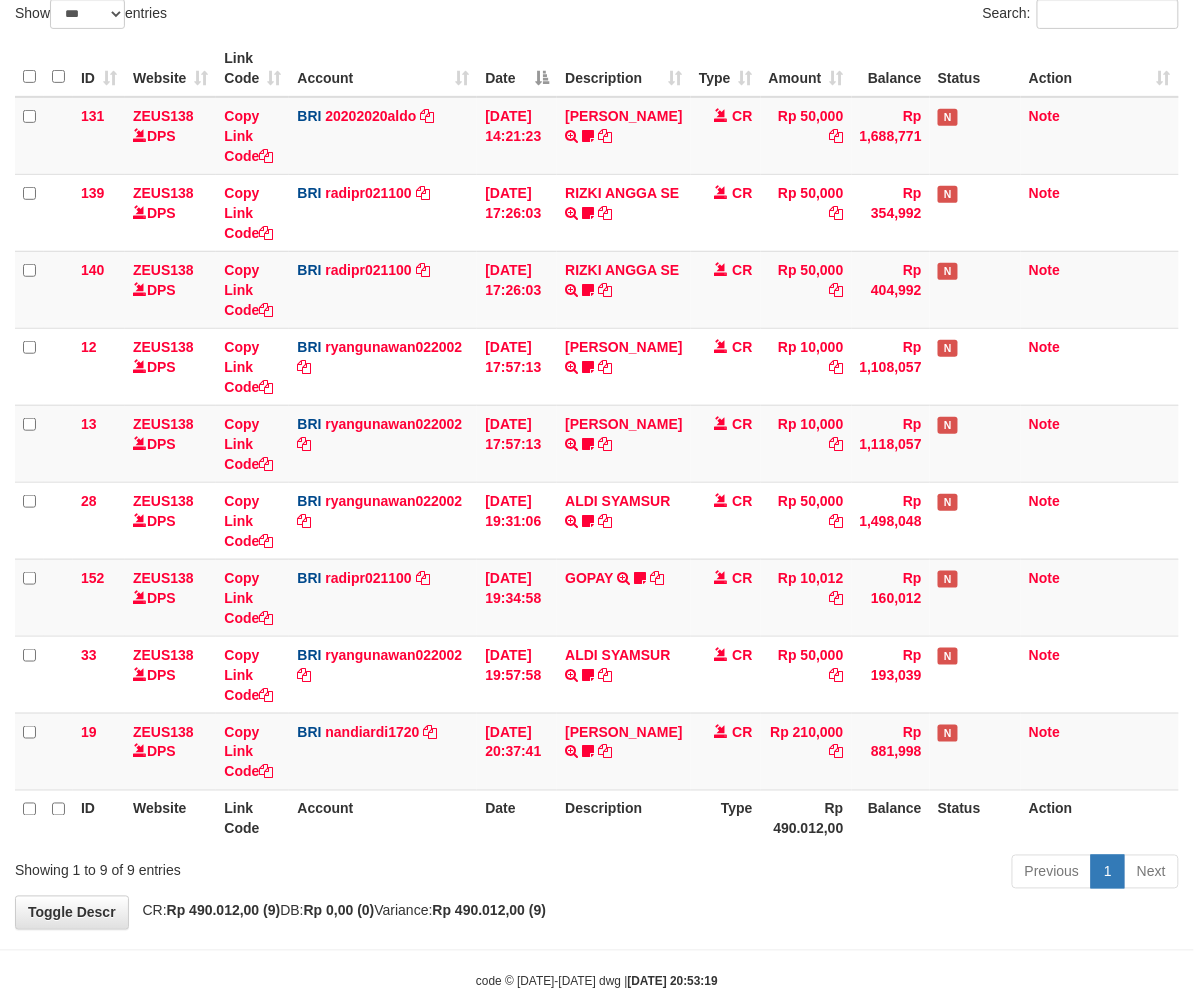 drag, startPoint x: 594, startPoint y: 882, endPoint x: 466, endPoint y: 885, distance: 128.03516 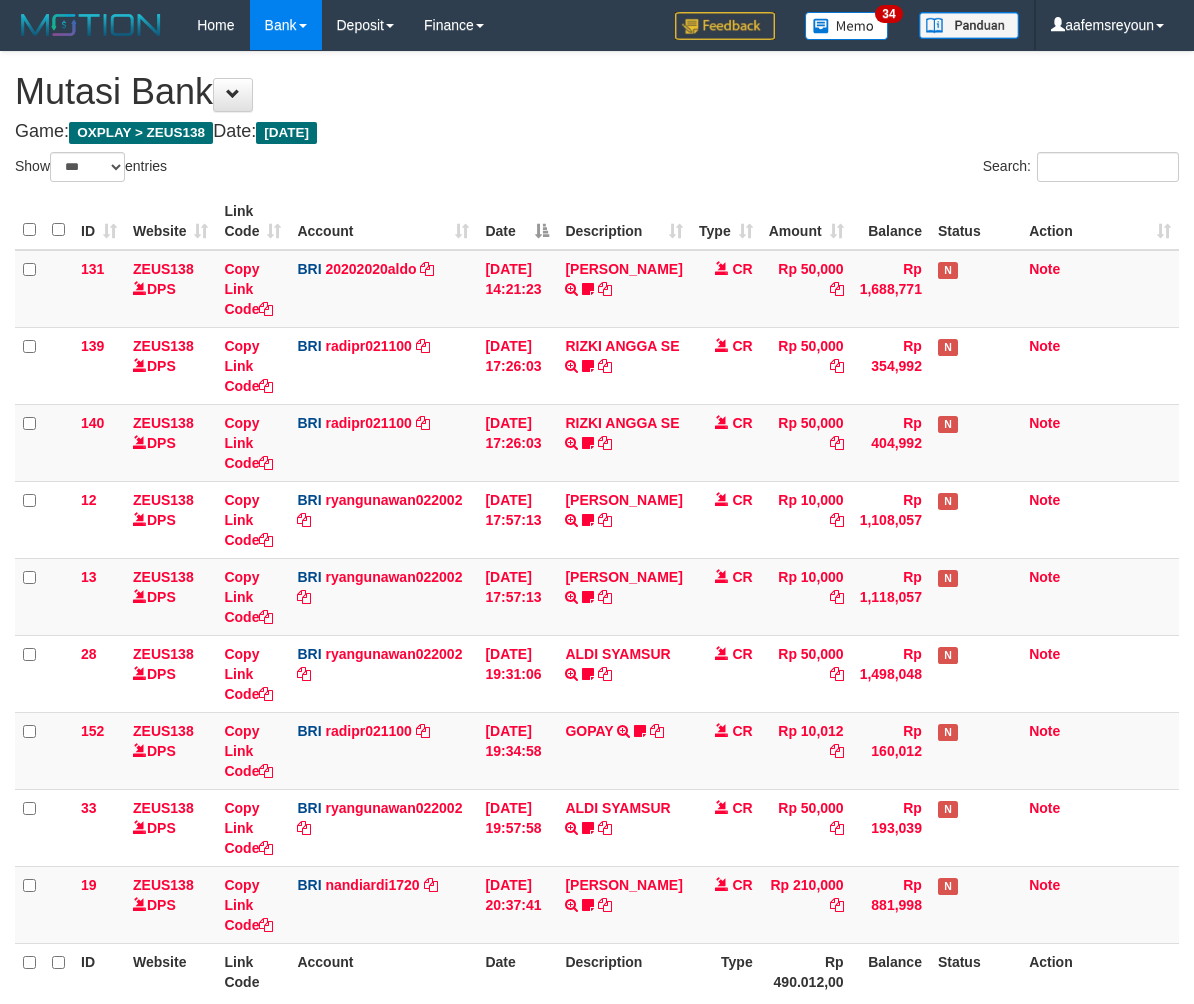select on "***" 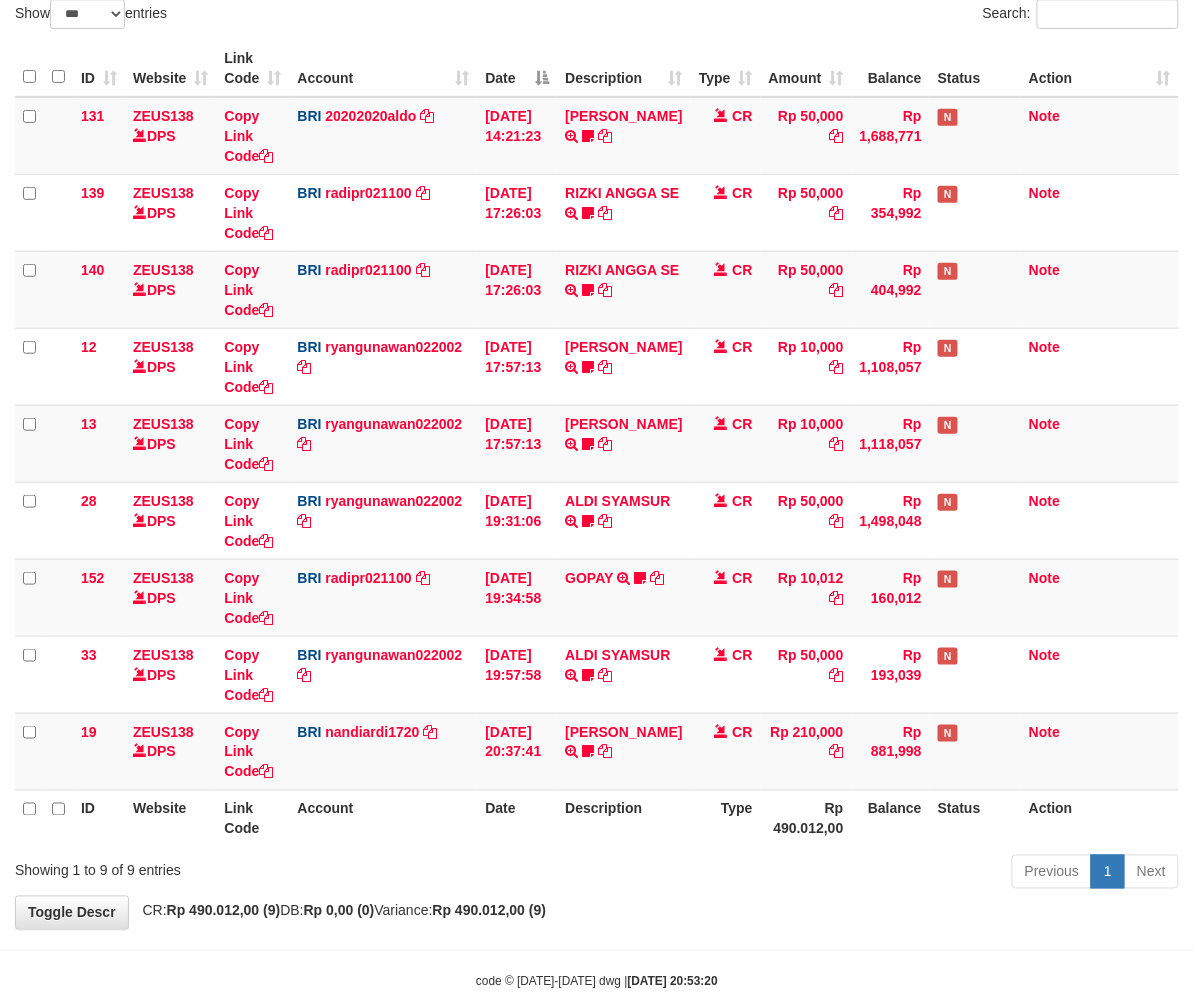 click on "Showing 1 to 9 of 9 entries Previous 1 Next" at bounding box center [597, 874] 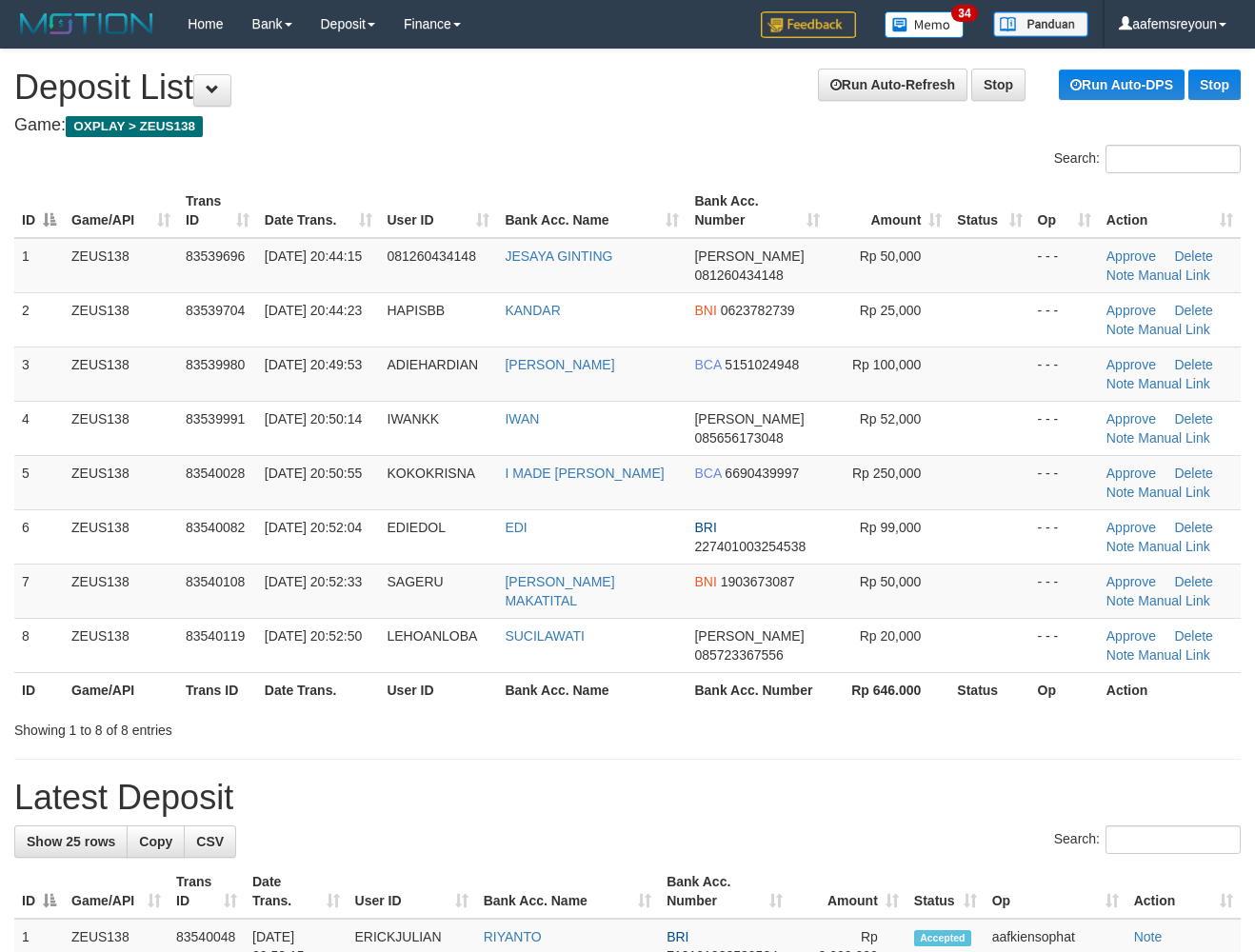 scroll, scrollTop: 0, scrollLeft: 0, axis: both 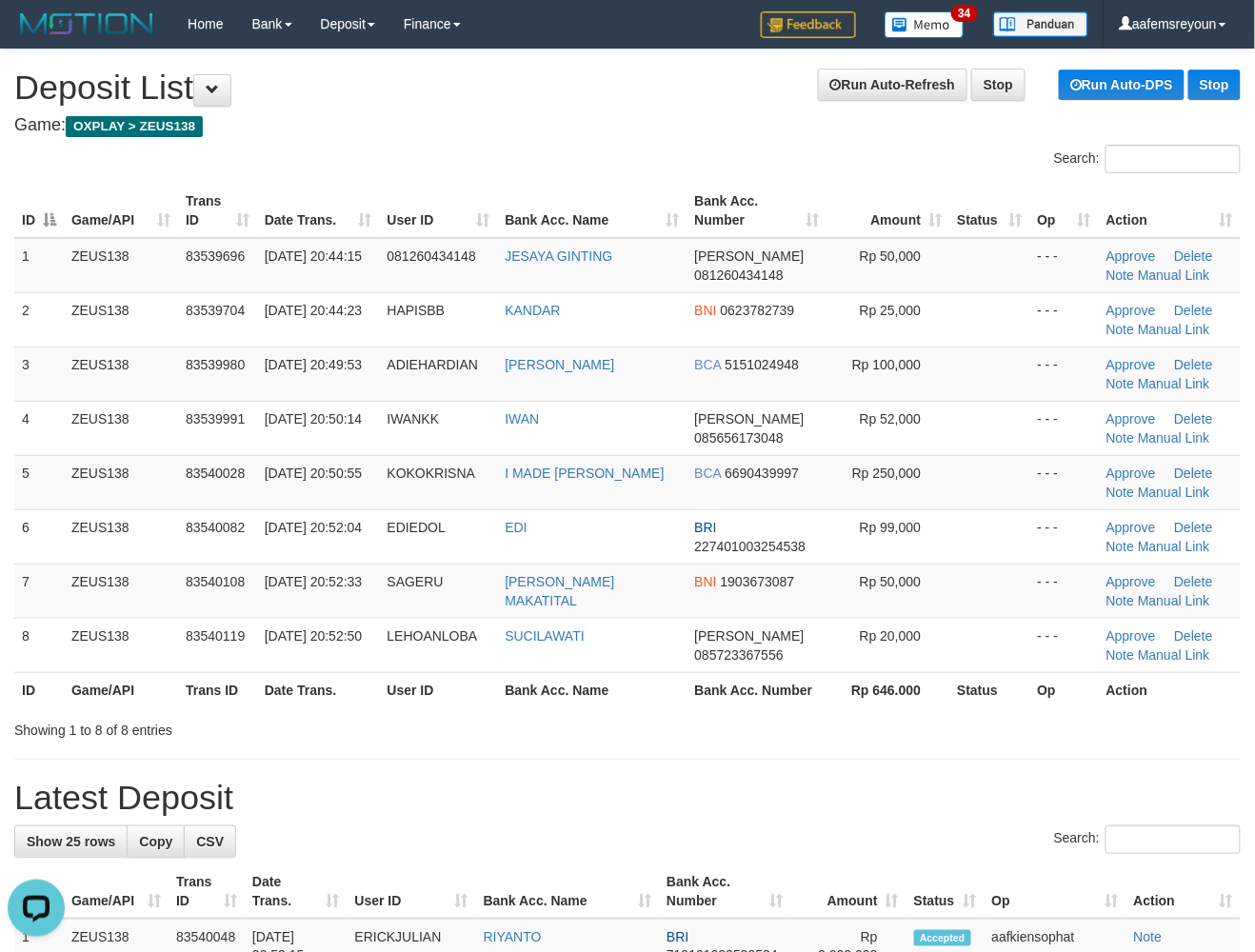 click on "Latest Deposit" at bounding box center (628, 798) 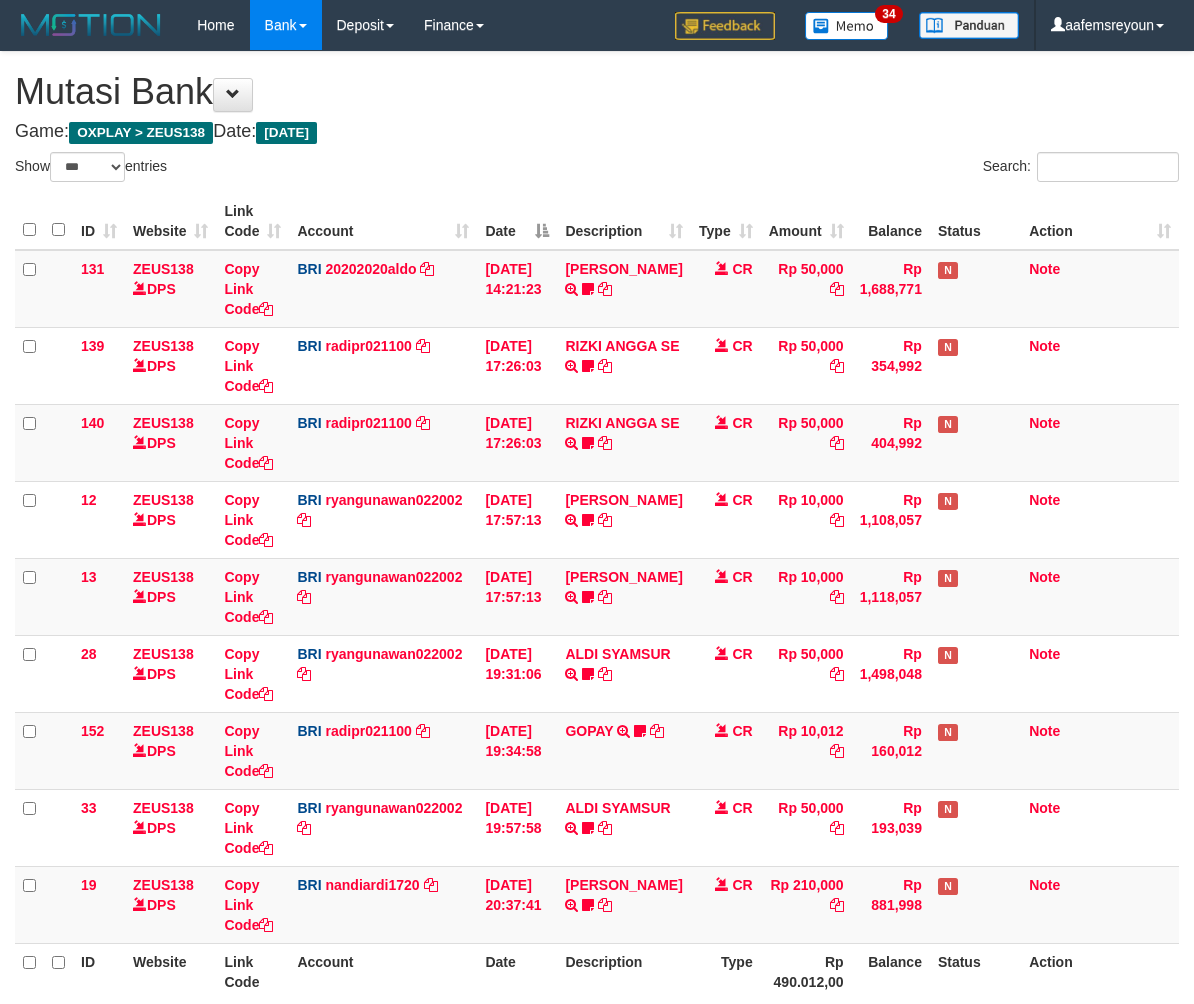 select on "***" 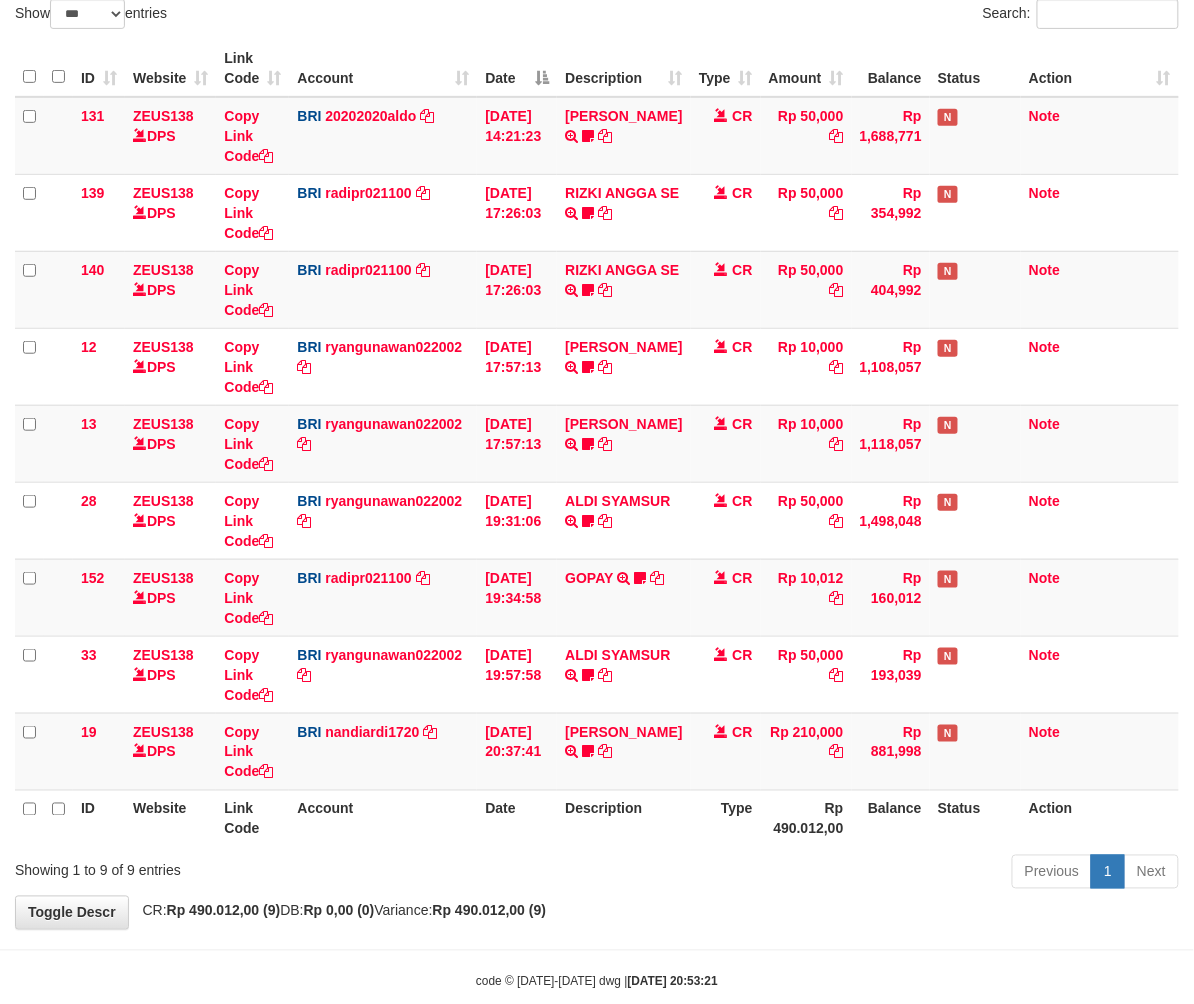 scroll, scrollTop: 194, scrollLeft: 0, axis: vertical 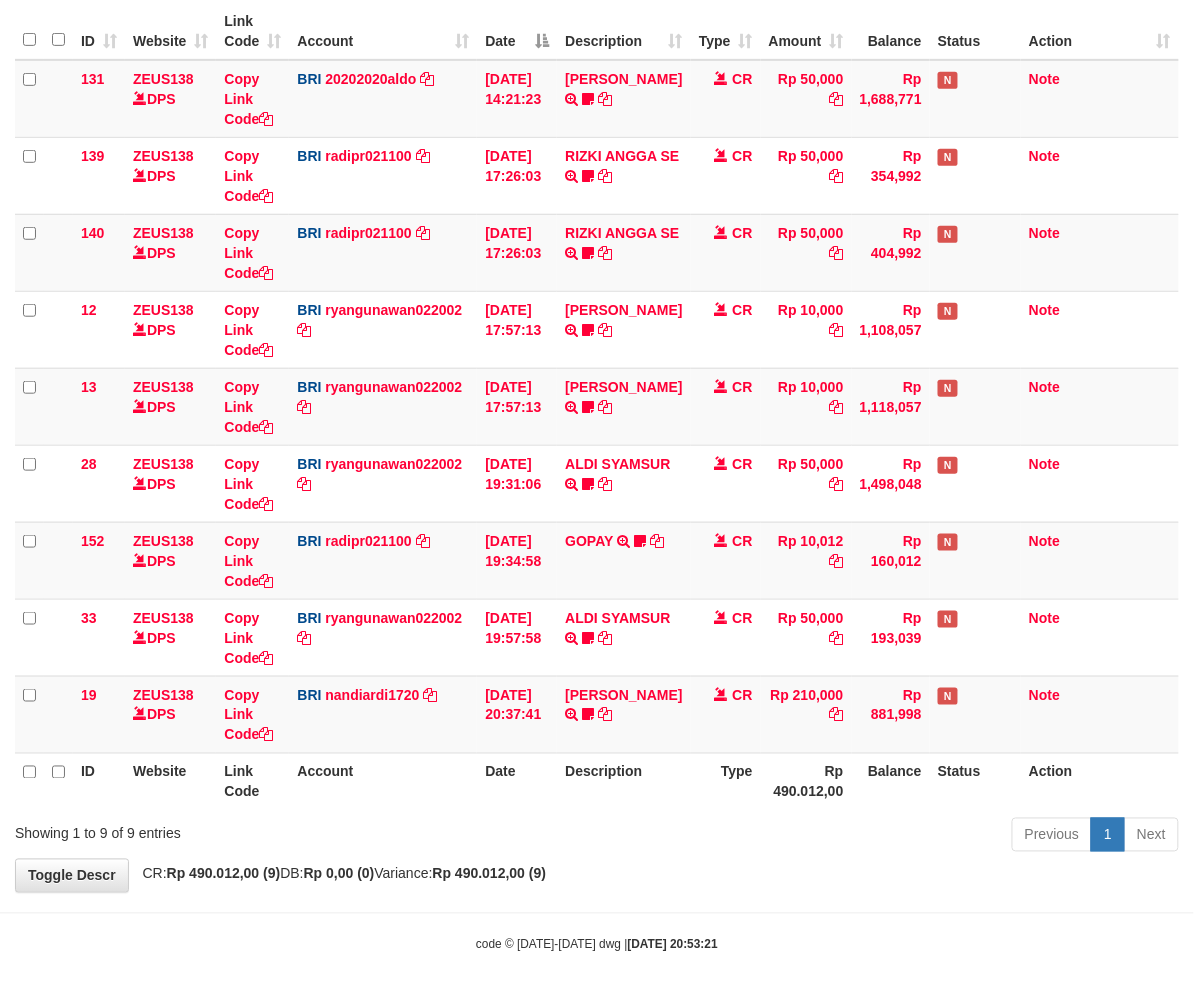 click on "Toggle navigation
Home
Bank
Account List
Mutasi Bank
Search
Sync
Note Mutasi
Deposit
DPS Fetch
DPS List
History
Note DPS
Finance
Financial Data
aafemsreyoun
My Profile
Log Out" at bounding box center [597, 407] 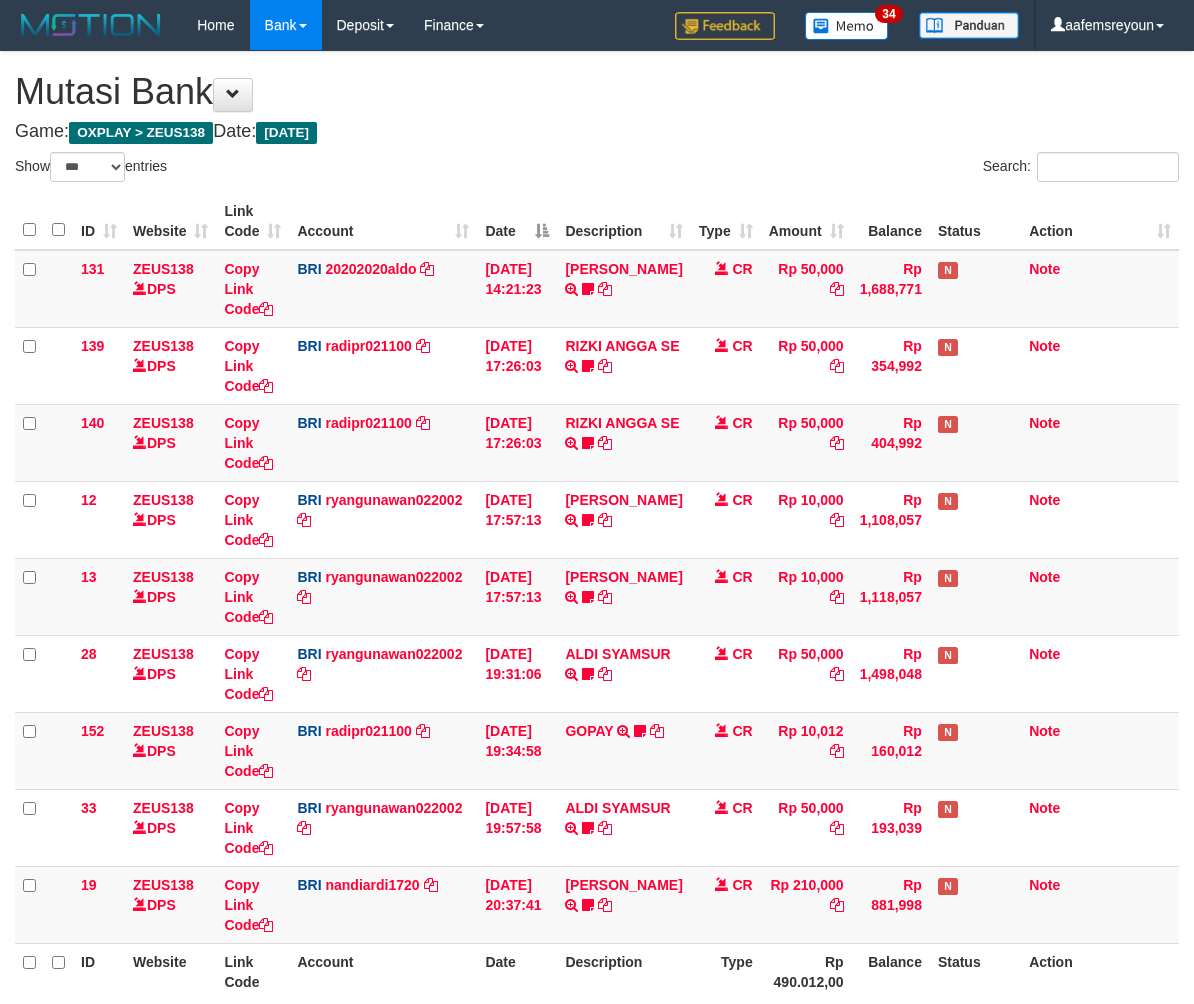select on "***" 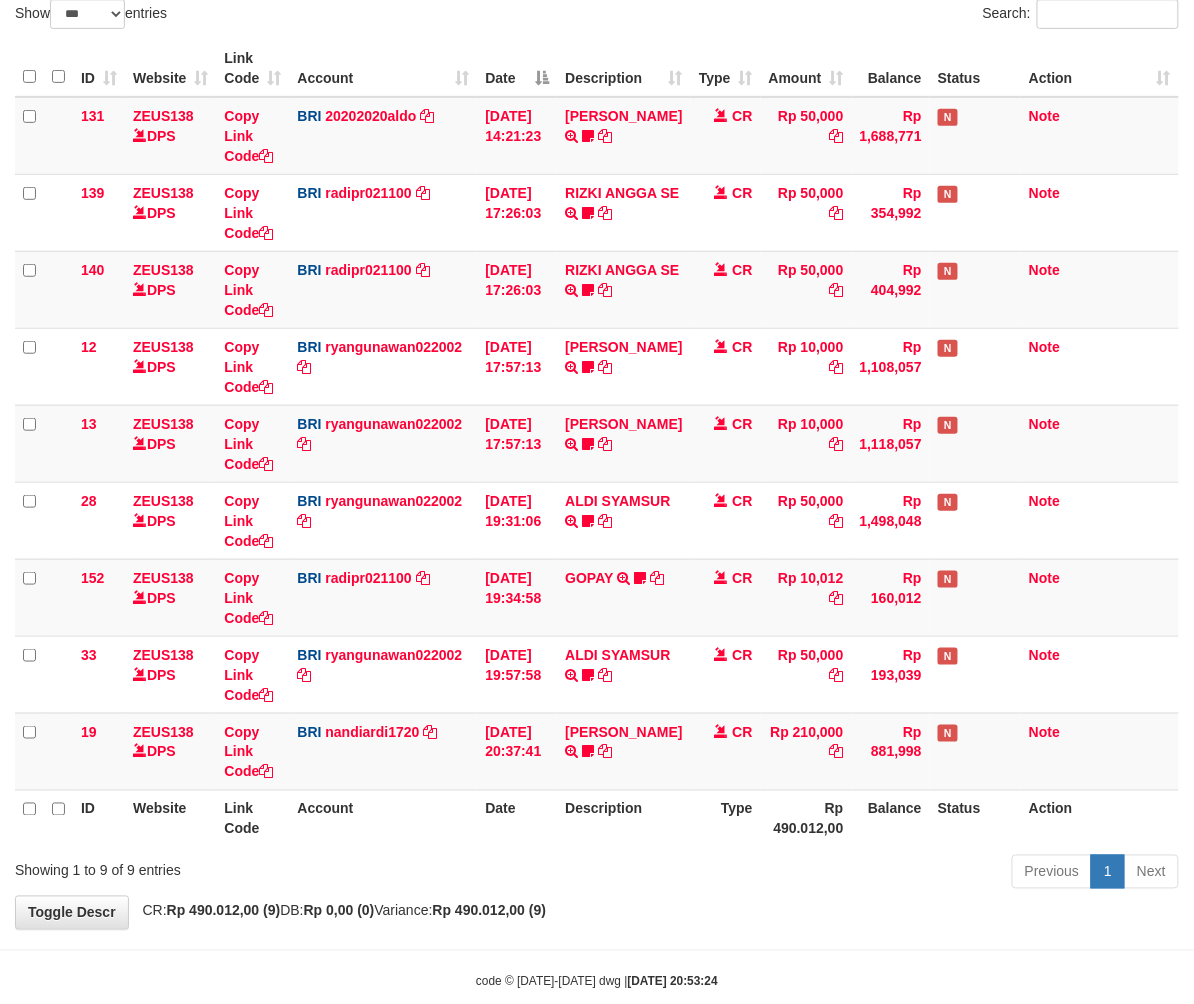 scroll, scrollTop: 194, scrollLeft: 0, axis: vertical 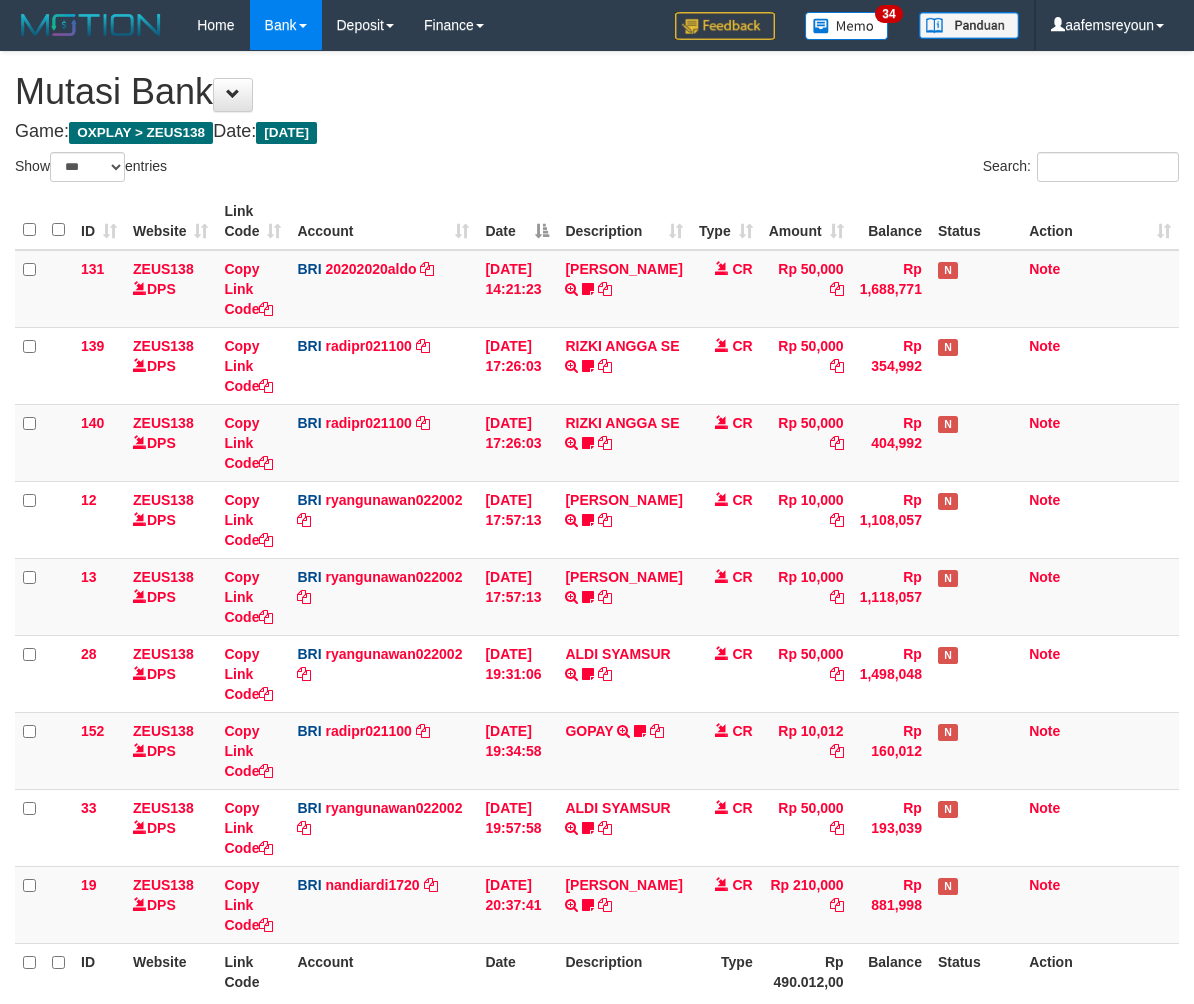 select on "***" 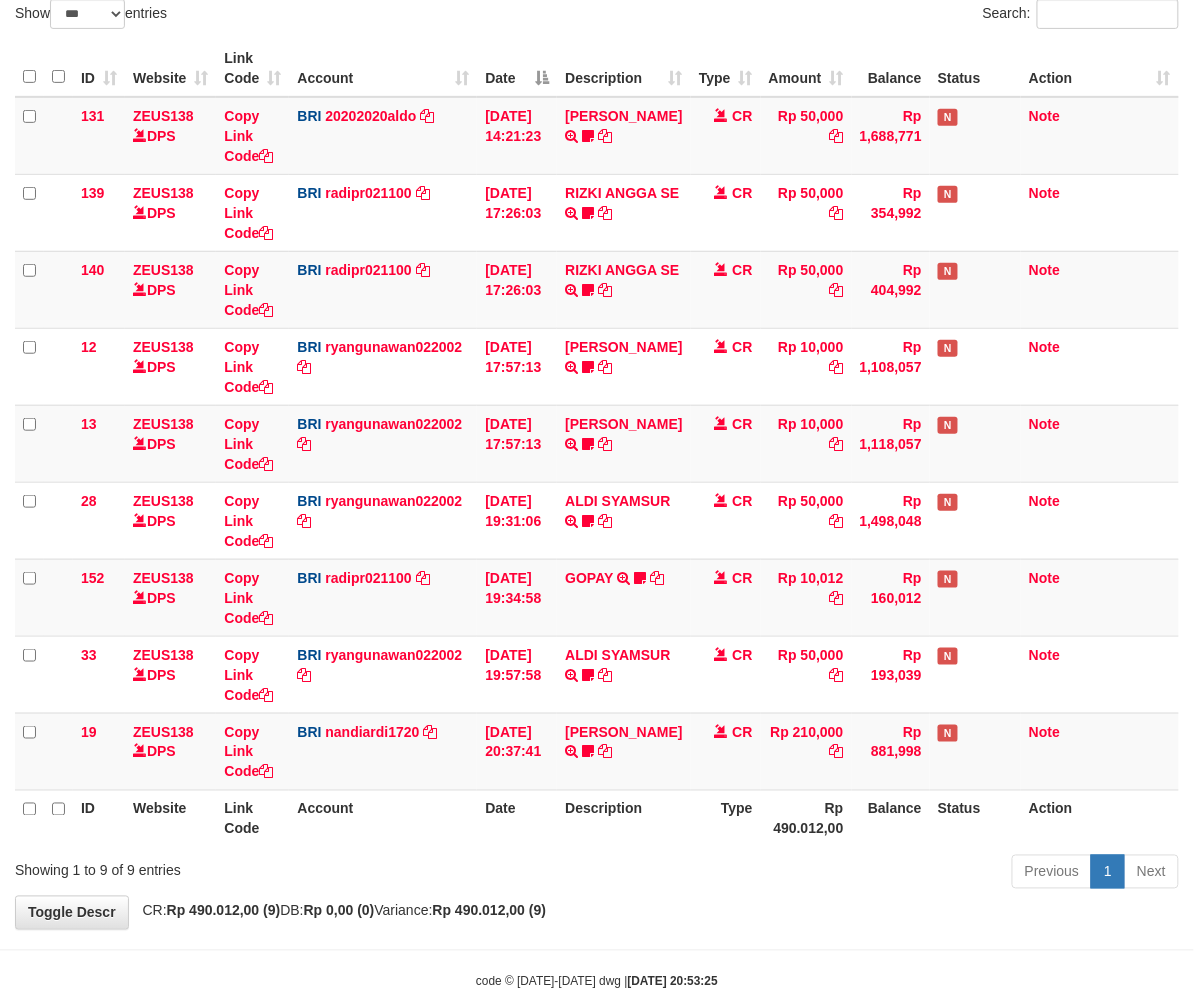 scroll, scrollTop: 194, scrollLeft: 0, axis: vertical 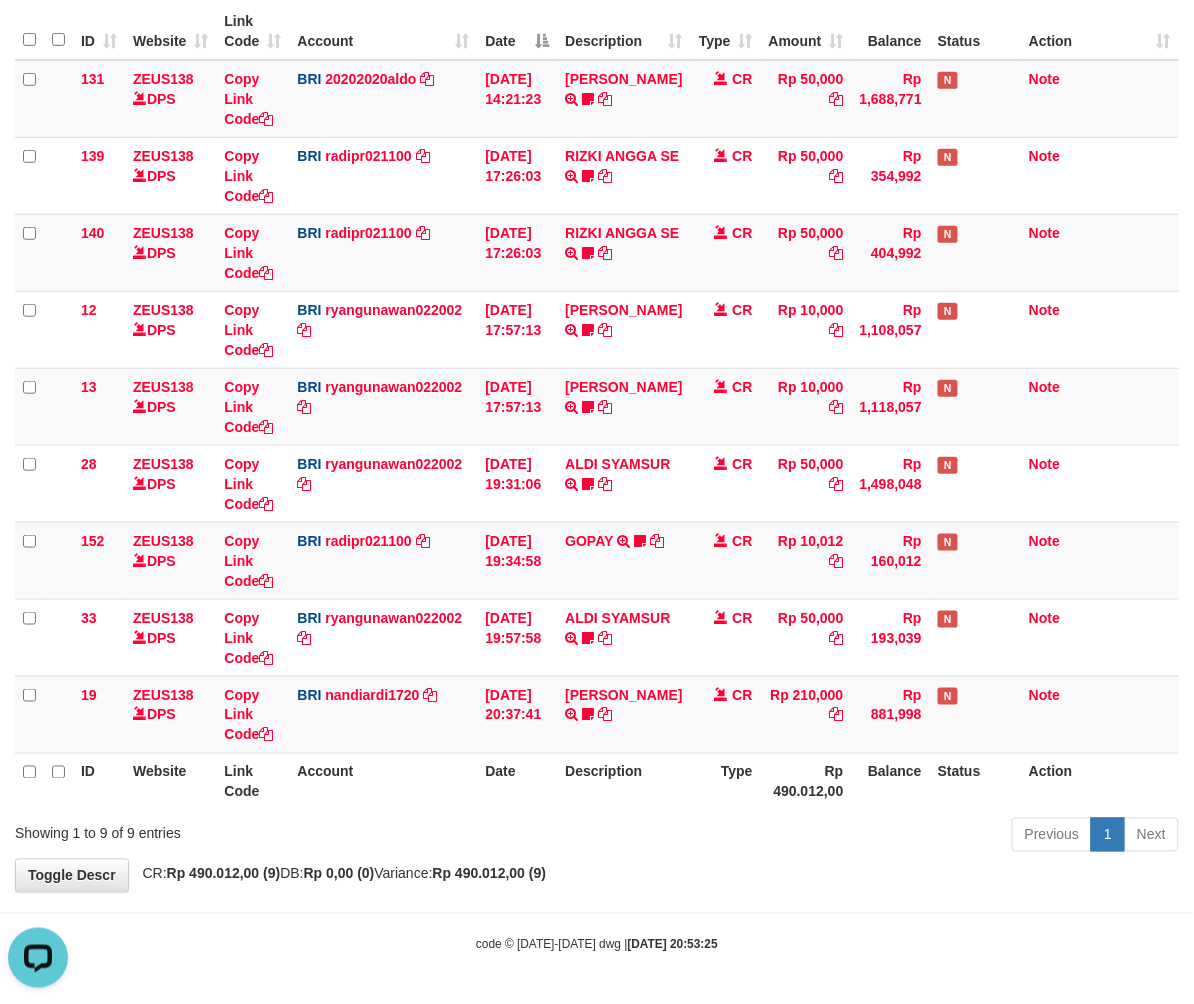 click on "Showing 1 to 9 of 9 entries" at bounding box center (249, 830) 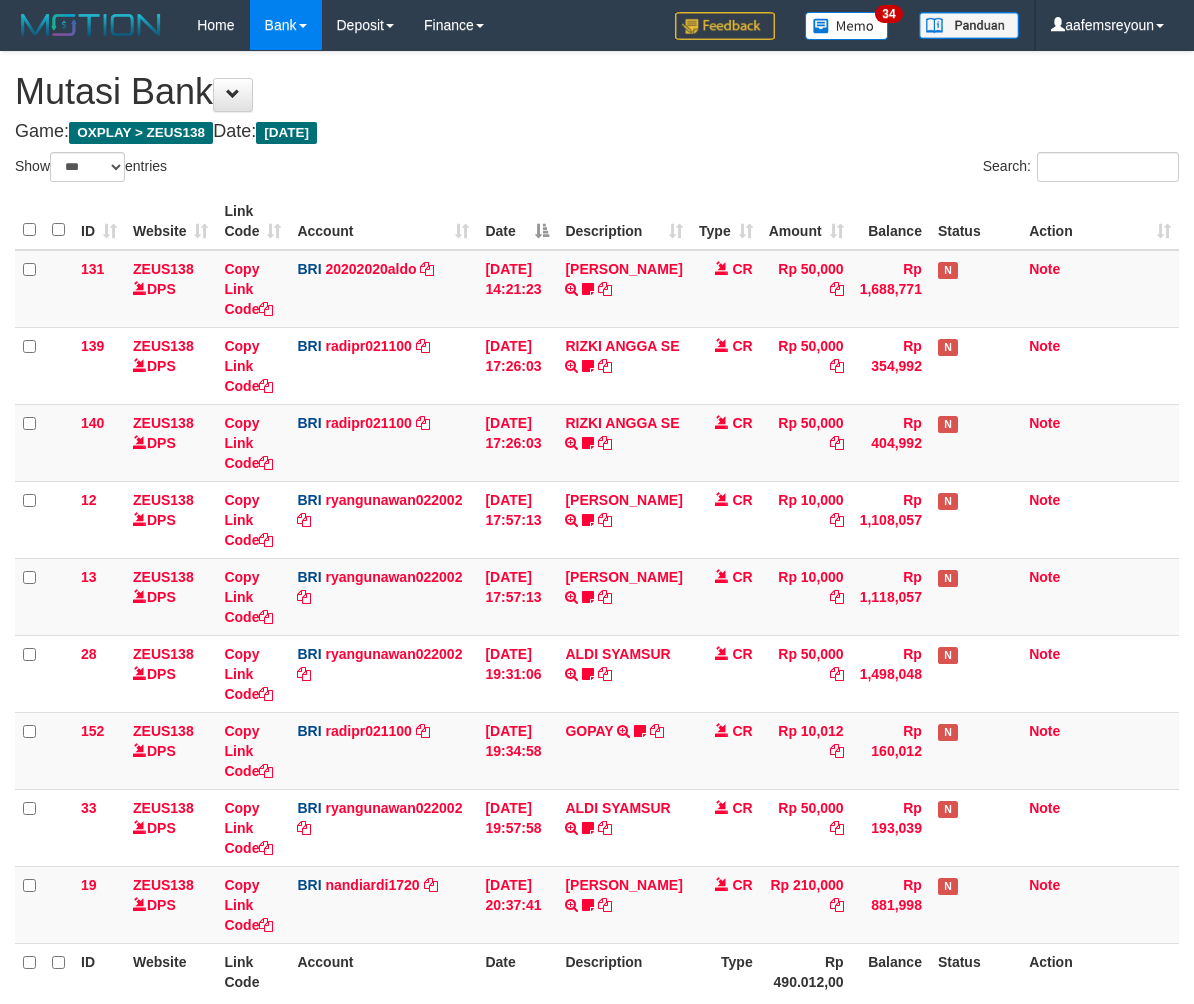 select on "***" 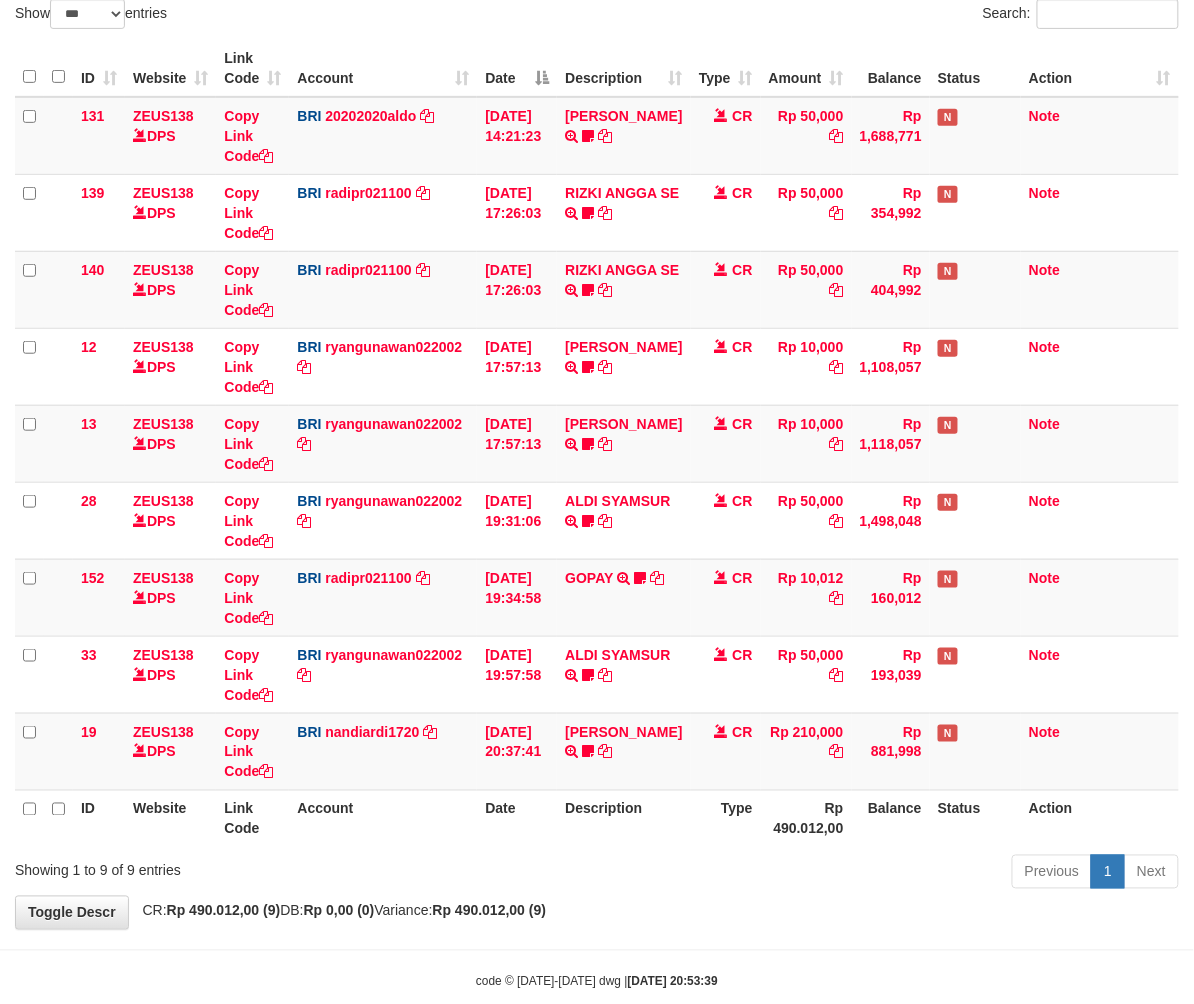 scroll, scrollTop: 194, scrollLeft: 0, axis: vertical 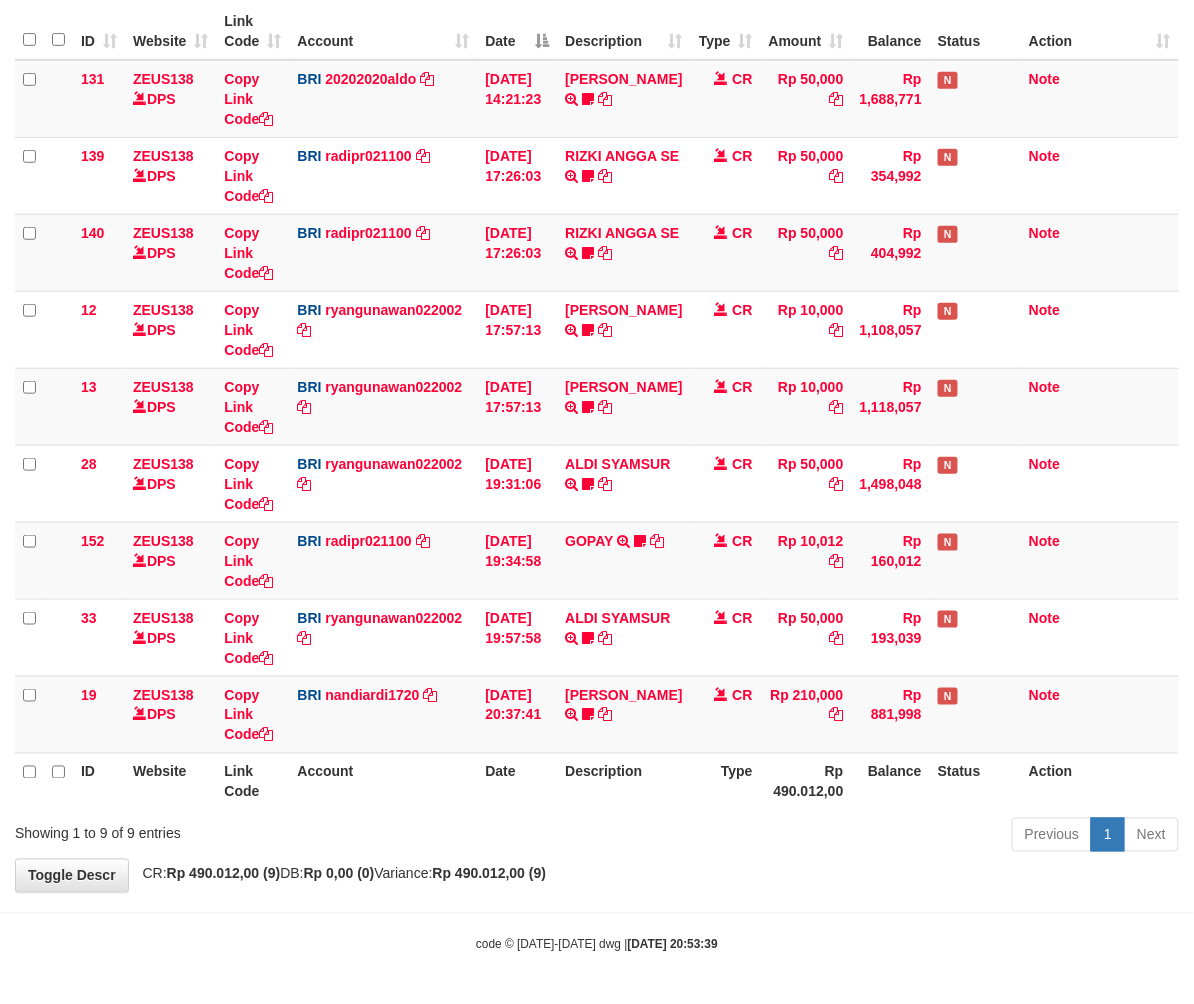 click on "Toggle navigation
Home
Bank
Account List
Mutasi Bank
Search
Sync
Note Mutasi
Deposit
DPS Fetch
DPS List
History
Note DPS
Finance
Financial Data
aafemsreyoun
My Profile
Log Out" at bounding box center (597, 407) 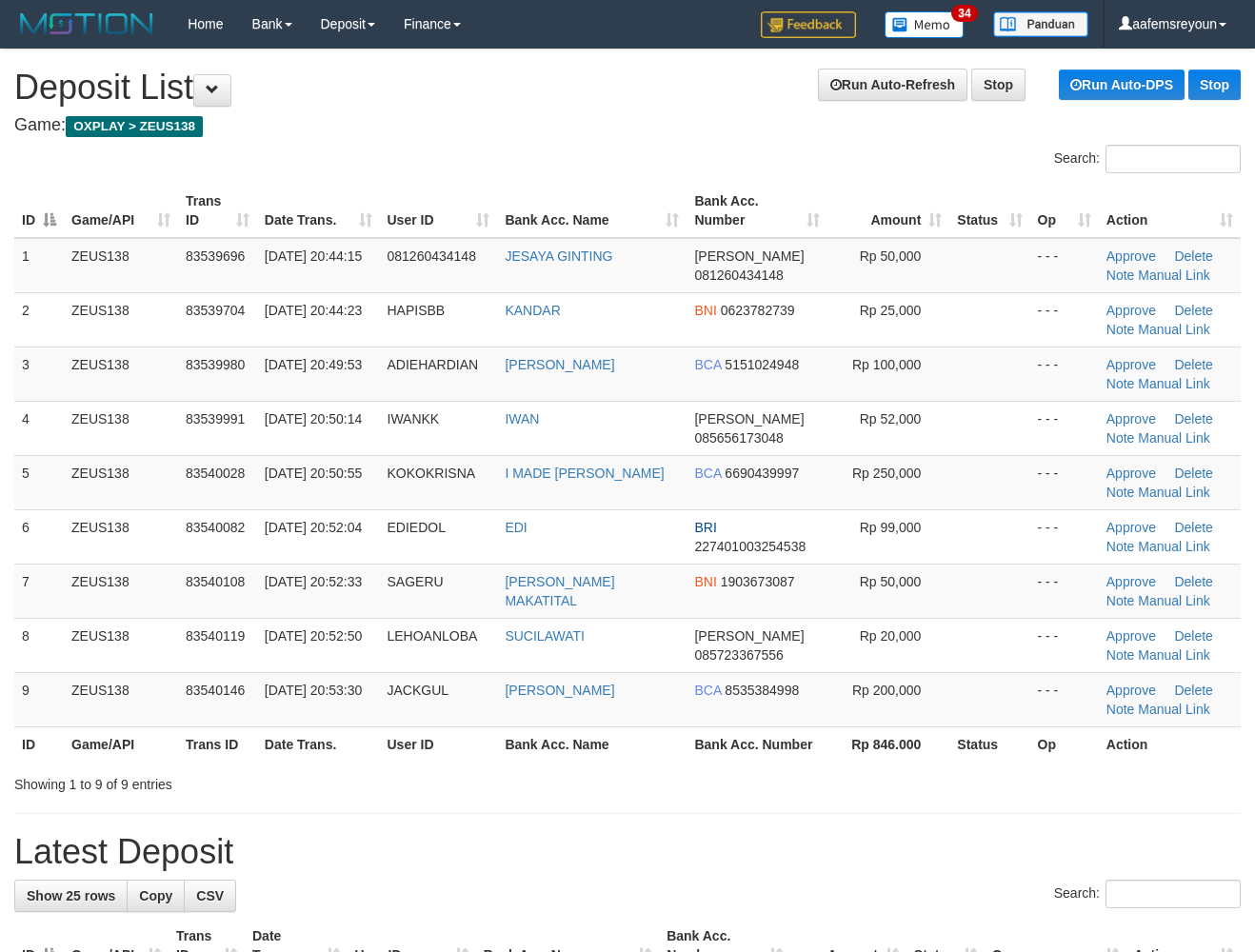 scroll, scrollTop: 0, scrollLeft: 0, axis: both 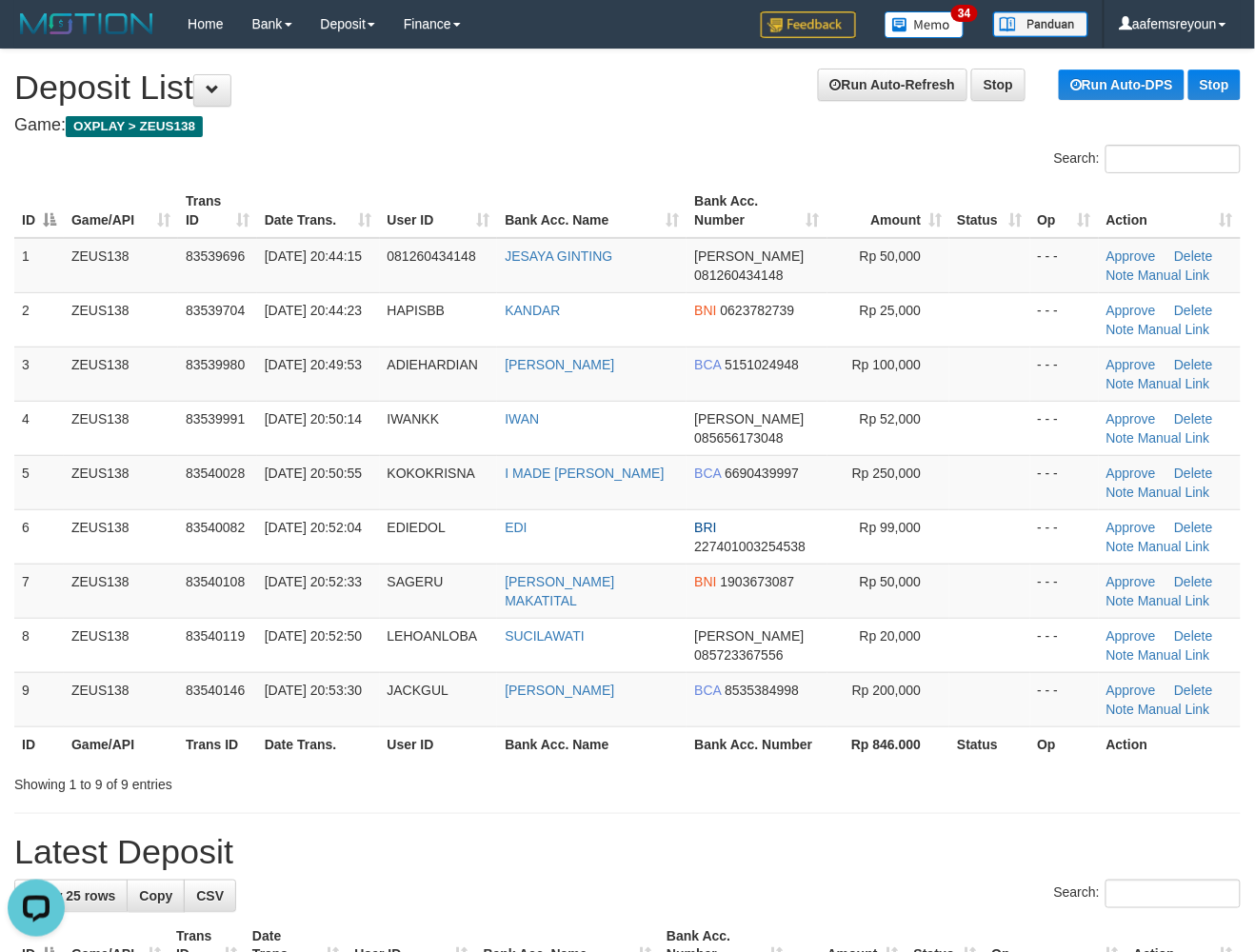 drag, startPoint x: 1049, startPoint y: 843, endPoint x: 1060, endPoint y: 845, distance: 11.18034 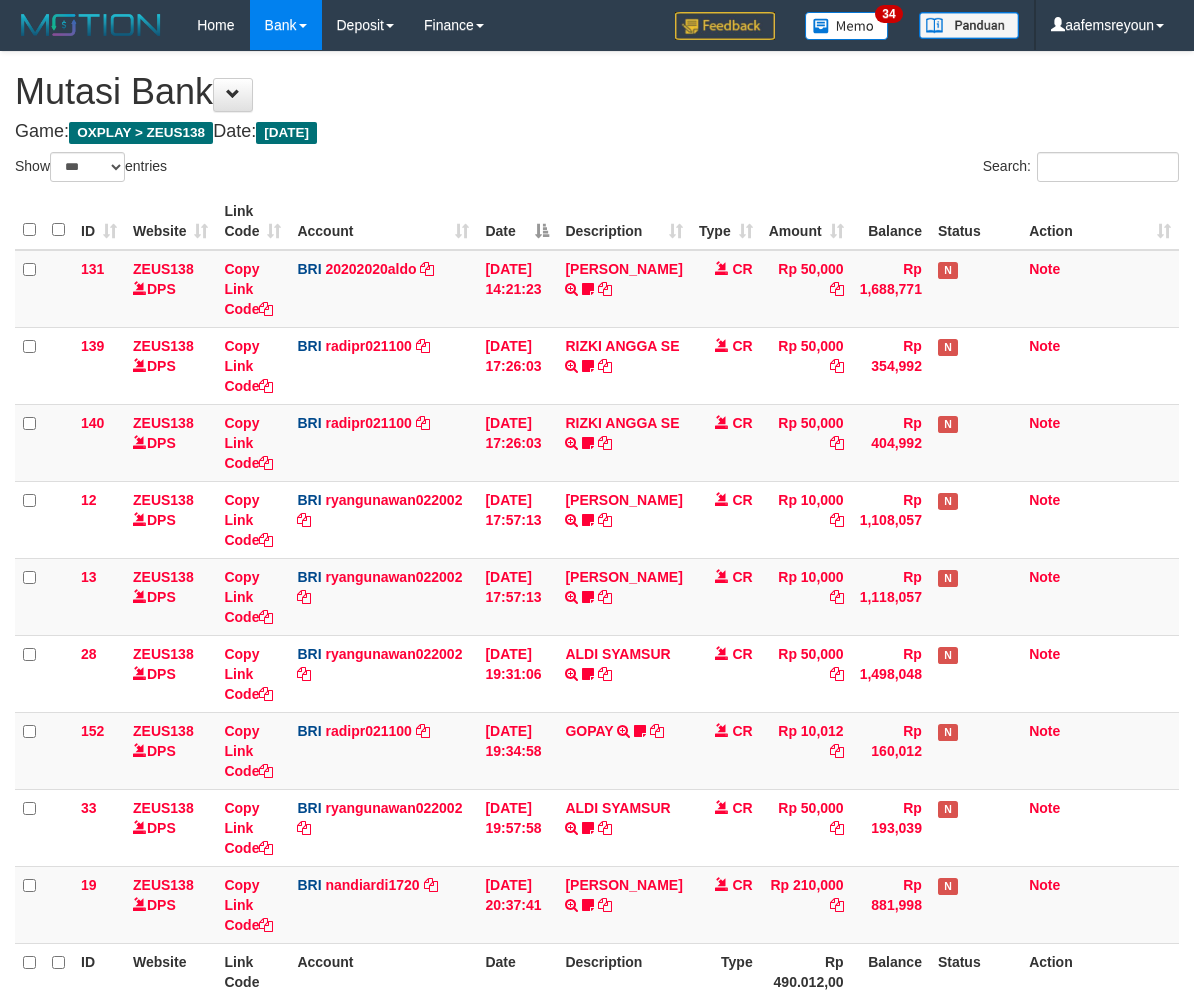 select on "***" 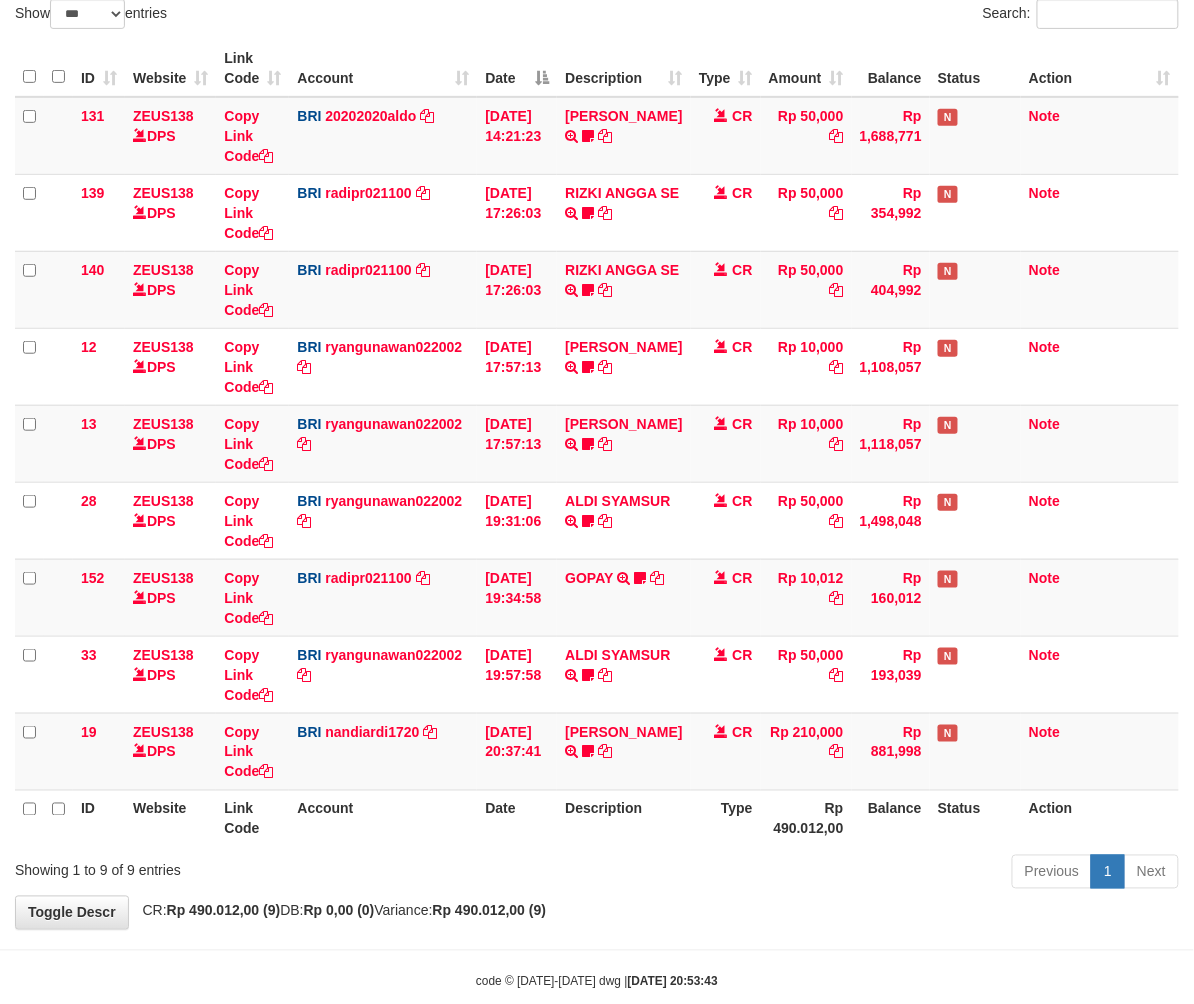 scroll, scrollTop: 194, scrollLeft: 0, axis: vertical 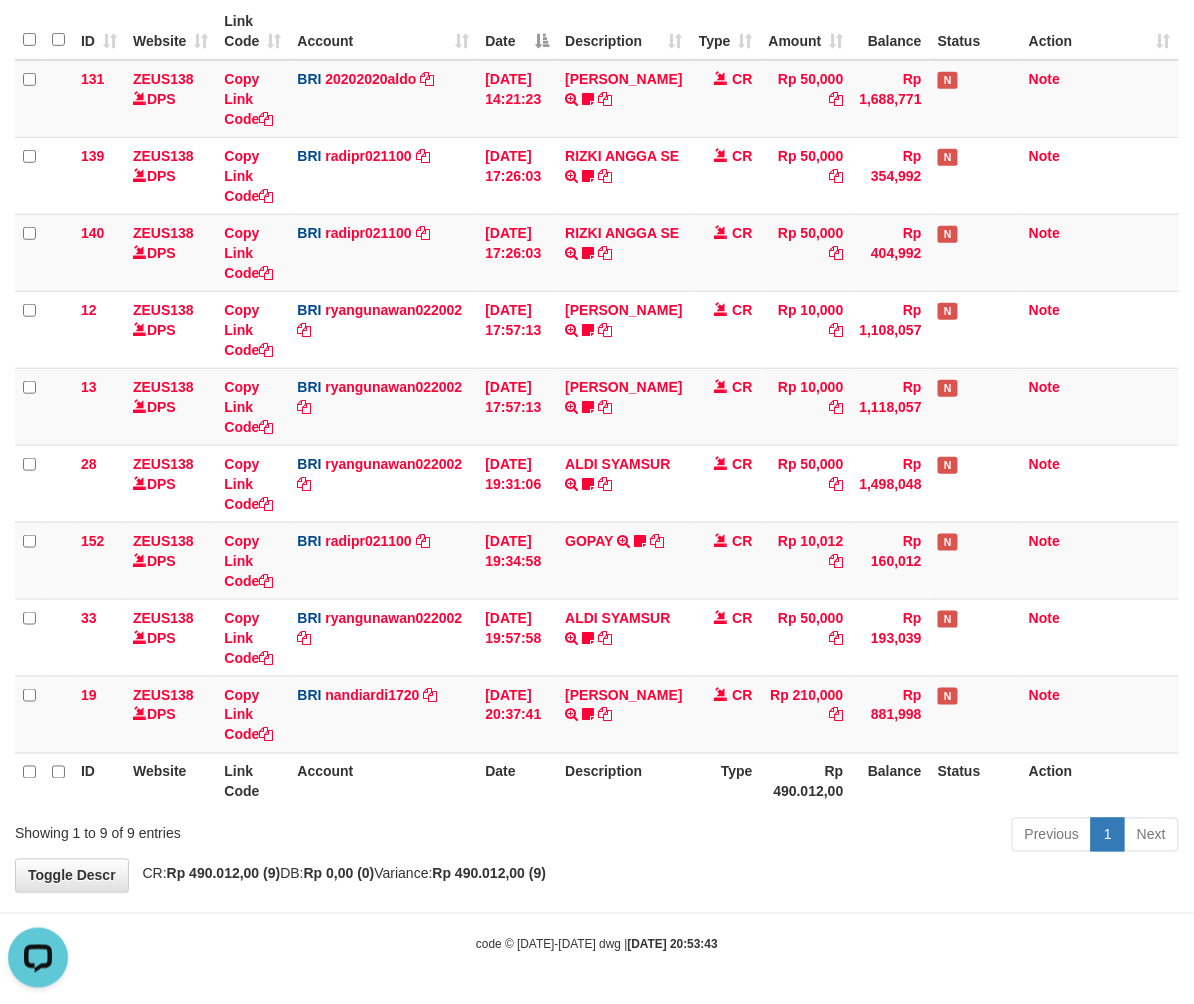 click on "**********" at bounding box center [597, 377] 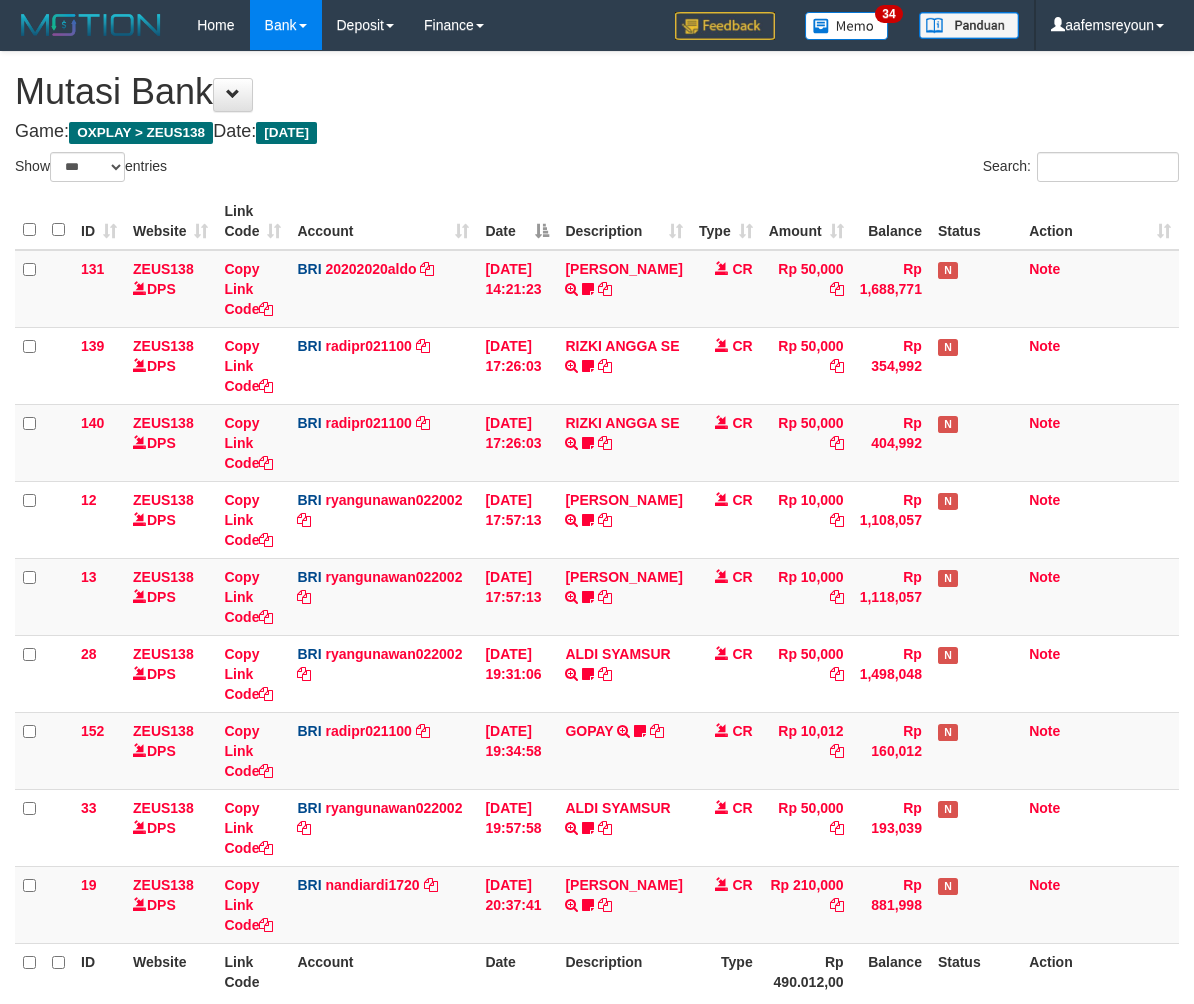 select on "***" 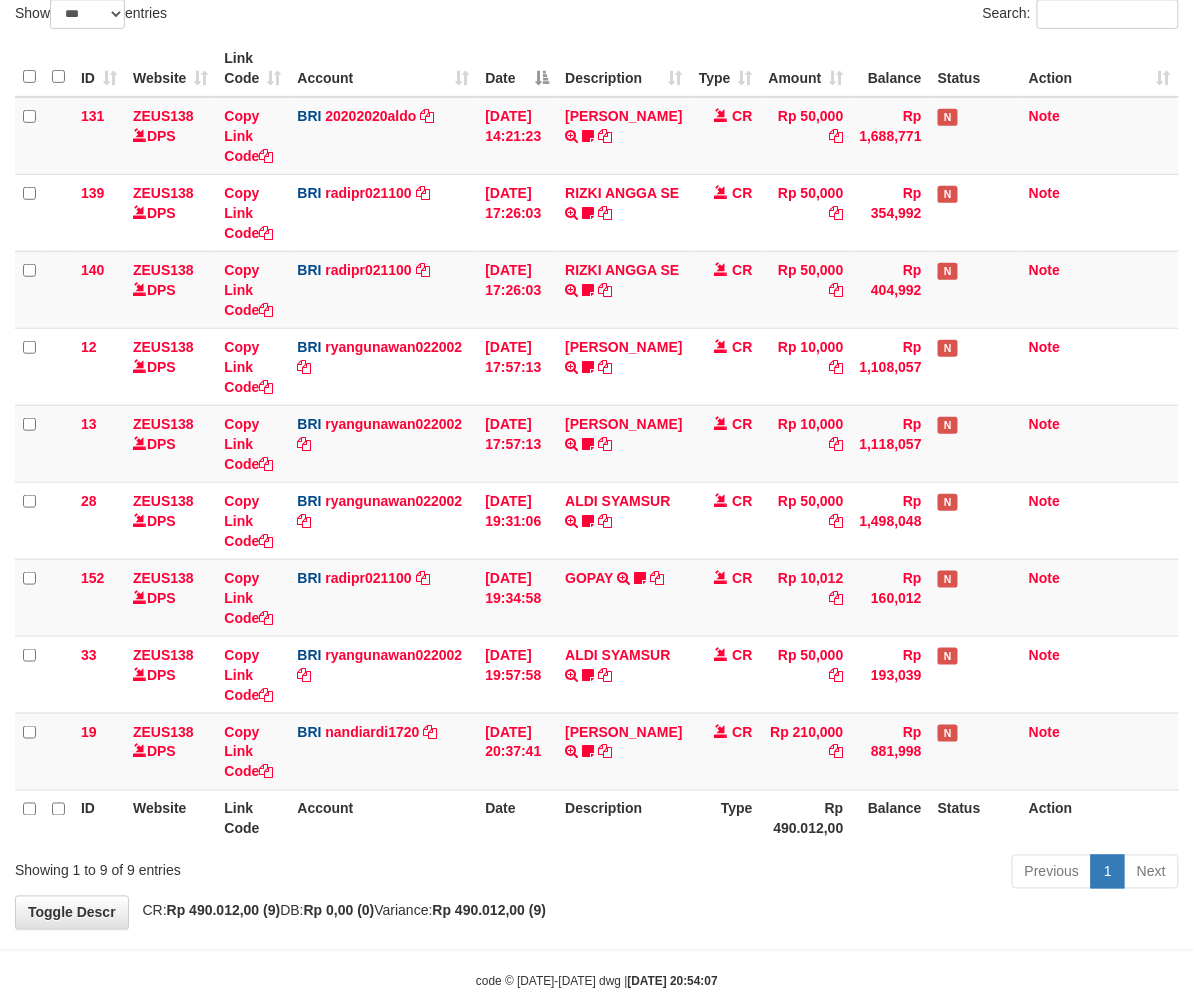 click on "Previous 1 Next" at bounding box center (846, 874) 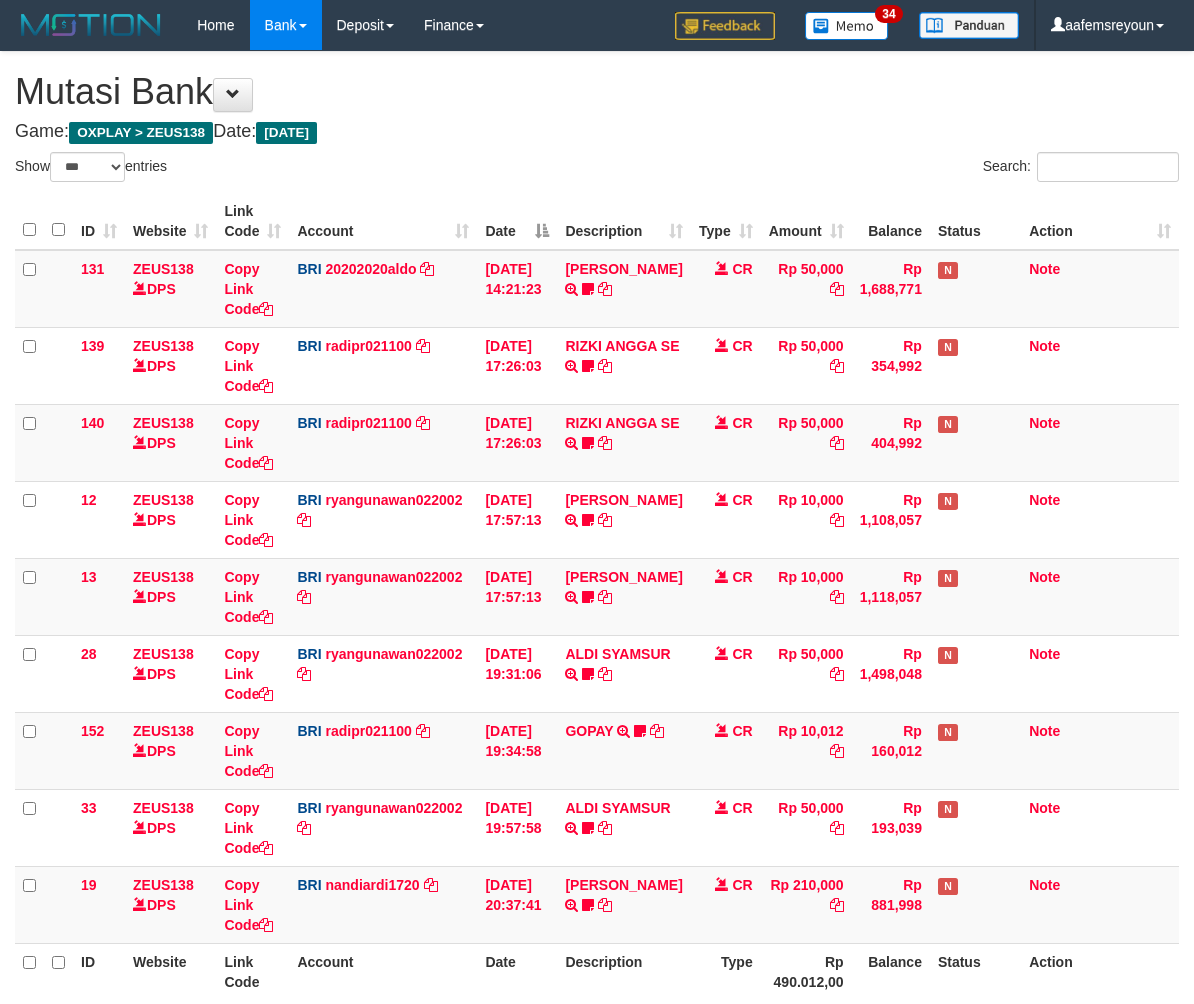 select on "***" 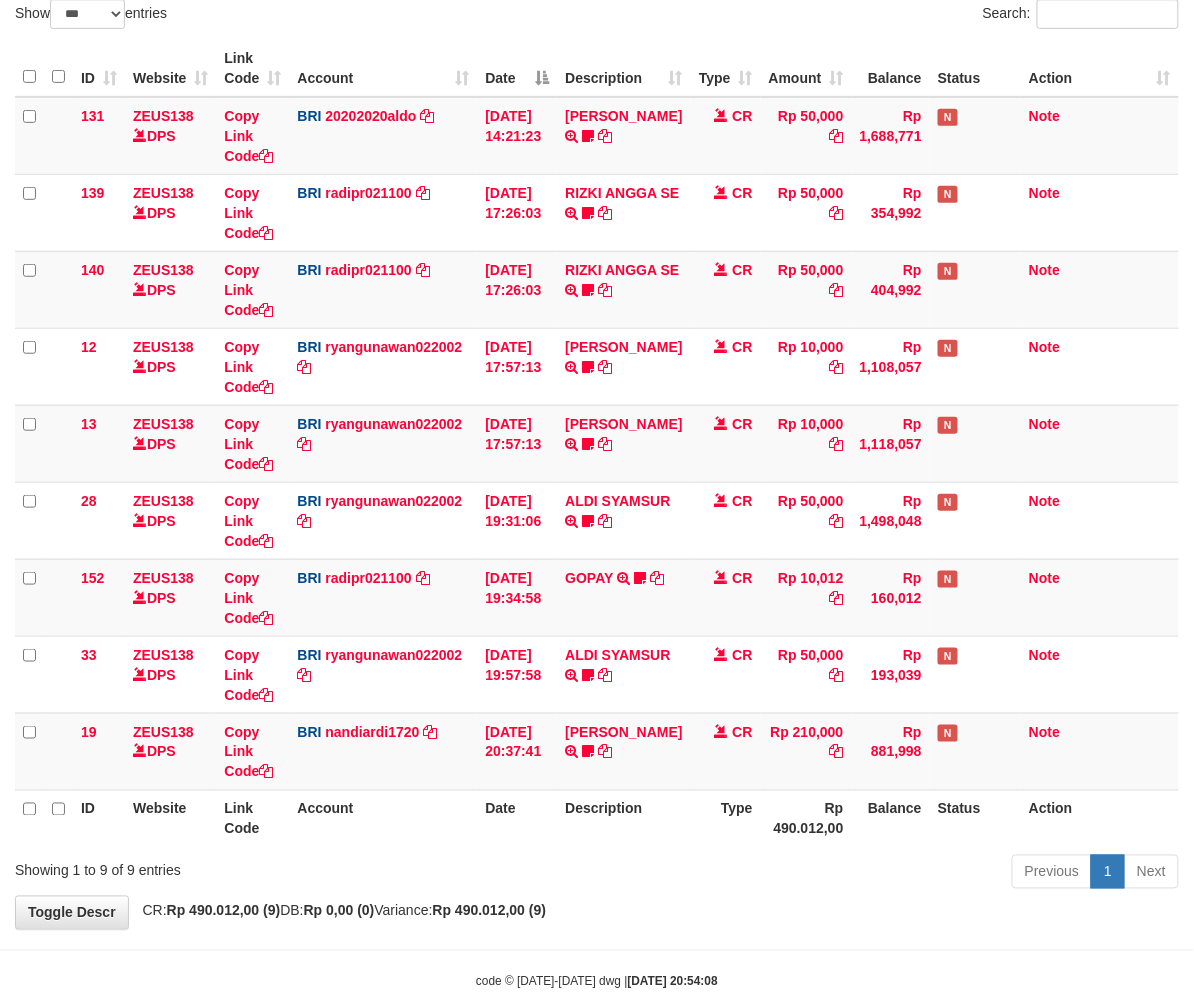 click on "Previous 1 Next" at bounding box center (846, 874) 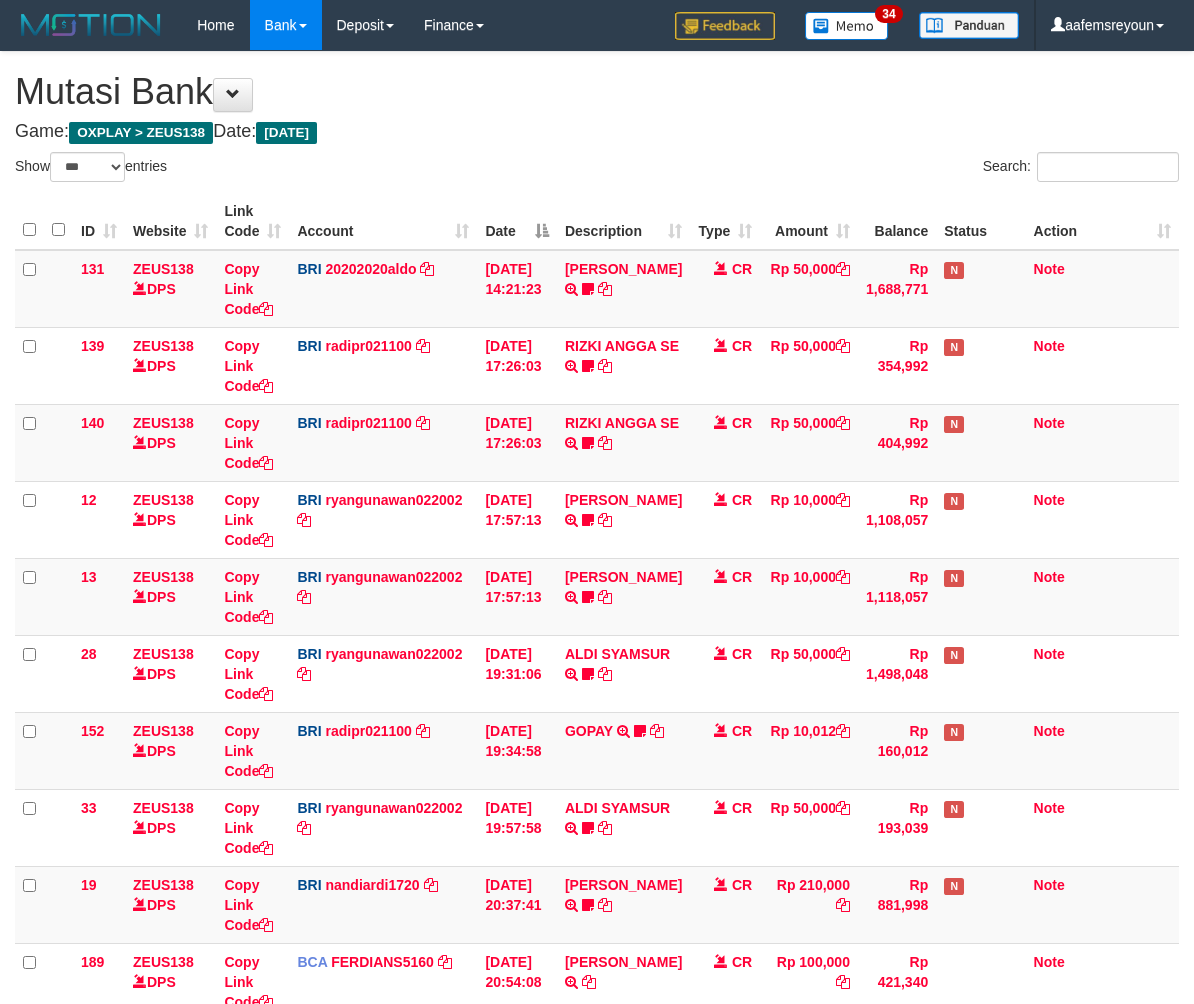 select on "***" 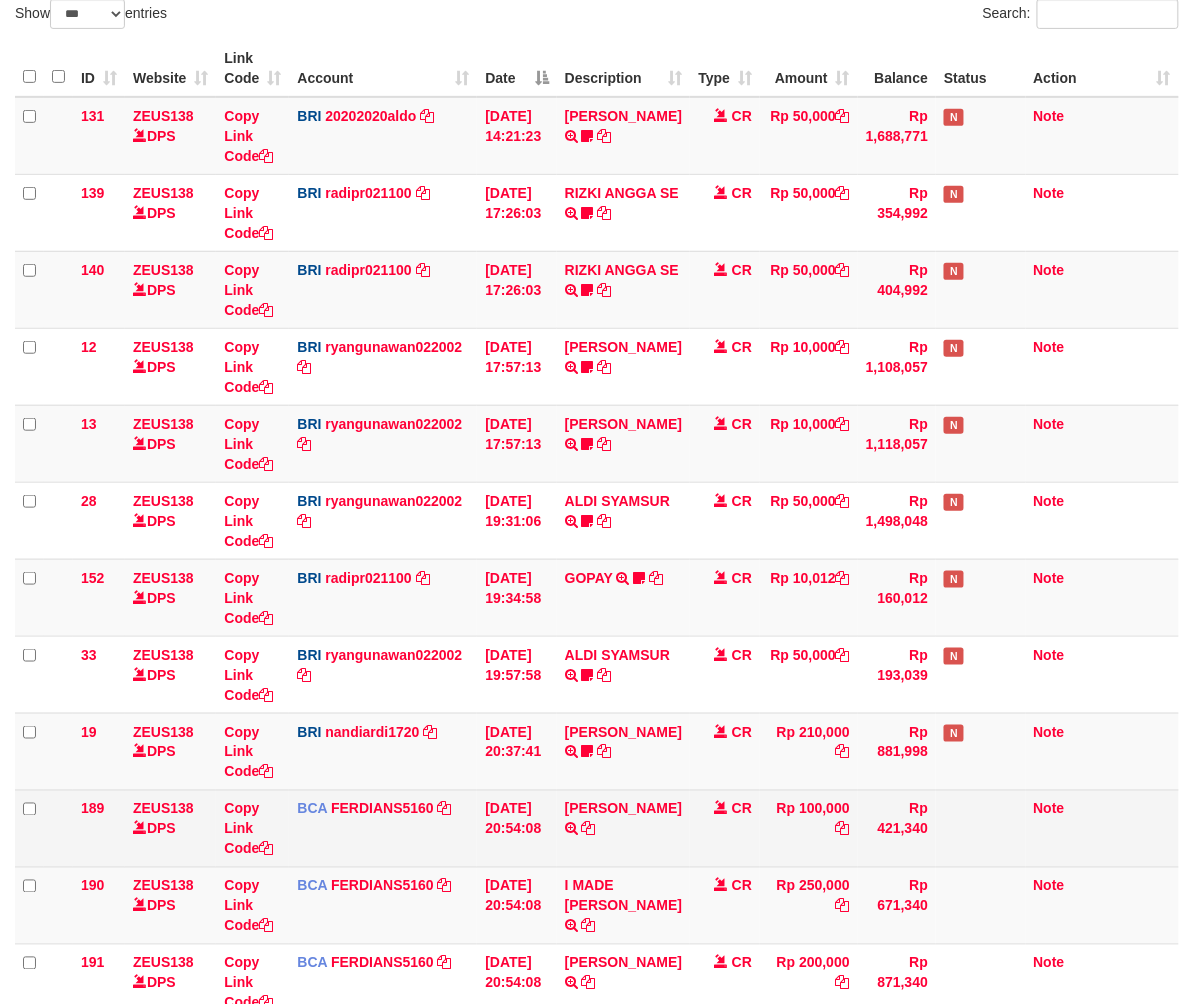 scroll, scrollTop: 194, scrollLeft: 0, axis: vertical 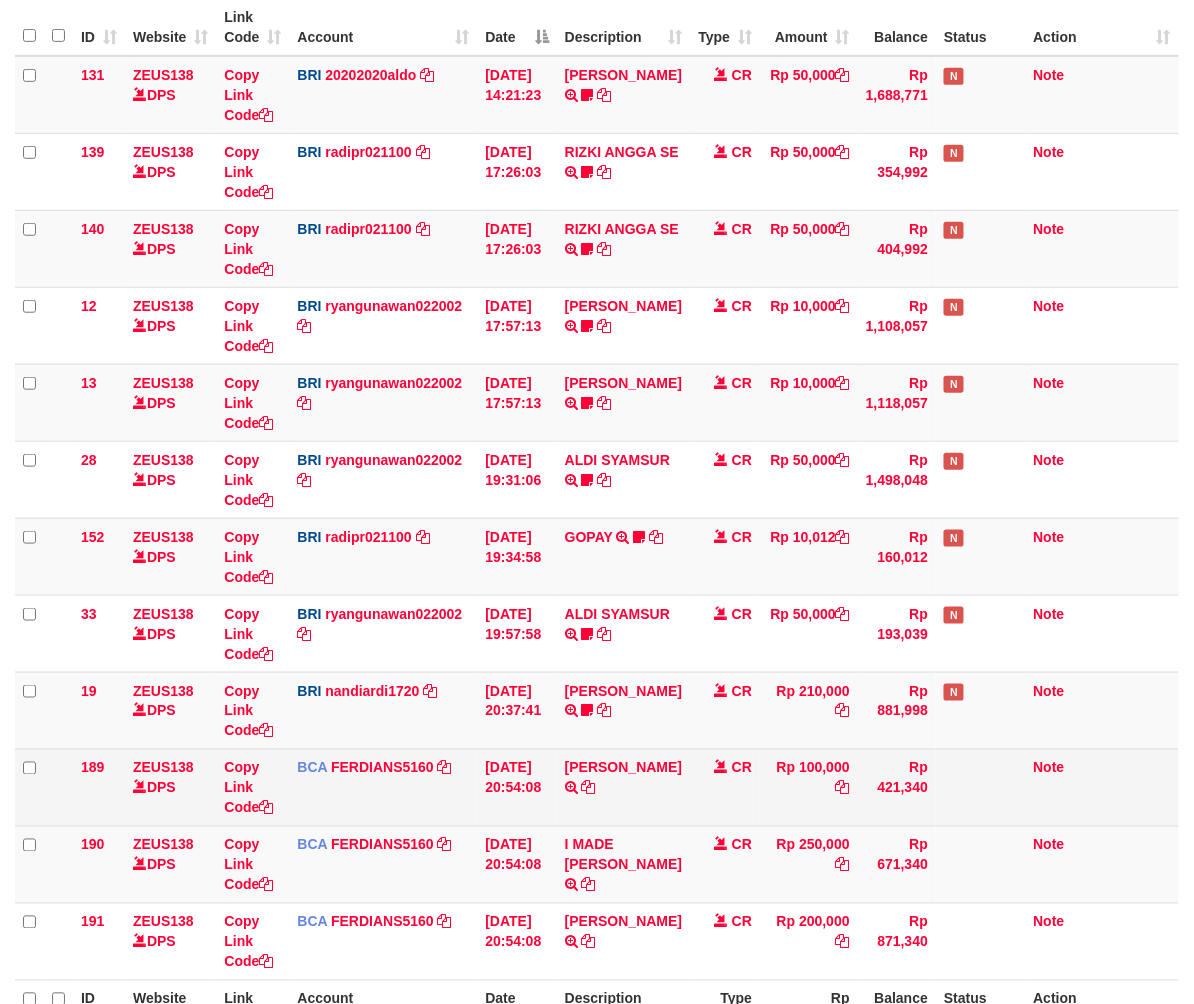click on "YADI HARDIYANSYAH         TRSF E-BANKING CR 1307/FTSCY/WS95031
100000.00DPST
YADI HARDIYANSYAH" at bounding box center (623, 787) 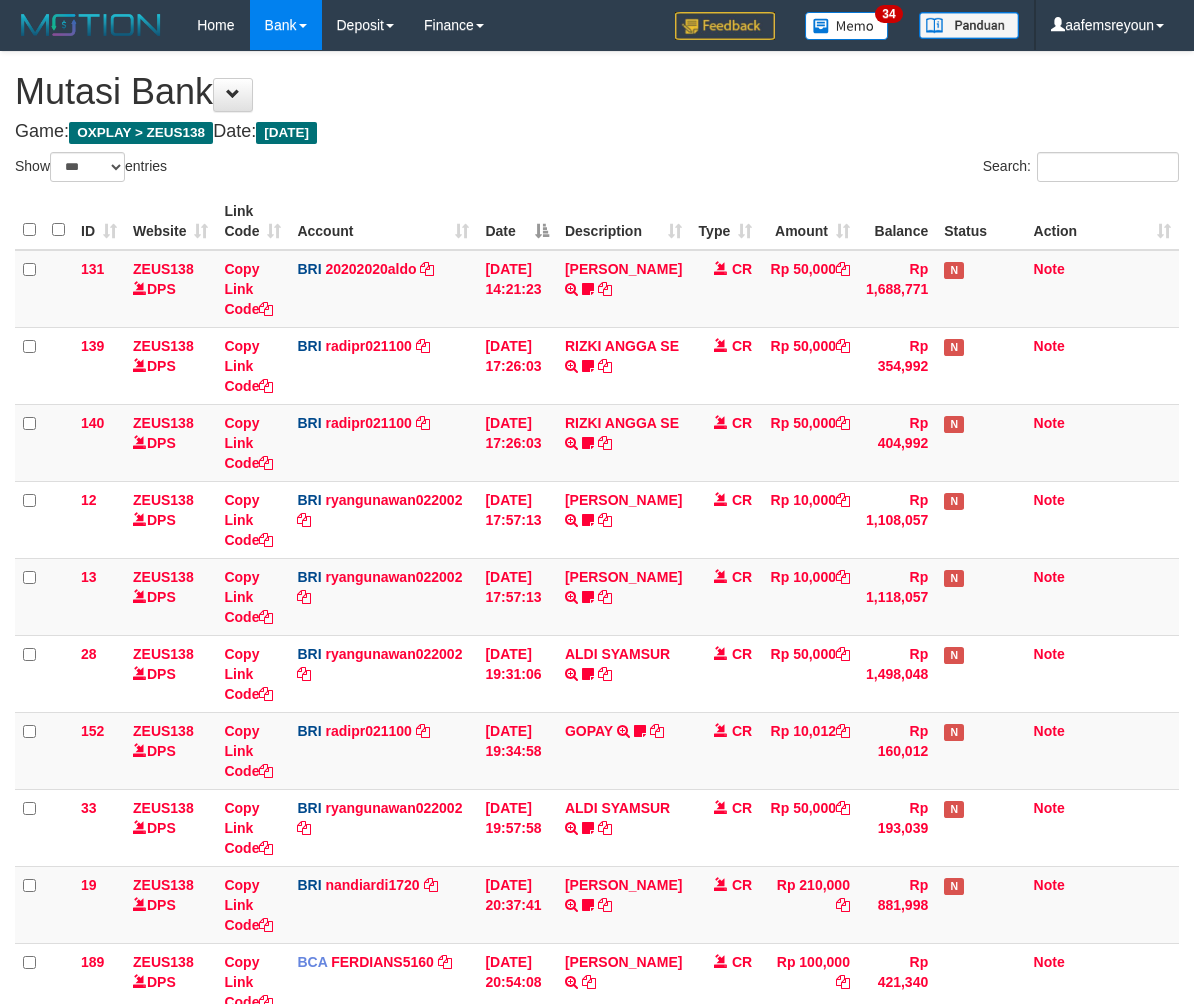 select on "***" 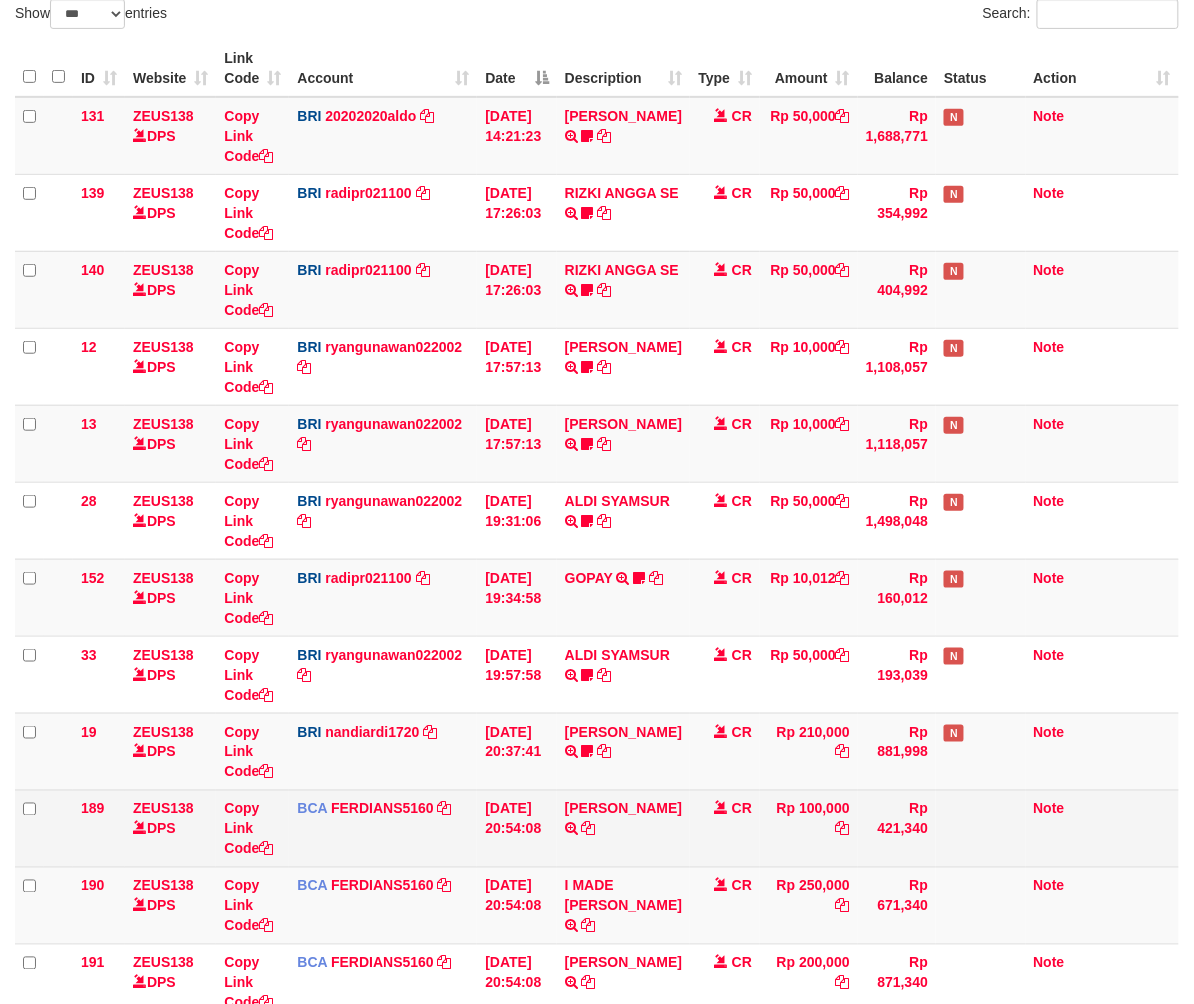scroll, scrollTop: 194, scrollLeft: 0, axis: vertical 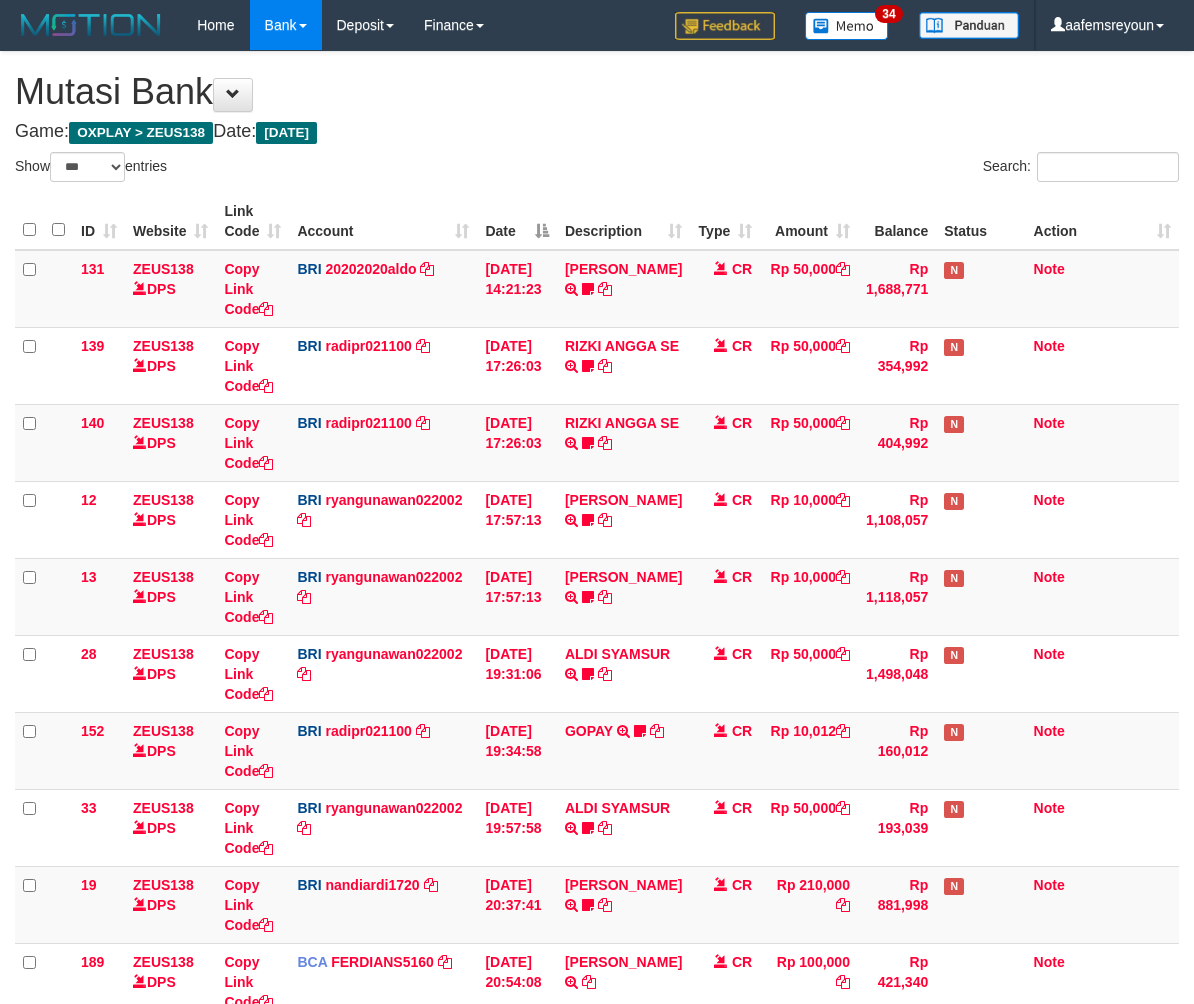 select on "***" 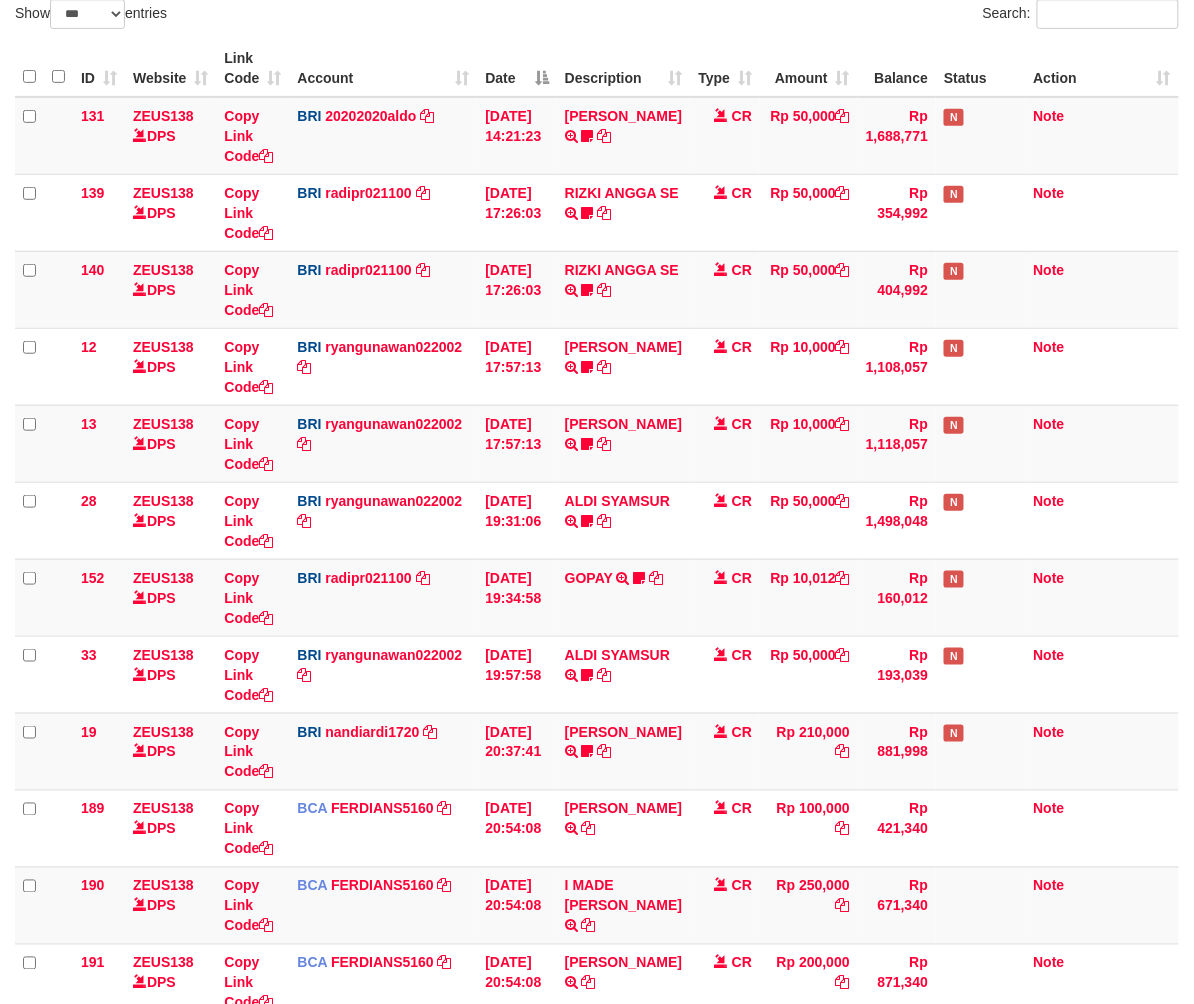 scroll, scrollTop: 194, scrollLeft: 0, axis: vertical 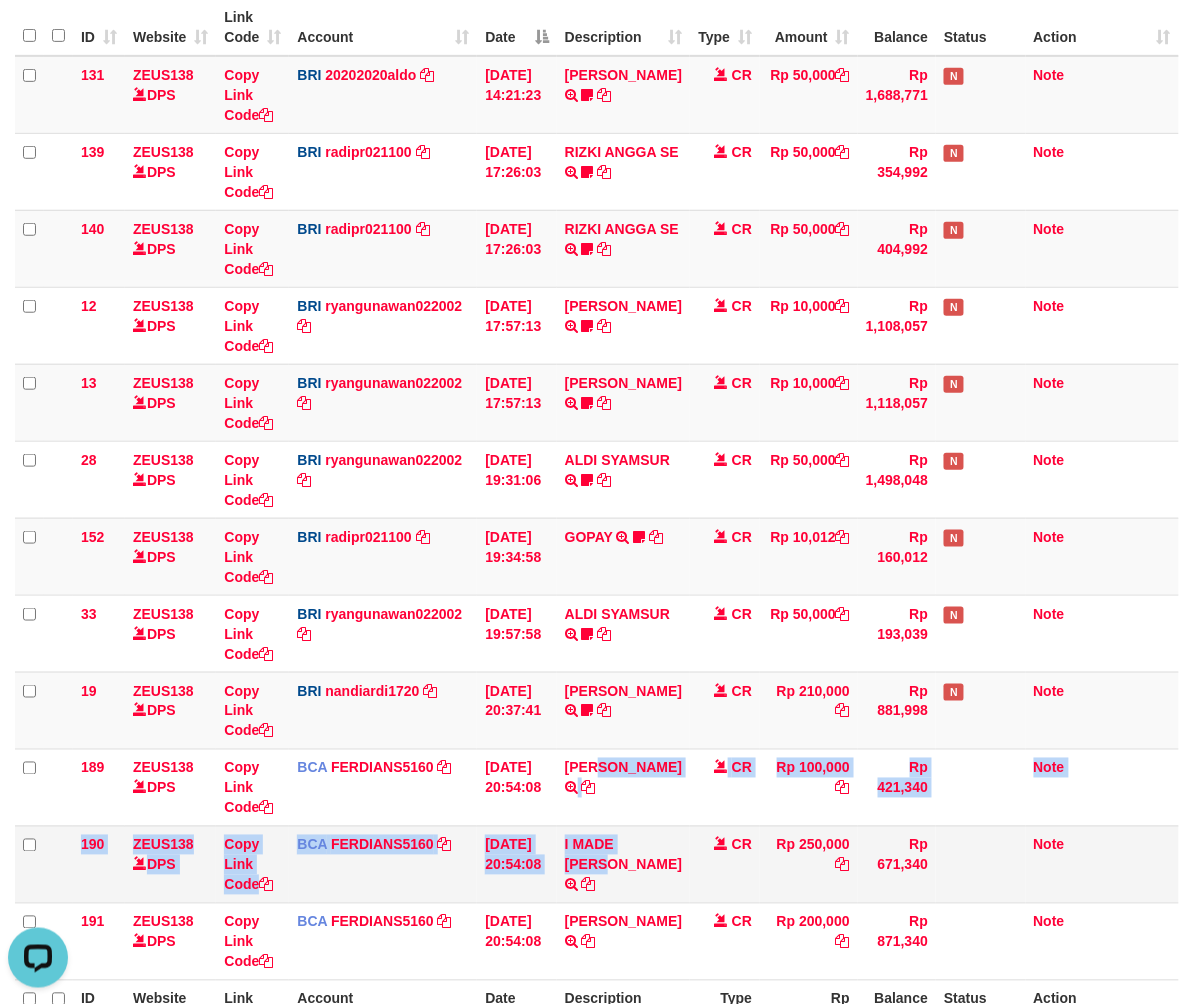 drag, startPoint x: 666, startPoint y: 842, endPoint x: 665, endPoint y: 830, distance: 12.0415945 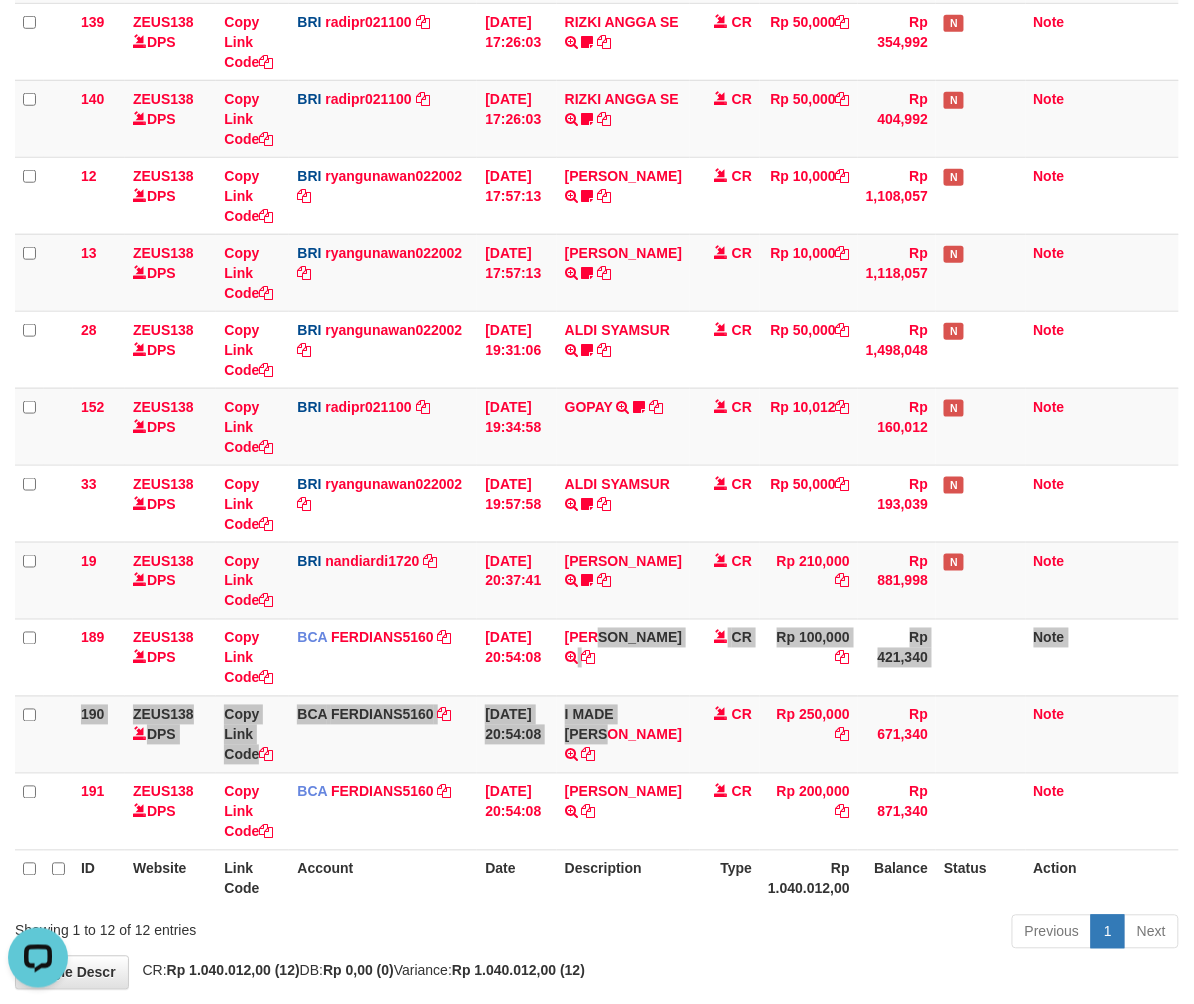 scroll, scrollTop: 426, scrollLeft: 0, axis: vertical 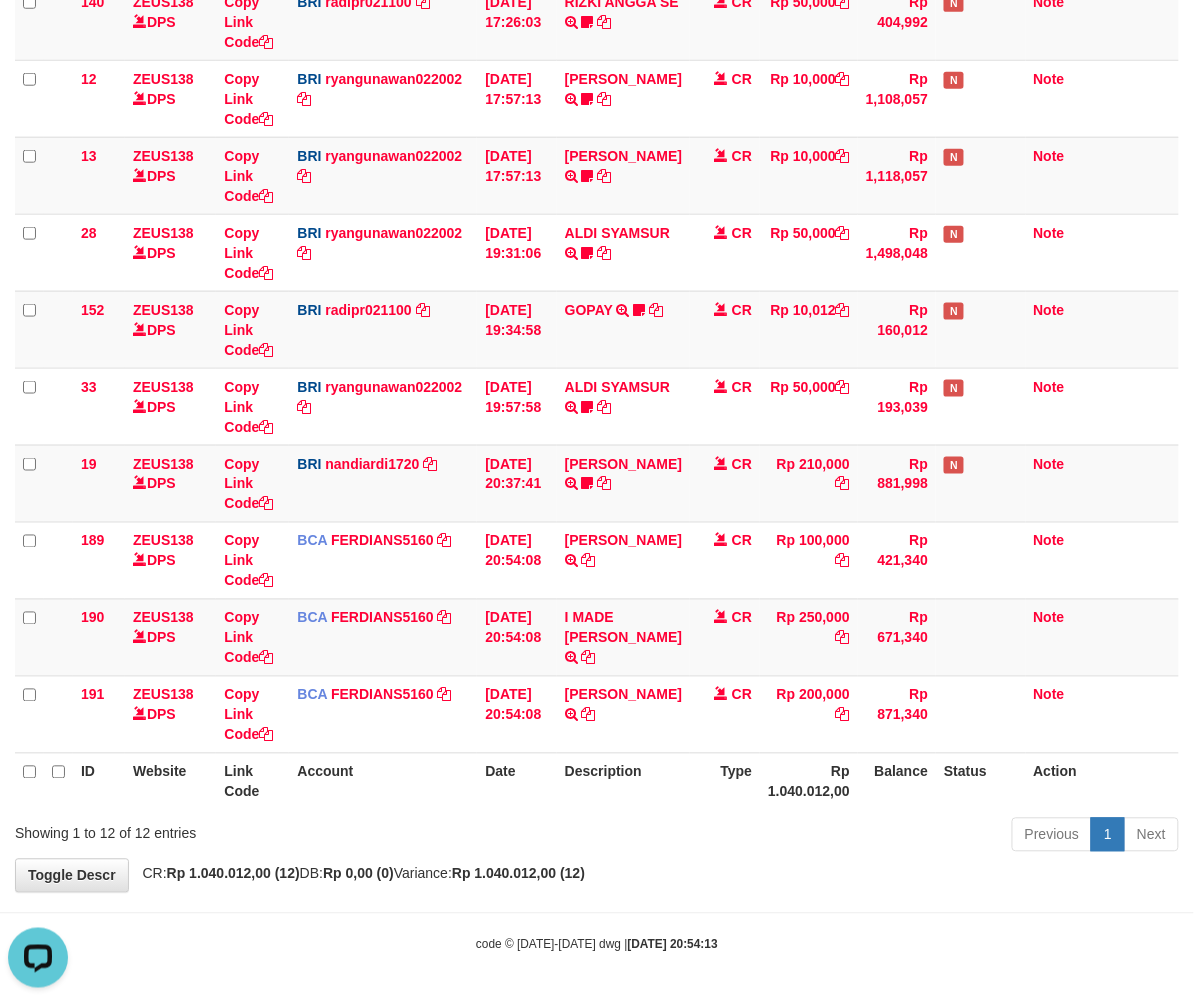 click on "Previous 1 Next" at bounding box center [846, 837] 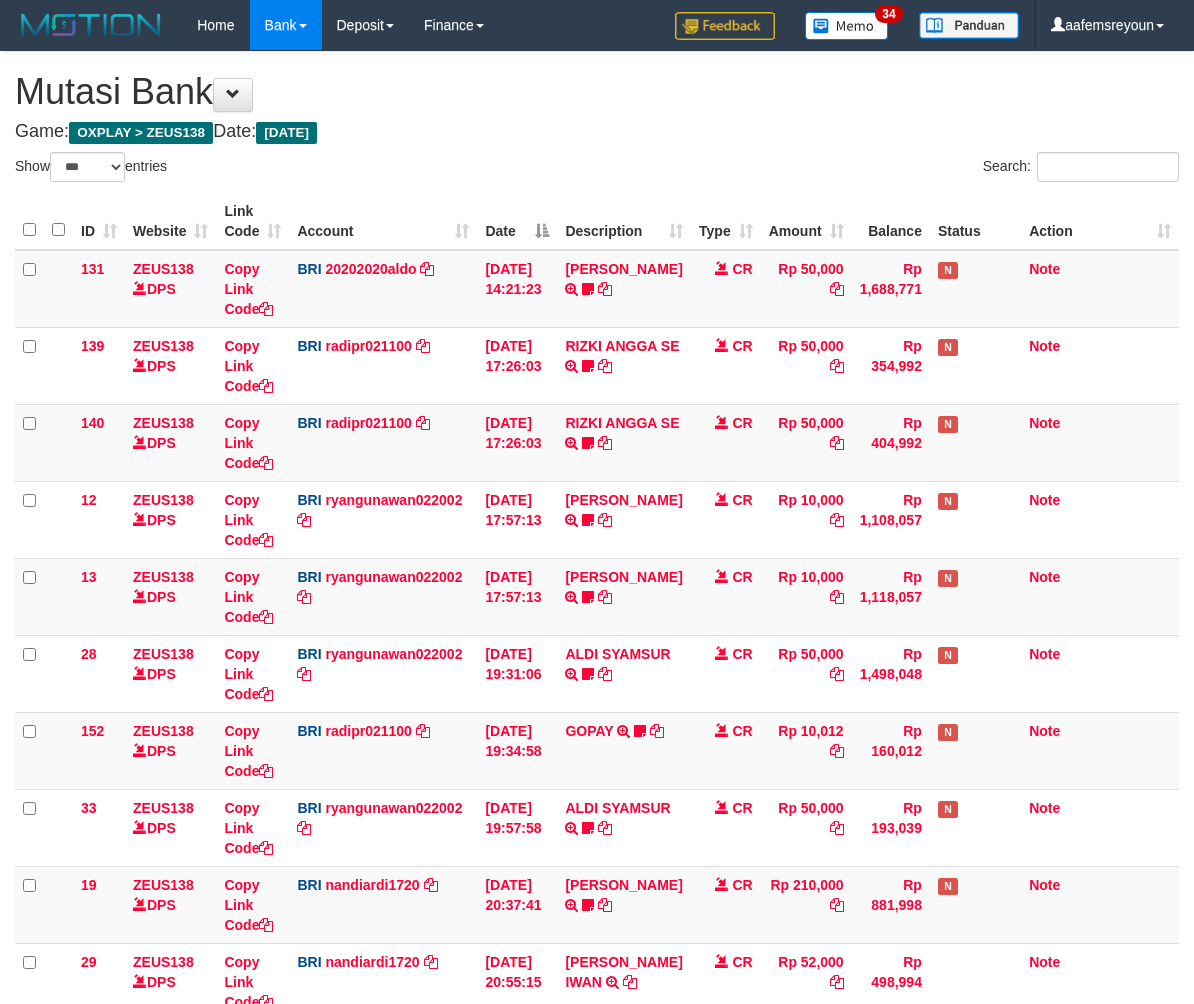 select on "***" 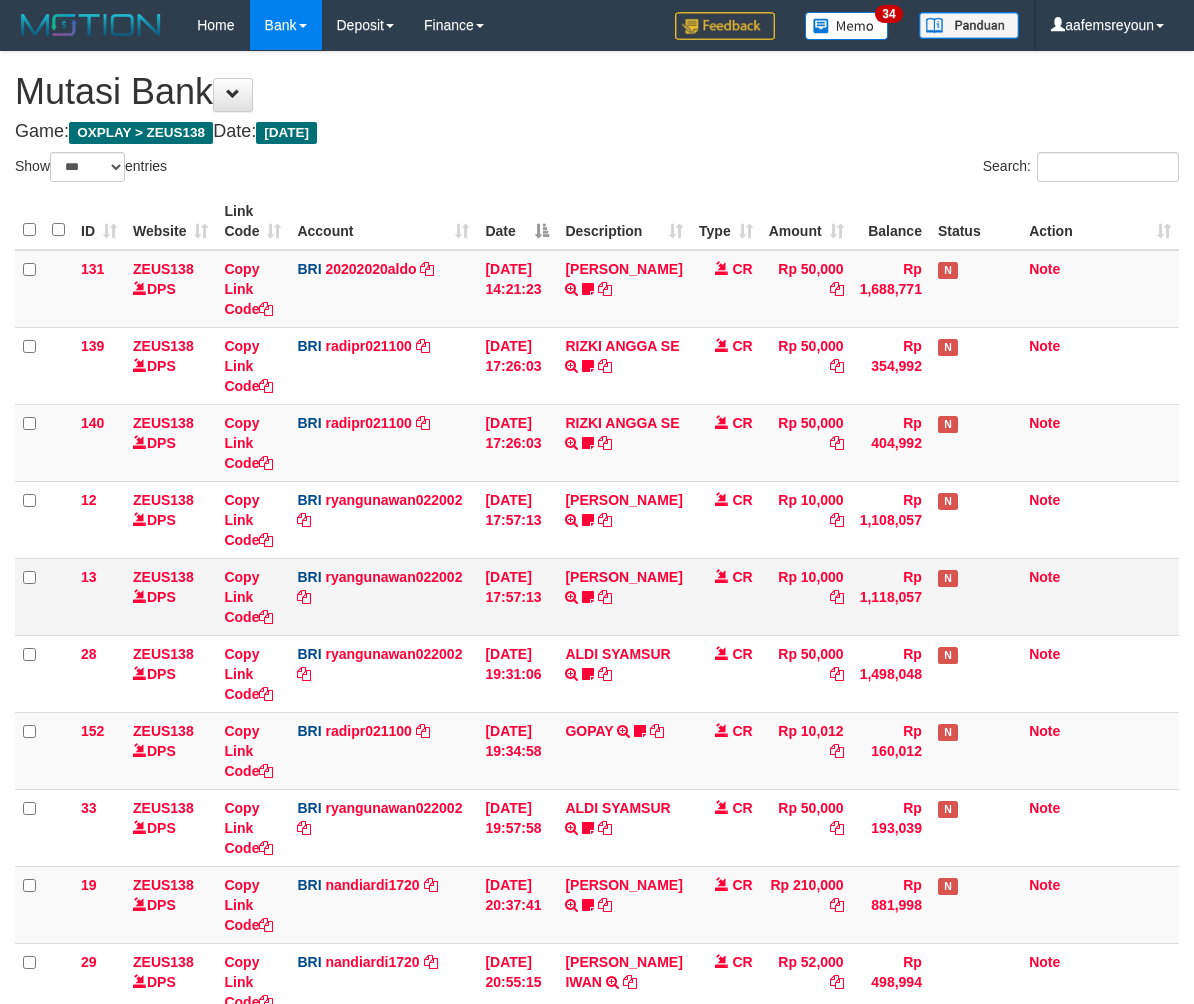 scroll, scrollTop: 0, scrollLeft: 0, axis: both 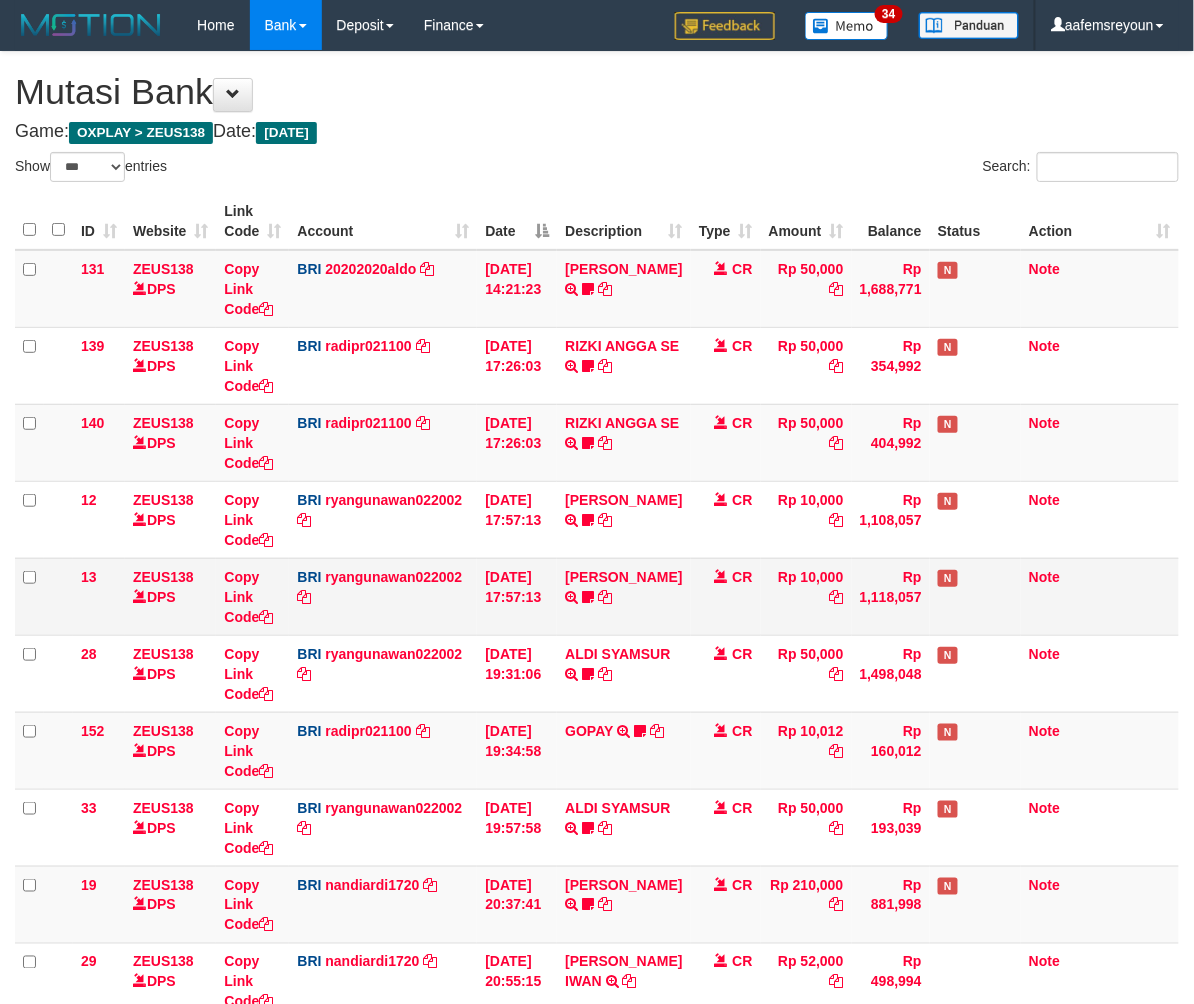 click on "[PERSON_NAME]            TRANSFER NBMB [PERSON_NAME] TO [PERSON_NAME]    ENOS011" at bounding box center (623, 596) 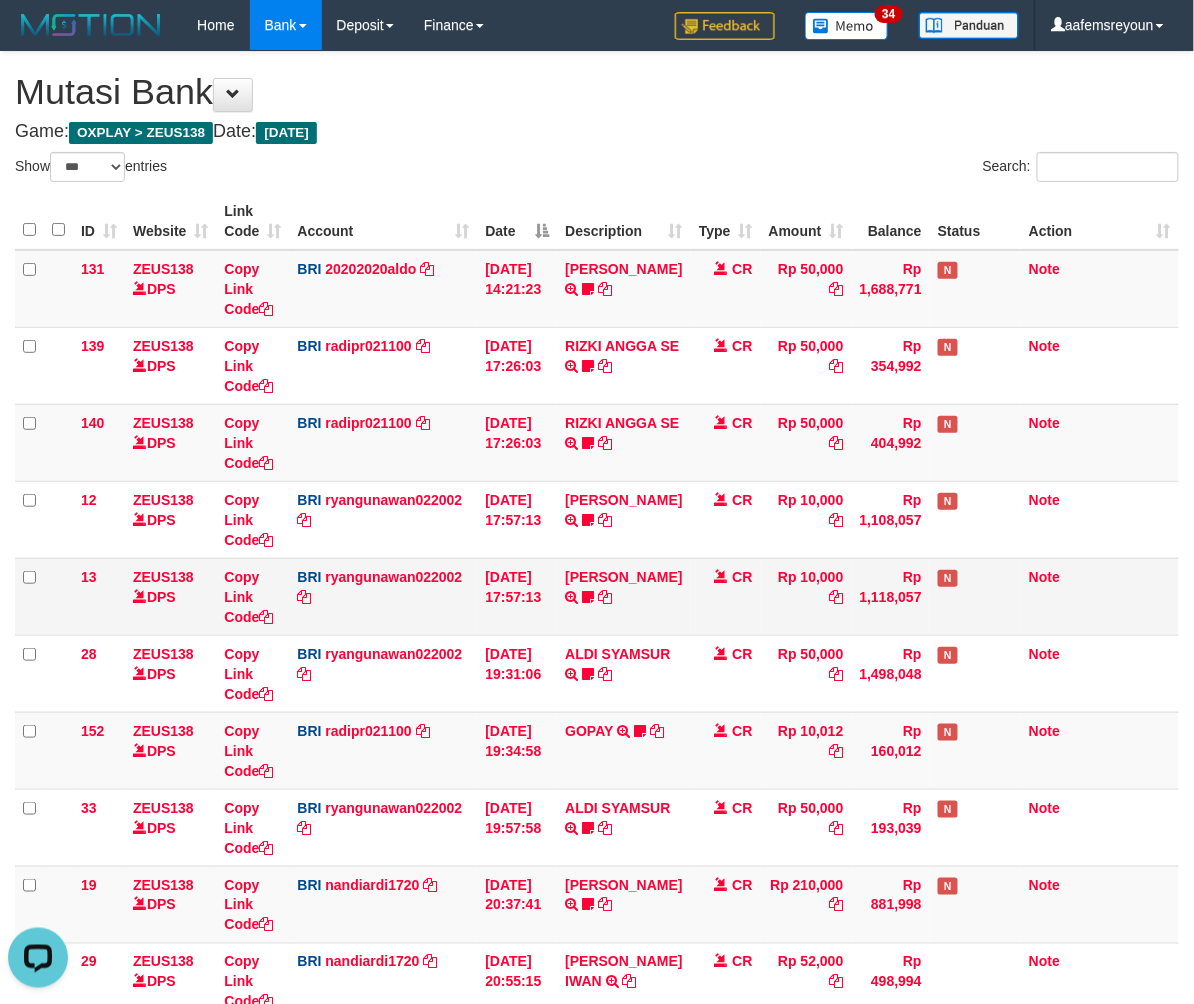 scroll, scrollTop: 0, scrollLeft: 0, axis: both 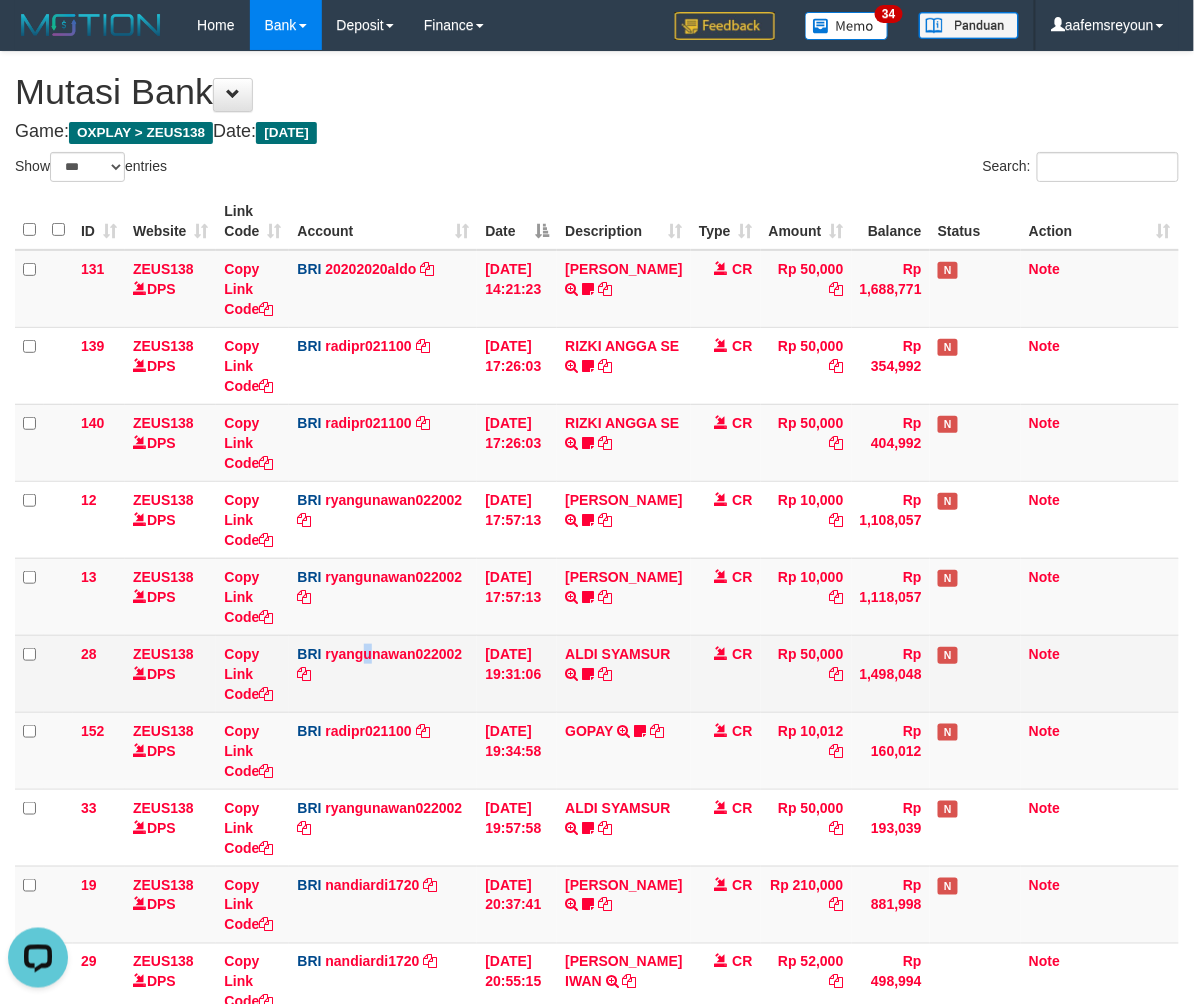 drag, startPoint x: 370, startPoint y: 642, endPoint x: 341, endPoint y: 637, distance: 29.427877 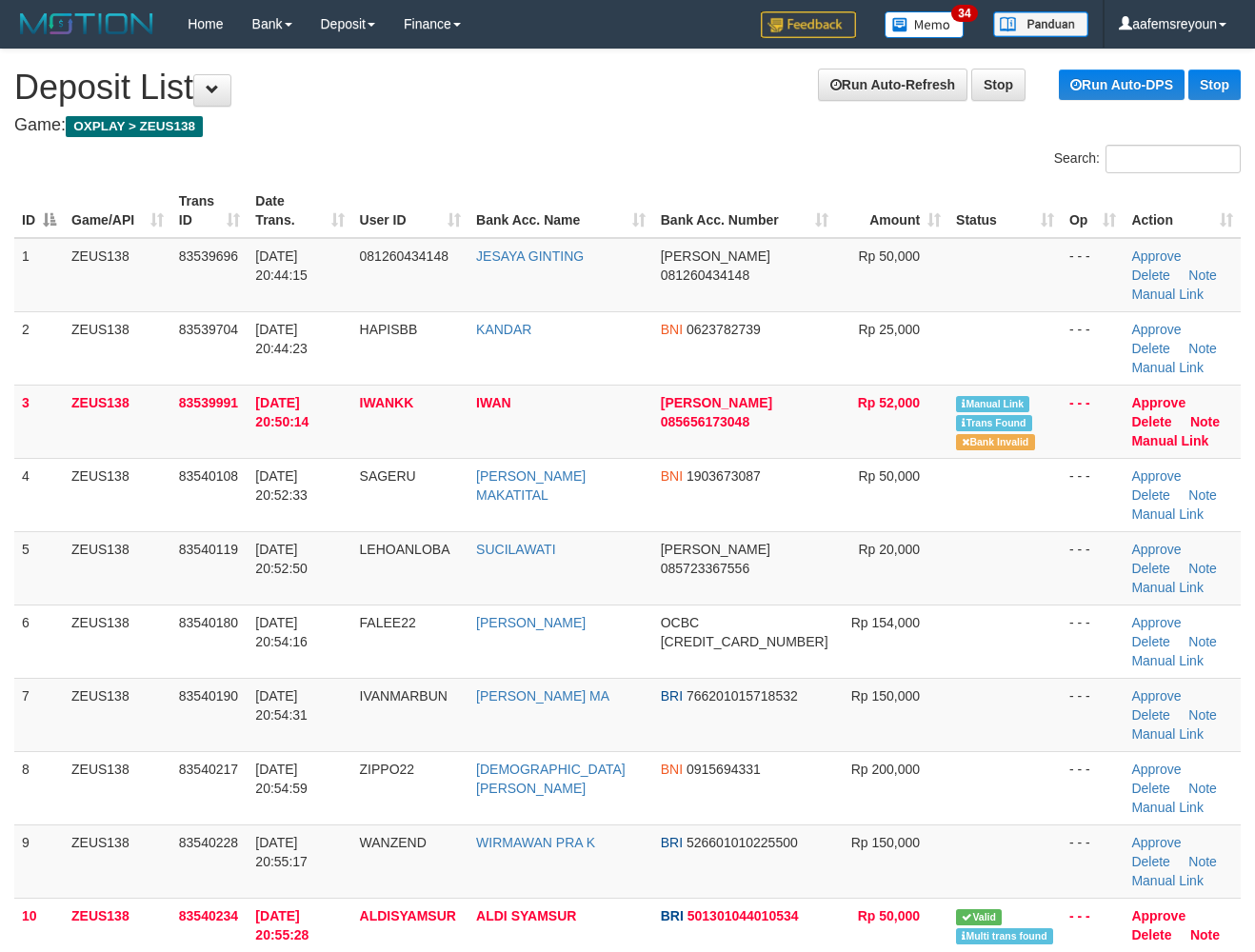 scroll, scrollTop: 0, scrollLeft: 0, axis: both 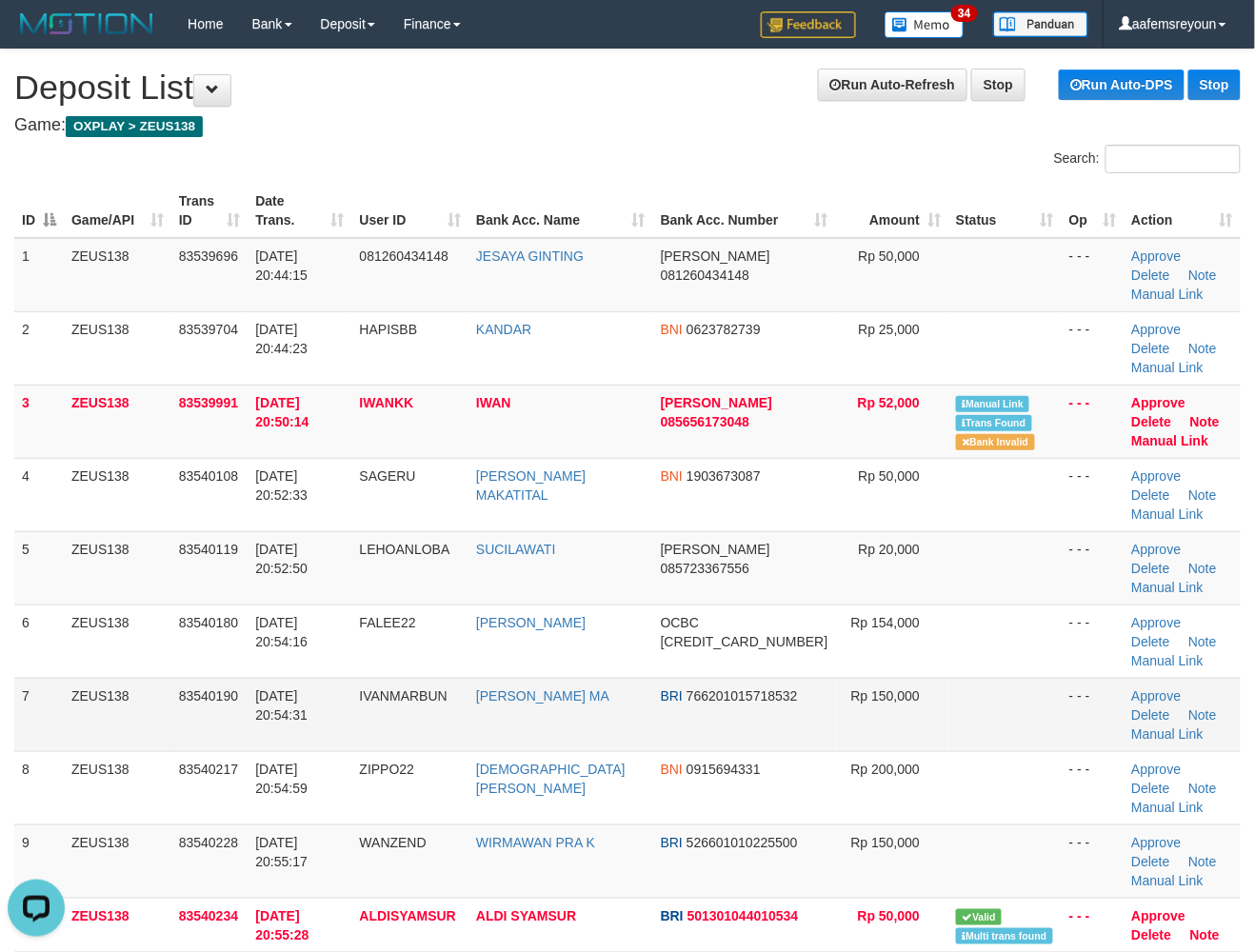click at bounding box center [1005, 714] 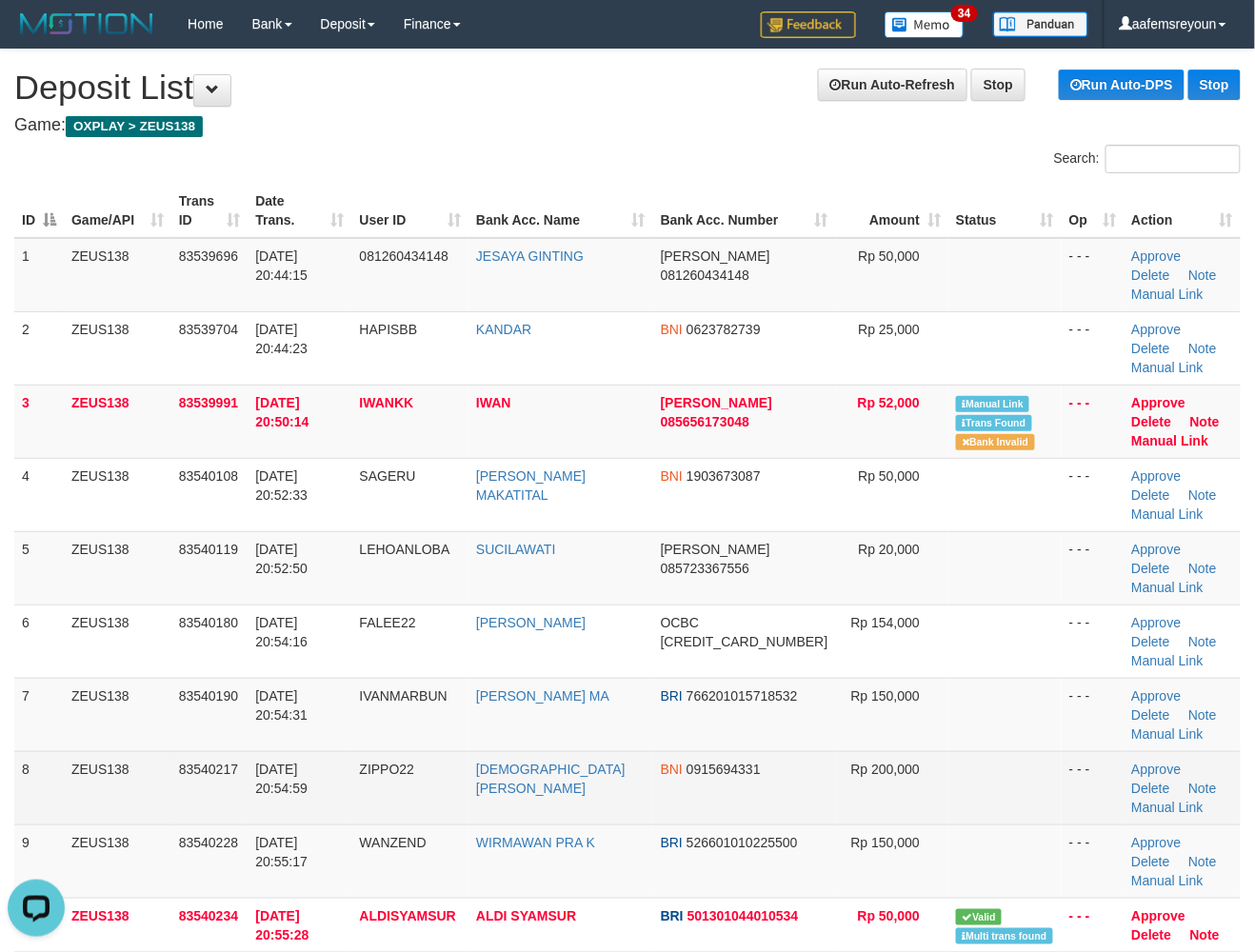 click at bounding box center (1005, 787) 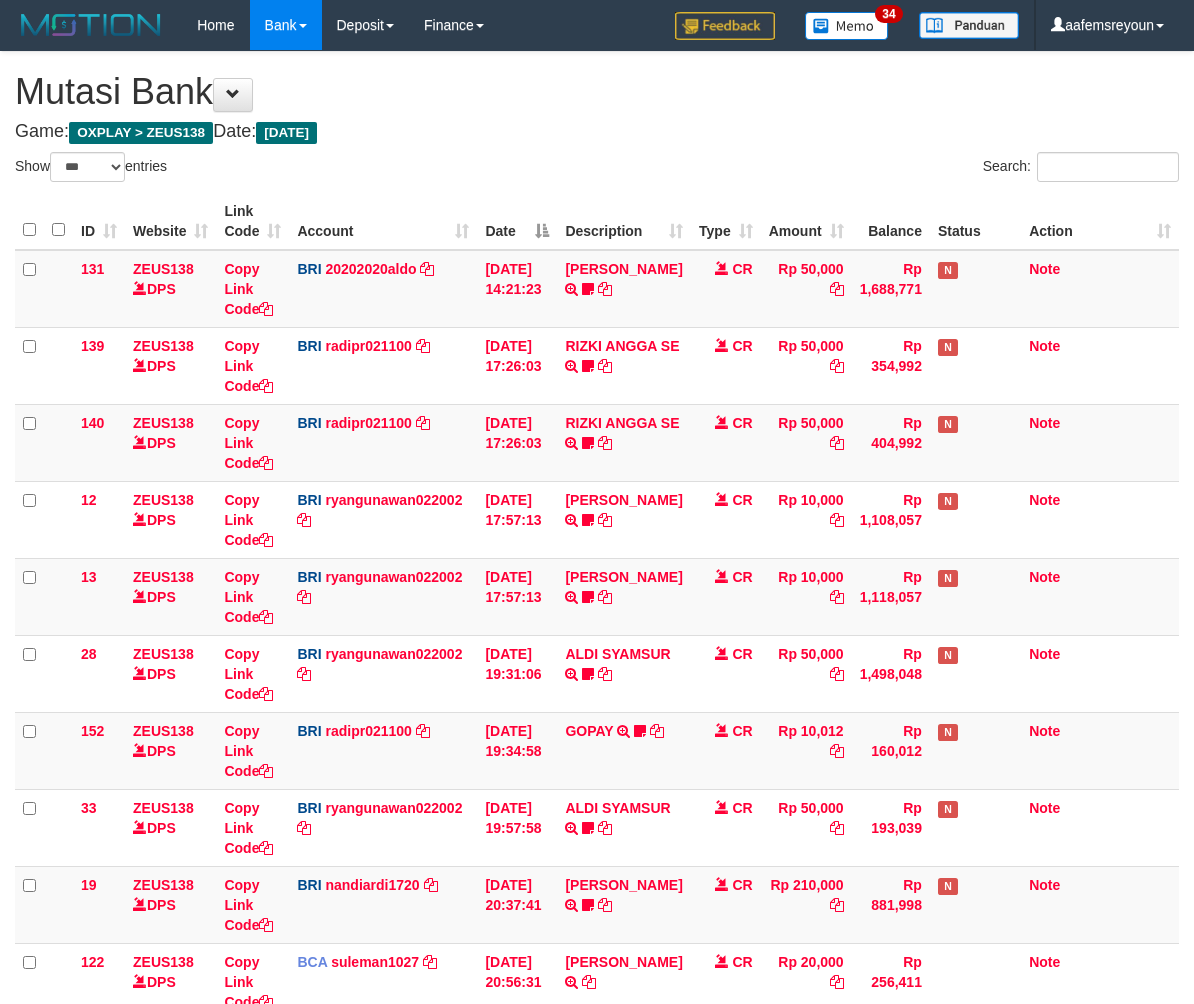select on "***" 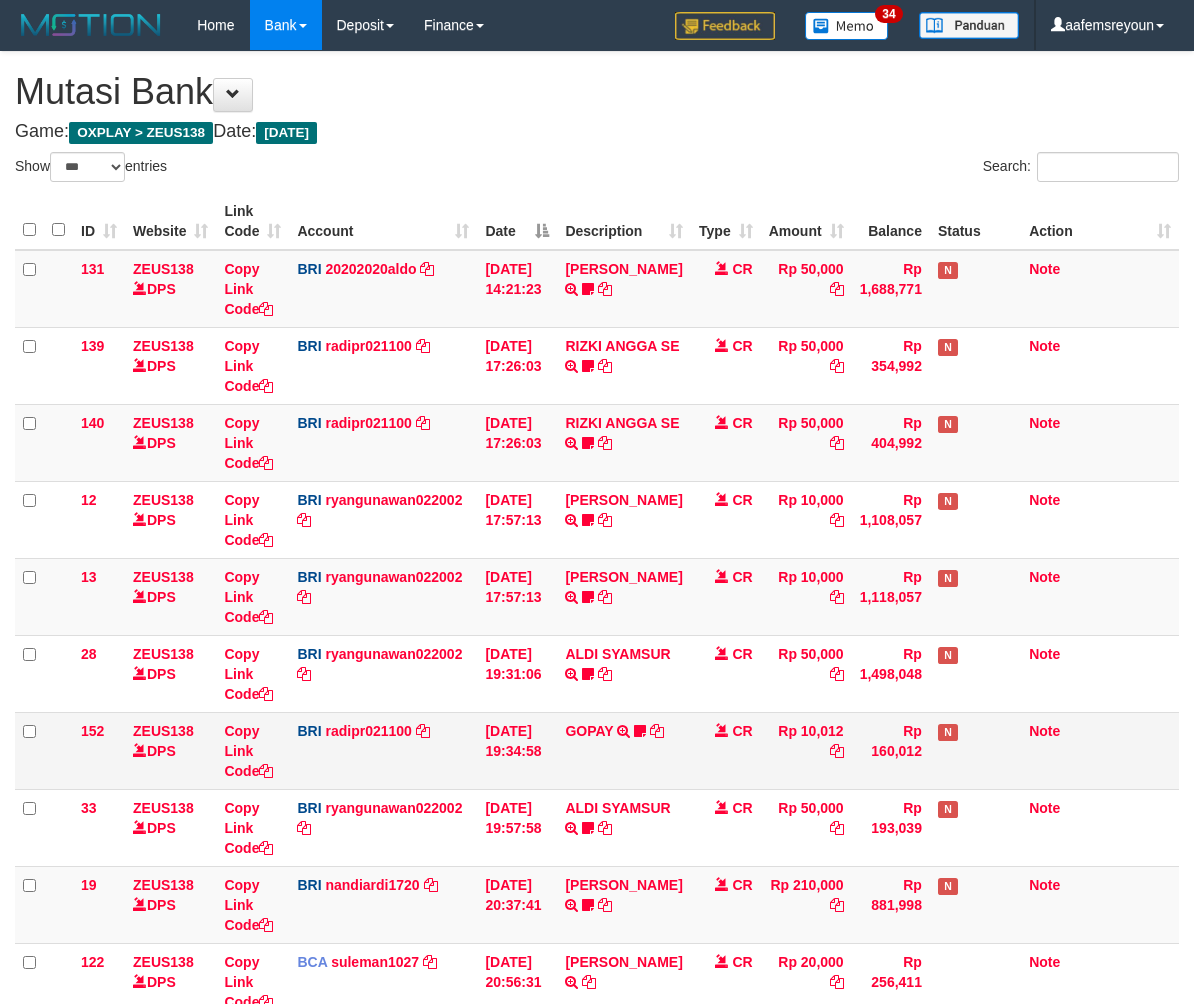 scroll, scrollTop: 0, scrollLeft: 0, axis: both 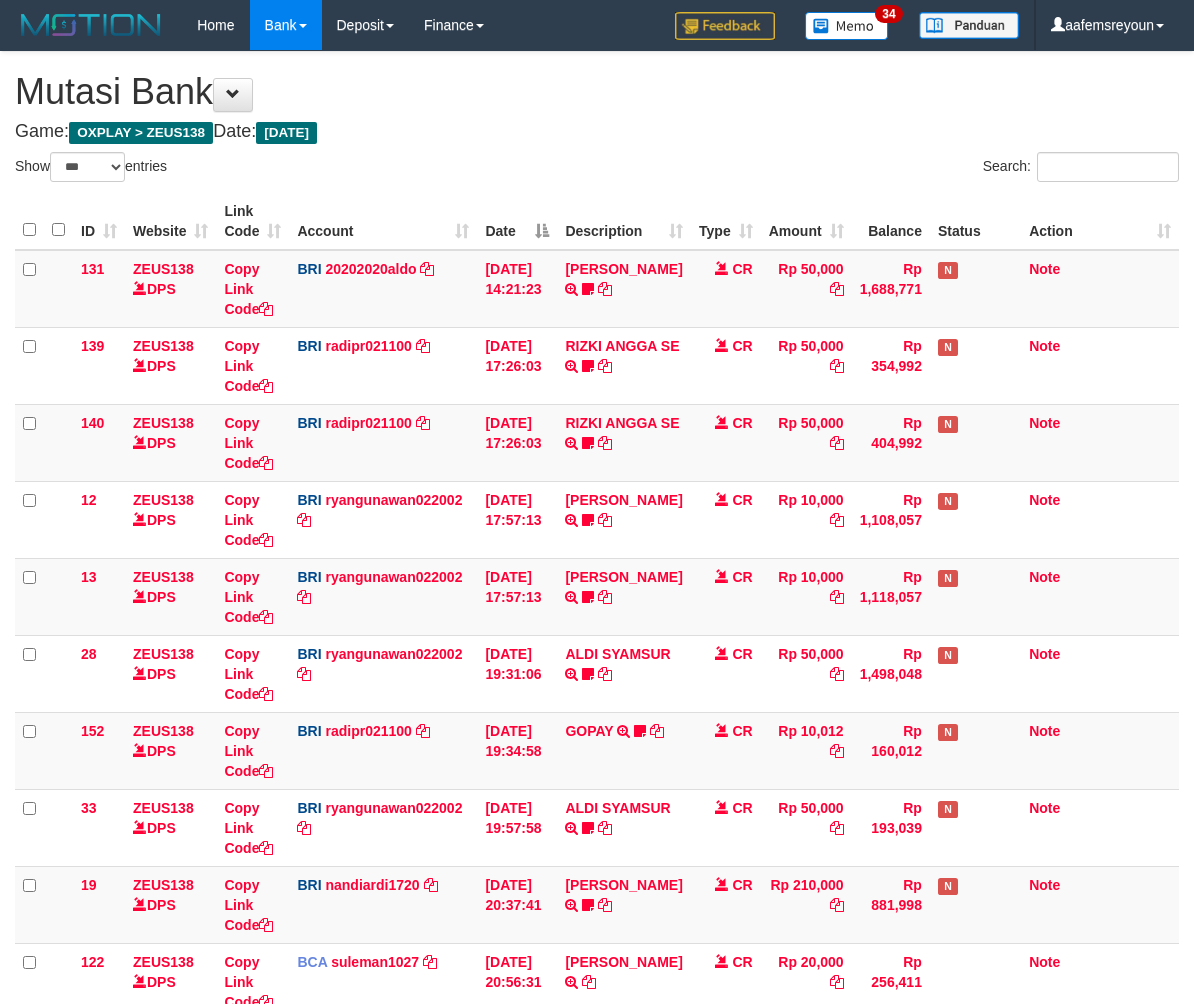 select on "***" 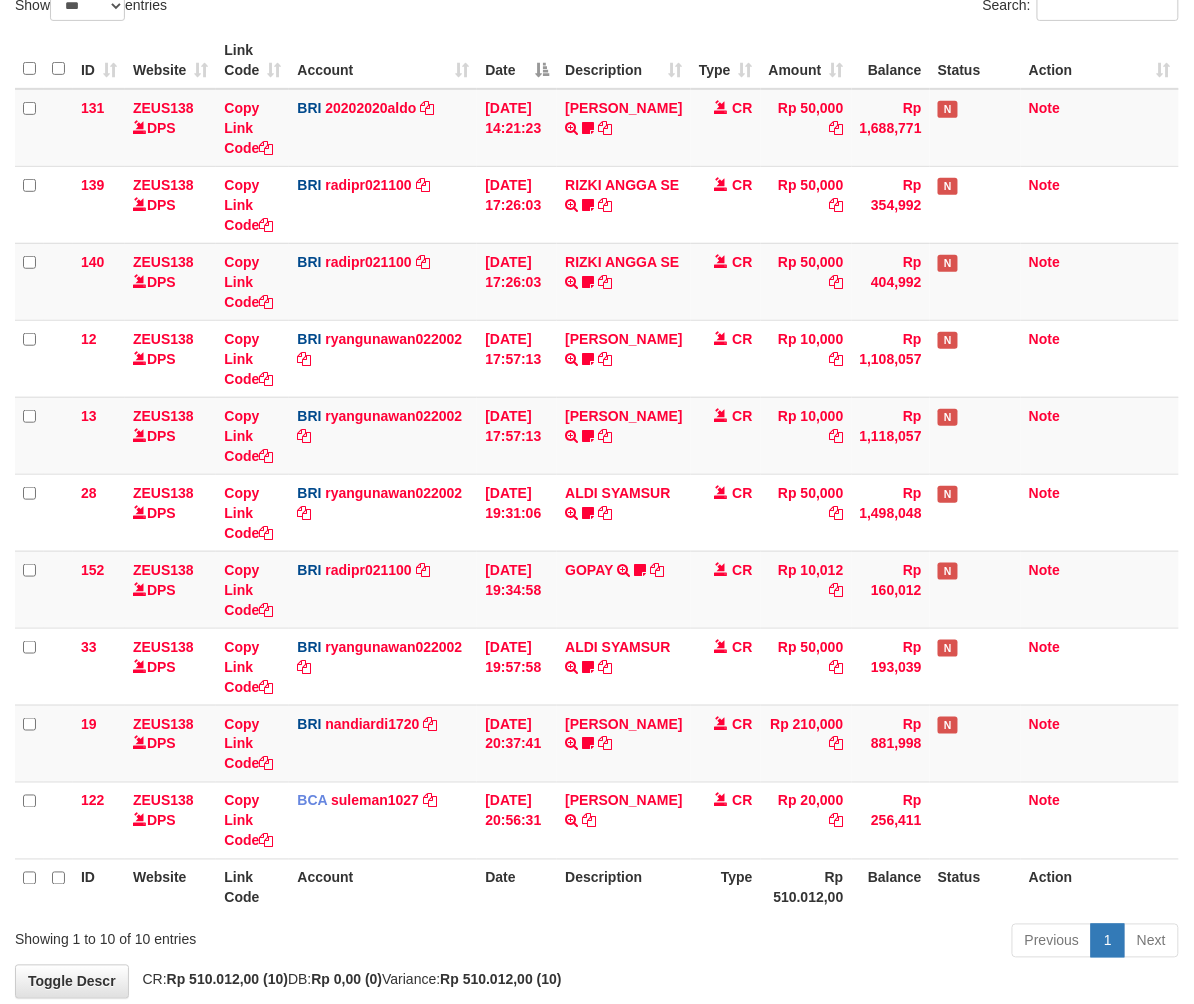 scroll, scrollTop: 272, scrollLeft: 0, axis: vertical 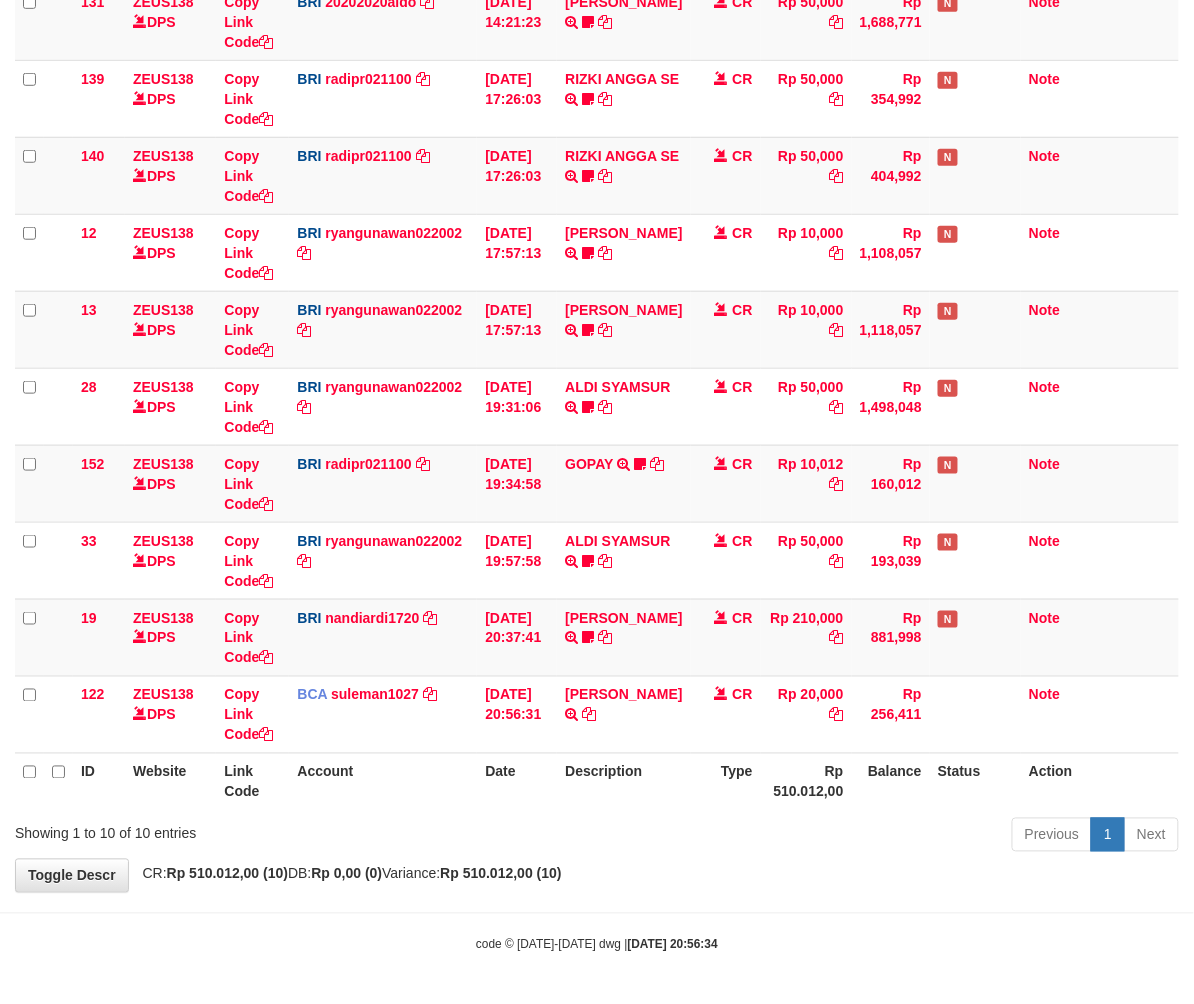 click on "Previous 1 Next" at bounding box center [846, 837] 